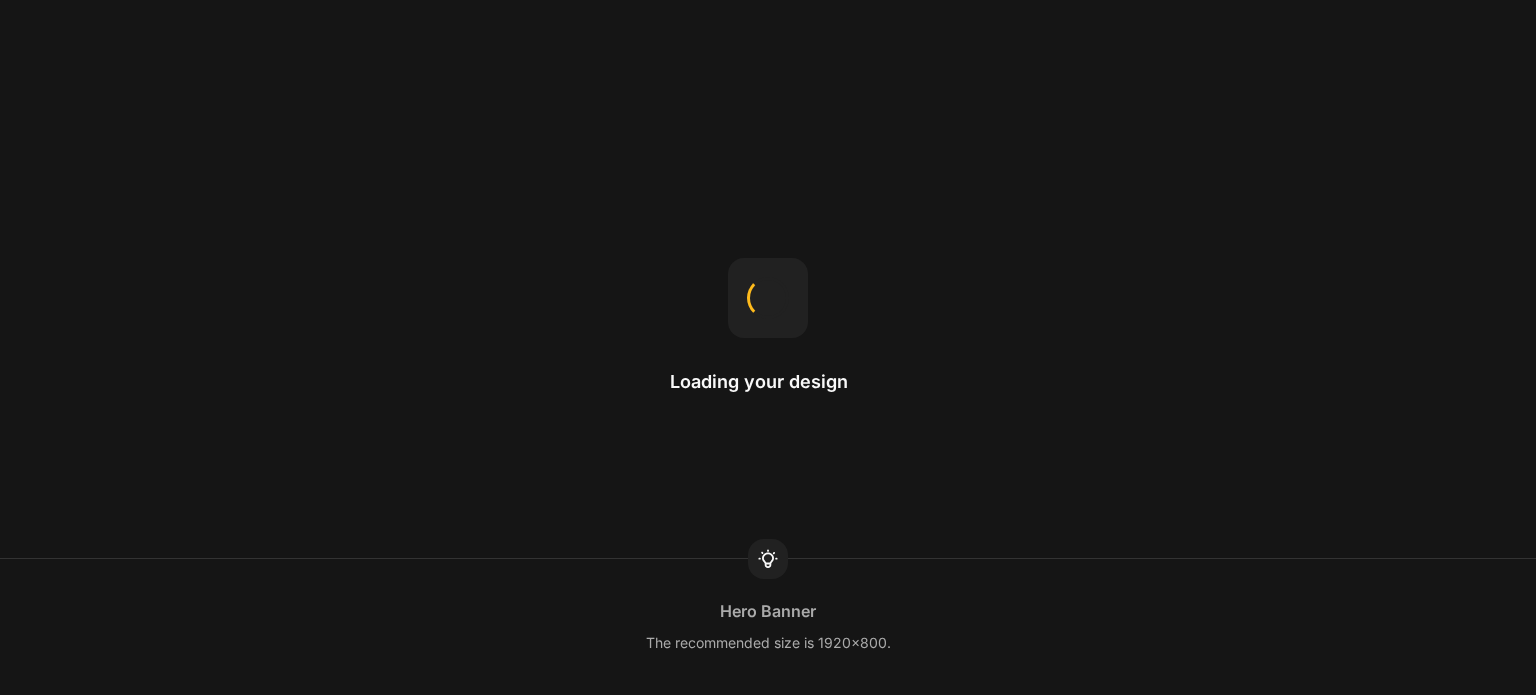 scroll, scrollTop: 0, scrollLeft: 0, axis: both 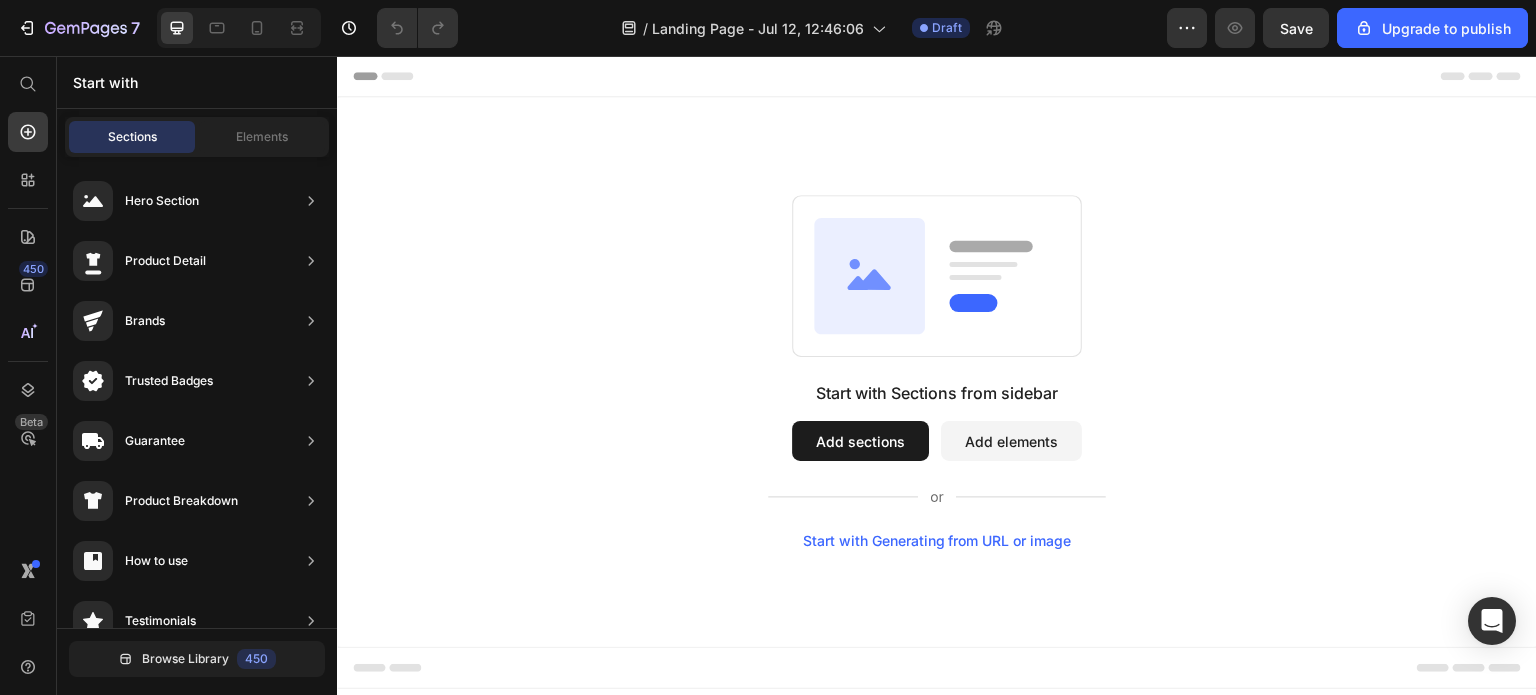 click on "Start with Generating from URL or image" at bounding box center [937, 541] 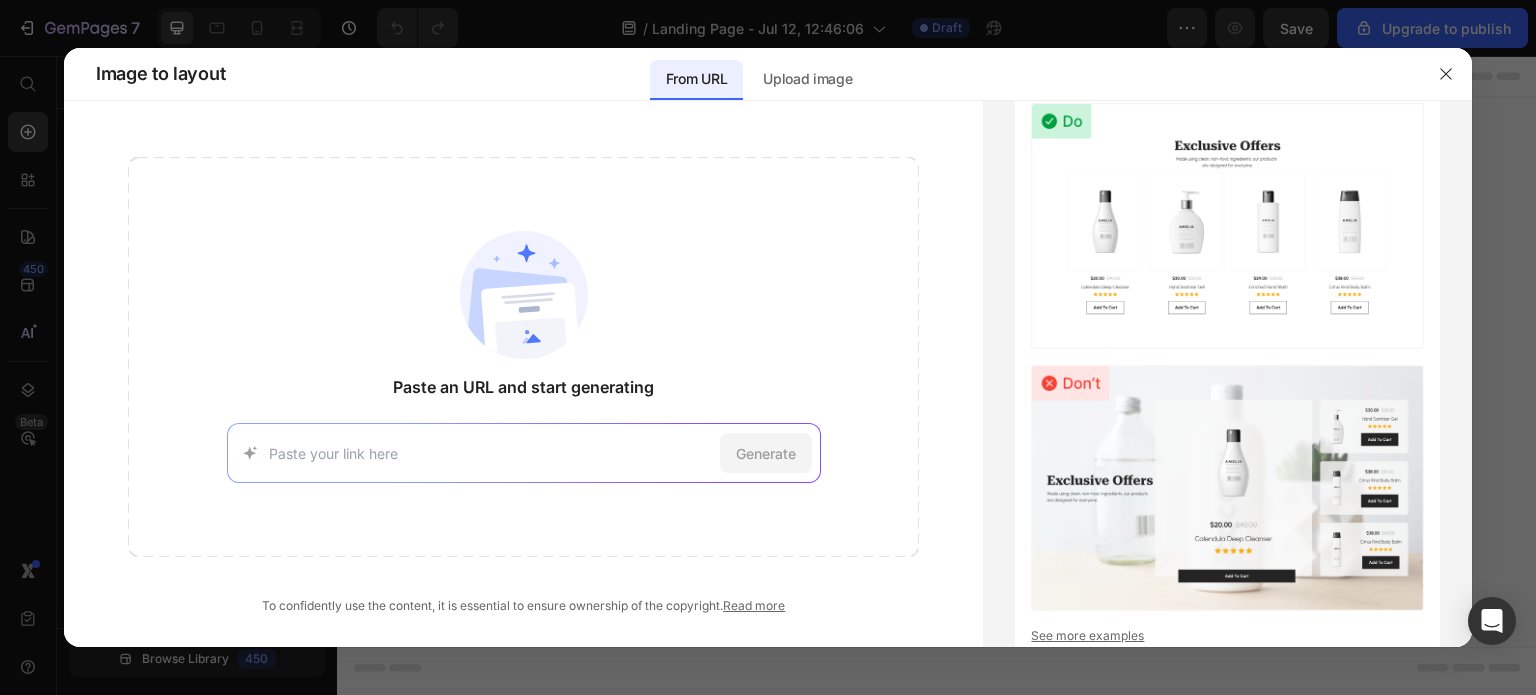 drag, startPoint x: 551, startPoint y: 306, endPoint x: 570, endPoint y: 289, distance: 25.495098 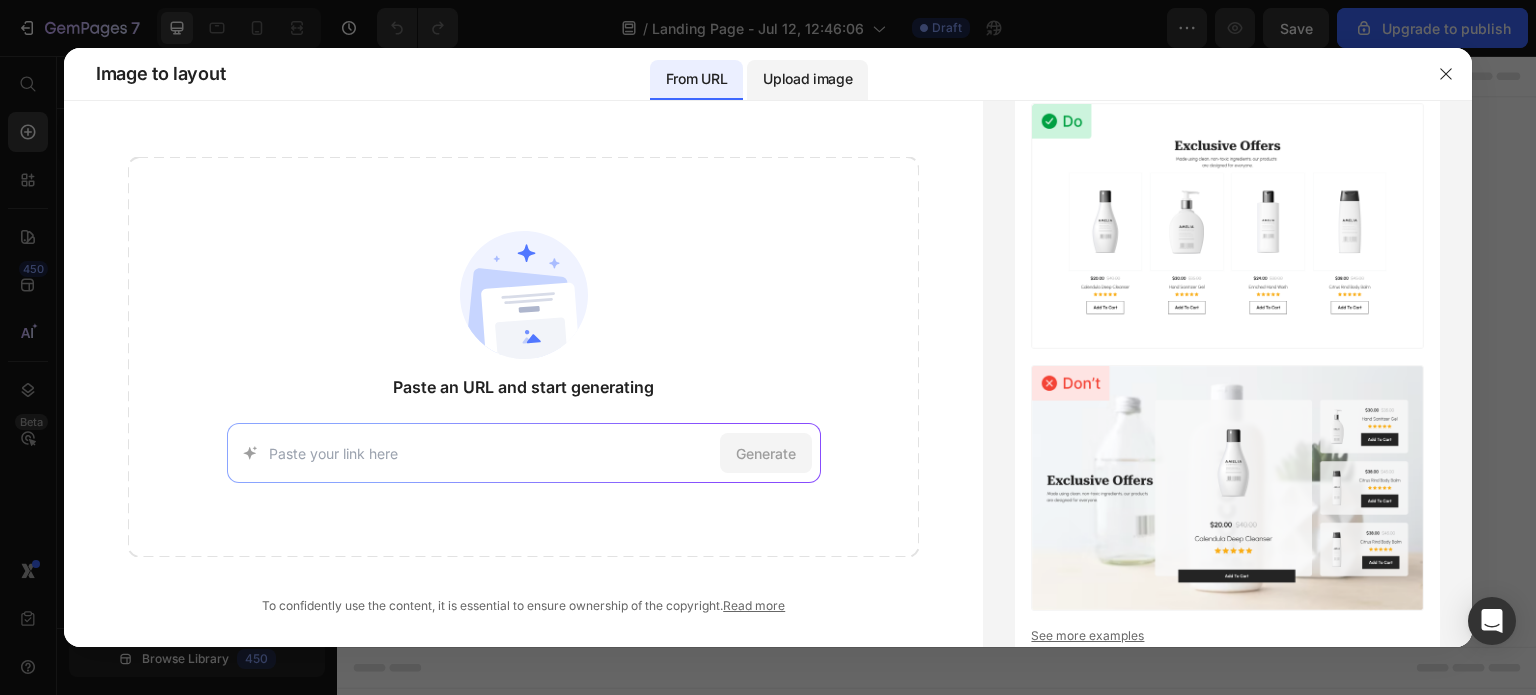 click on "Upload image" at bounding box center [807, 79] 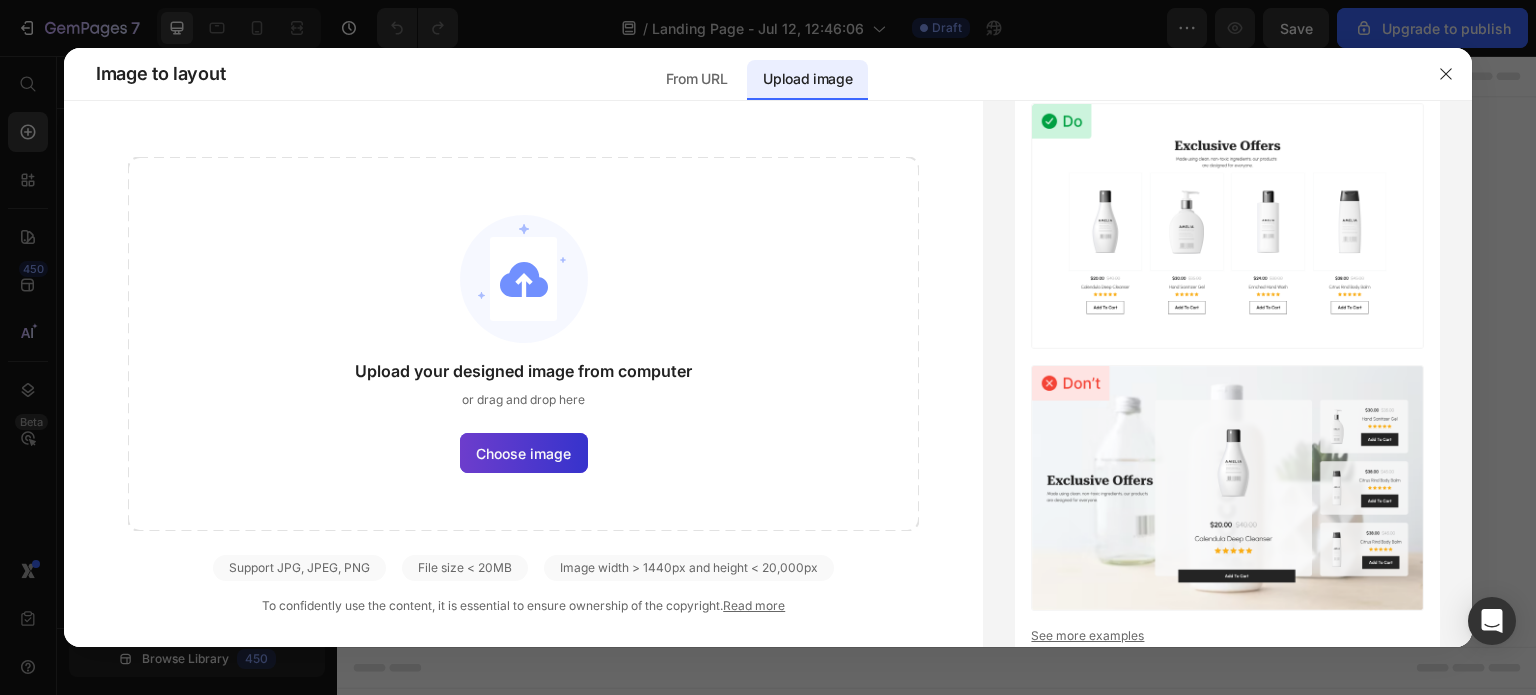 click on "Choose image" 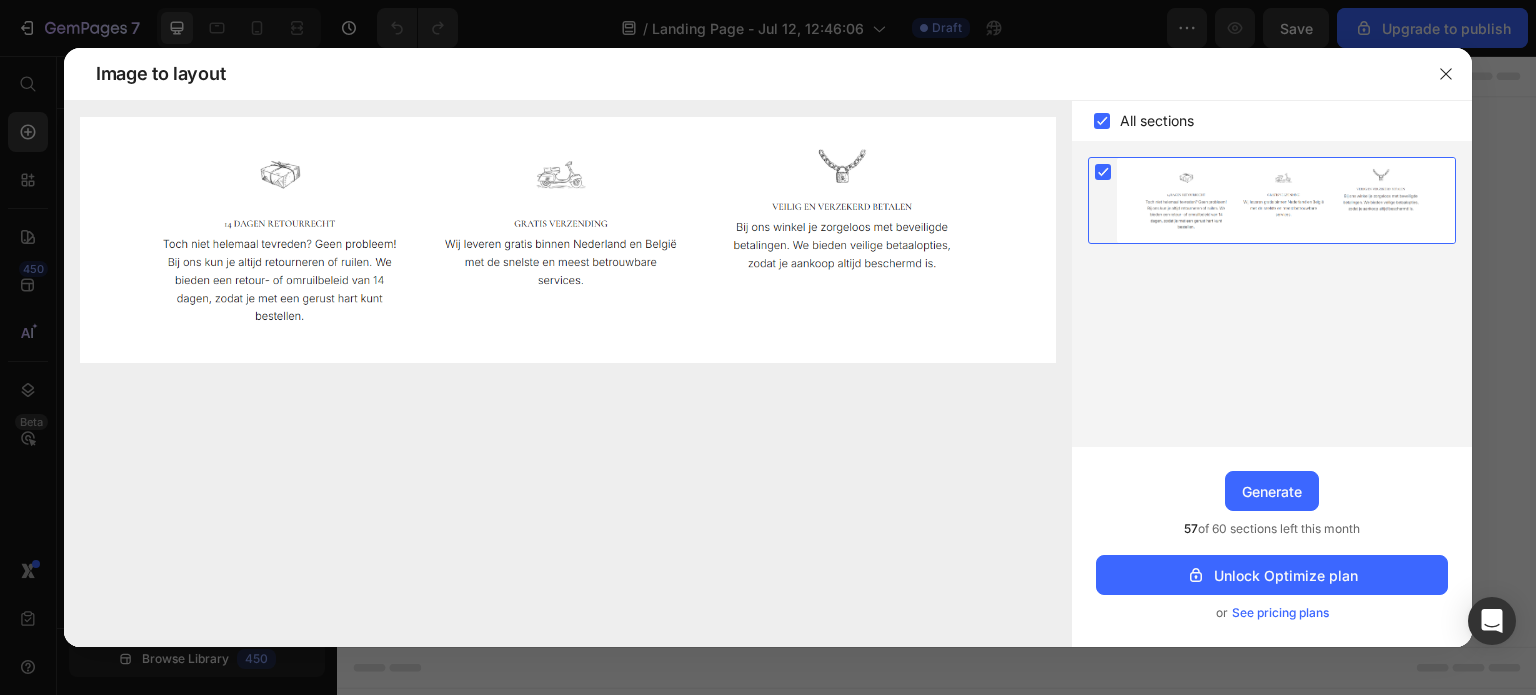 click at bounding box center (568, 240) 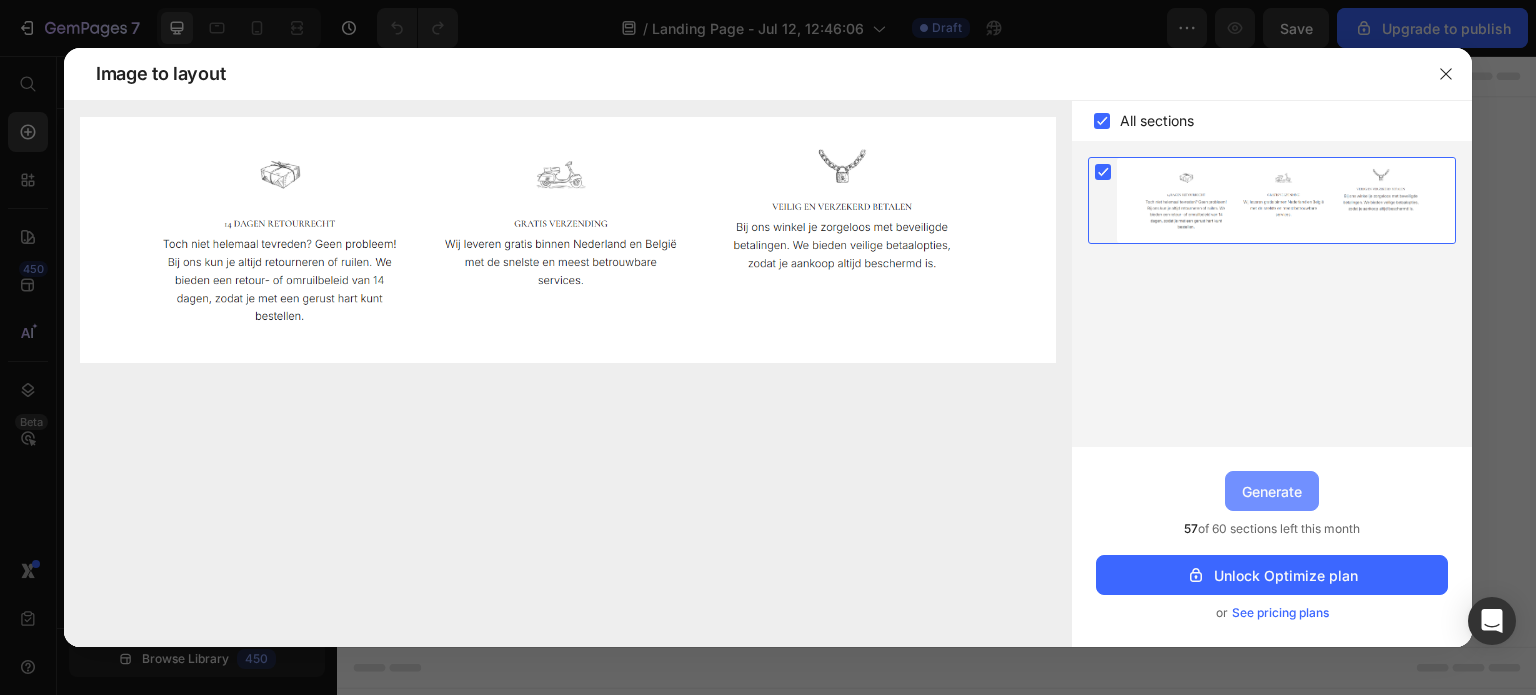 click on "Generate" at bounding box center [1272, 491] 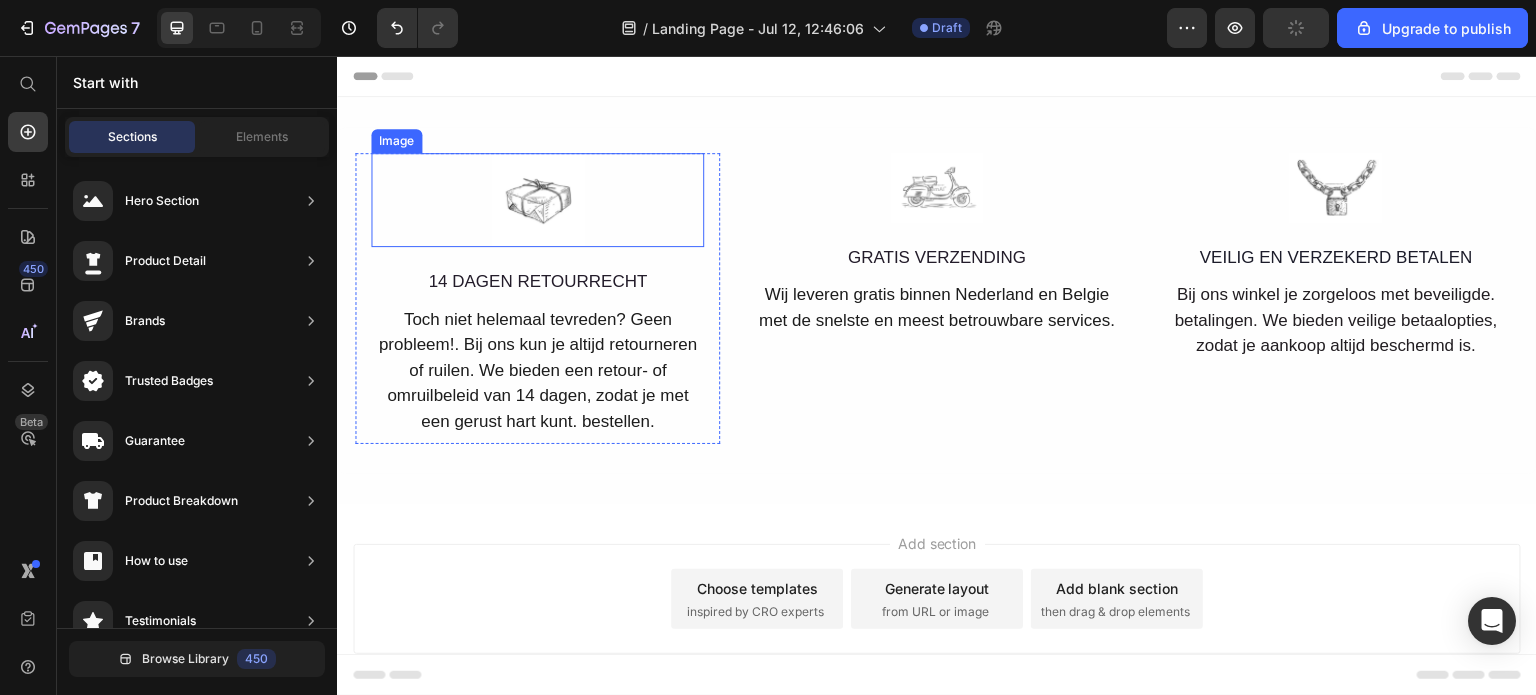 click at bounding box center (537, 200) 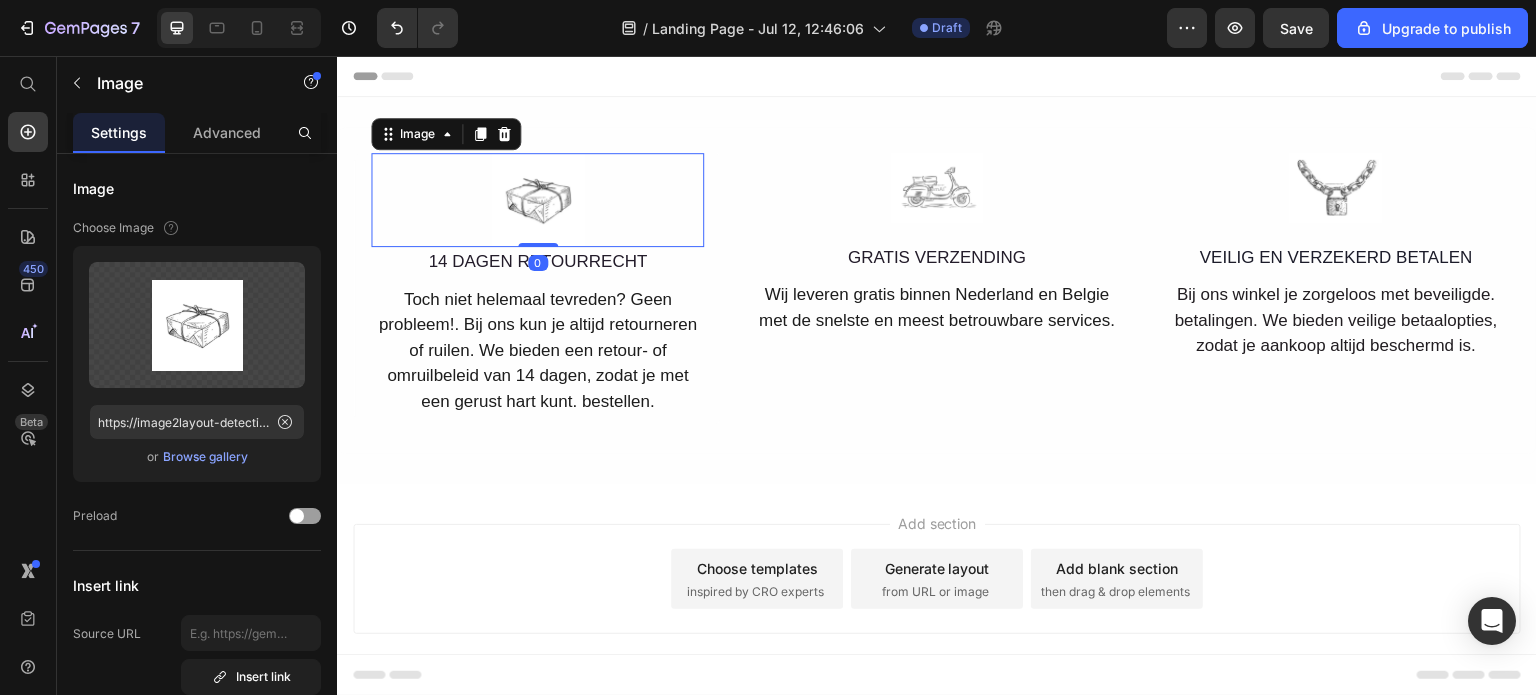 drag, startPoint x: 548, startPoint y: 263, endPoint x: 549, endPoint y: 237, distance: 26.019224 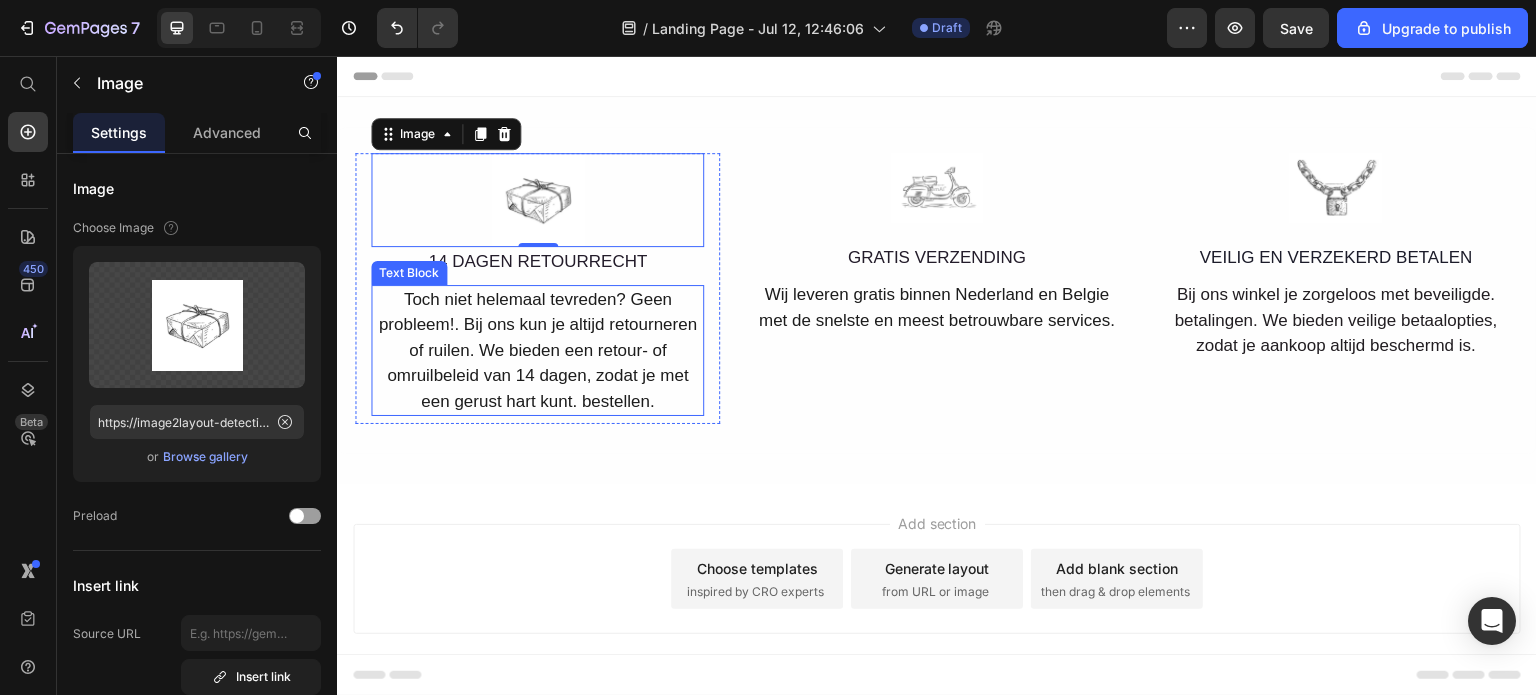 click on "Toch niet helemaal tevreden? Geen probleem!. Bij ons kun je altijd retourneren of ruilen. We bieden een retour- of omruilbeleid van 14 dagen, zodat je met een gerust hart kunt. bestellen." at bounding box center [537, 351] 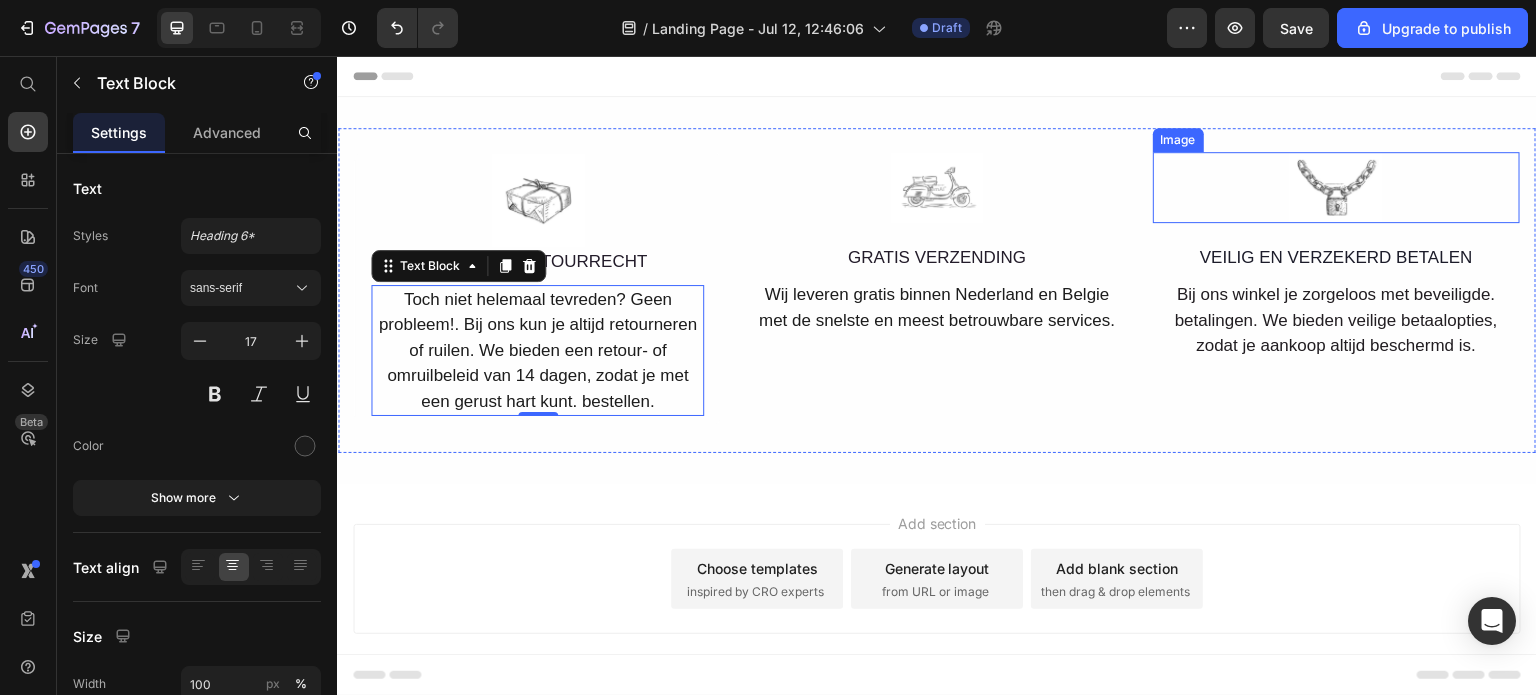 click at bounding box center [1336, 187] 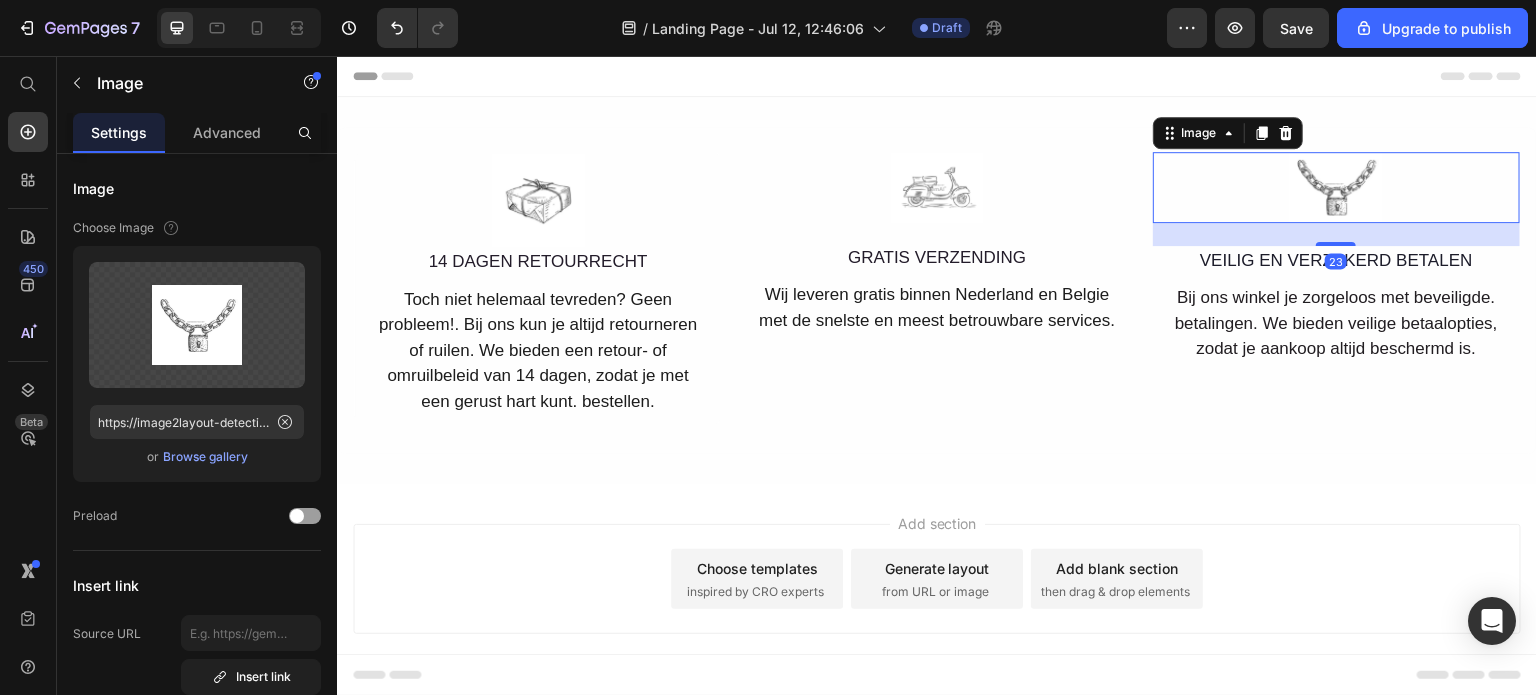 click at bounding box center [1336, 244] 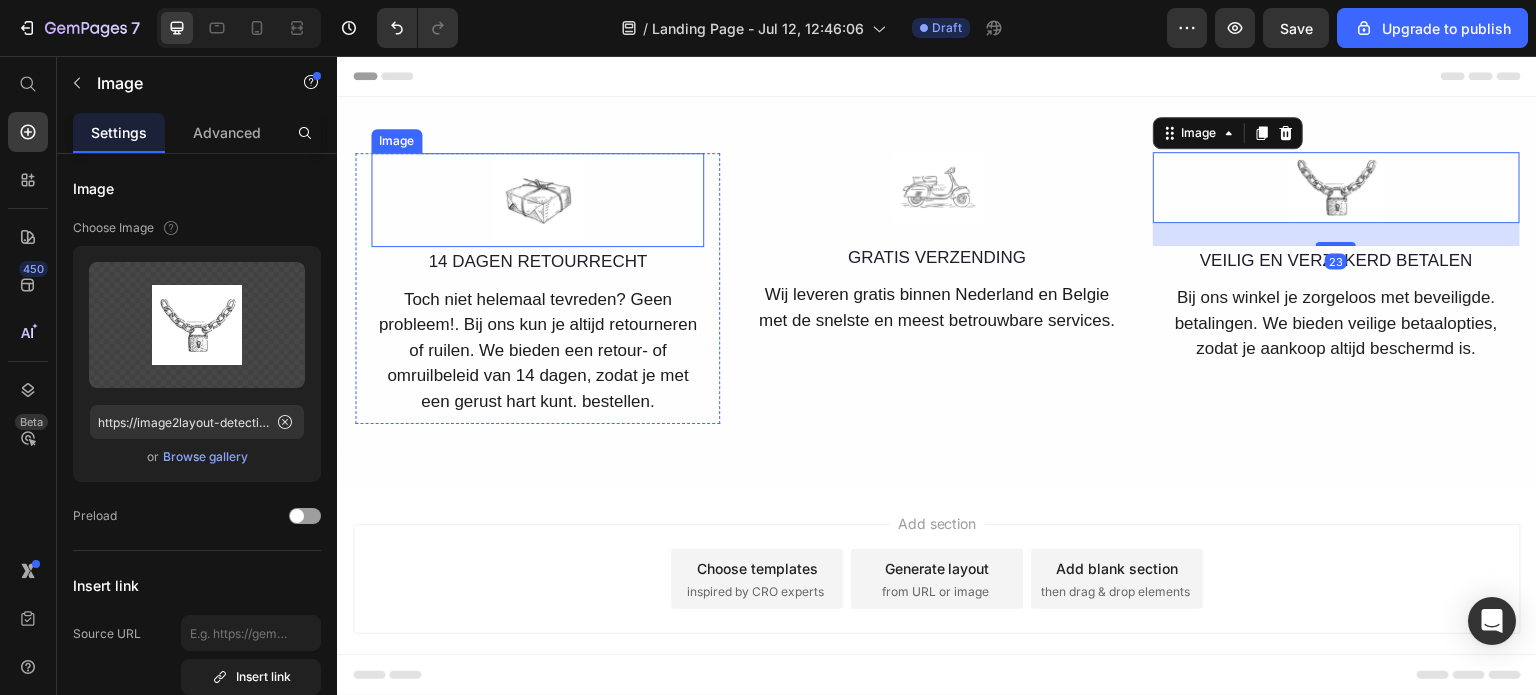 click at bounding box center [537, 200] 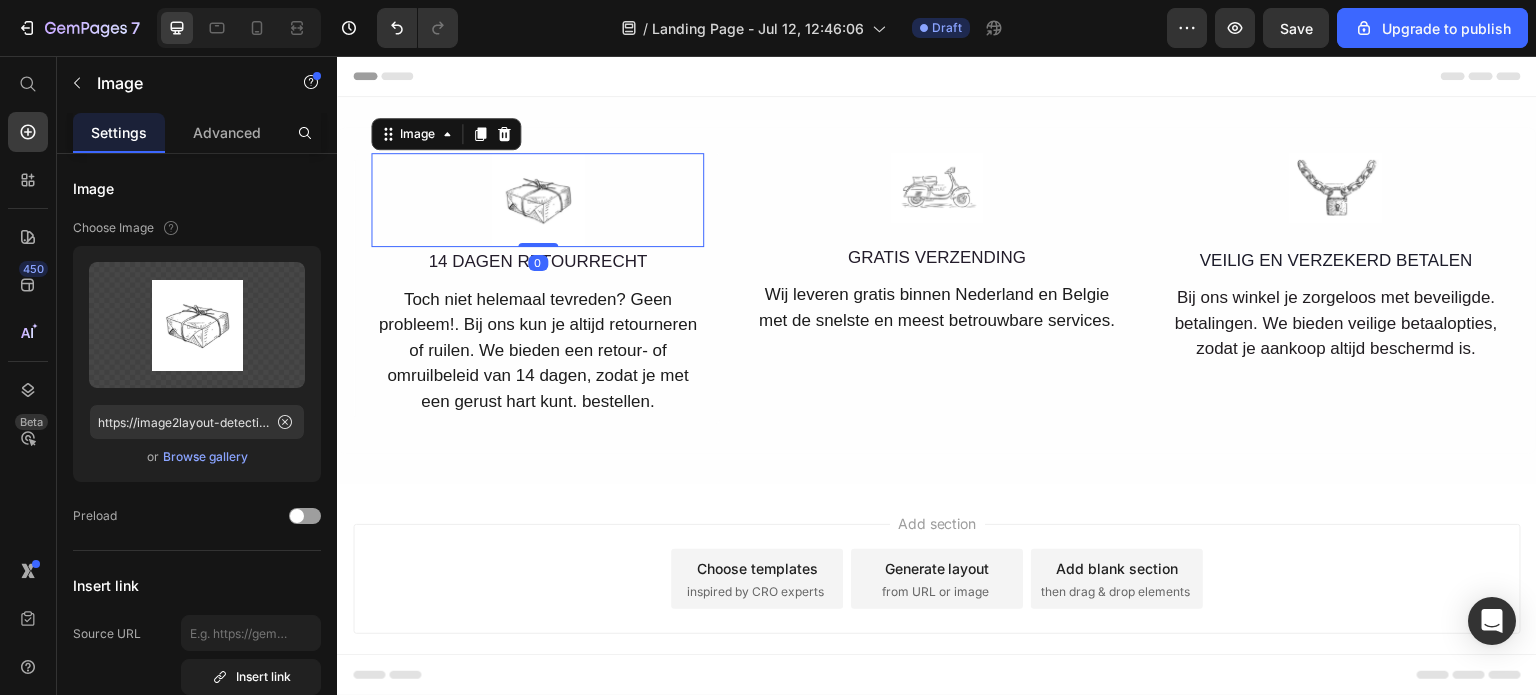 click on "Image   0" at bounding box center (537, 200) 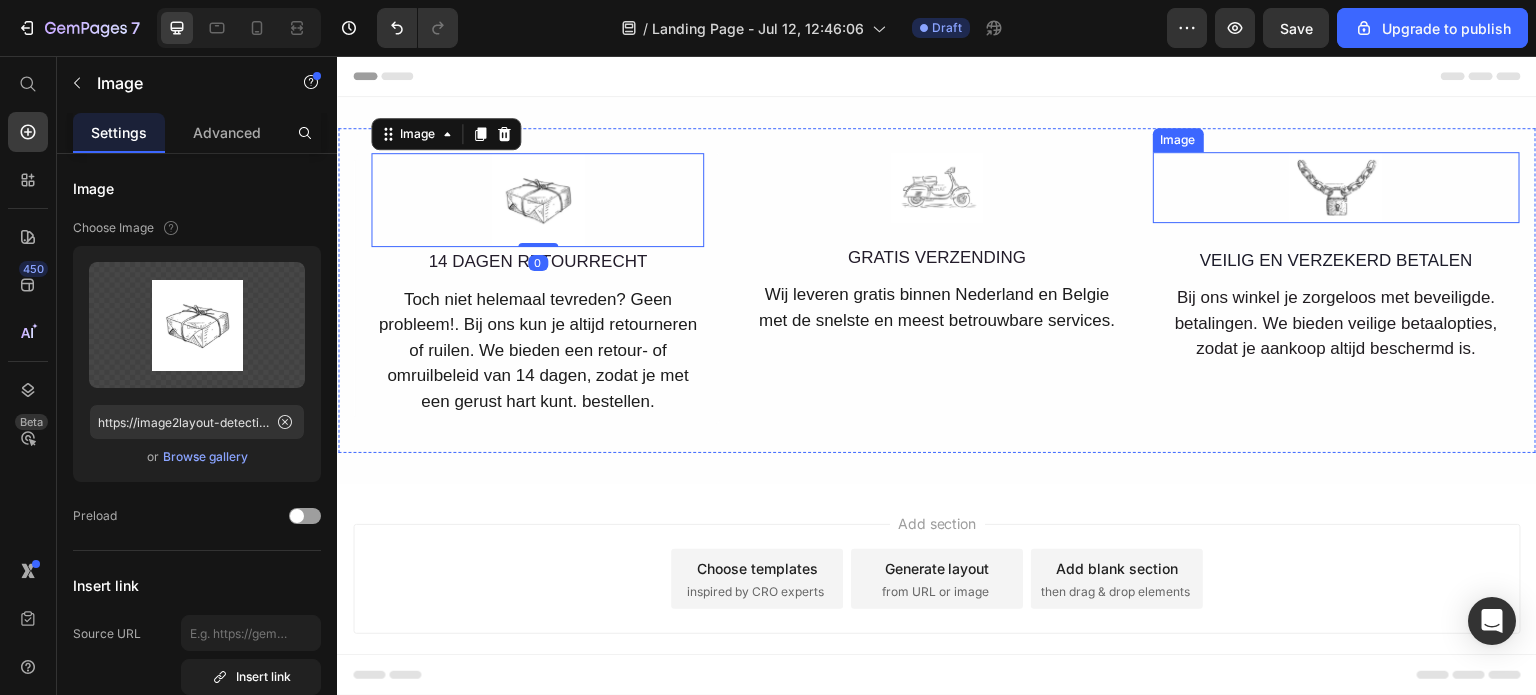 click at bounding box center (1336, 187) 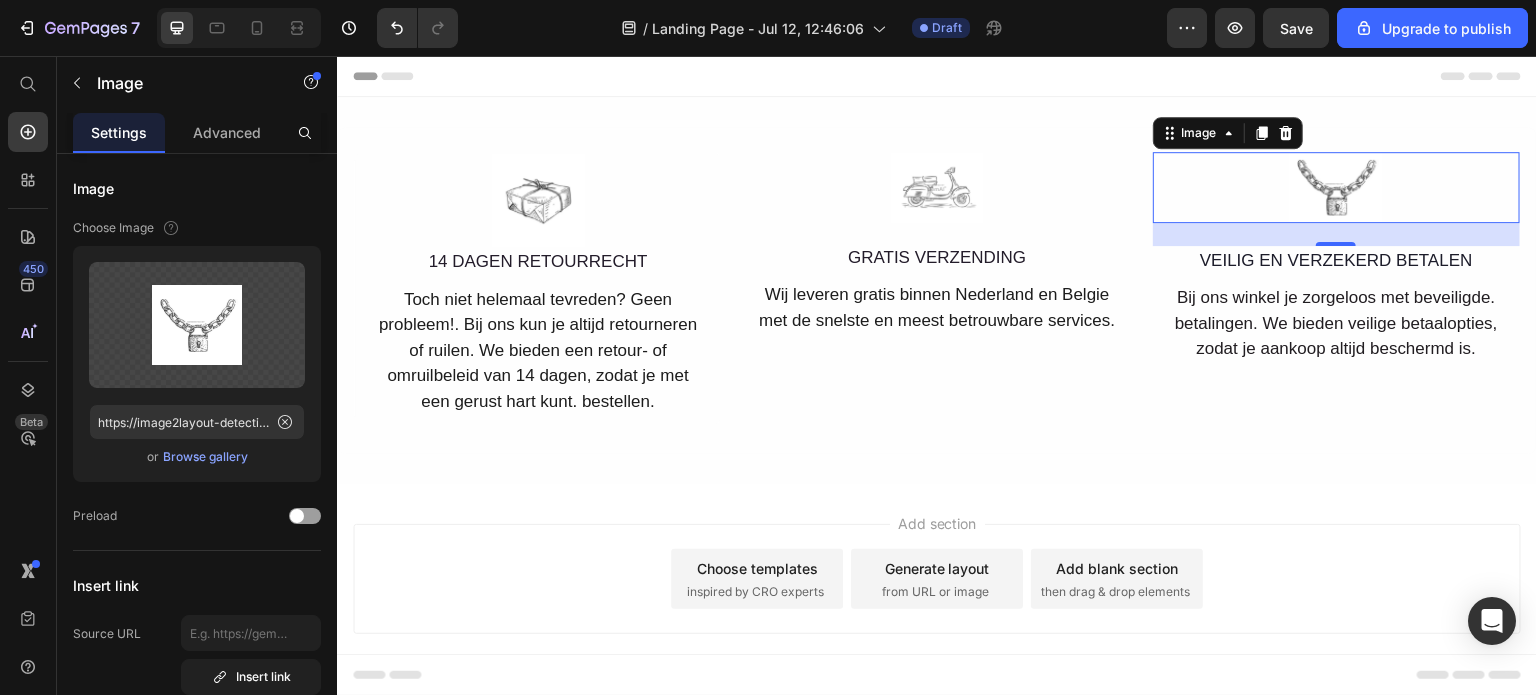 click on "Header" at bounding box center (937, 76) 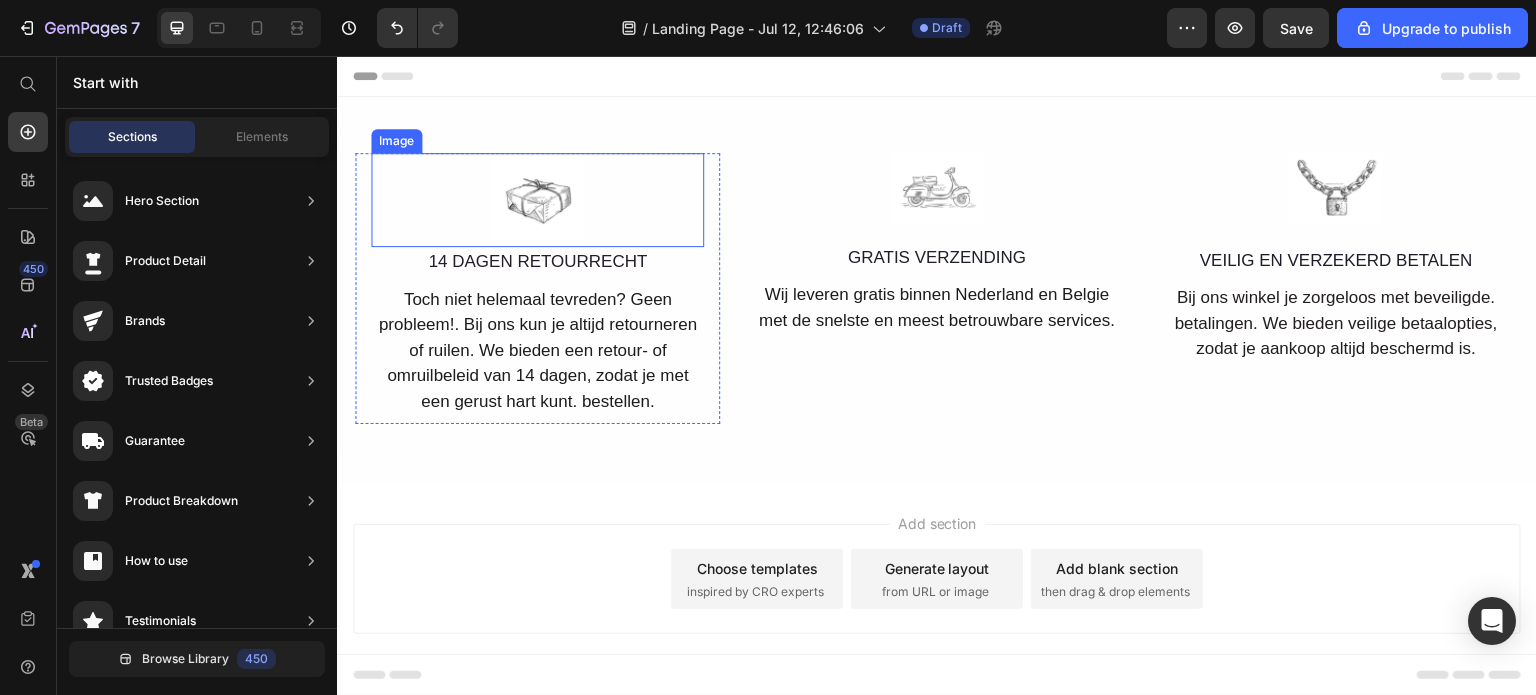 click at bounding box center (537, 200) 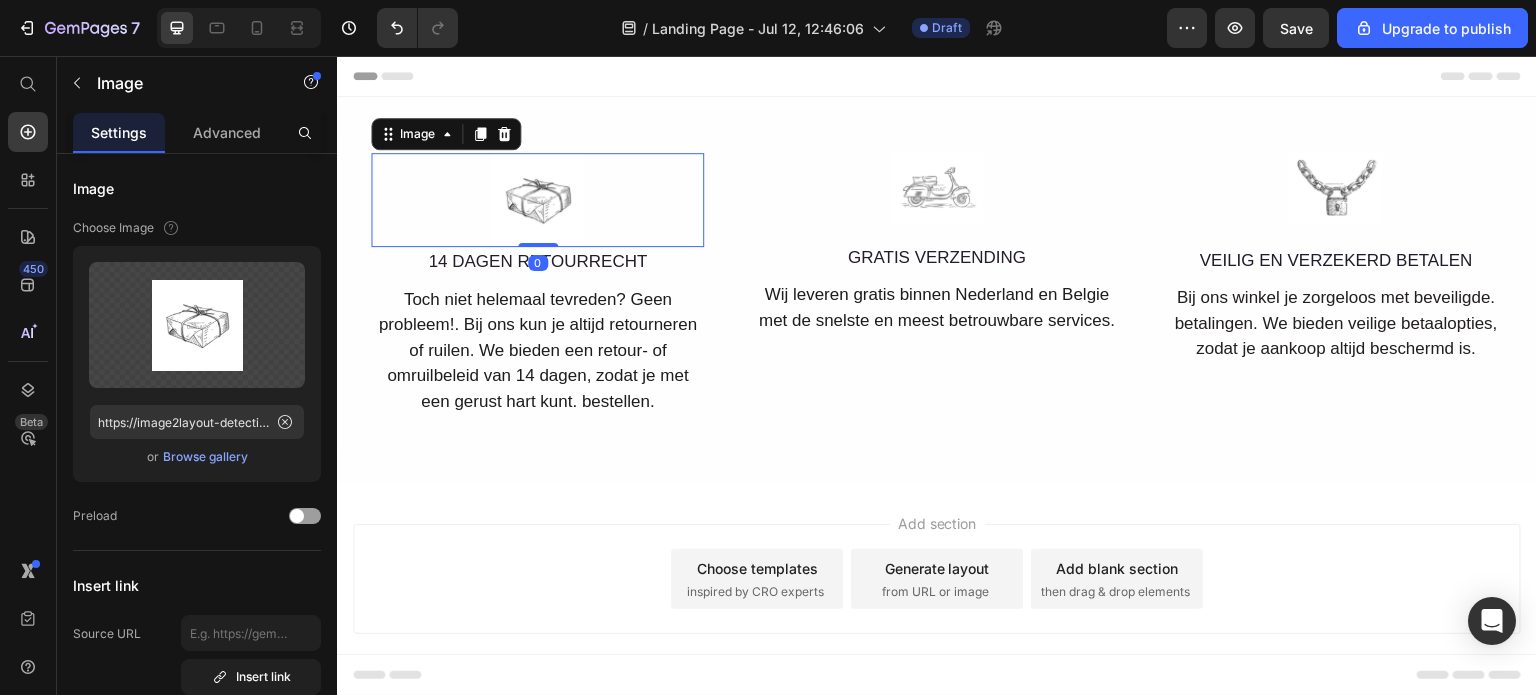 drag, startPoint x: 540, startPoint y: 243, endPoint x: 555, endPoint y: 192, distance: 53.160137 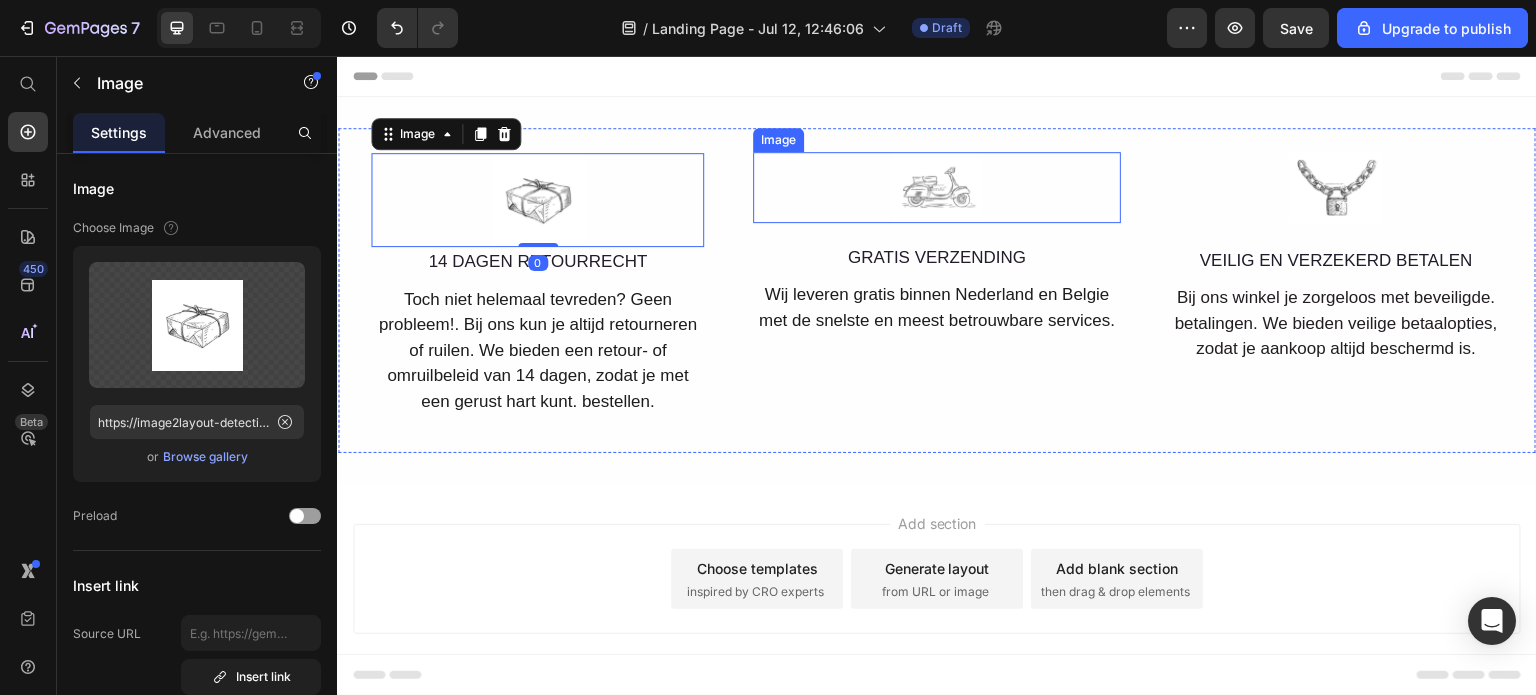 click at bounding box center (936, 187) 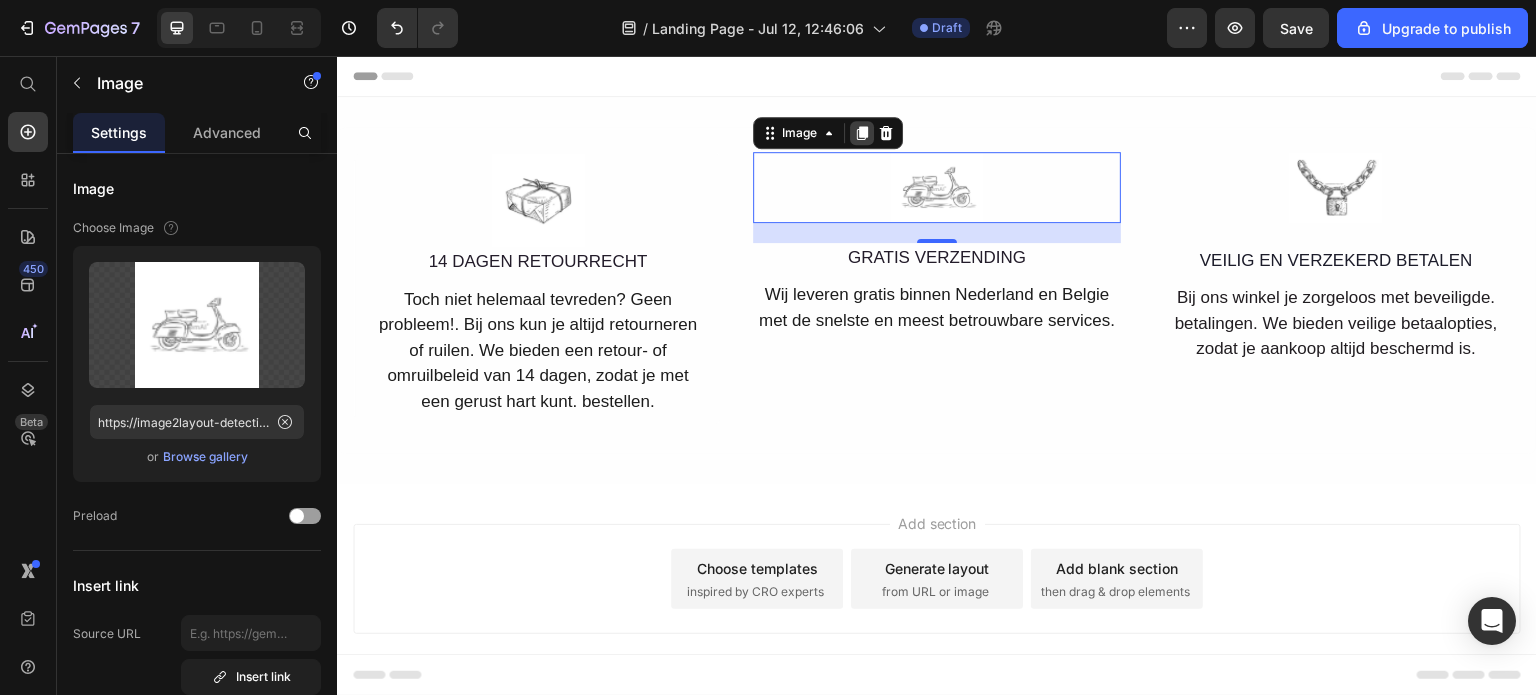click 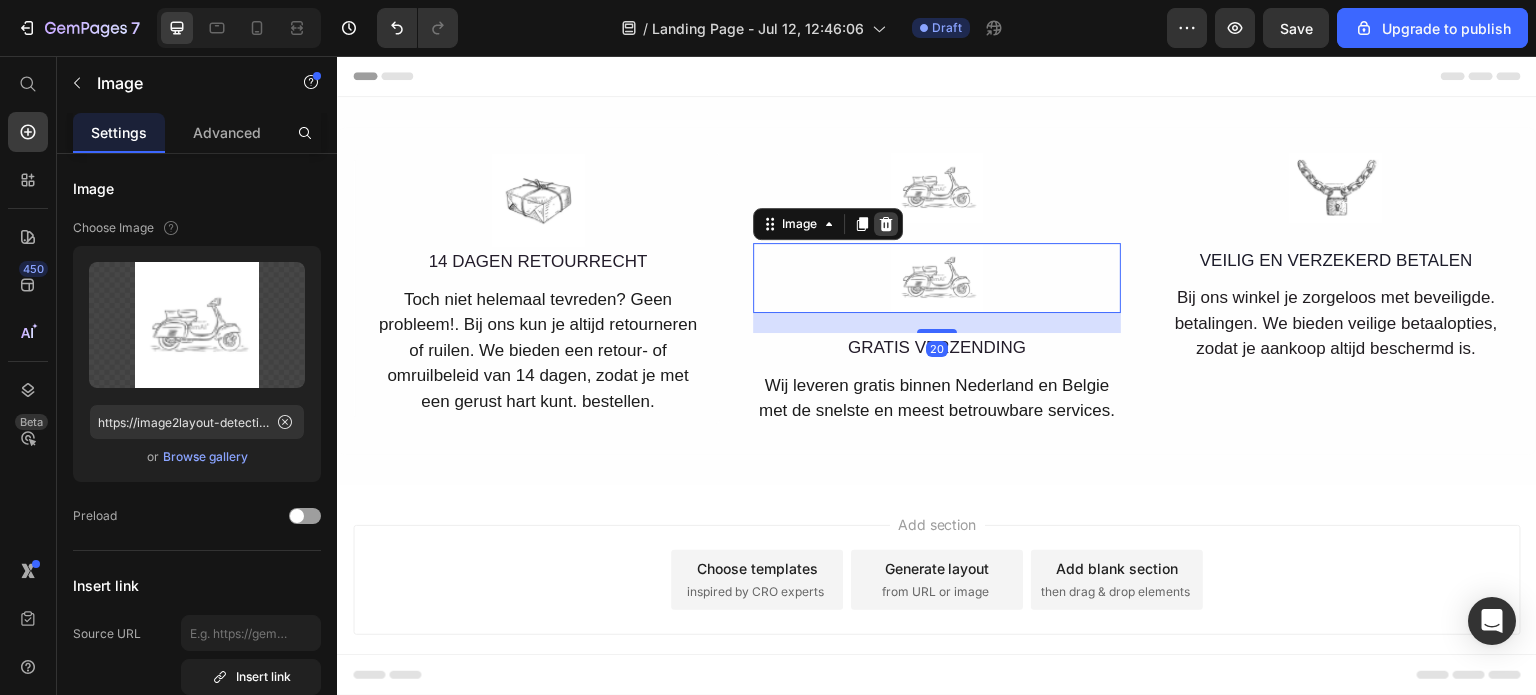 click 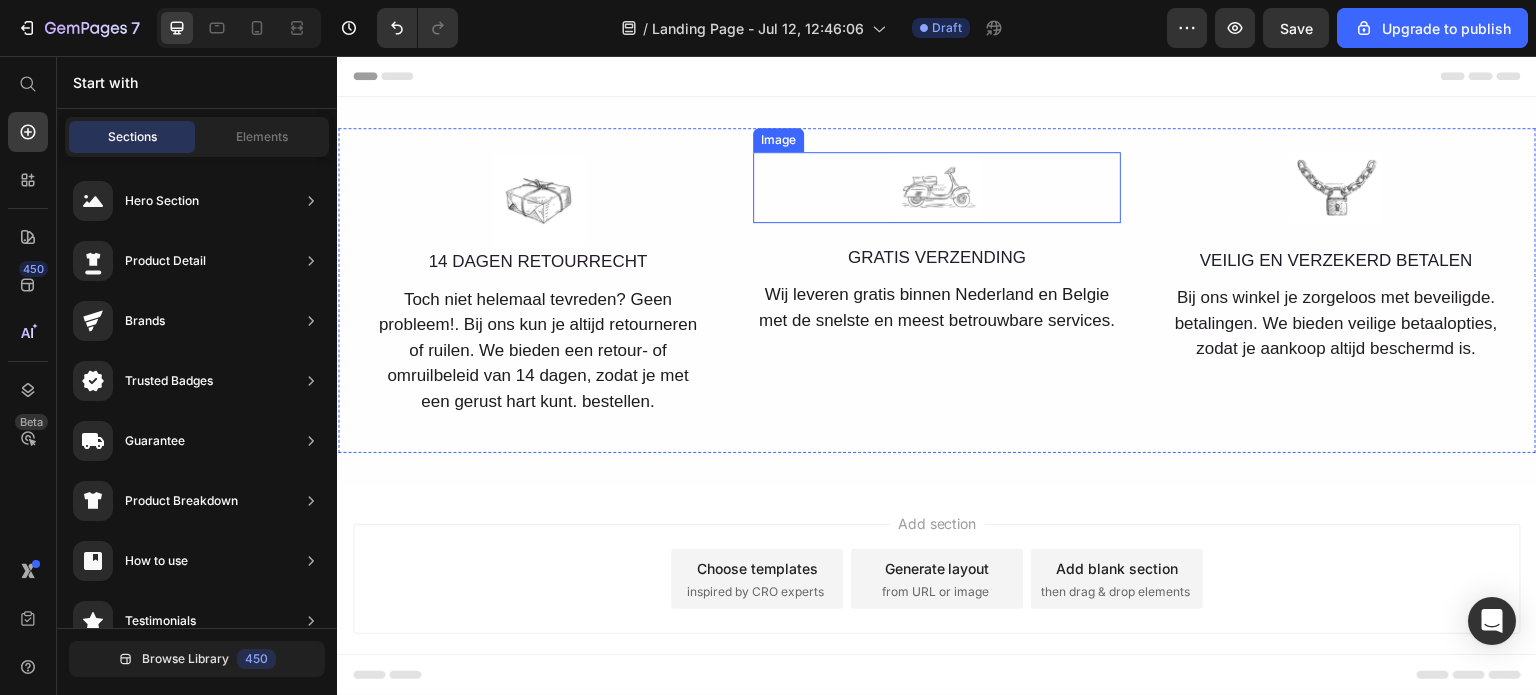click at bounding box center [936, 187] 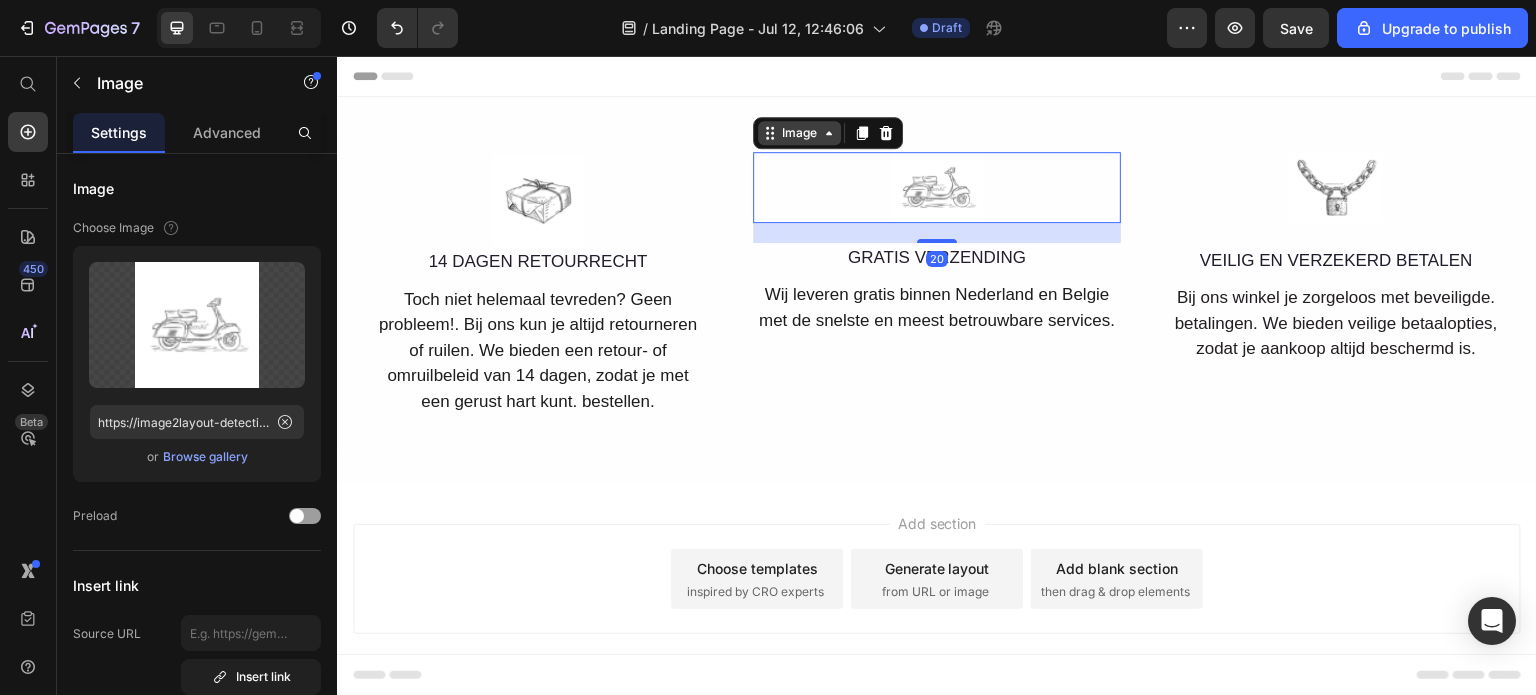 click 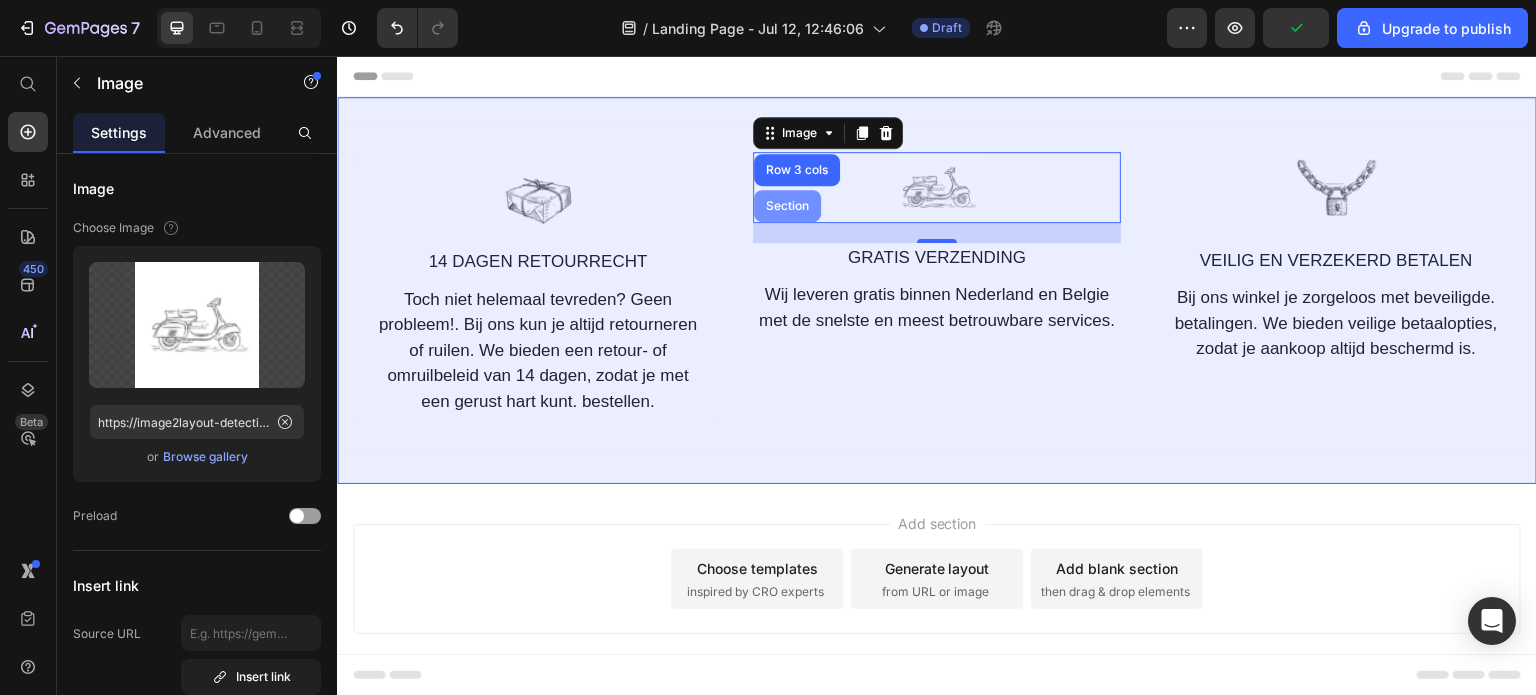 click on "Section" at bounding box center [787, 206] 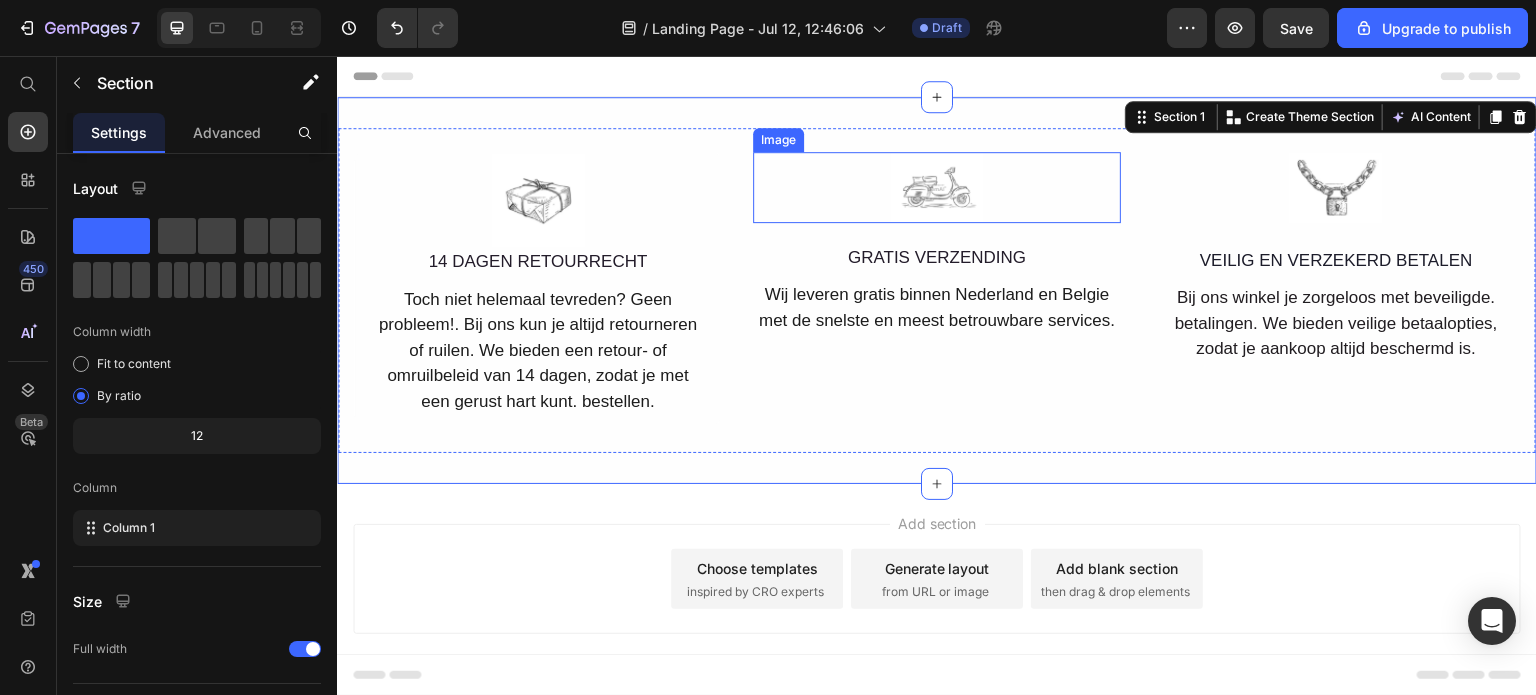 click at bounding box center (936, 187) 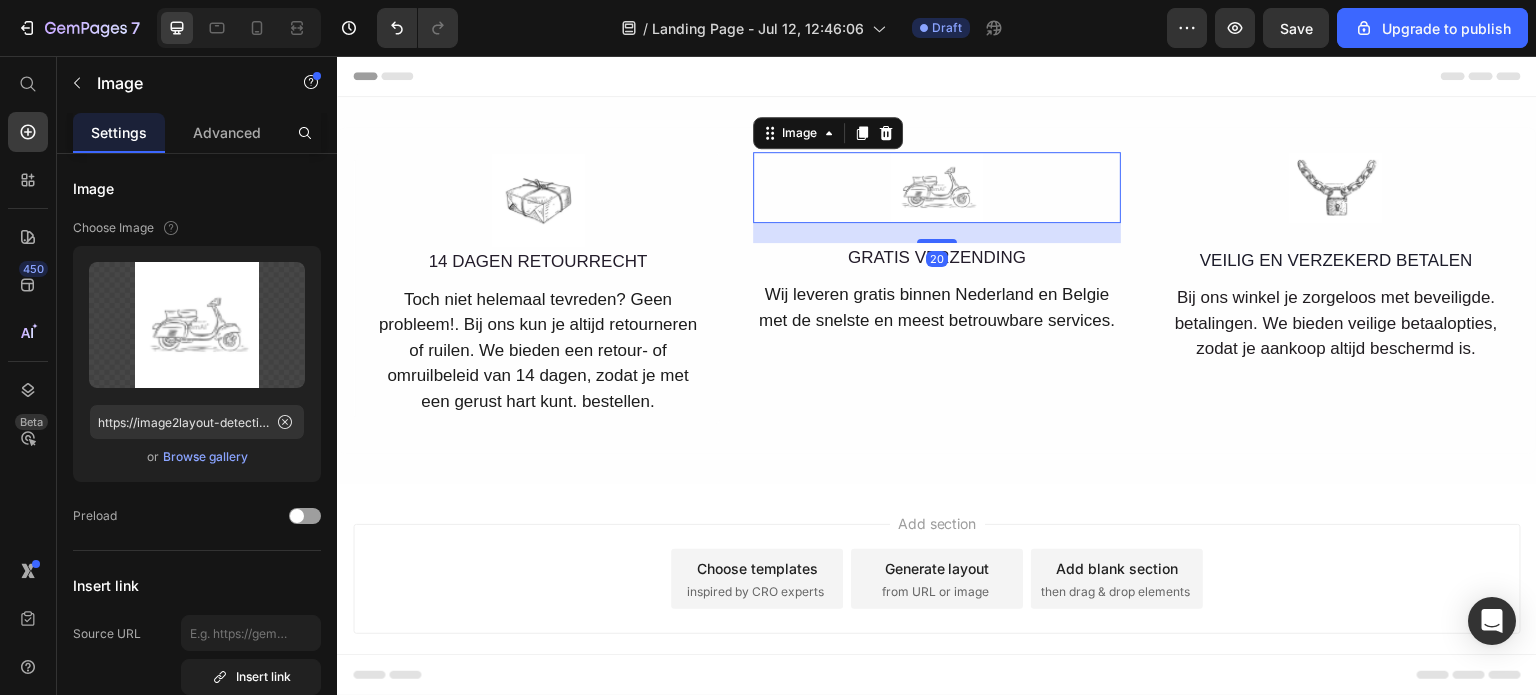 click on "Image 14 DAGEN RETOURRECHT Text Block Toch niet helemaal tevreden? Geen probleem!. Bij ons kun je altijd retourneren of ruilen. We bieden een retour- of omruilbeleid van 14 dagen, zodat je met een gerust hart kunt. bestellen. Text Block Row Image   20 GRATIS VERZENDING Text Block Wij leveren gratis binnen Nederland en Belgie met de snelste en meest betrouwbare services. Text Block Image VEILIG EN VERZEKERD BETALEN Text Block Bij ons winkel je zorgeloos met beveiligde. betalingen. We bieden veilige betaalopties, zodat je aankoop altijd beschermd is. Text Block Row" at bounding box center [937, 290] 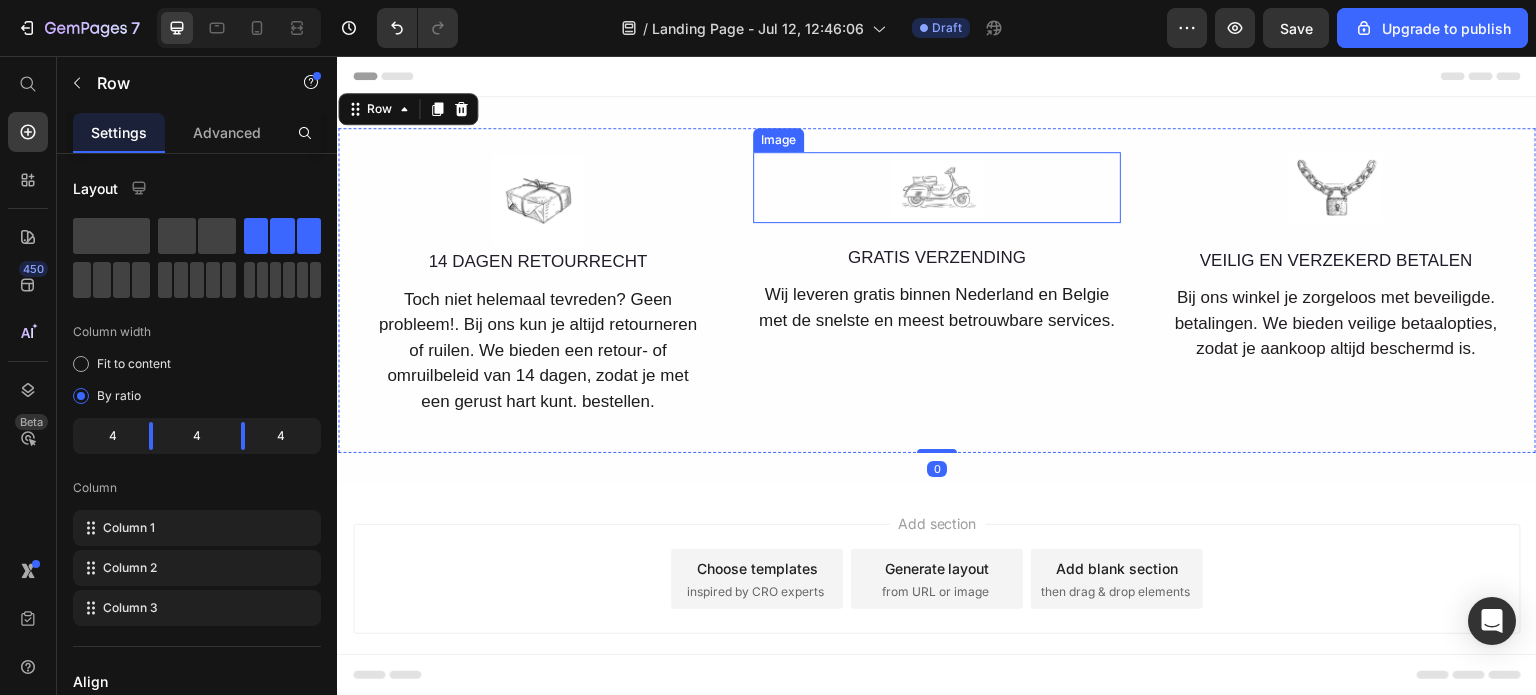 click at bounding box center [936, 187] 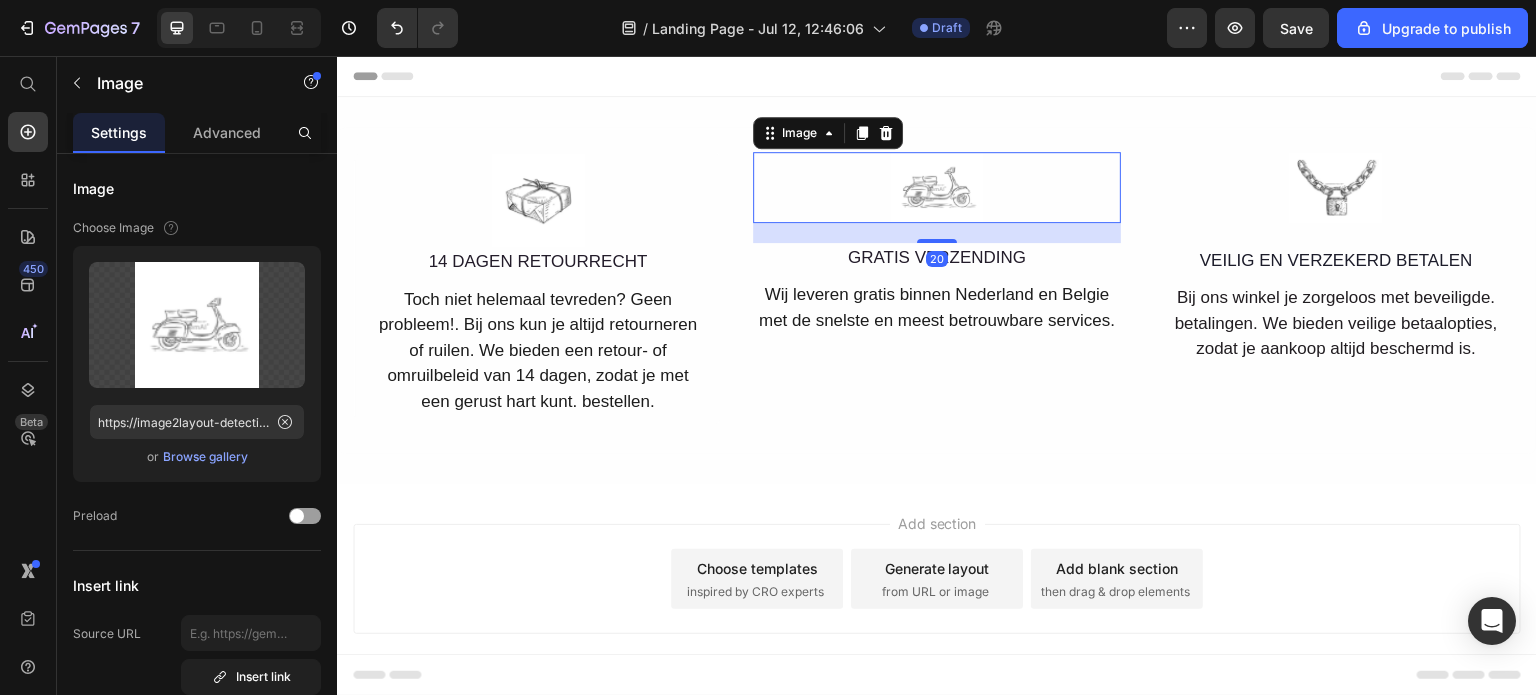 click at bounding box center [936, 187] 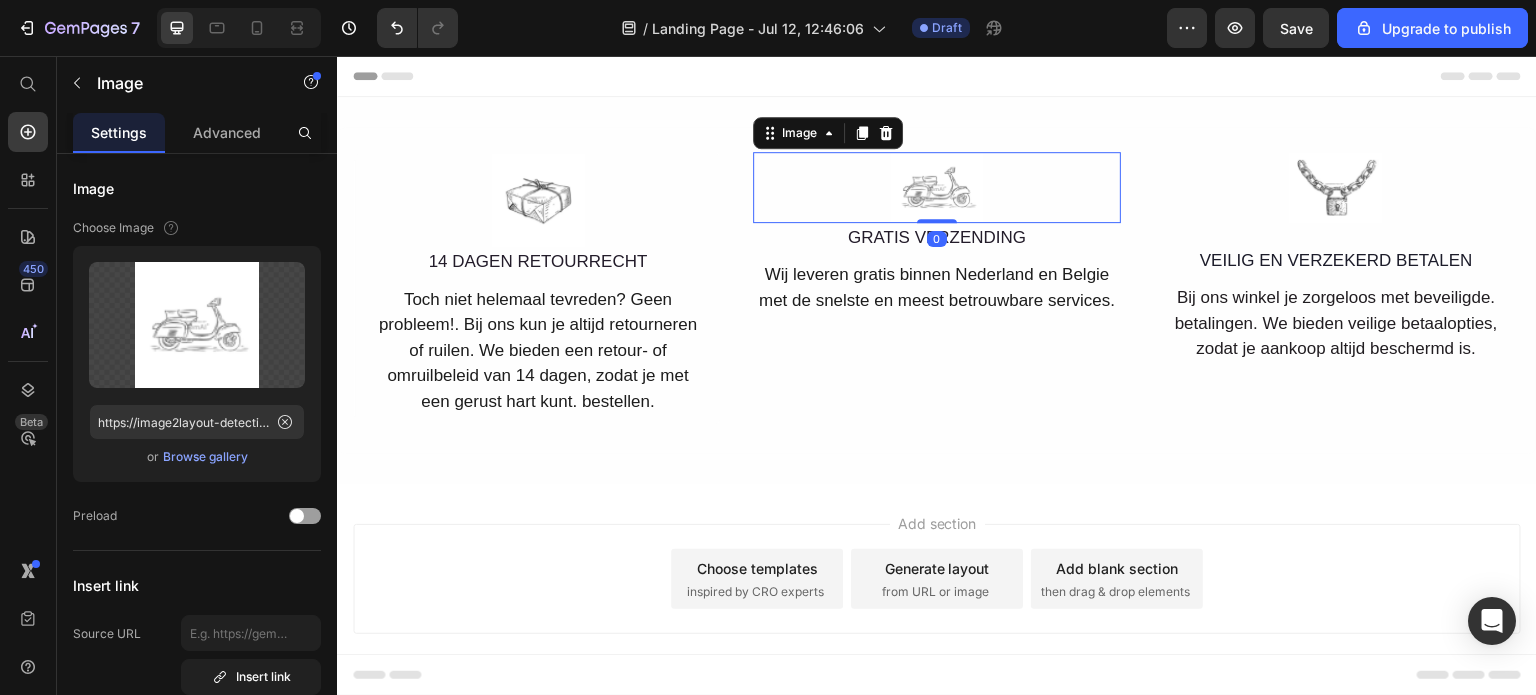 drag, startPoint x: 937, startPoint y: 239, endPoint x: 933, endPoint y: 195, distance: 44.181442 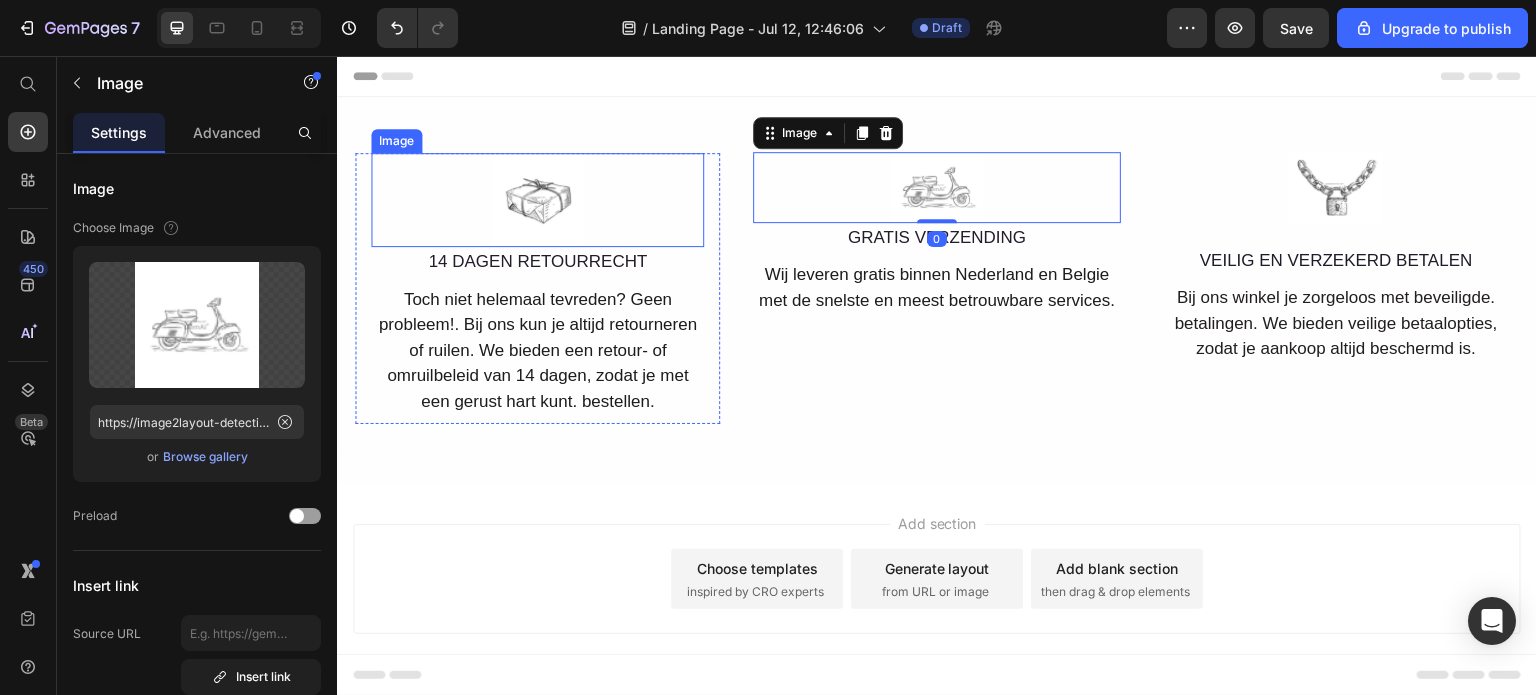 click at bounding box center (537, 200) 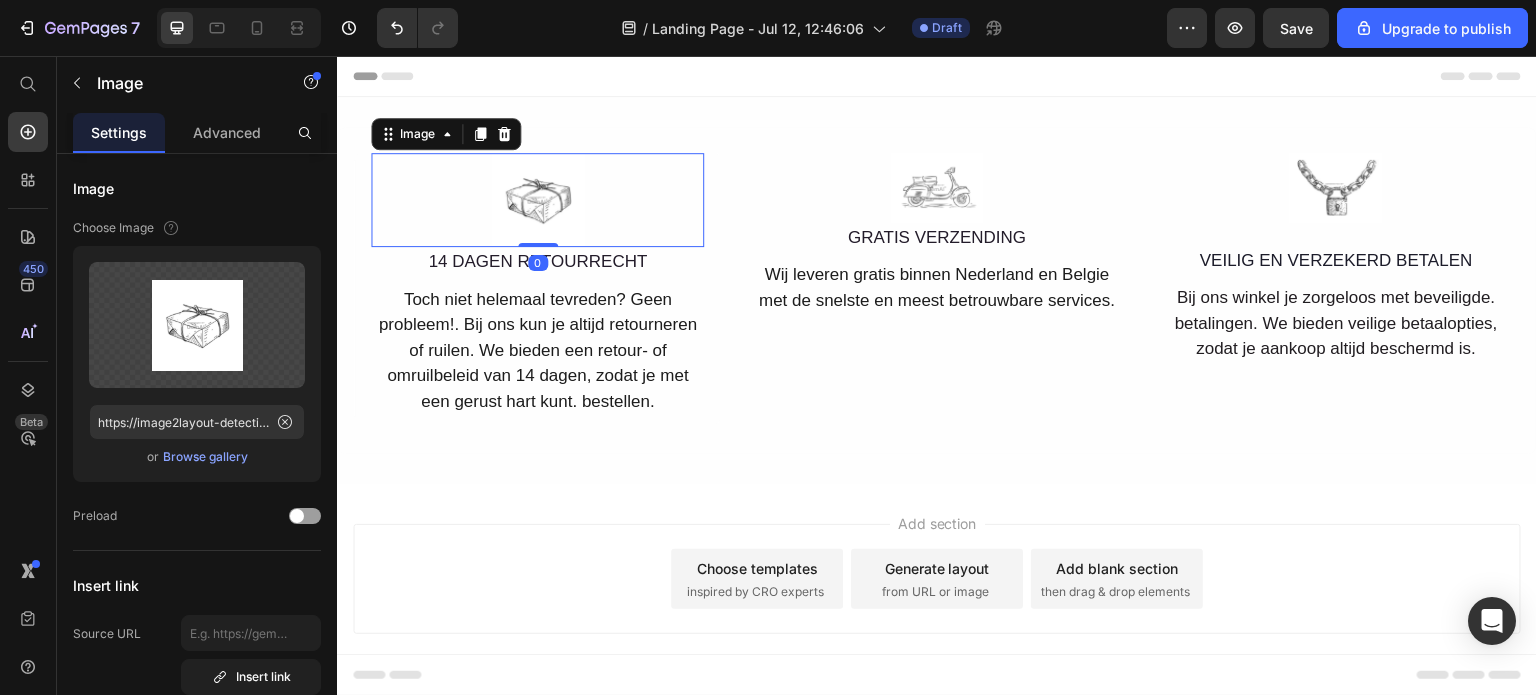 drag, startPoint x: 542, startPoint y: 243, endPoint x: 545, endPoint y: 196, distance: 47.095646 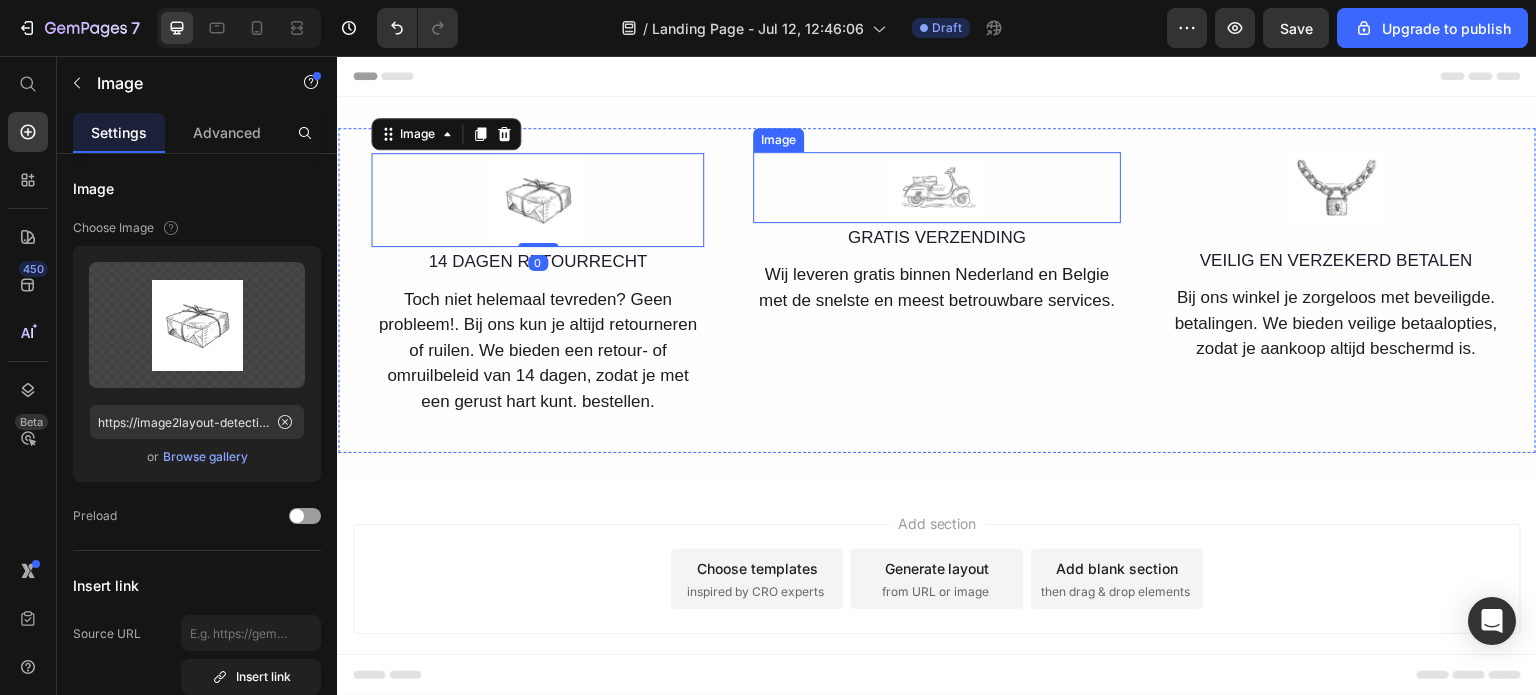 click at bounding box center (936, 187) 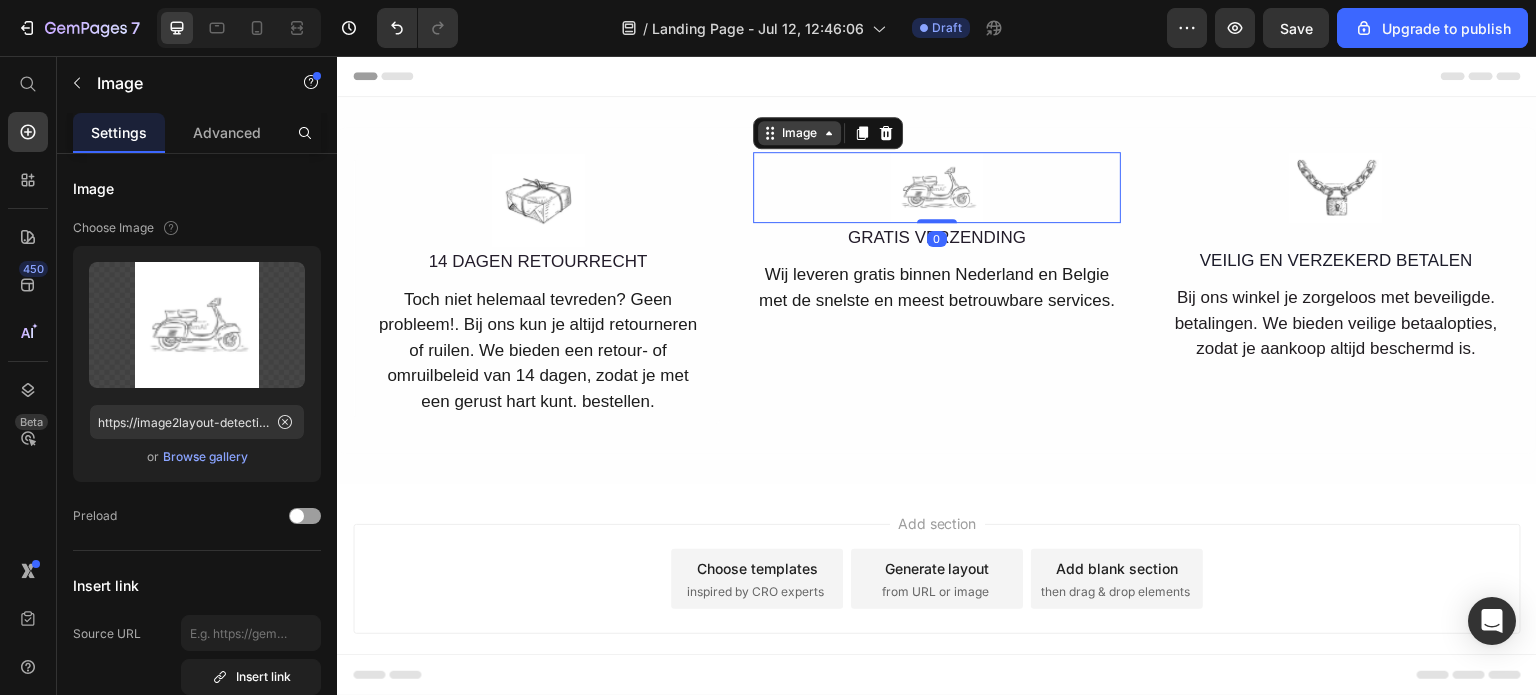 click on "Image" at bounding box center (799, 133) 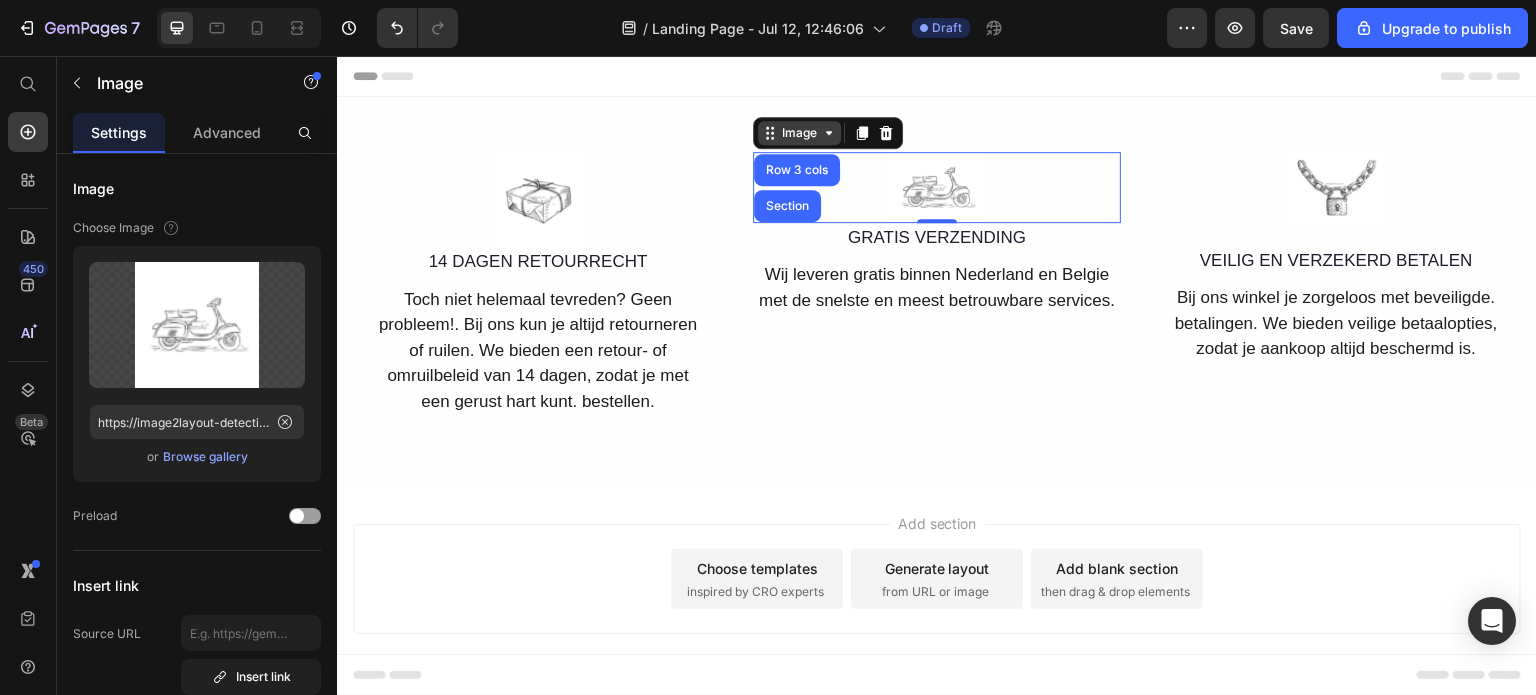 click on "Image" at bounding box center [799, 133] 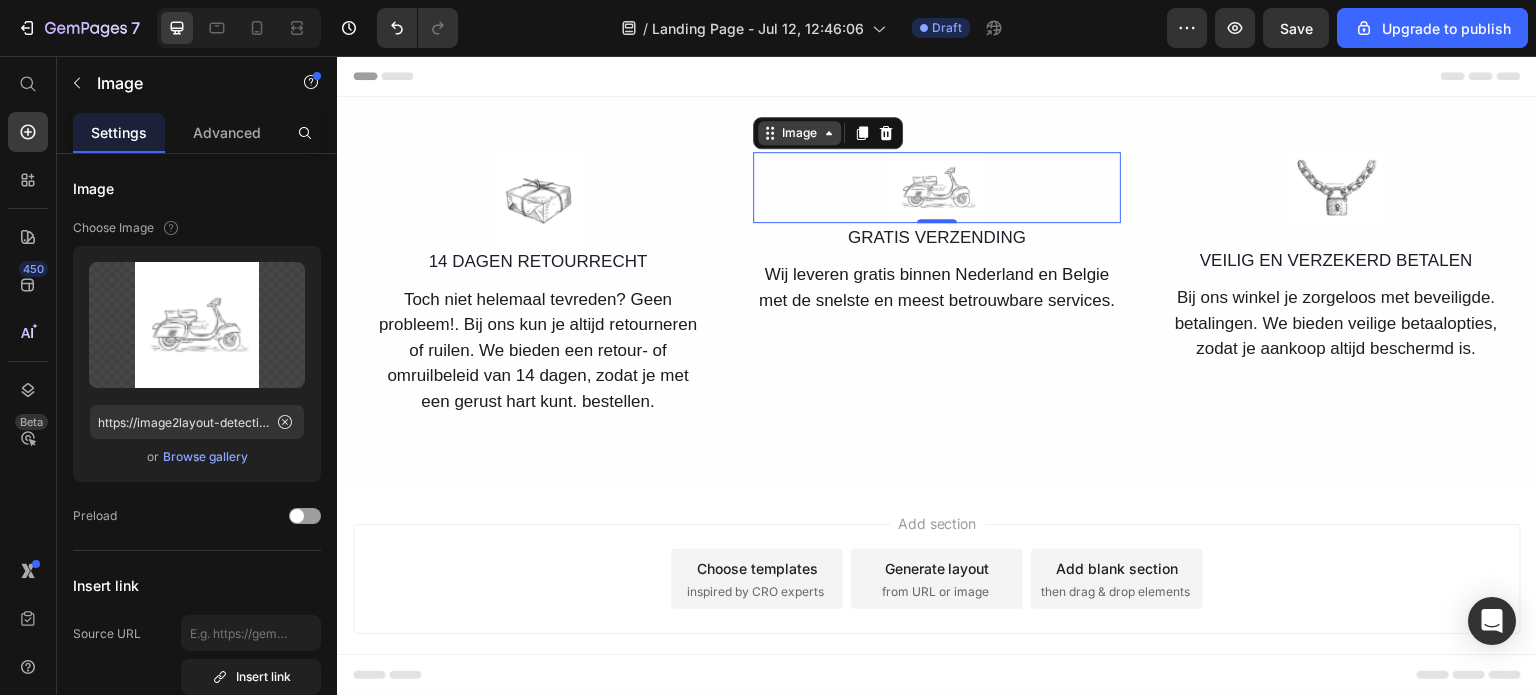 click 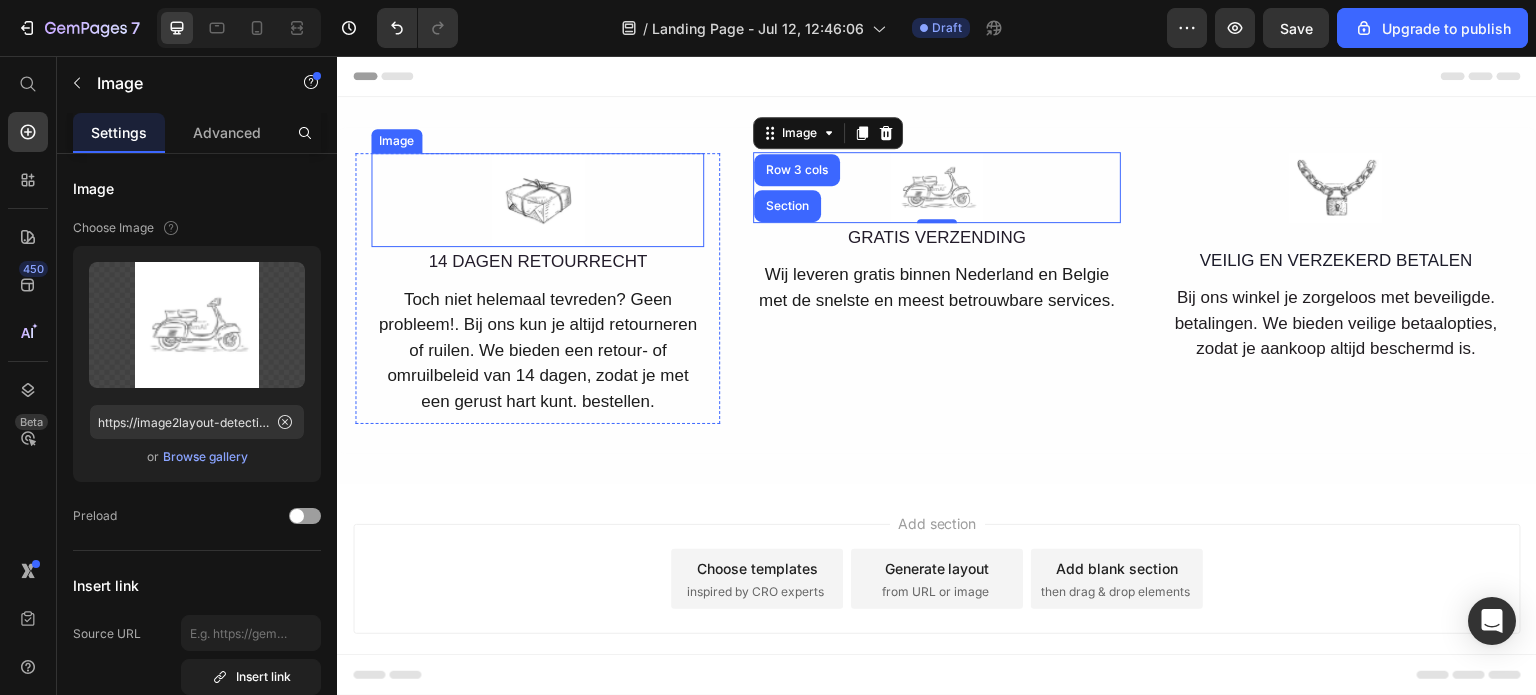 click at bounding box center [537, 200] 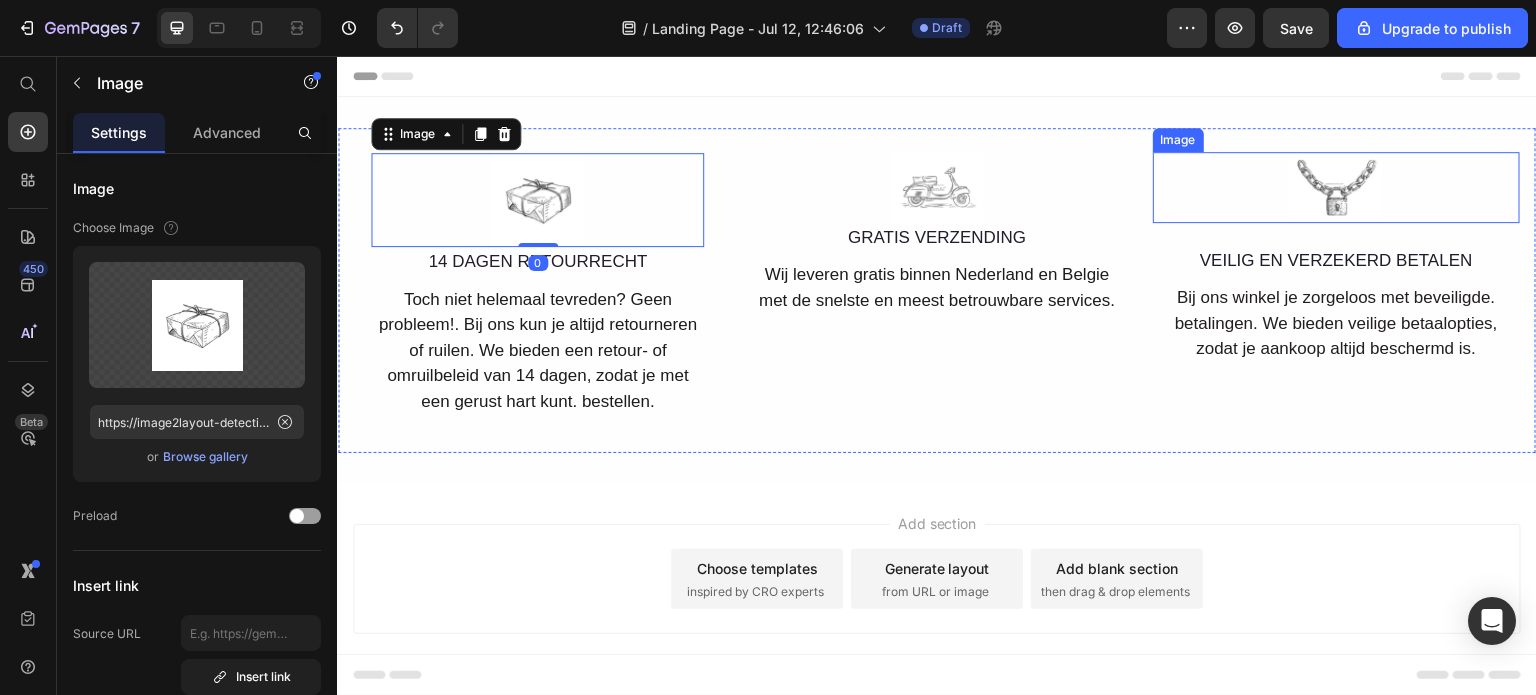 click at bounding box center (1336, 187) 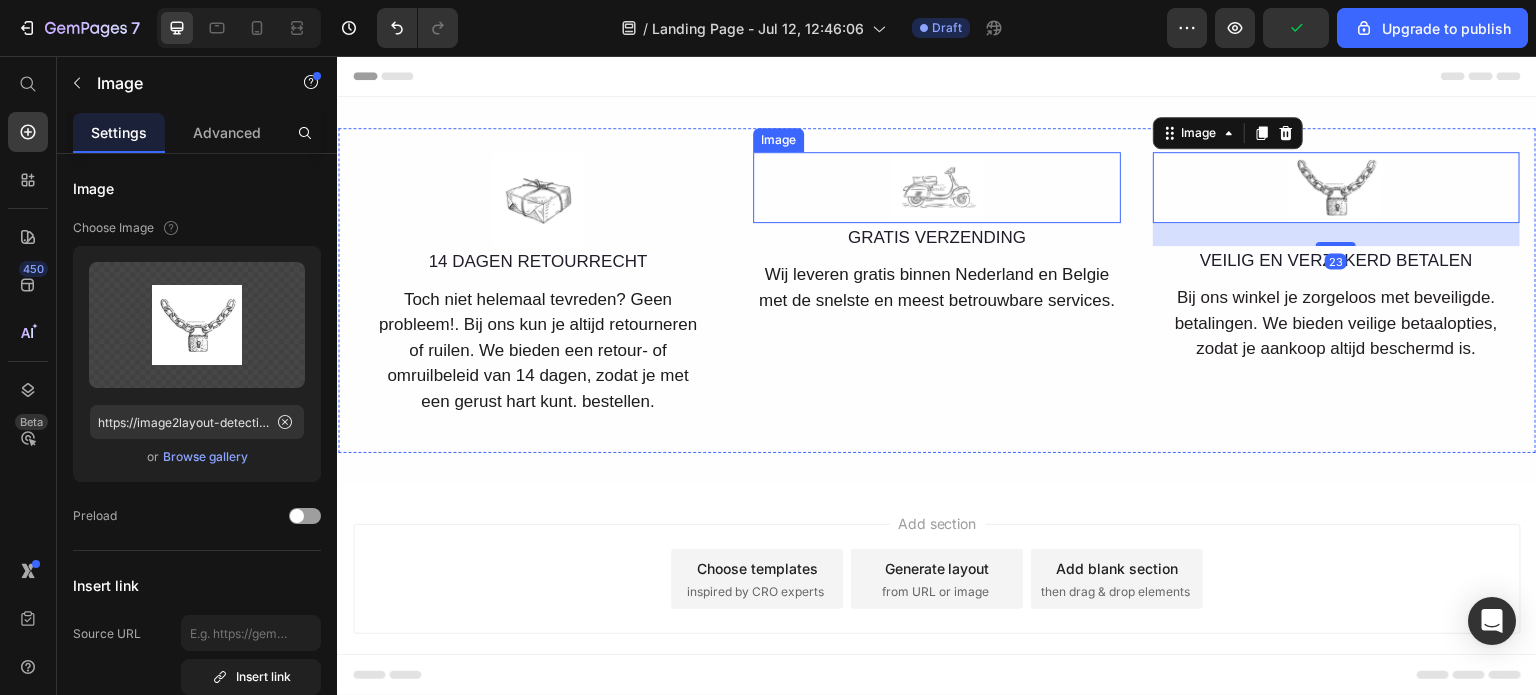 click at bounding box center (936, 187) 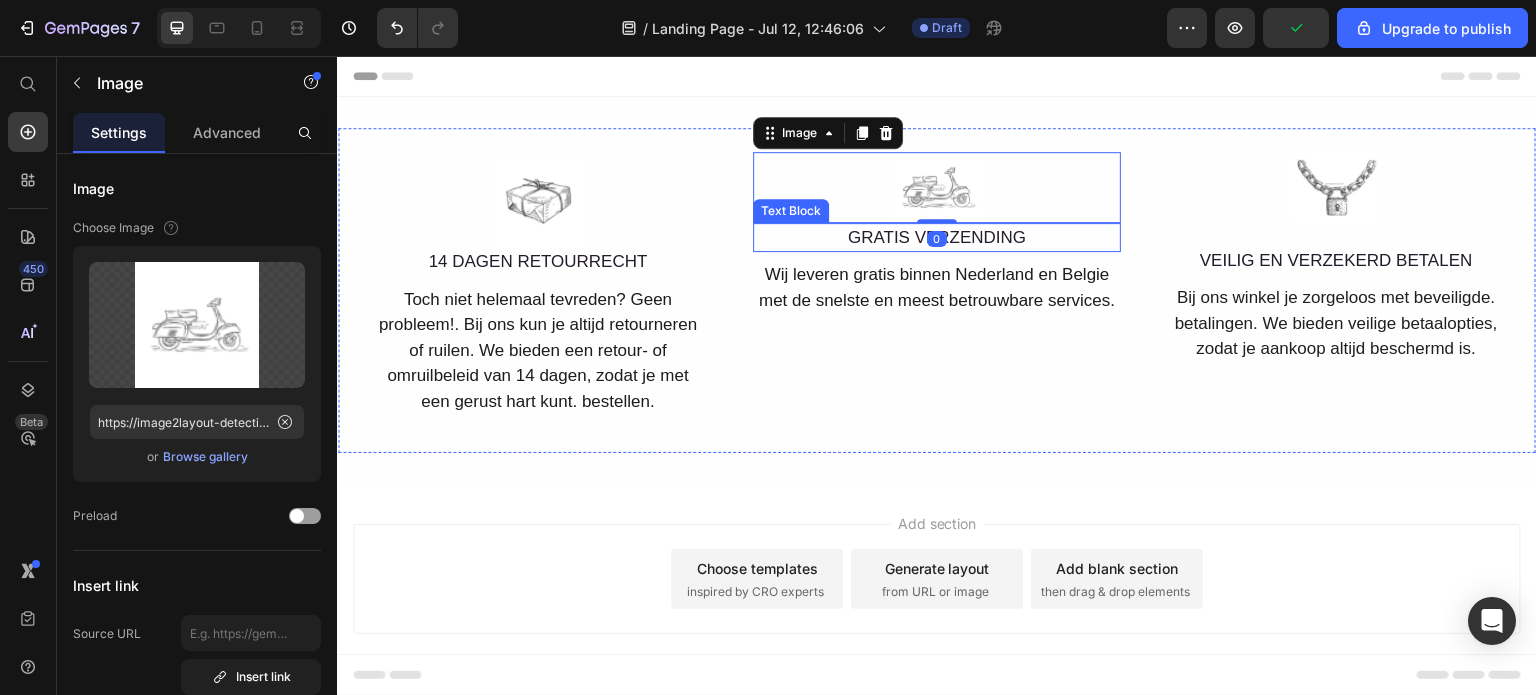 click on "GRATIS VERZENDING" at bounding box center (936, 238) 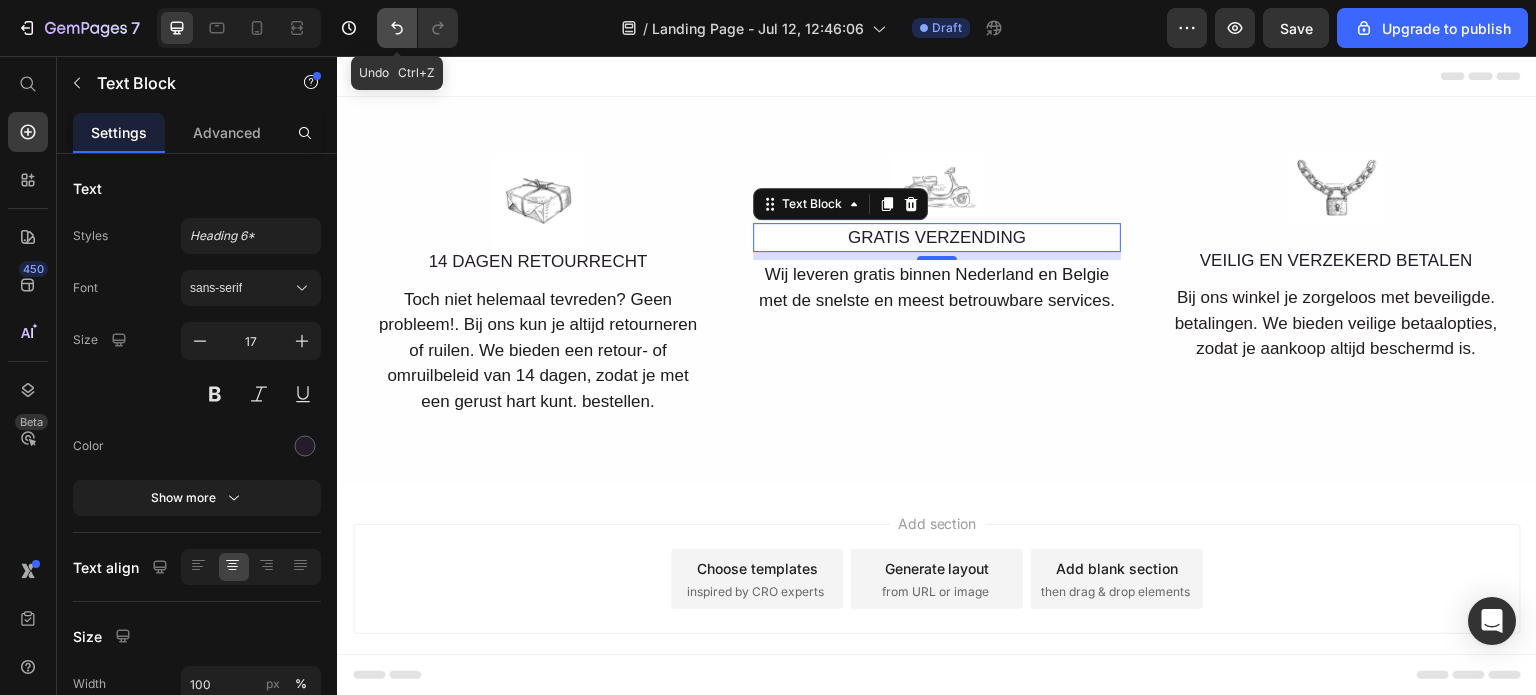 click 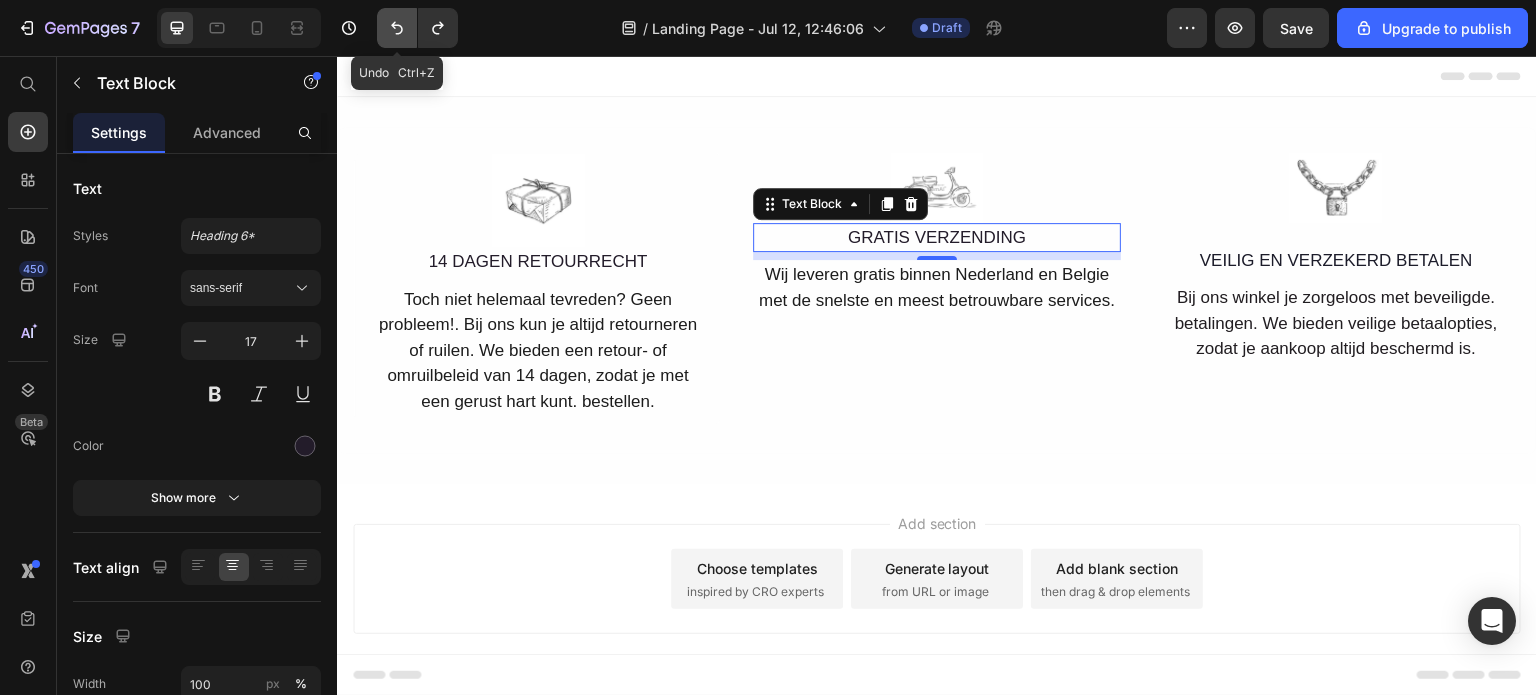 click 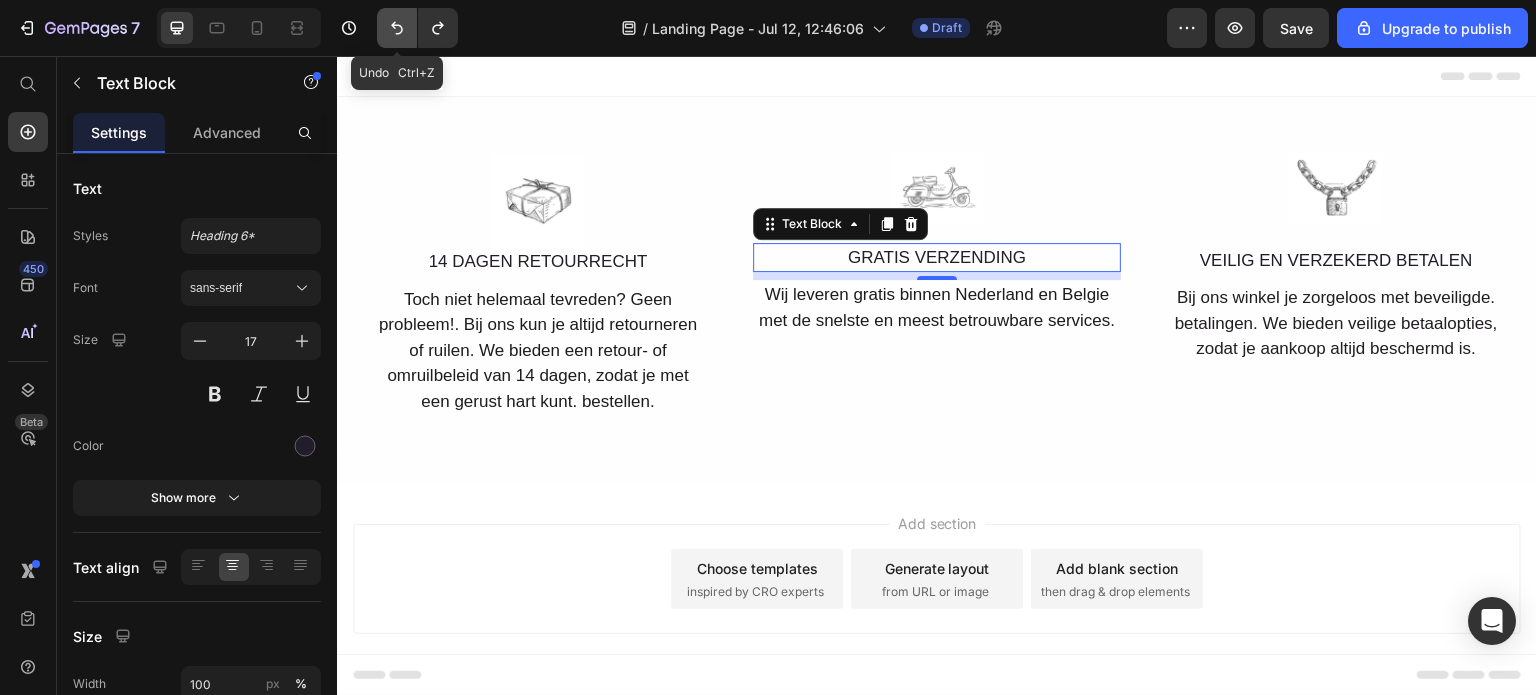 click 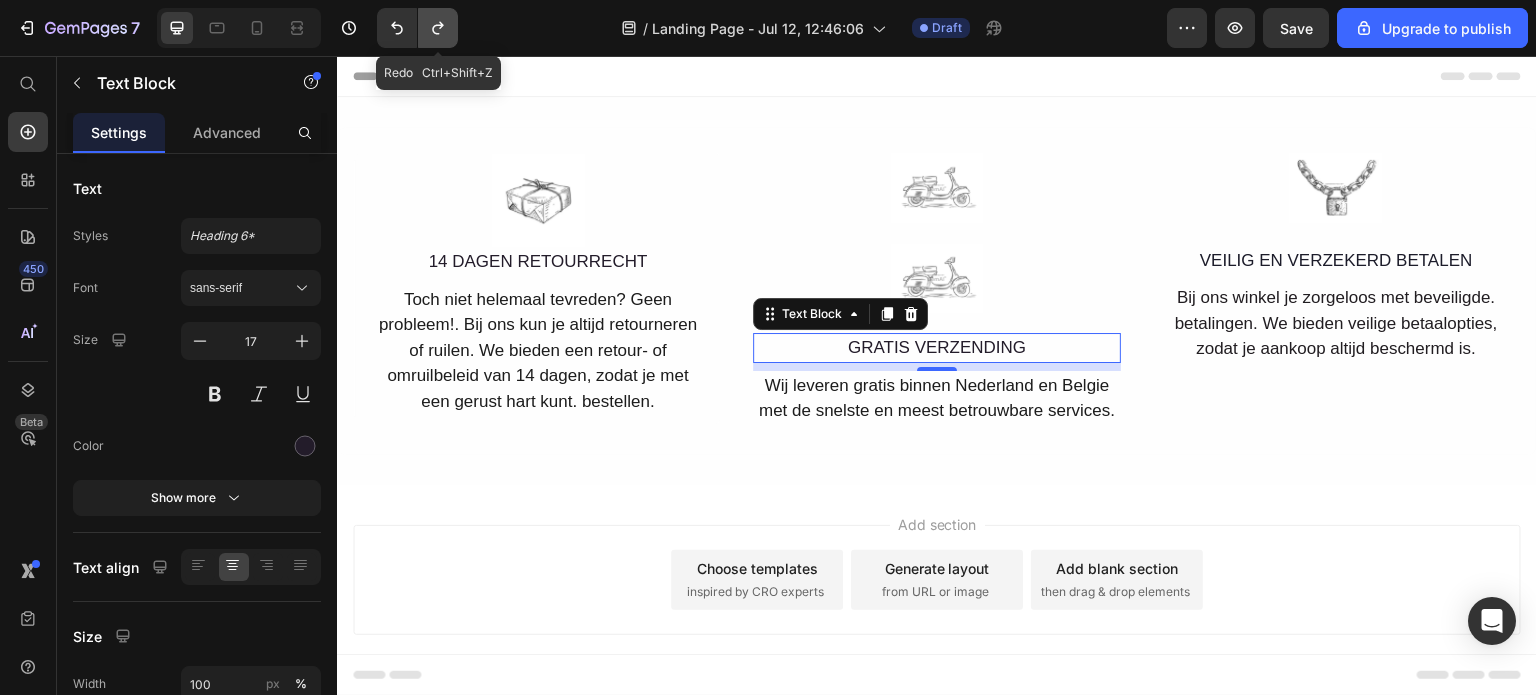 click 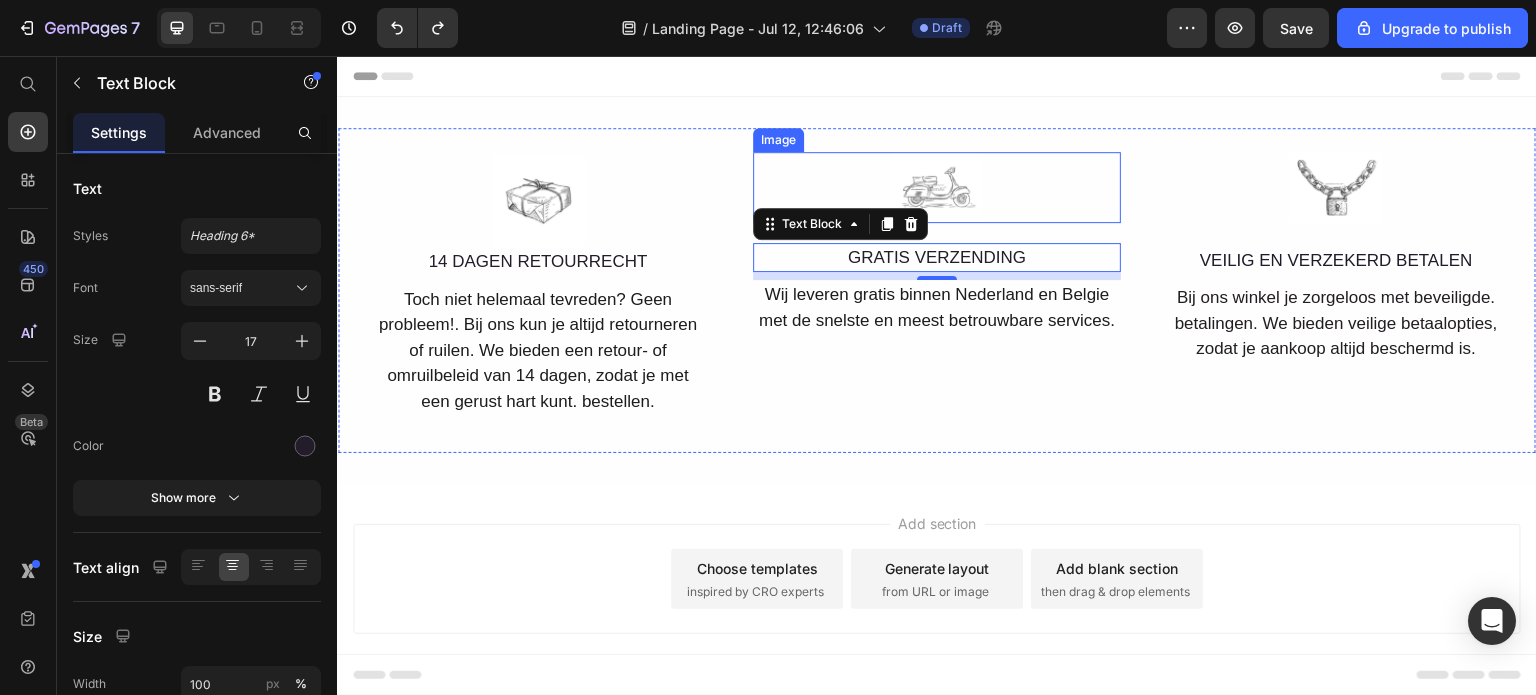 drag, startPoint x: 953, startPoint y: 182, endPoint x: 982, endPoint y: 184, distance: 29.068884 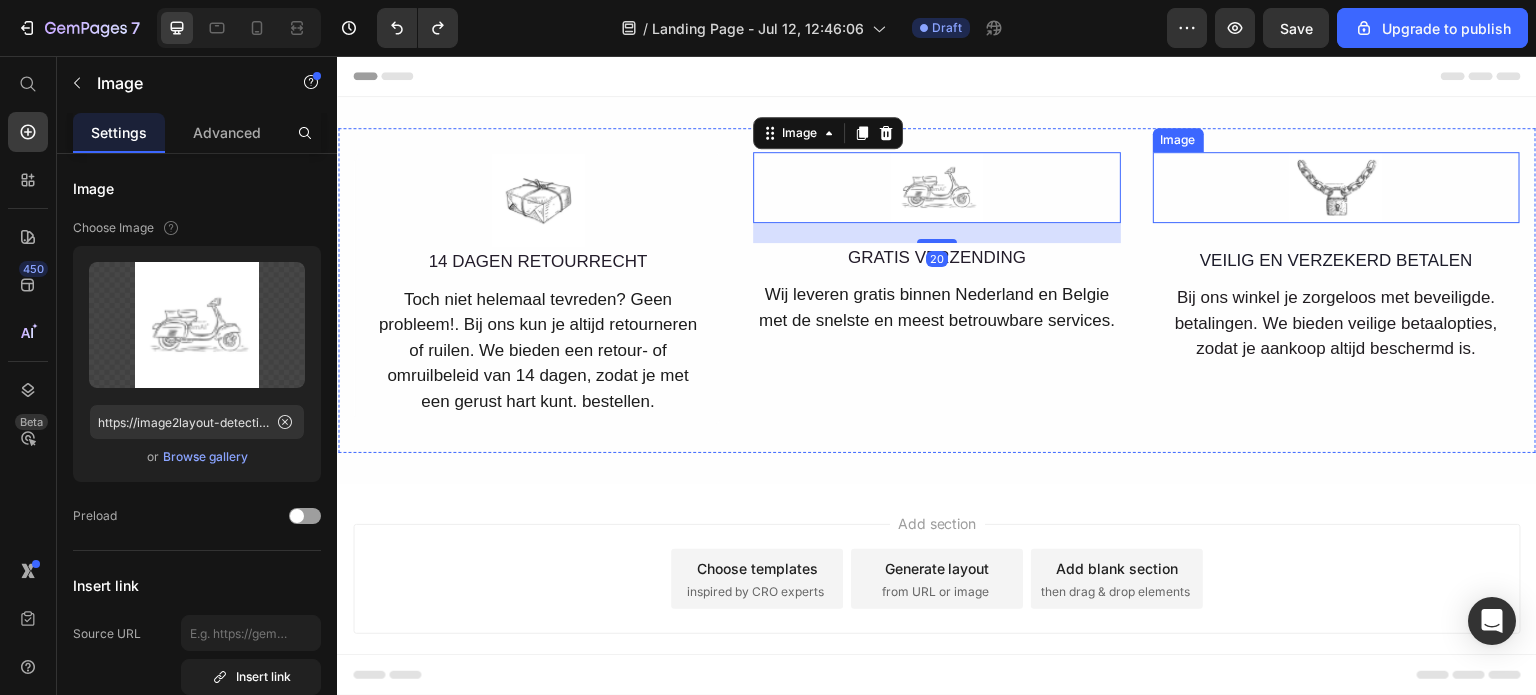 click at bounding box center [1336, 187] 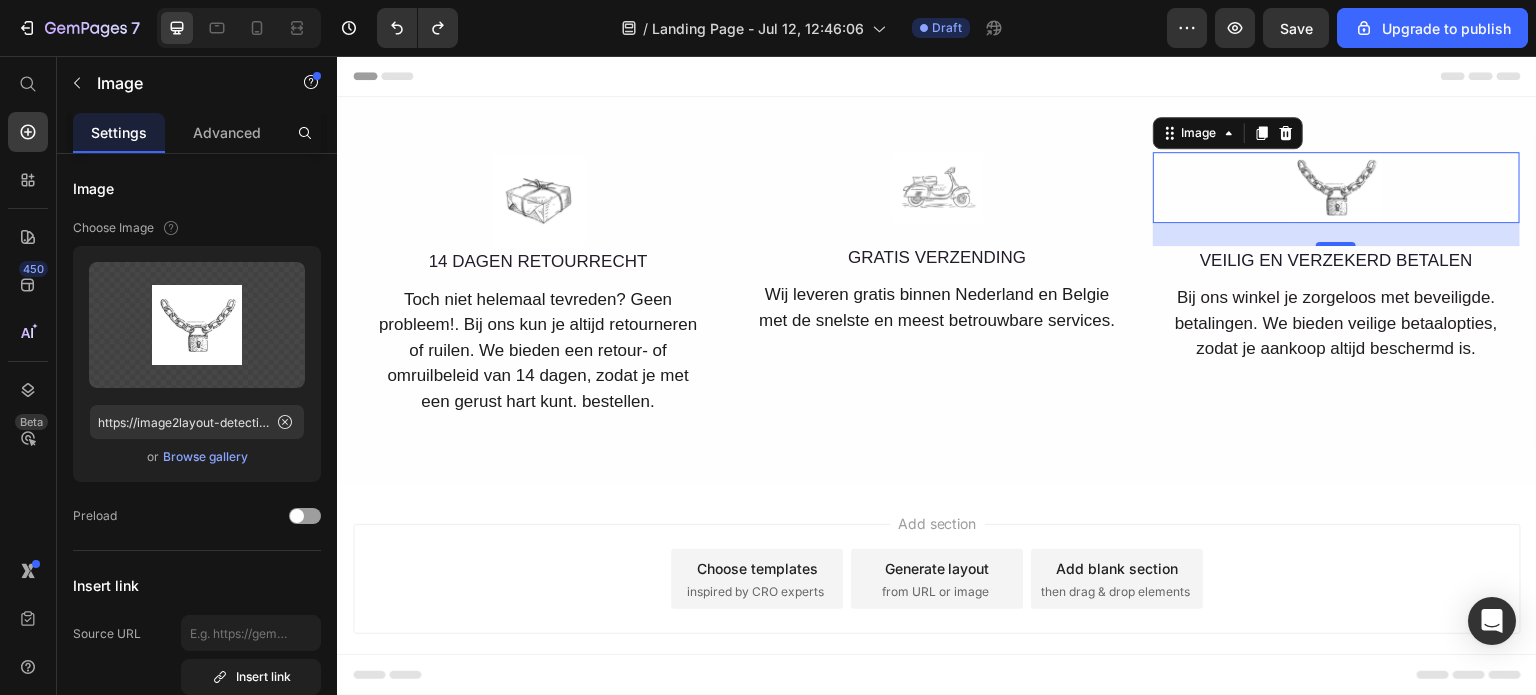 click at bounding box center [1336, 187] 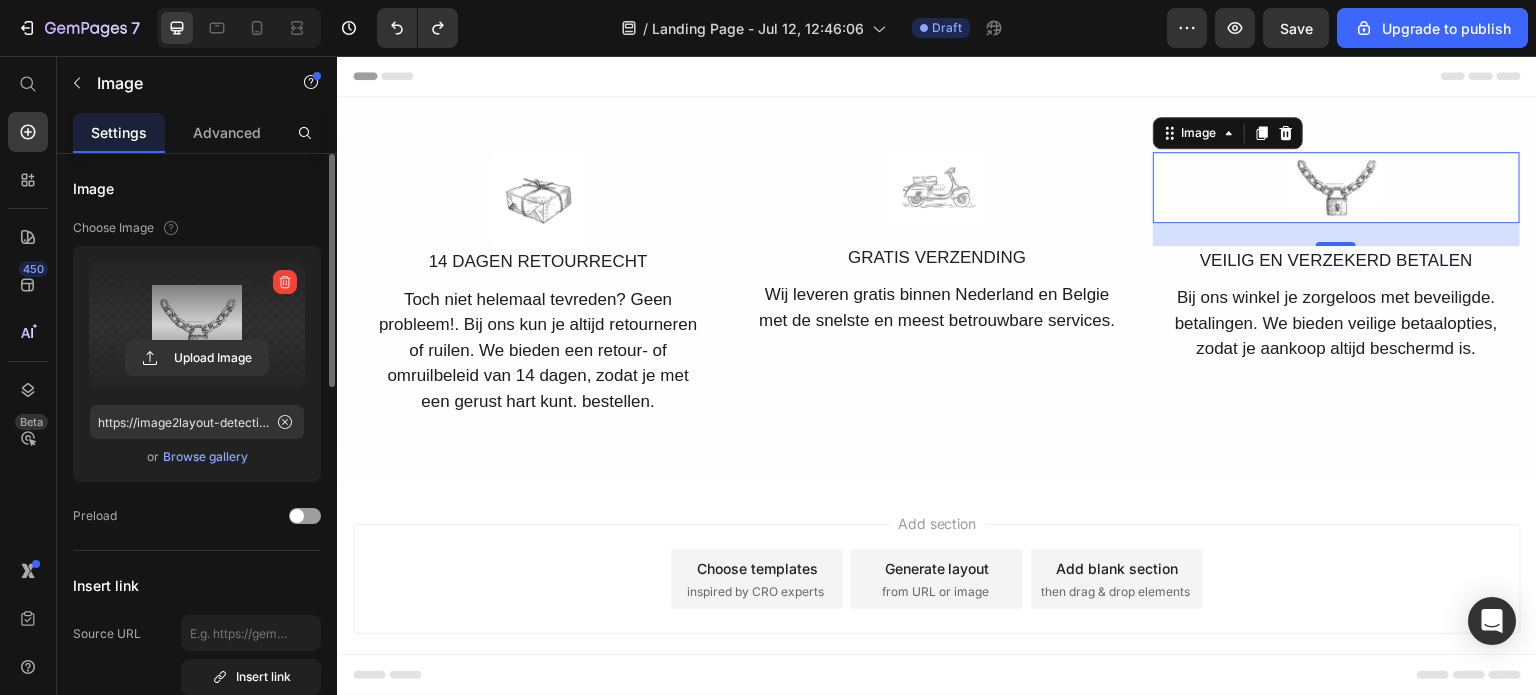 click at bounding box center (197, 325) 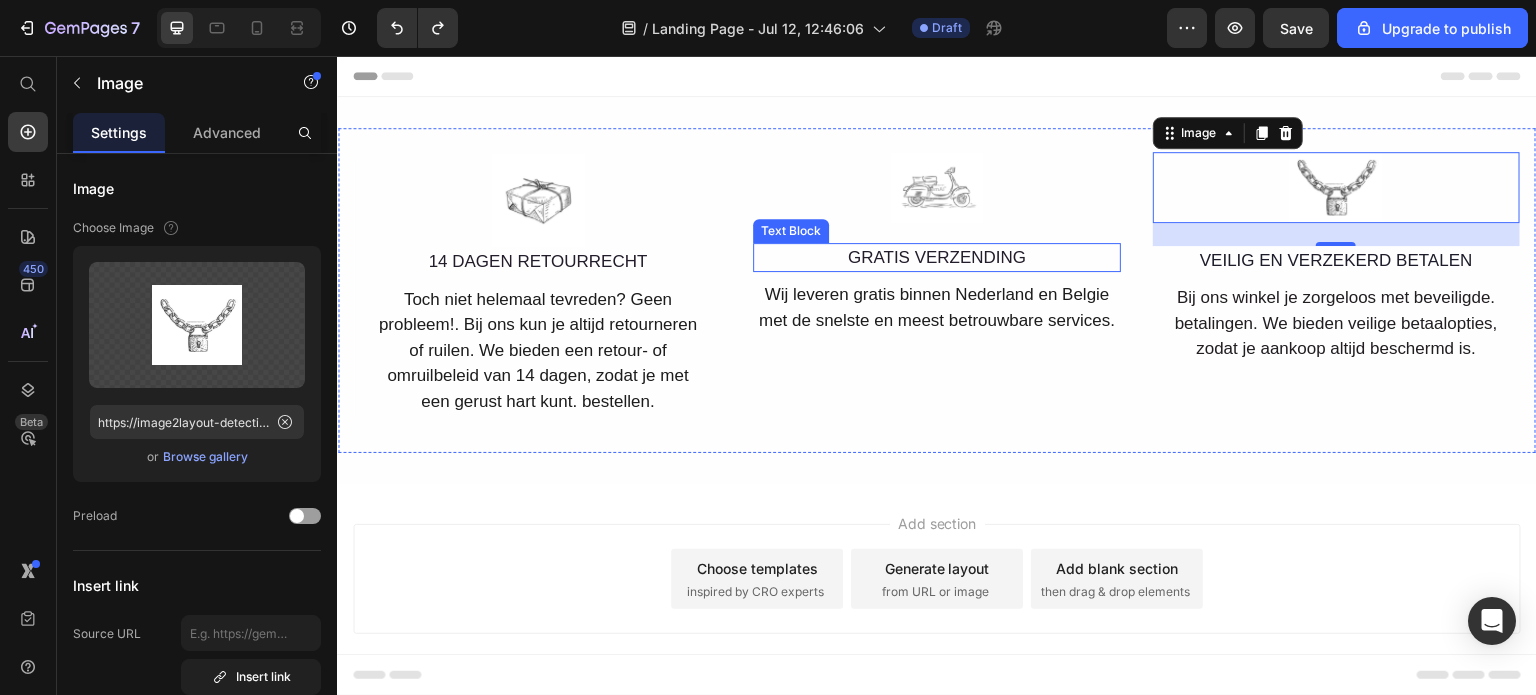 click on "GRATIS VERZENDING" at bounding box center [936, 258] 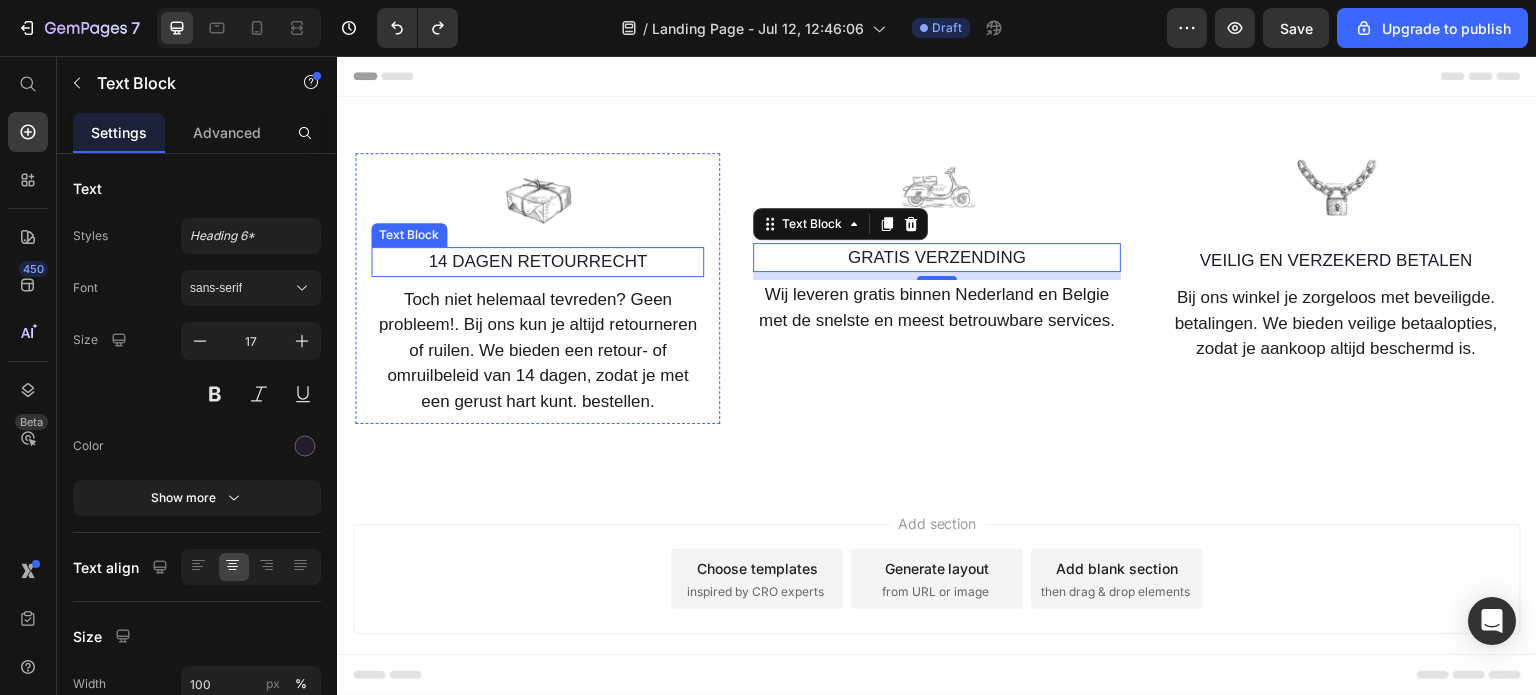 click on "14 DAGEN RETOURRECHT" at bounding box center [537, 262] 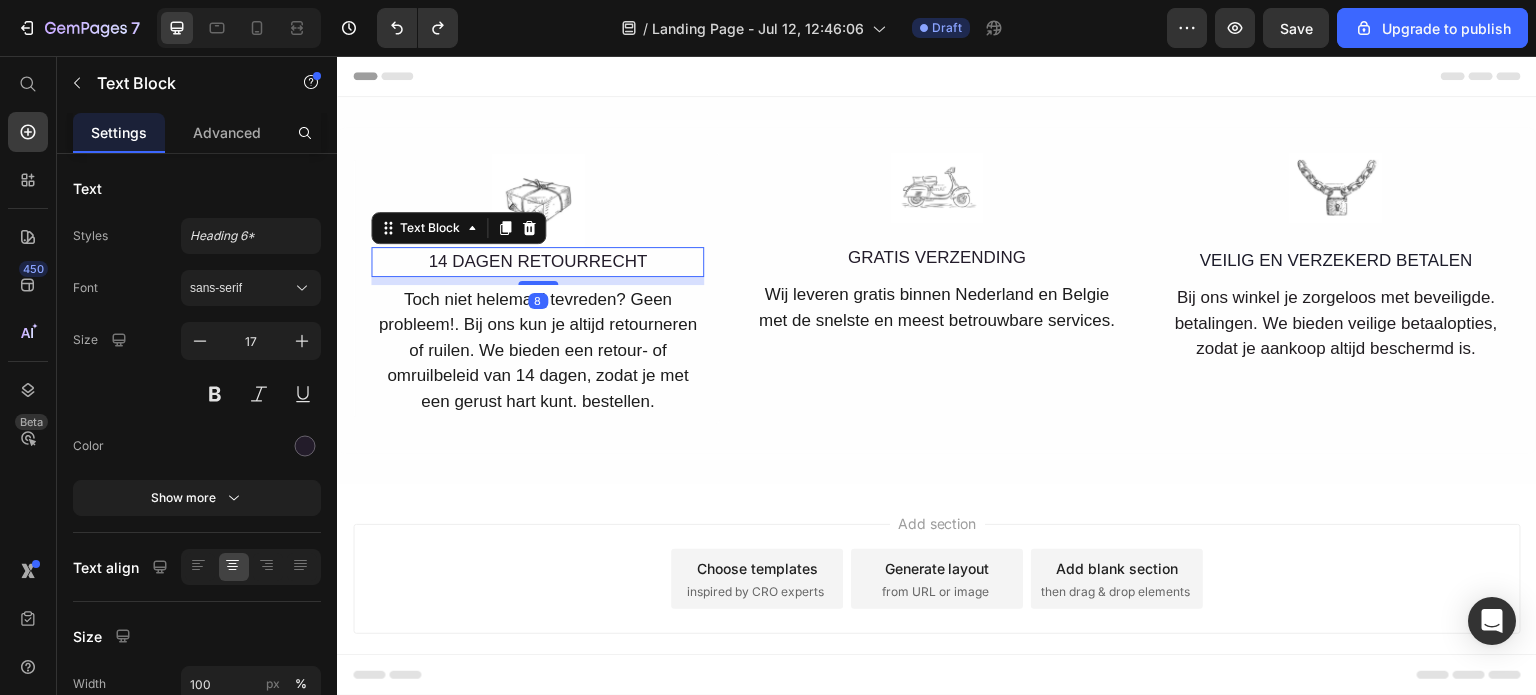 click on "14 DAGEN RETOURRECHT" at bounding box center (537, 262) 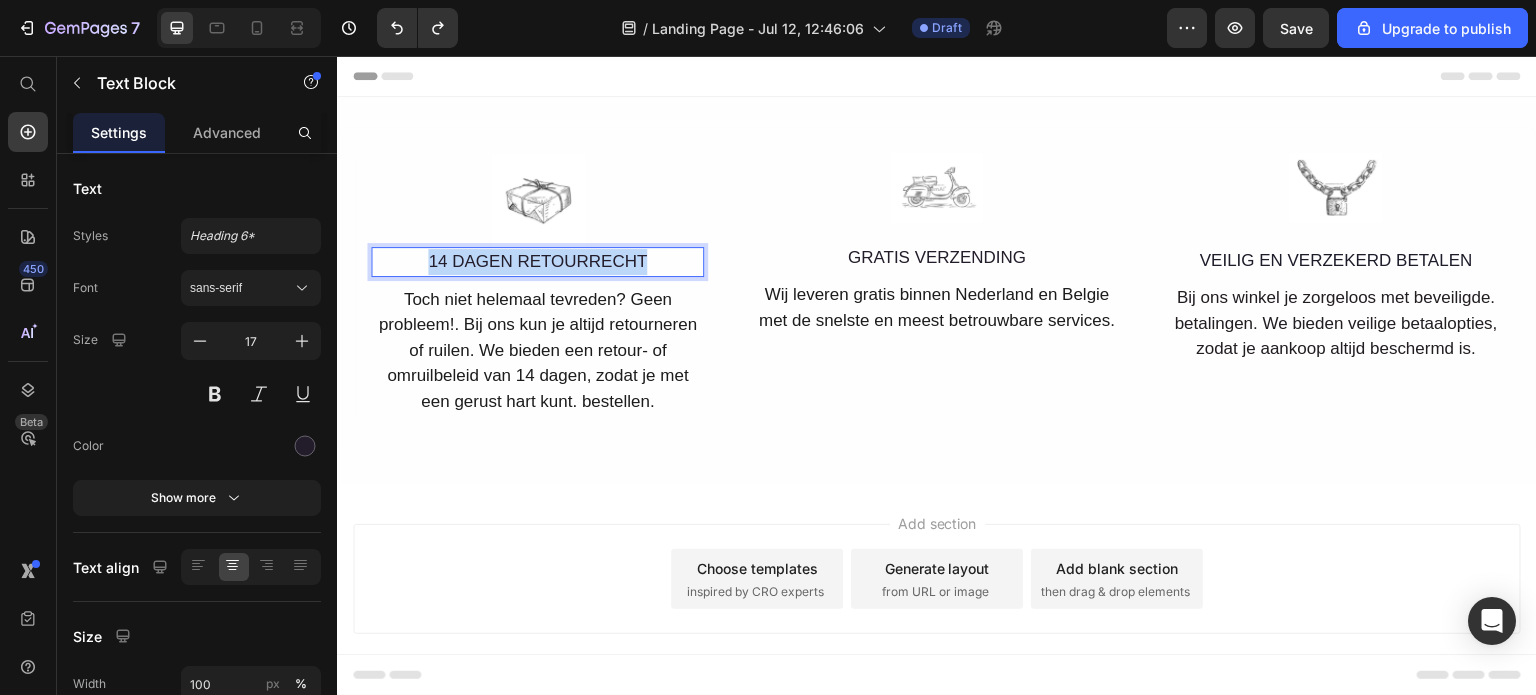 click on "14 DAGEN RETOURRECHT" at bounding box center [537, 262] 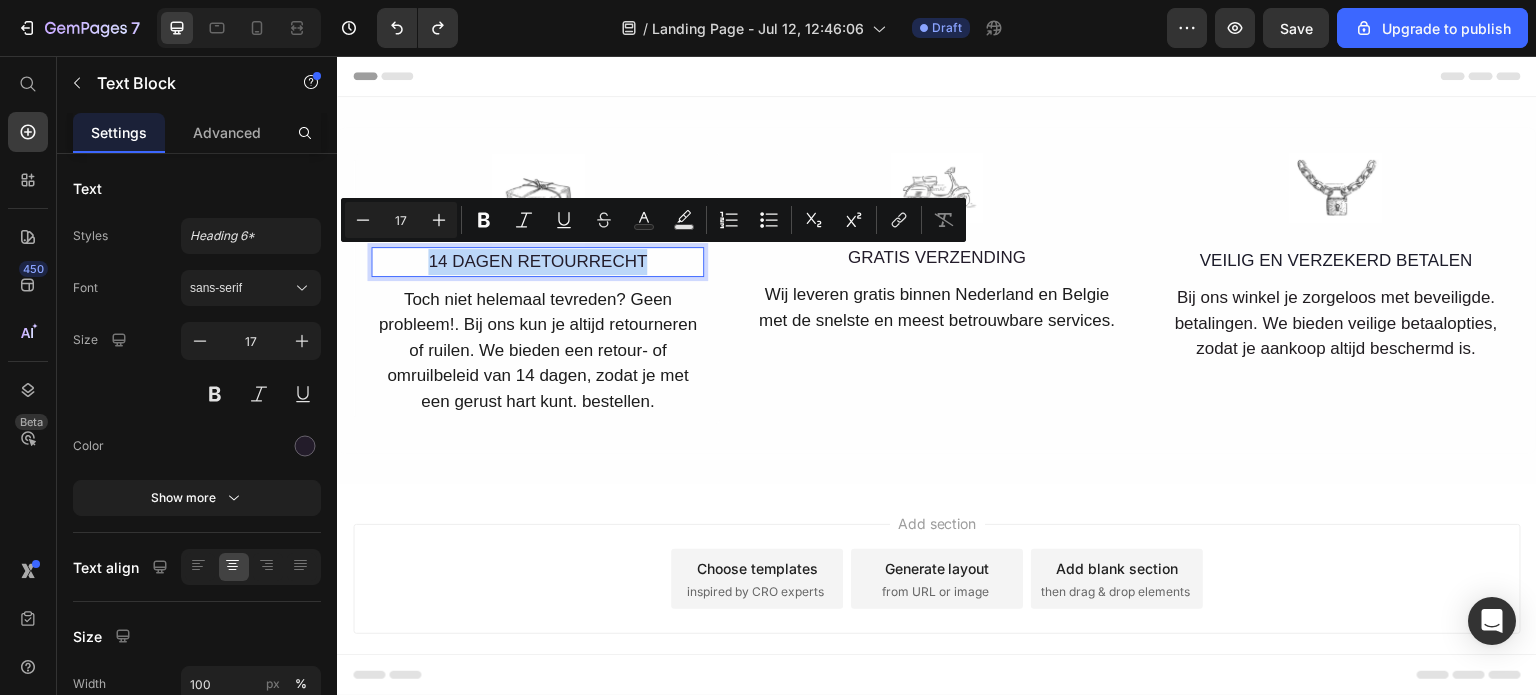 copy on "14 DAGEN RETOURRECHT" 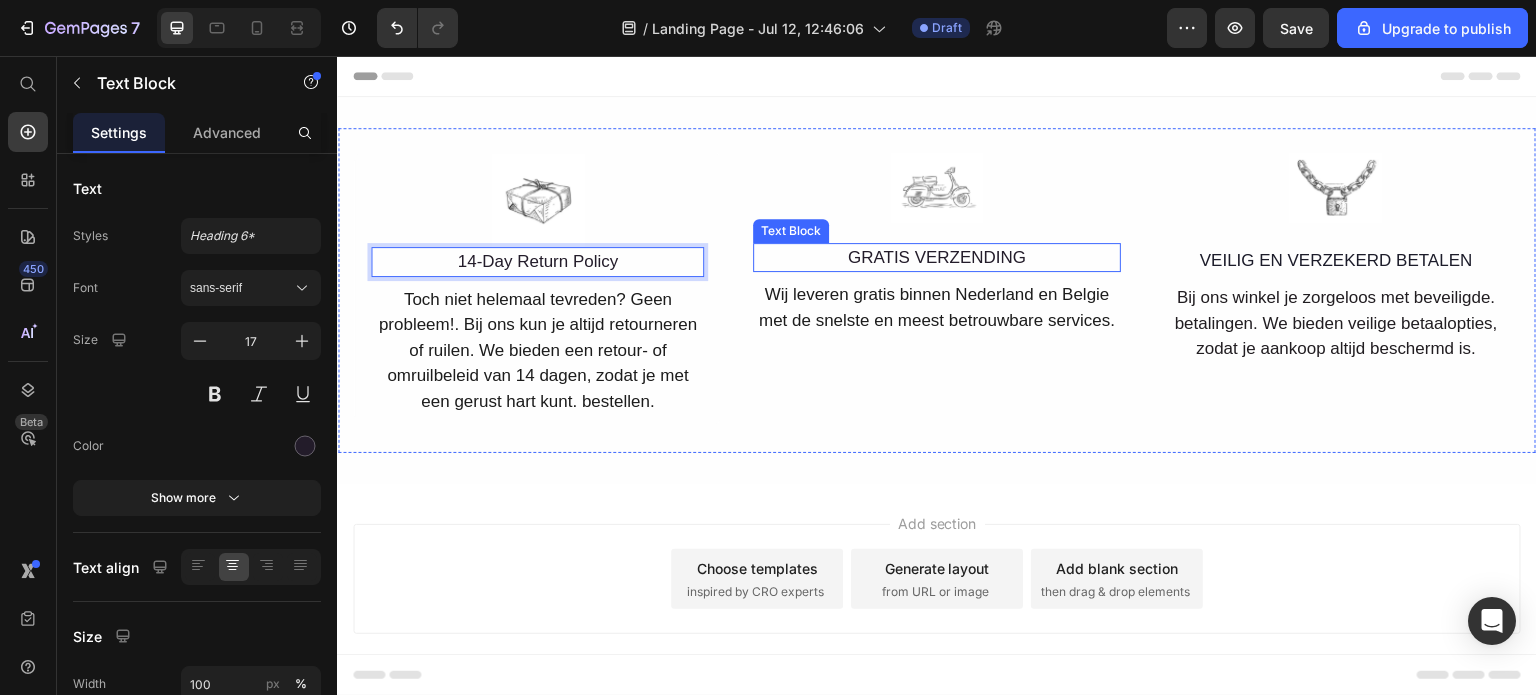 click on "GRATIS VERZENDING" at bounding box center (936, 258) 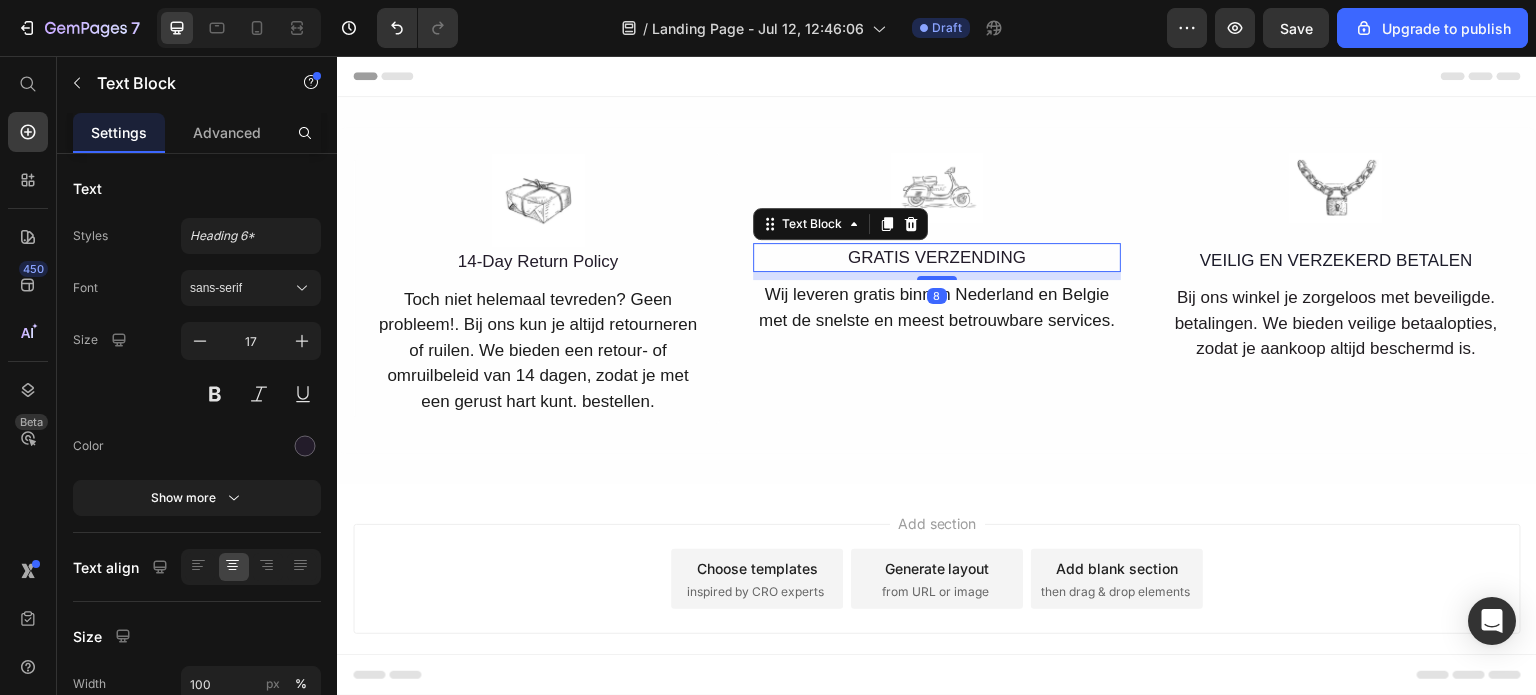 click on "GRATIS VERZENDING" at bounding box center (936, 258) 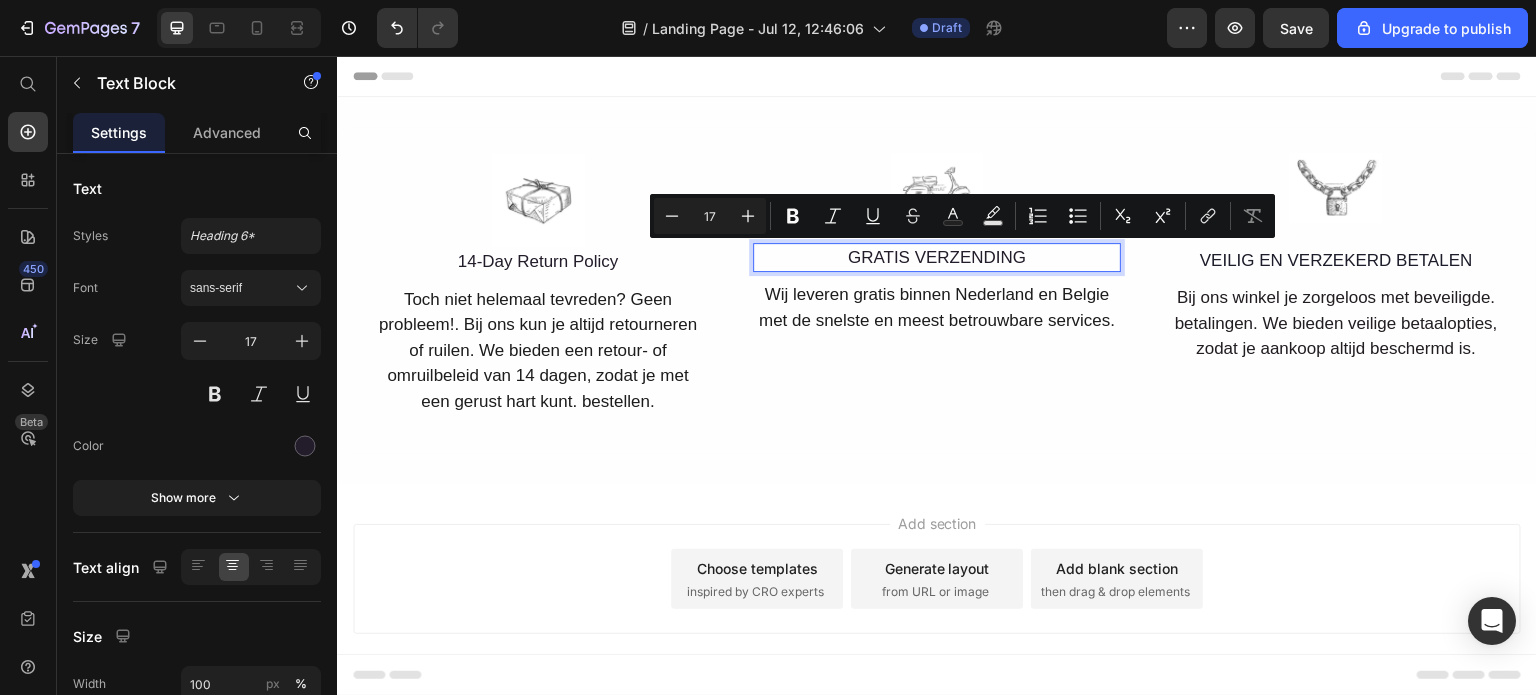 click on "GRATIS VERZENDING" at bounding box center [936, 258] 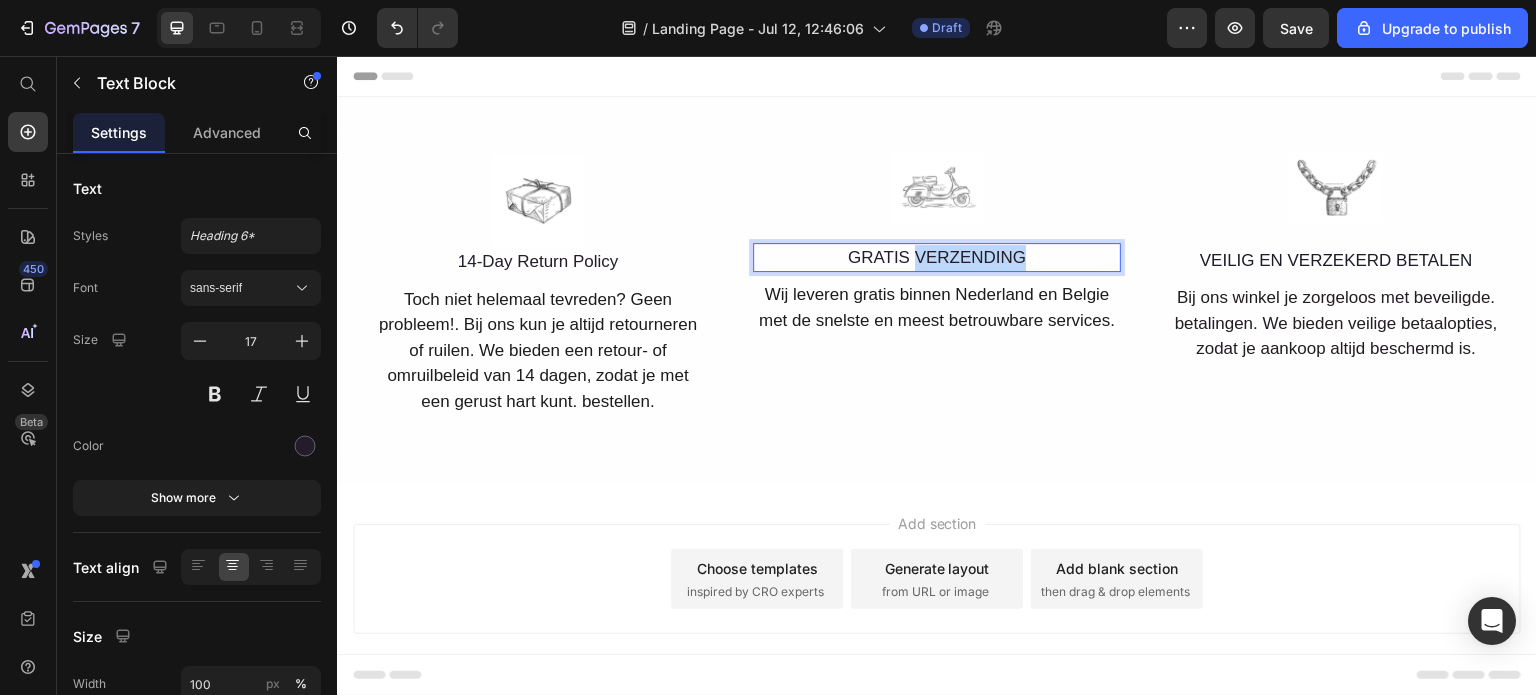 click on "GRATIS VERZENDING" at bounding box center (936, 258) 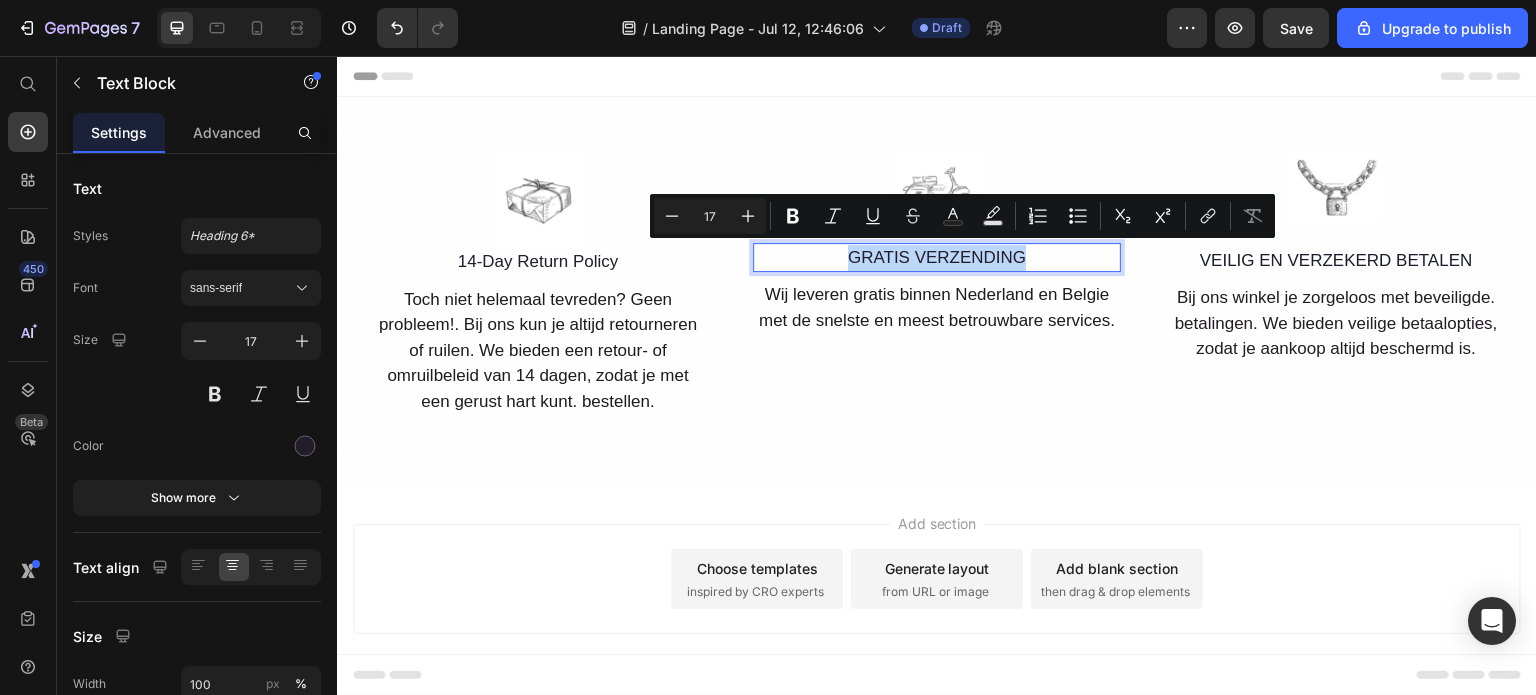 click on "GRATIS VERZENDING" at bounding box center [936, 258] 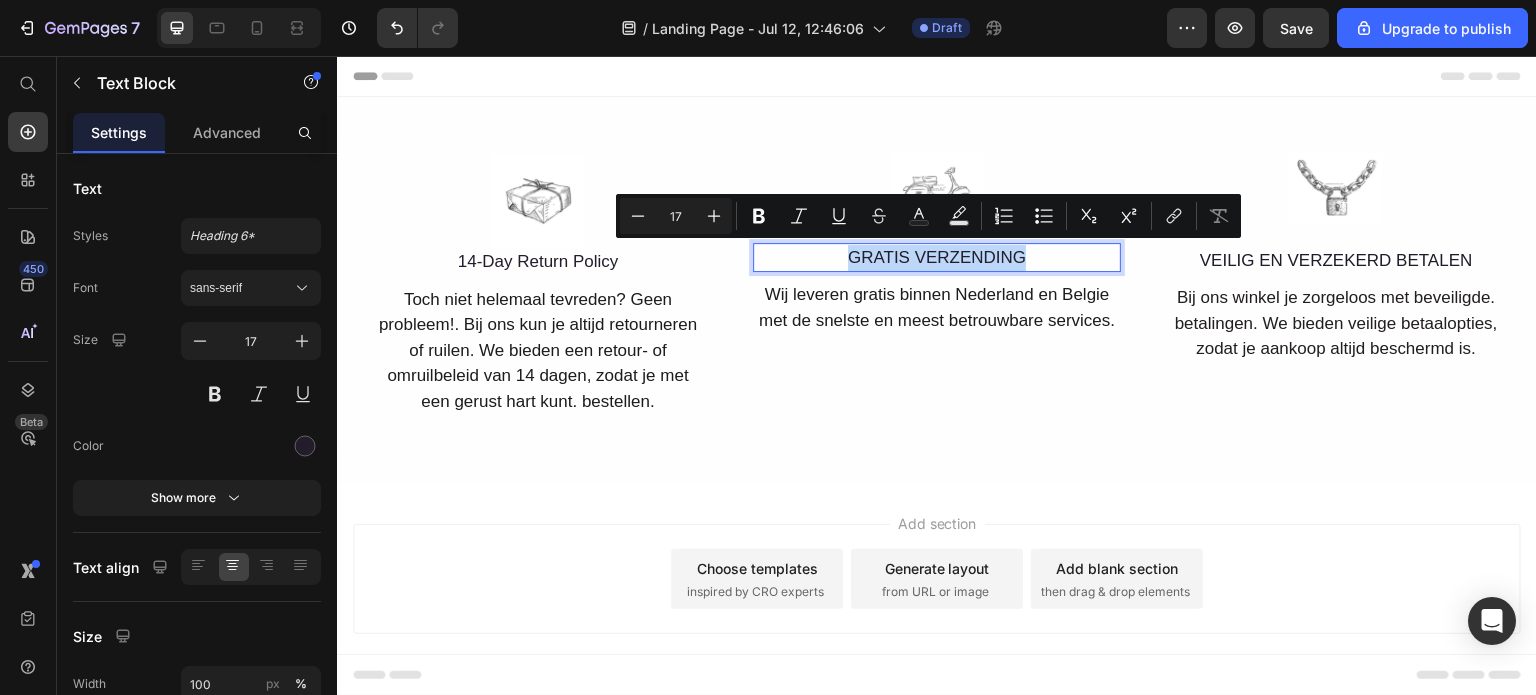 copy on "GRATIS VERZENDING" 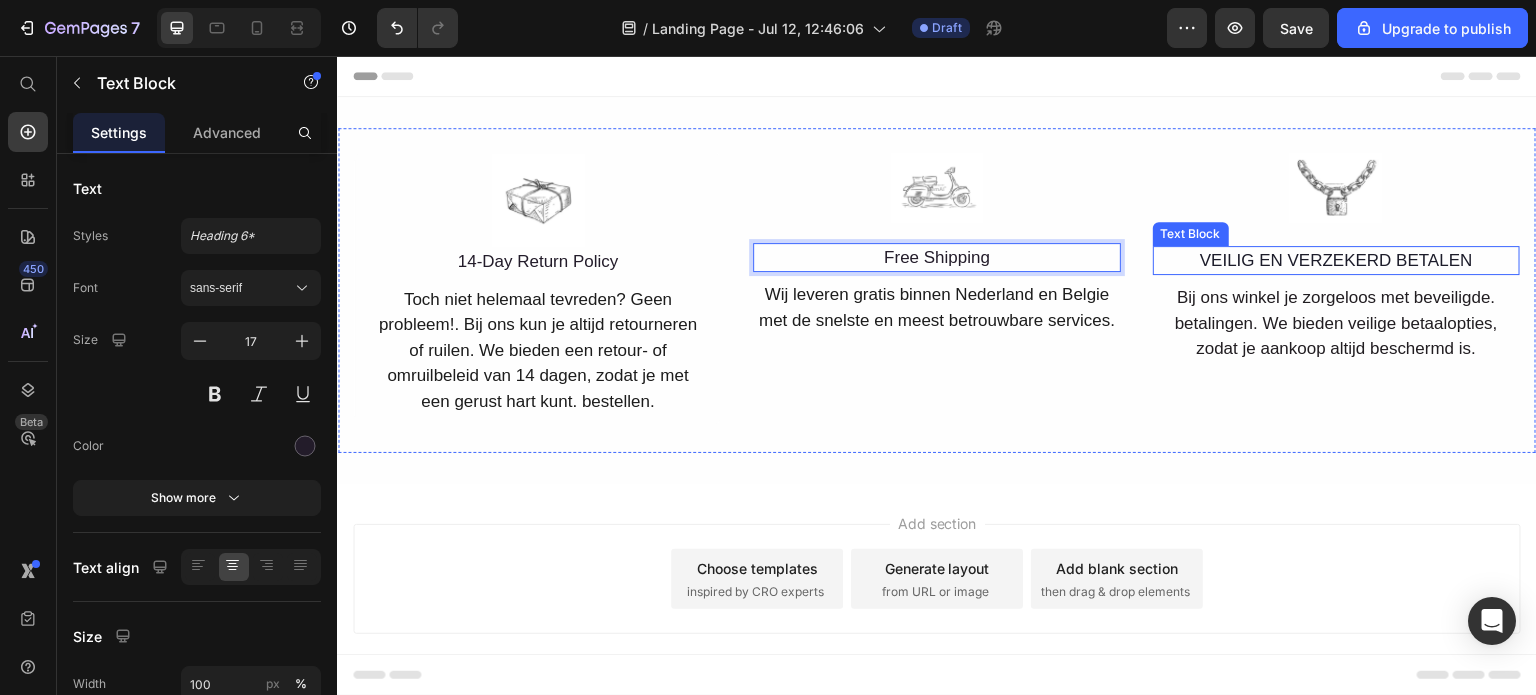 click on "VEILIG EN VERZEKERD BETALEN" at bounding box center [1336, 261] 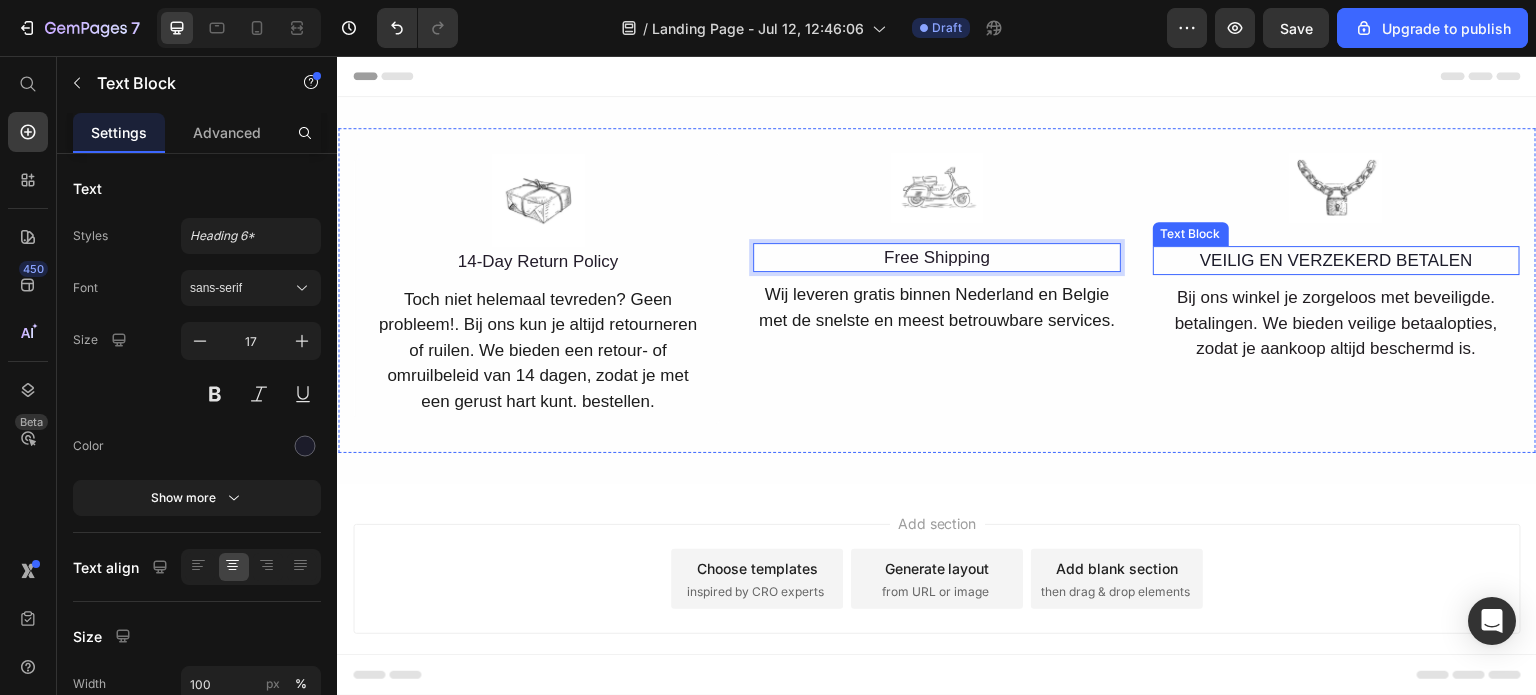 click on "VEILIG EN VERZEKERD BETALEN" at bounding box center [1336, 261] 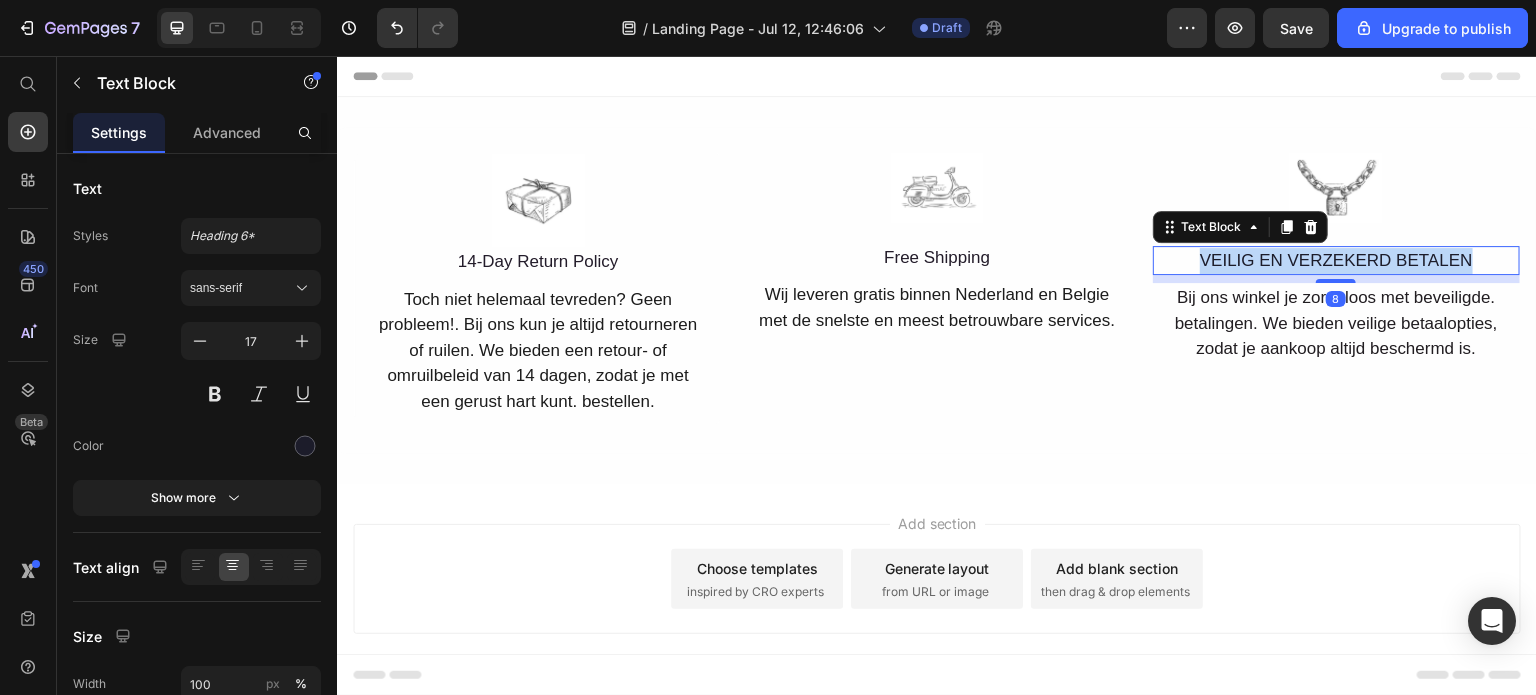 click on "VEILIG EN VERZEKERD BETALEN" at bounding box center [1336, 261] 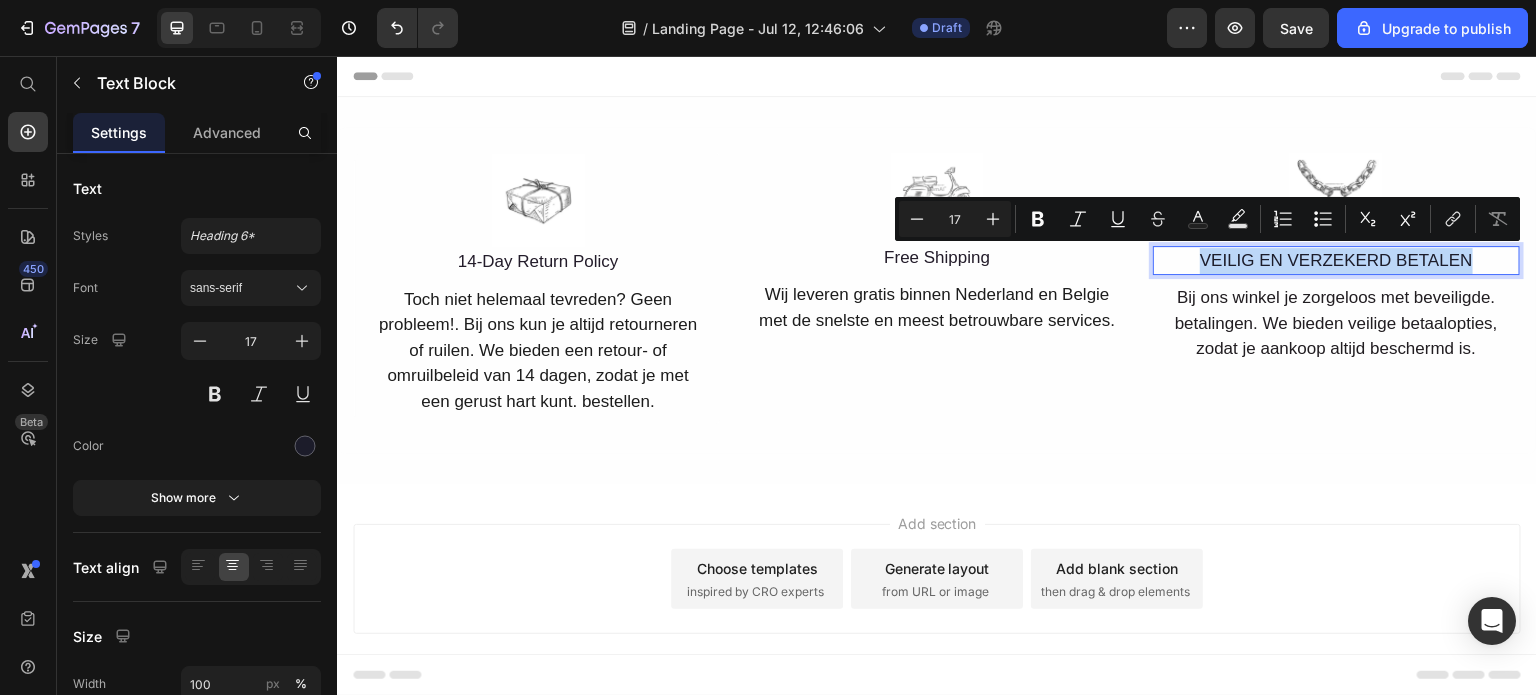 copy on "VEILIG EN VERZEKERD BETALEN" 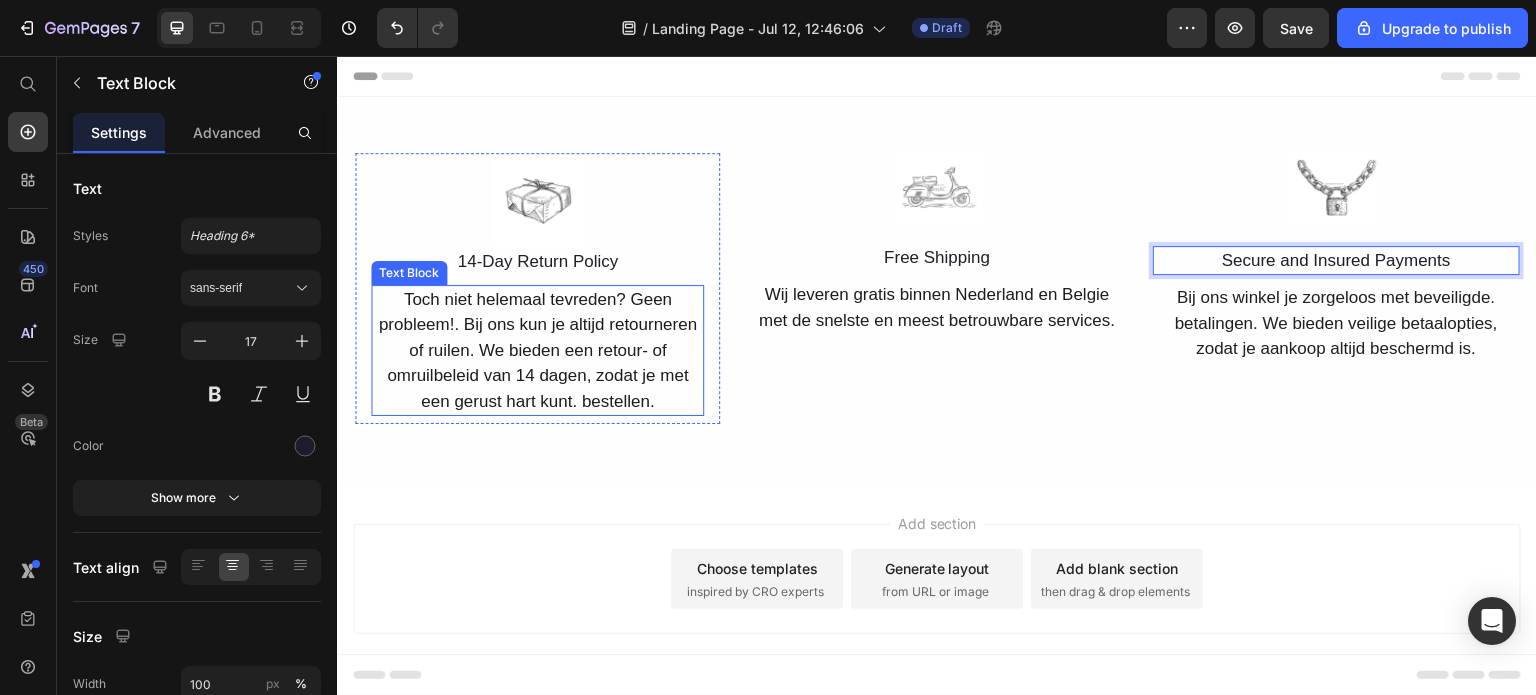 click on "Toch niet helemaal tevreden? Geen probleem!. Bij ons kun je altijd retourneren of ruilen. We bieden een retour- of omruilbeleid van 14 dagen, zodat je met een gerust hart kunt. bestellen." at bounding box center (537, 351) 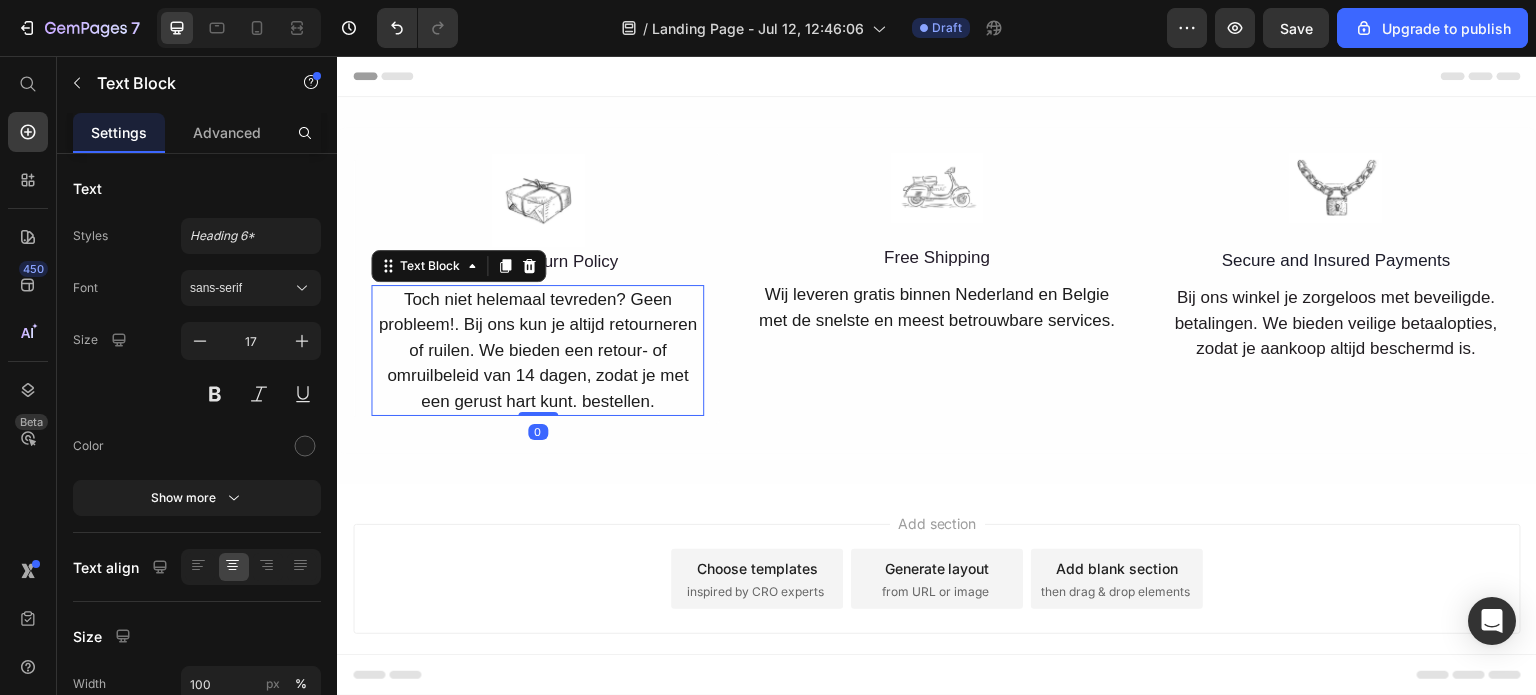 click on "Toch niet helemaal tevreden? Geen probleem!. Bij ons kun je altijd retourneren of ruilen. We bieden een retour- of omruilbeleid van 14 dagen, zodat je met een gerust hart kunt. bestellen." at bounding box center [537, 351] 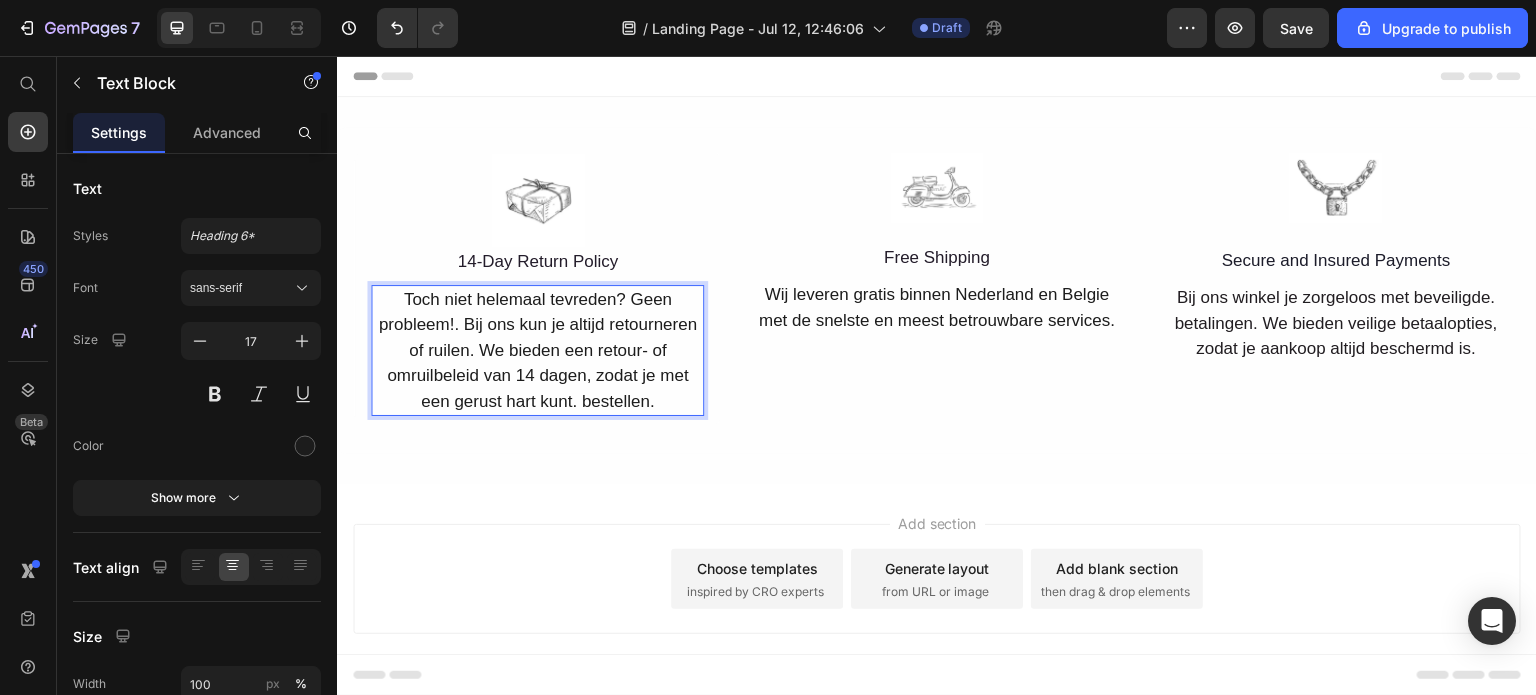 click on "Toch niet helemaal tevreden? Geen probleem!. Bij ons kun je altijd retourneren of ruilen. We bieden een retour- of omruilbeleid van 14 dagen, zodat je met een gerust hart kunt. bestellen." at bounding box center (537, 351) 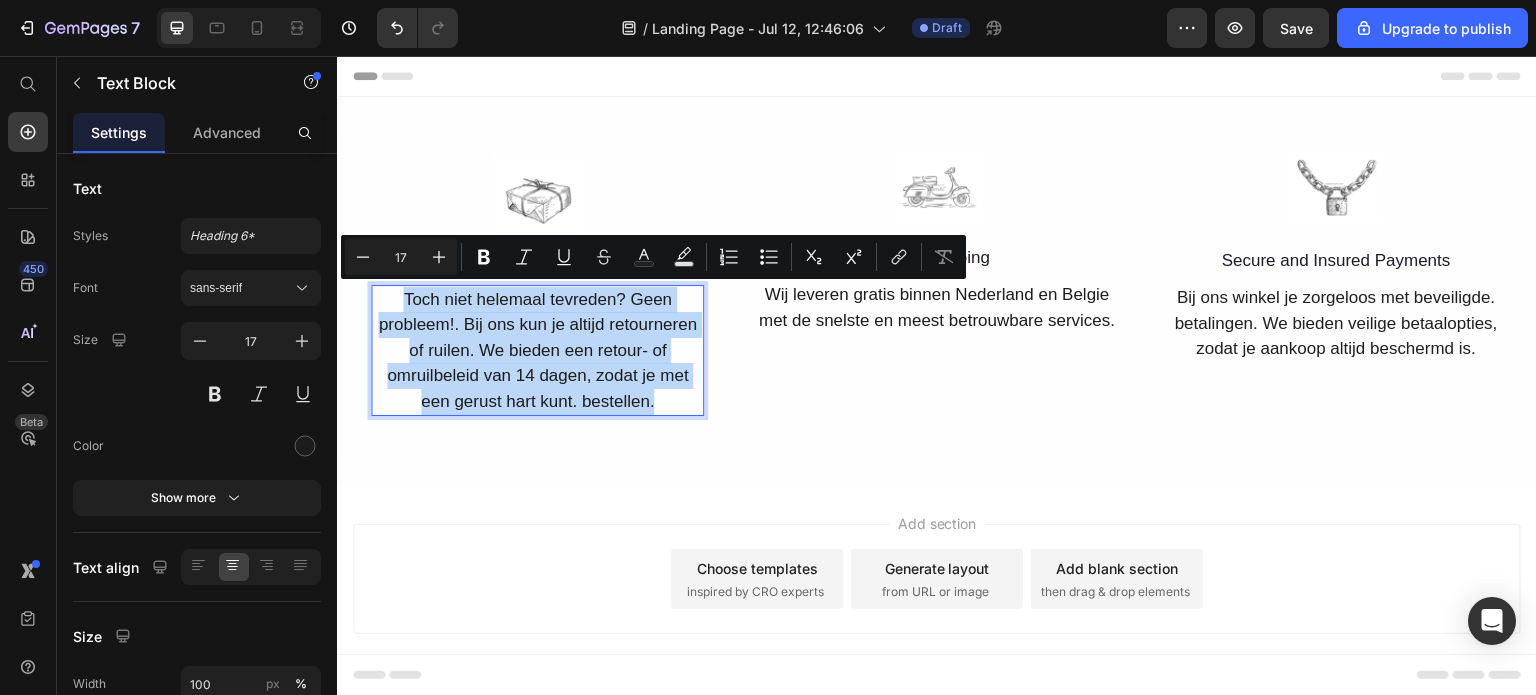 drag, startPoint x: 652, startPoint y: 396, endPoint x: 388, endPoint y: 311, distance: 277.34634 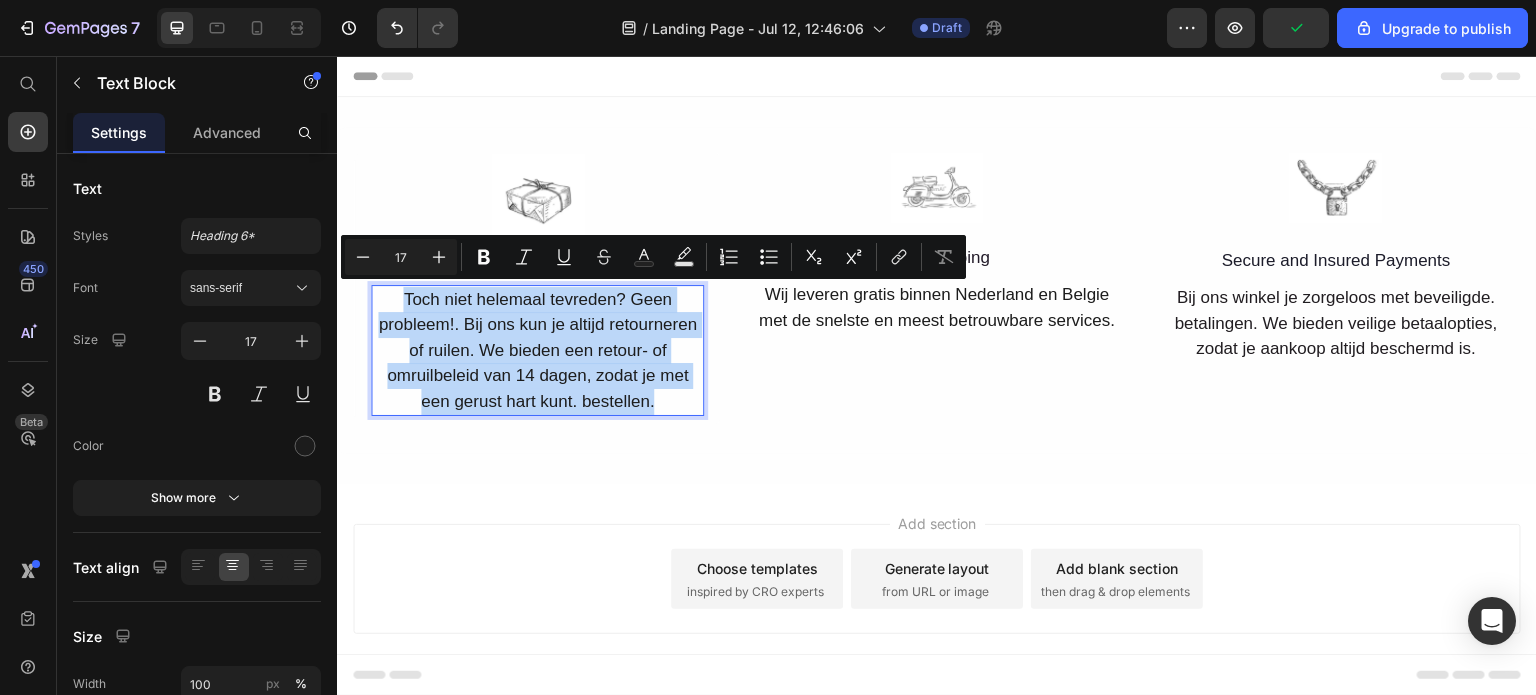 copy on "Toch niet helemaal tevreden? Geen probleem!. Bij ons kun je altijd retourneren of ruilen. We bieden een retour- of omruilbeleid van 14 dagen, zodat je met een gerust hart kunt. bestellen." 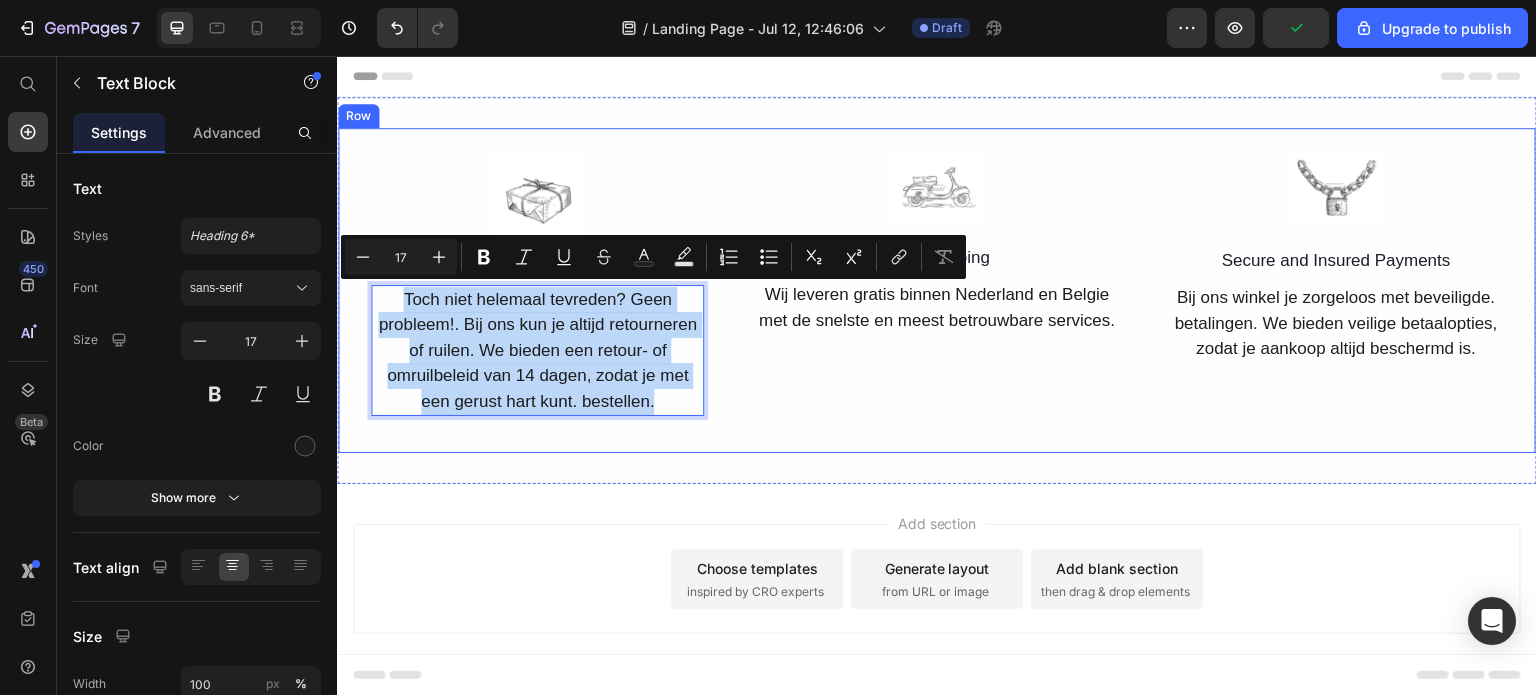 click on "Image 14-Day Return Policy Text Block Toch niet helemaal tevreden? Geen probleem!. Bij ons kun je altijd retourneren of ruilen. We bieden een retour- of omruilbeleid van 14 dagen, zodat je met een gerust hart kunt. bestellen. Text Block   0 Row Image Free Shipping Text Block Wij leveren gratis binnen Nederland en Belgie met de snelste en meest betrouwbare services. Text Block Image Secure and Insured Payments Text Block Bij ons winkel je zorgeloos met beveiligde. betalingen. We bieden veilige betaalopties, zodat je aankoop altijd beschermd is. Text Block Row" at bounding box center (937, 290) 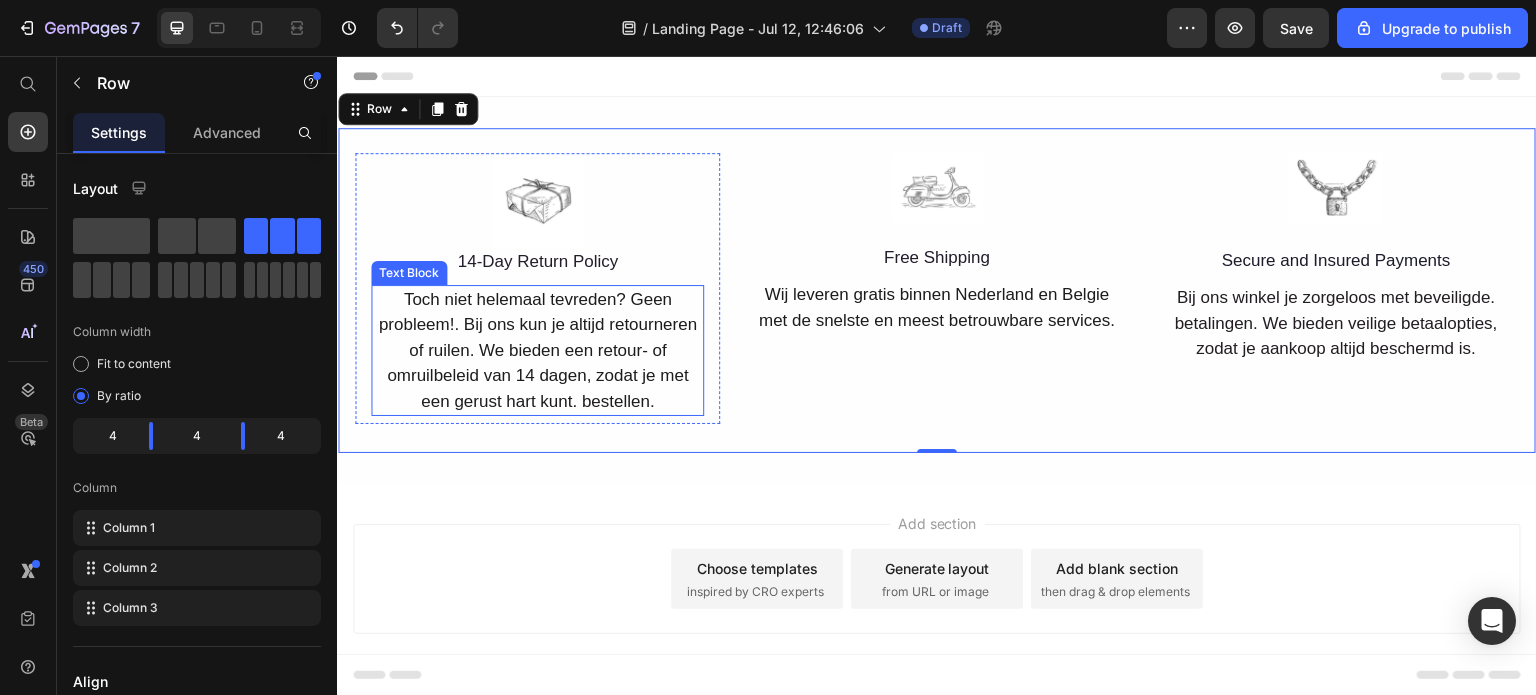 click on "Toch niet helemaal tevreden? Geen probleem!. Bij ons kun je altijd retourneren of ruilen. We bieden een retour- of omruilbeleid van 14 dagen, zodat je met een gerust hart kunt. bestellen." at bounding box center [537, 351] 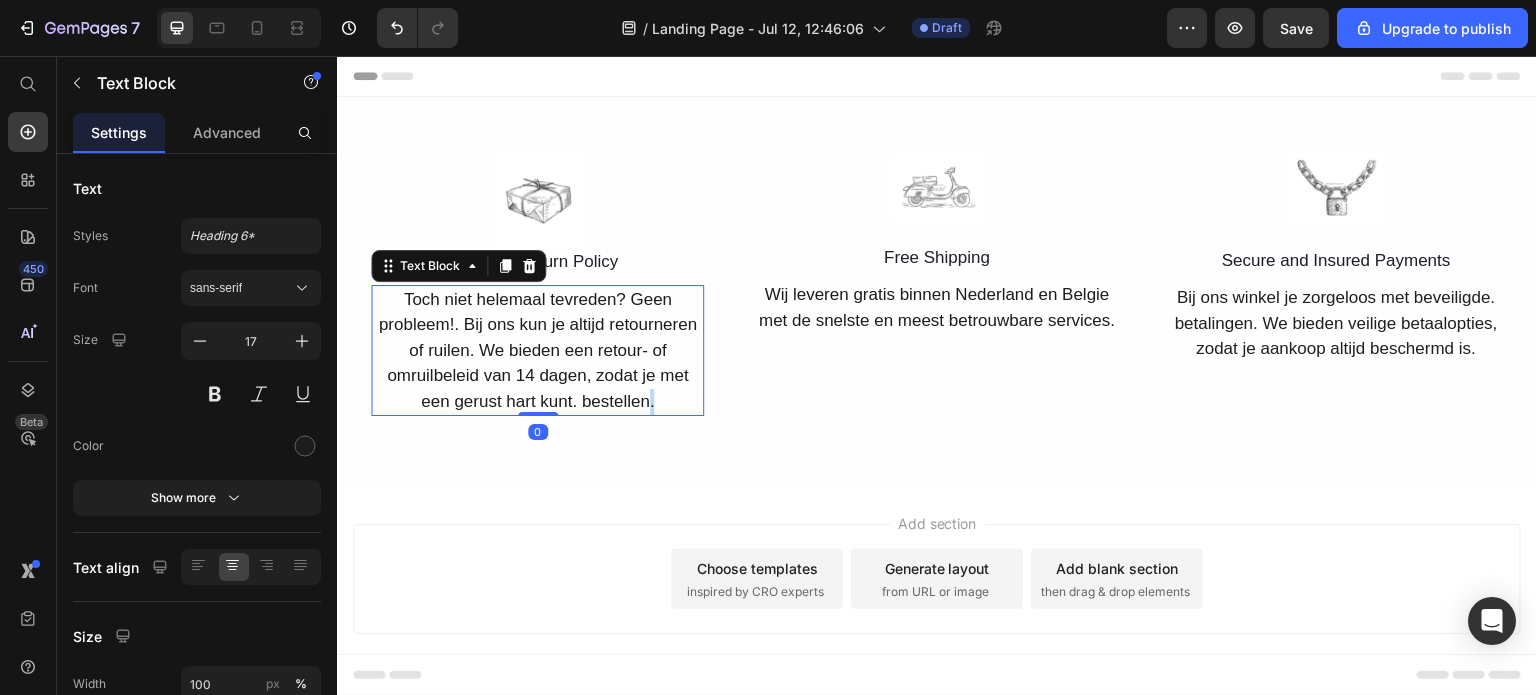 click on "Toch niet helemaal tevreden? Geen probleem!. Bij ons kun je altijd retourneren of ruilen. We bieden een retour- of omruilbeleid van 14 dagen, zodat je met een gerust hart kunt. bestellen." at bounding box center (537, 351) 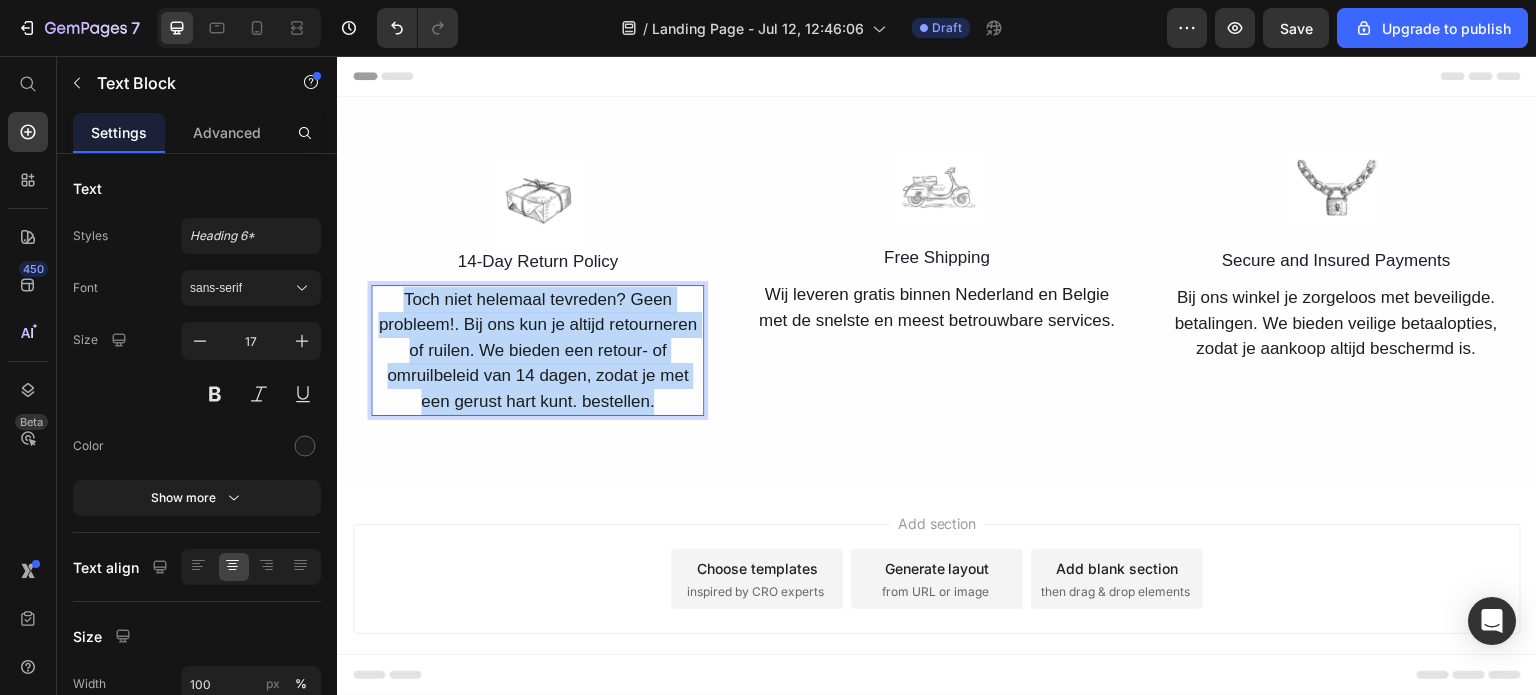 click on "Toch niet helemaal tevreden? Geen probleem!. Bij ons kun je altijd retourneren of ruilen. We bieden een retour- of omruilbeleid van 14 dagen, zodat je met een gerust hart kunt. bestellen." at bounding box center [537, 351] 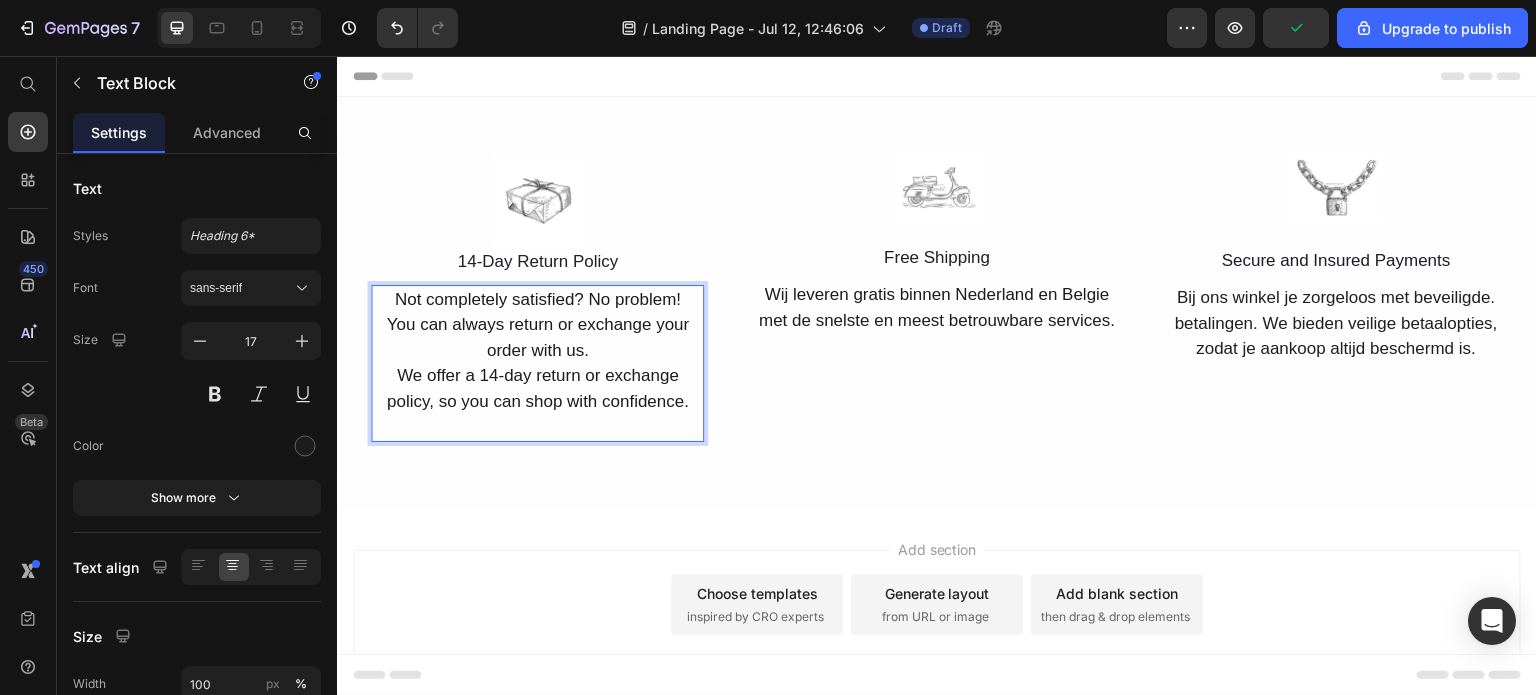 click on "Not completely satisfied? No problem! You can always return or exchange your order with us. We offer a 14-day return or exchange policy, so you can shop with confidence." at bounding box center [537, 351] 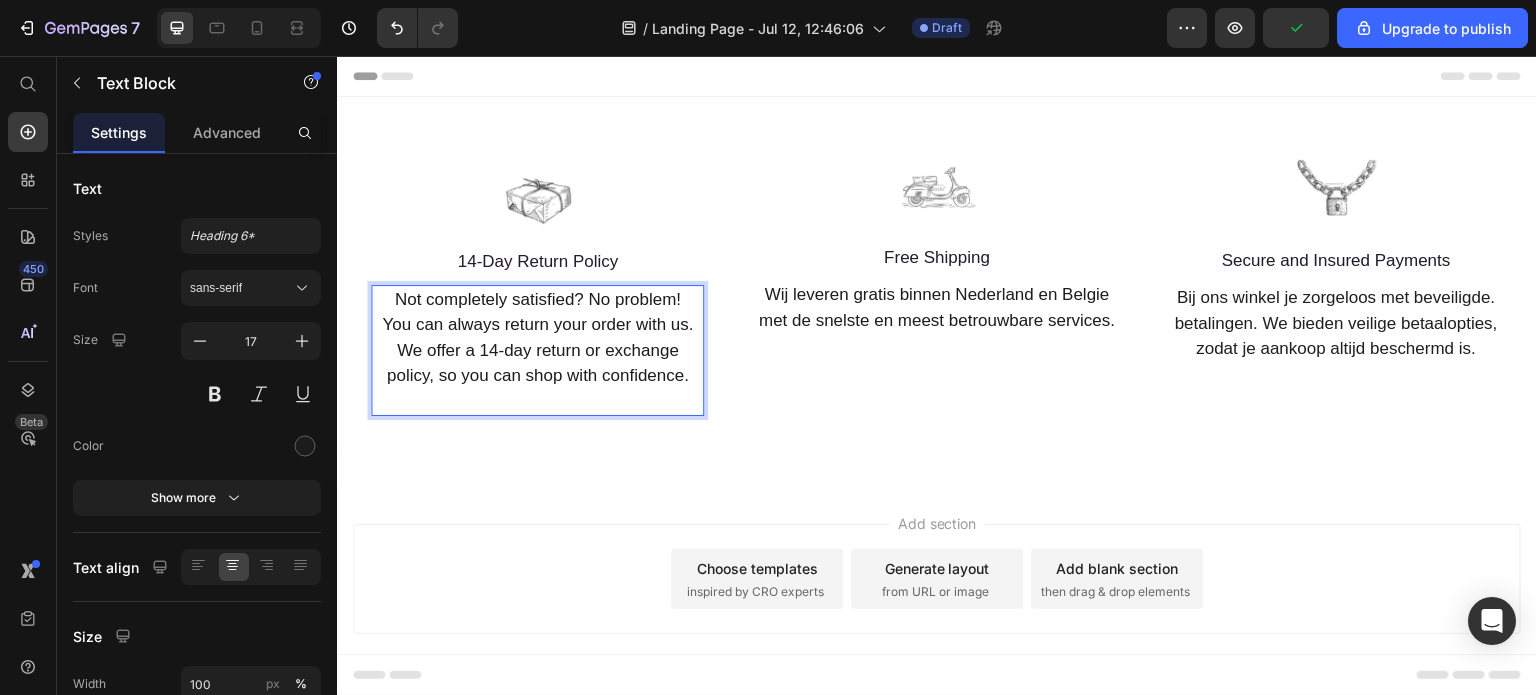 click on "Not completely satisfied? No problem! You can always return your order with us. We offer a 14-day return or exchange policy, so you can shop with confidence." at bounding box center [537, 338] 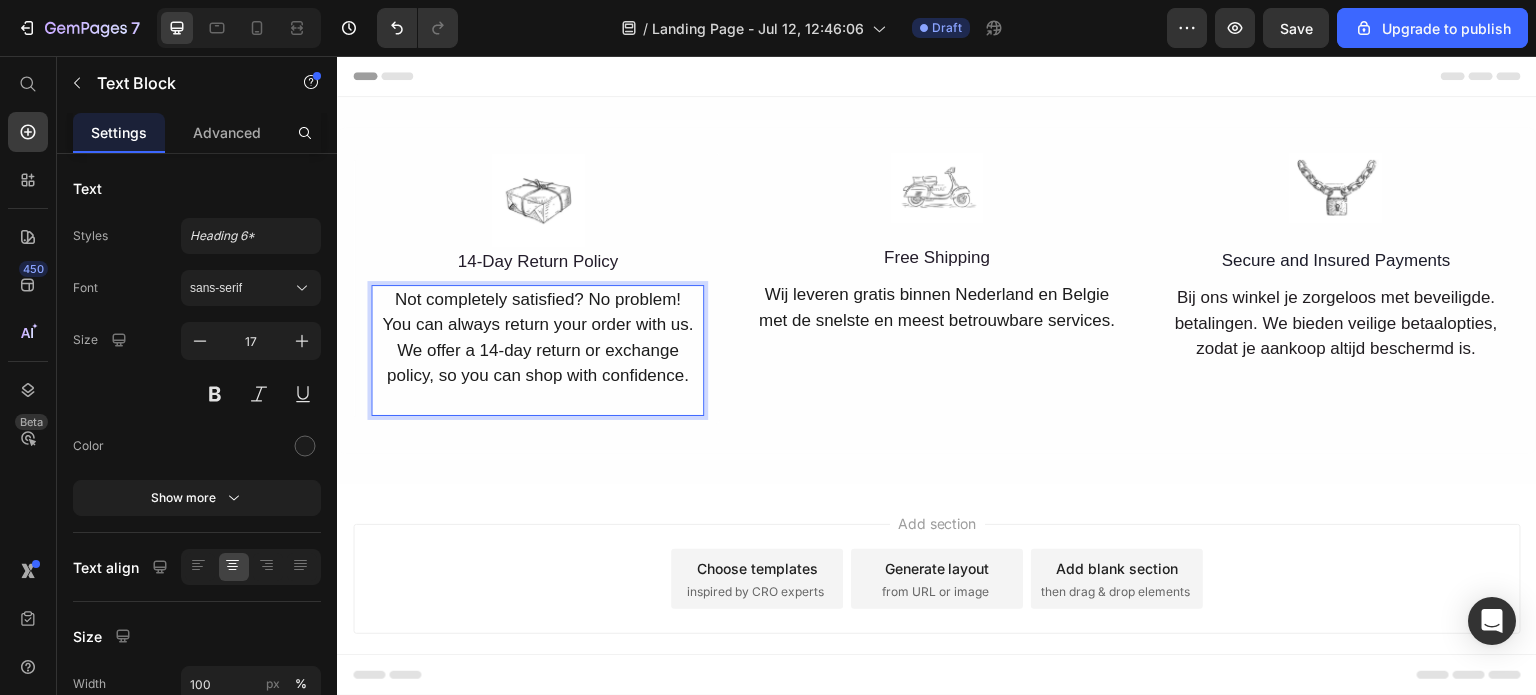 click on "Not completely satisfied? No problem! You can always return your order with us. We offer a 14-day return or exchange policy, so you can shop with confidence." at bounding box center [537, 338] 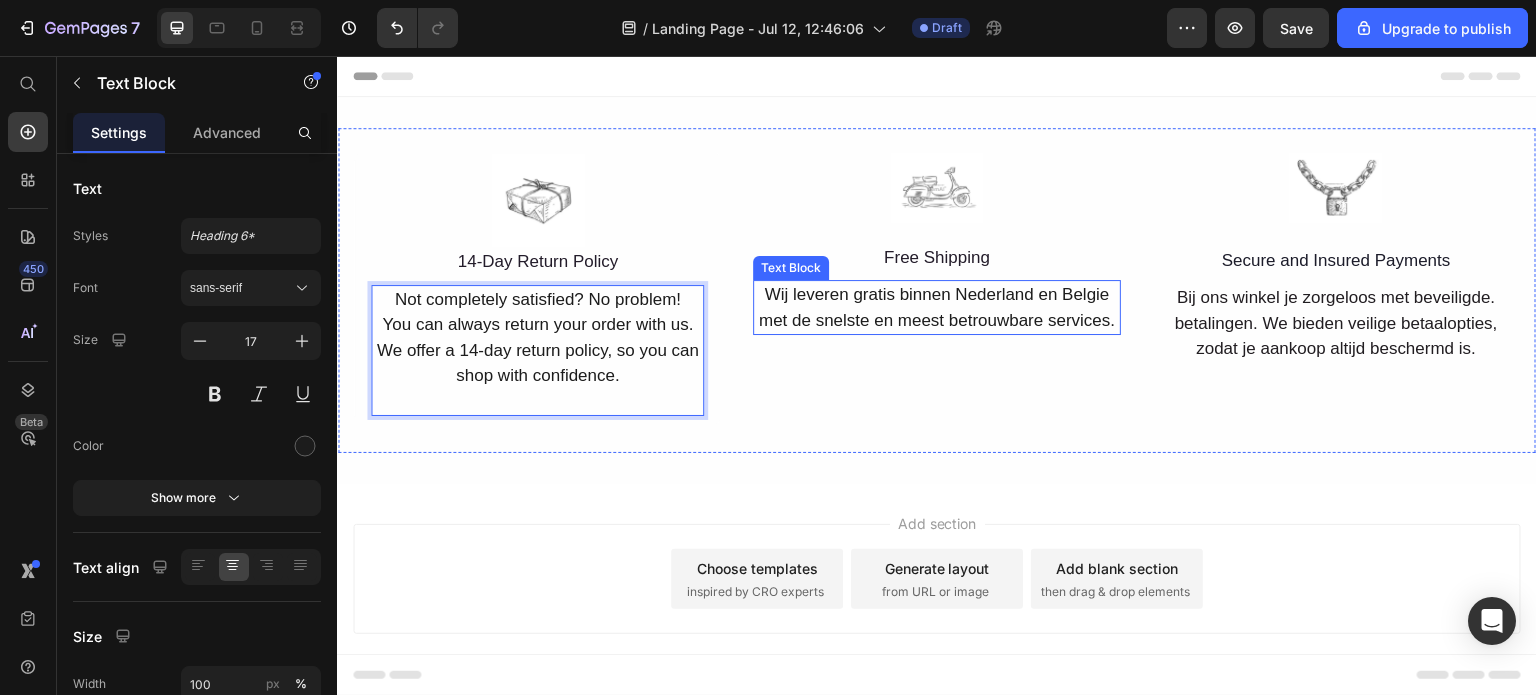 click on "Wij leveren gratis binnen Nederland en Belgie met de snelste en meest betrouwbare services." at bounding box center (936, 307) 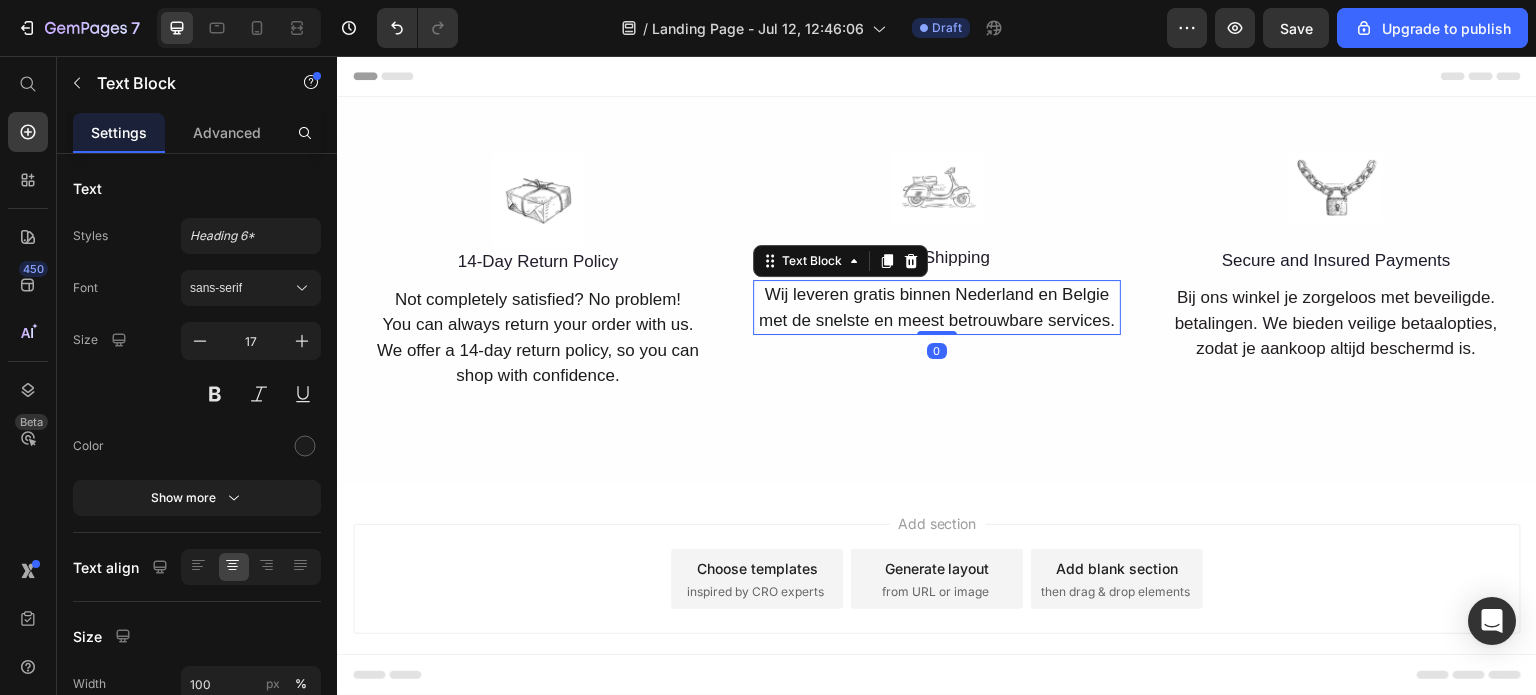 click on "Wij leveren gratis binnen Nederland en Belgie met de snelste en meest betrouwbare services." at bounding box center (936, 307) 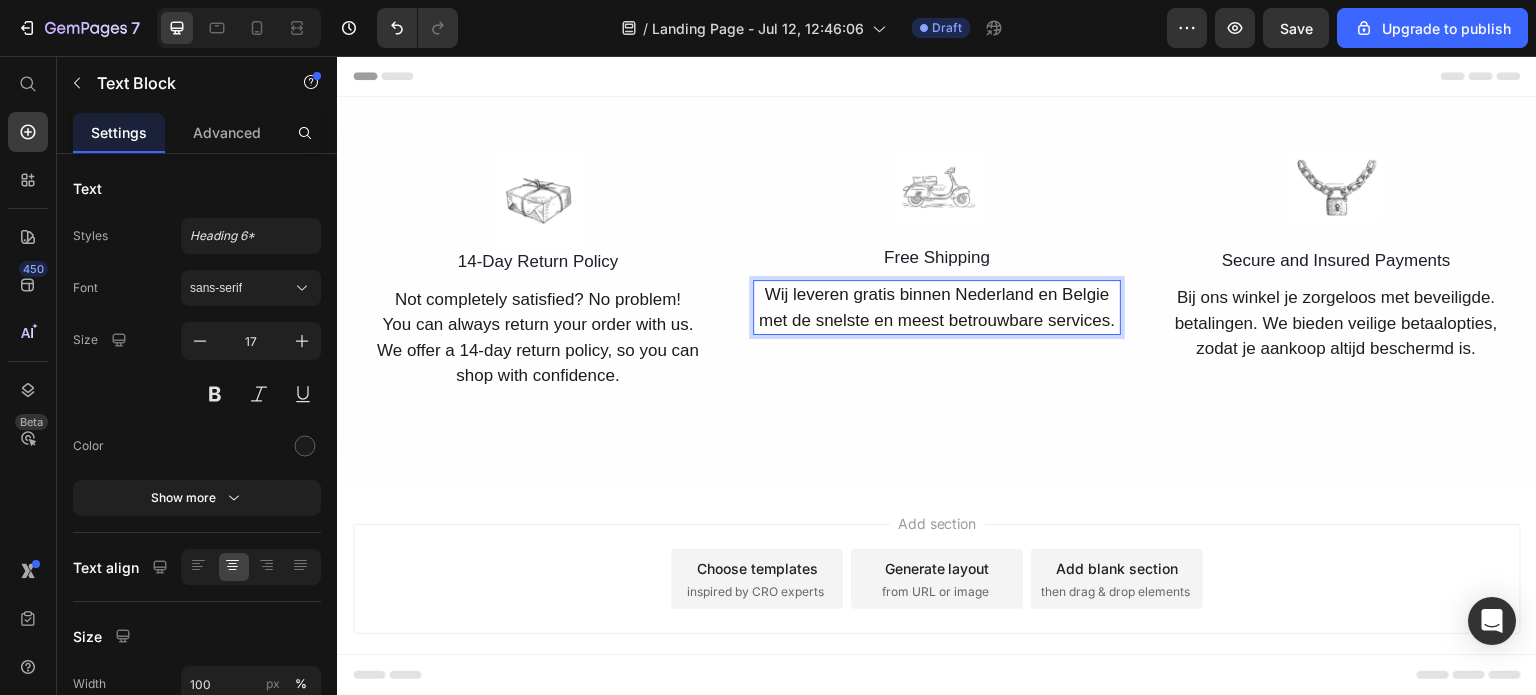click on "Wij leveren gratis binnen Nederland en Belgie met de snelste en meest betrouwbare services." at bounding box center [936, 307] 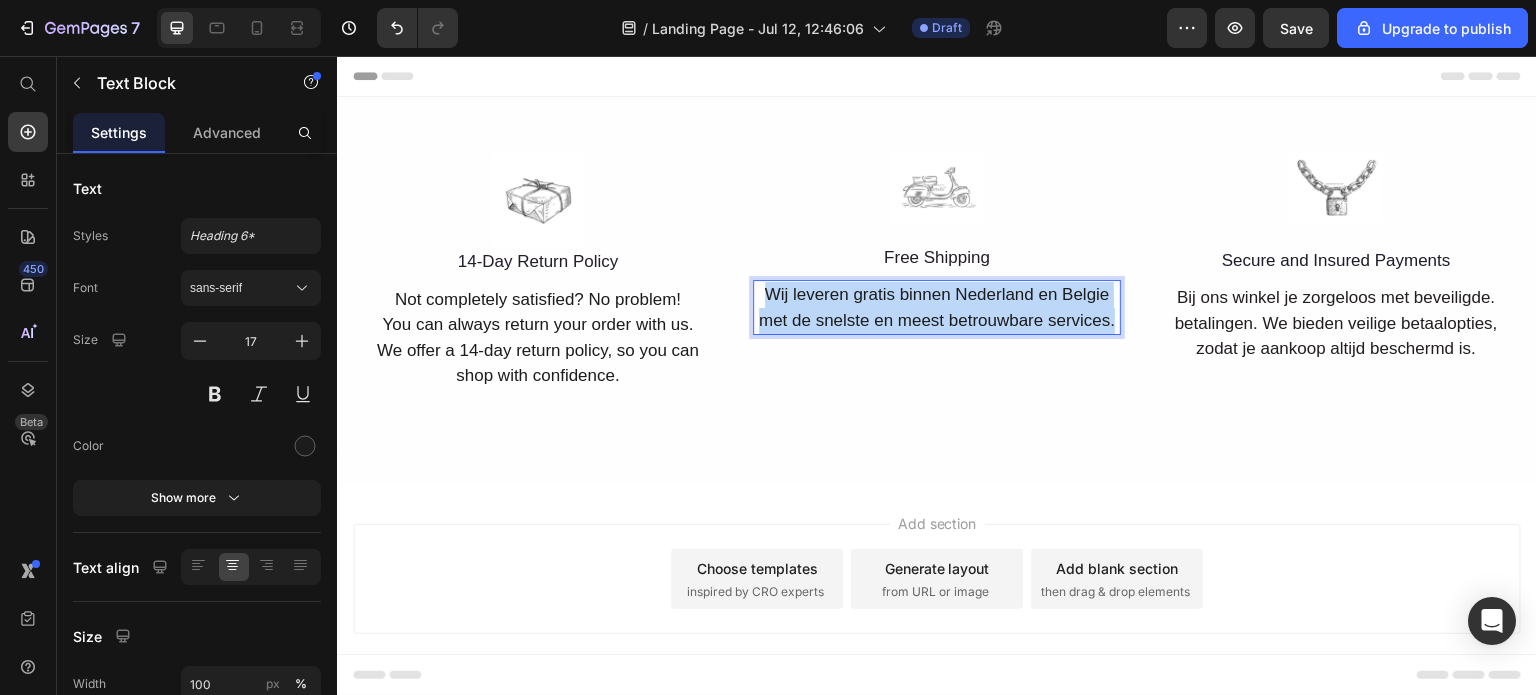 click on "Wij leveren gratis binnen Nederland en Belgie met de snelste en meest betrouwbare services." at bounding box center [936, 307] 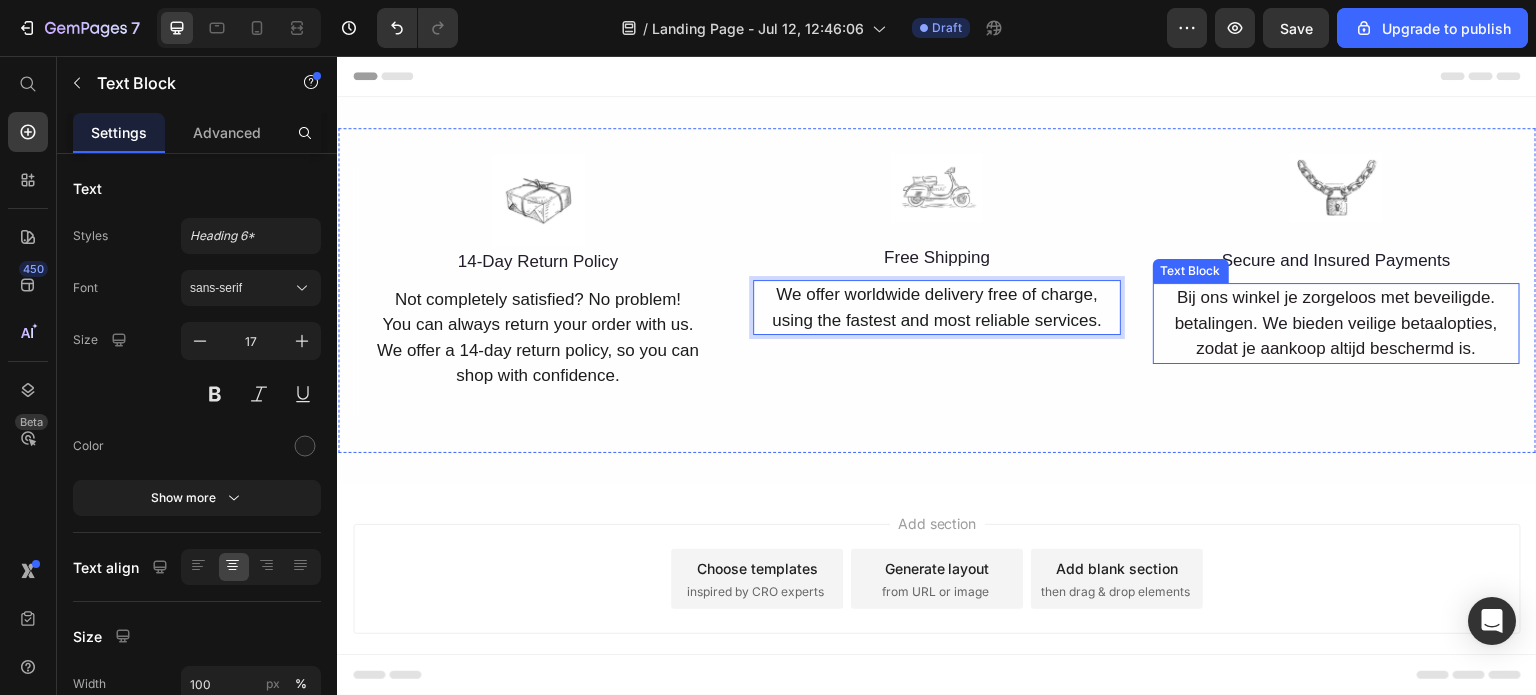 click on "Bij ons winkel je zorgeloos met beveiligde. betalingen. We bieden veilige betaalopties, zodat je aankoop altijd beschermd is." at bounding box center [1336, 323] 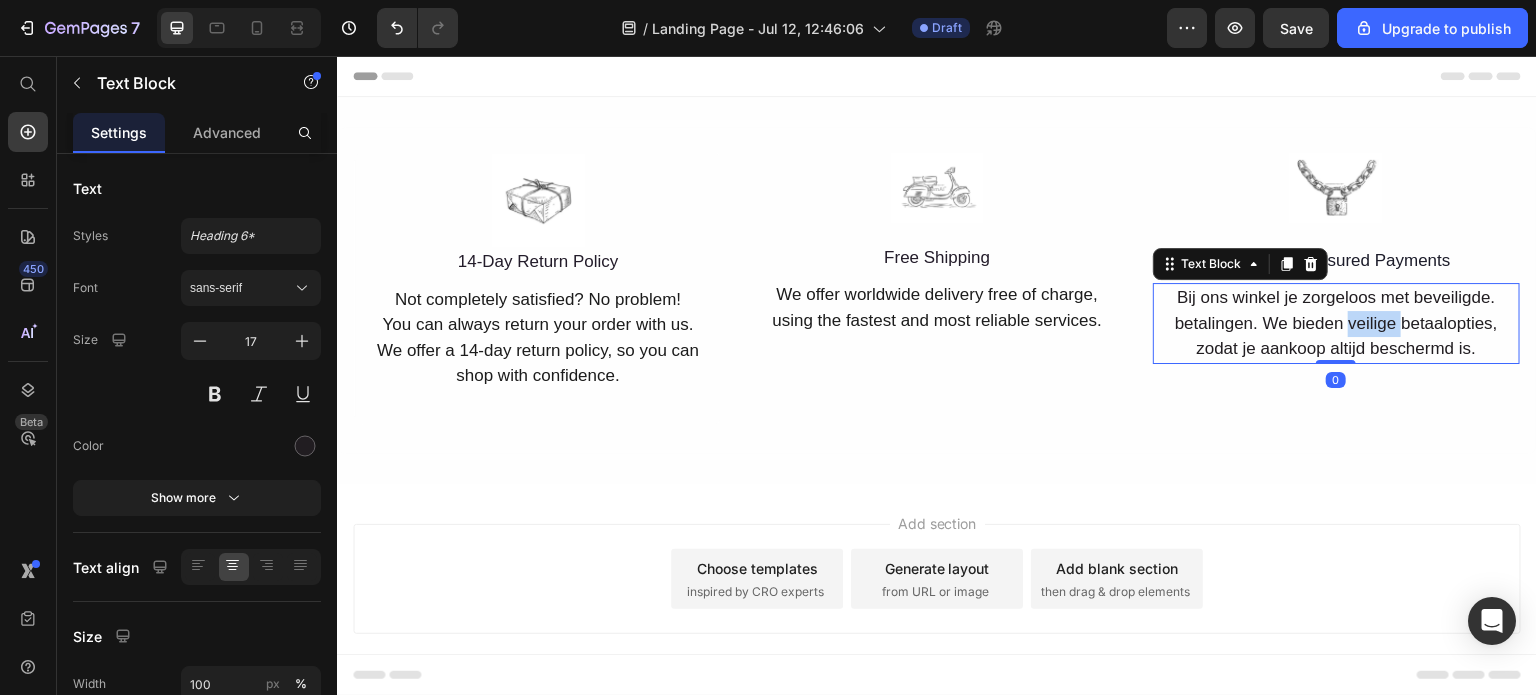 click on "Bij ons winkel je zorgeloos met beveiligde. betalingen. We bieden veilige betaalopties, zodat je aankoop altijd beschermd is." at bounding box center [1336, 323] 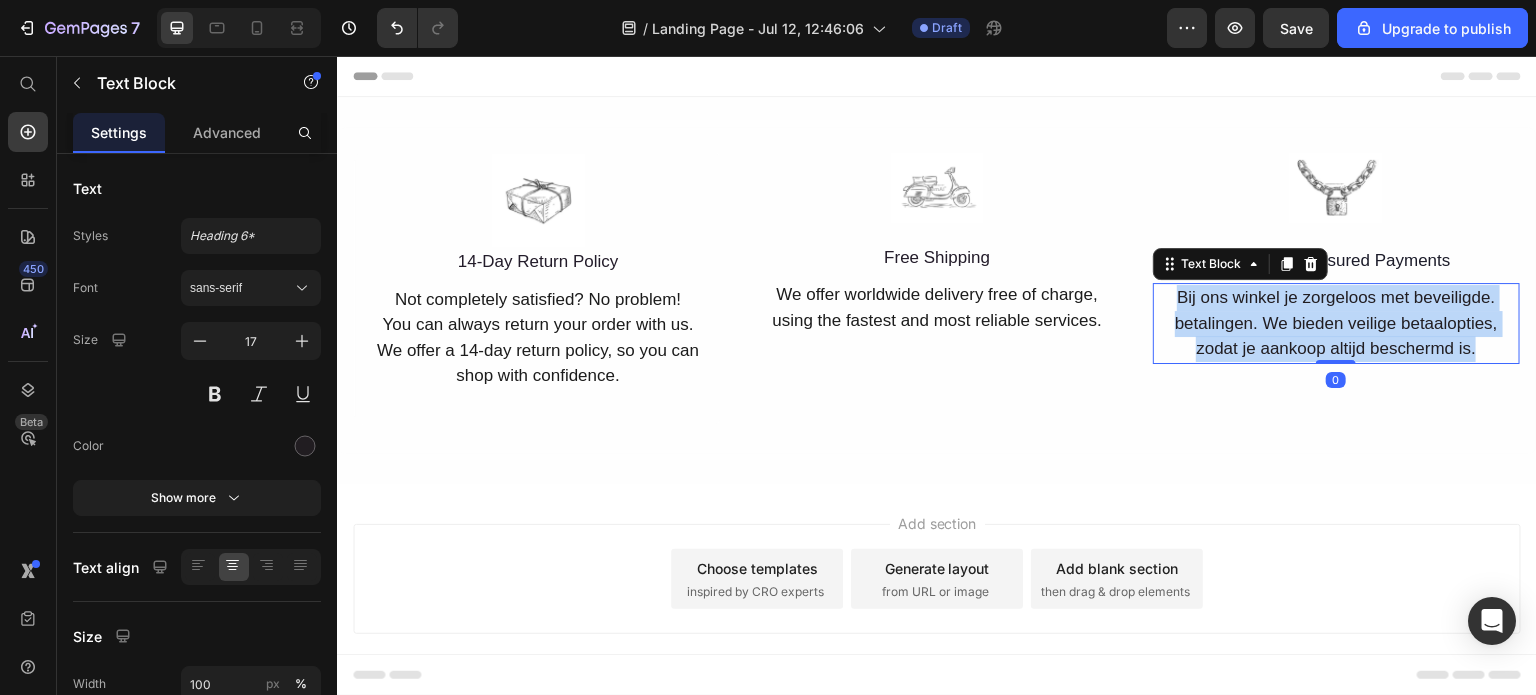 click on "Bij ons winkel je zorgeloos met beveiligde. betalingen. We bieden veilige betaalopties, zodat je aankoop altijd beschermd is." at bounding box center [1336, 323] 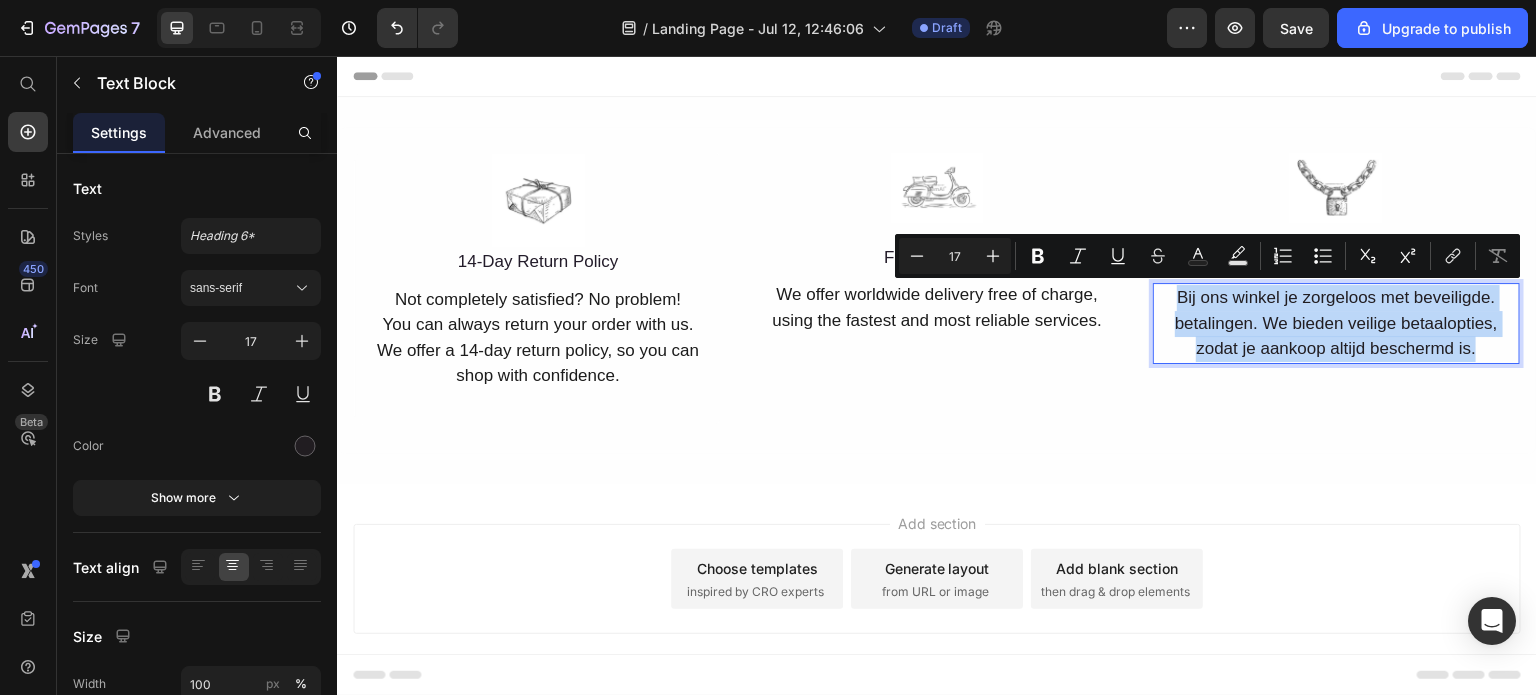 copy on "Bij ons winkel je zorgeloos met beveiligde. betalingen. We bieden veilige betaalopties, zodat je aankoop altijd beschermd is." 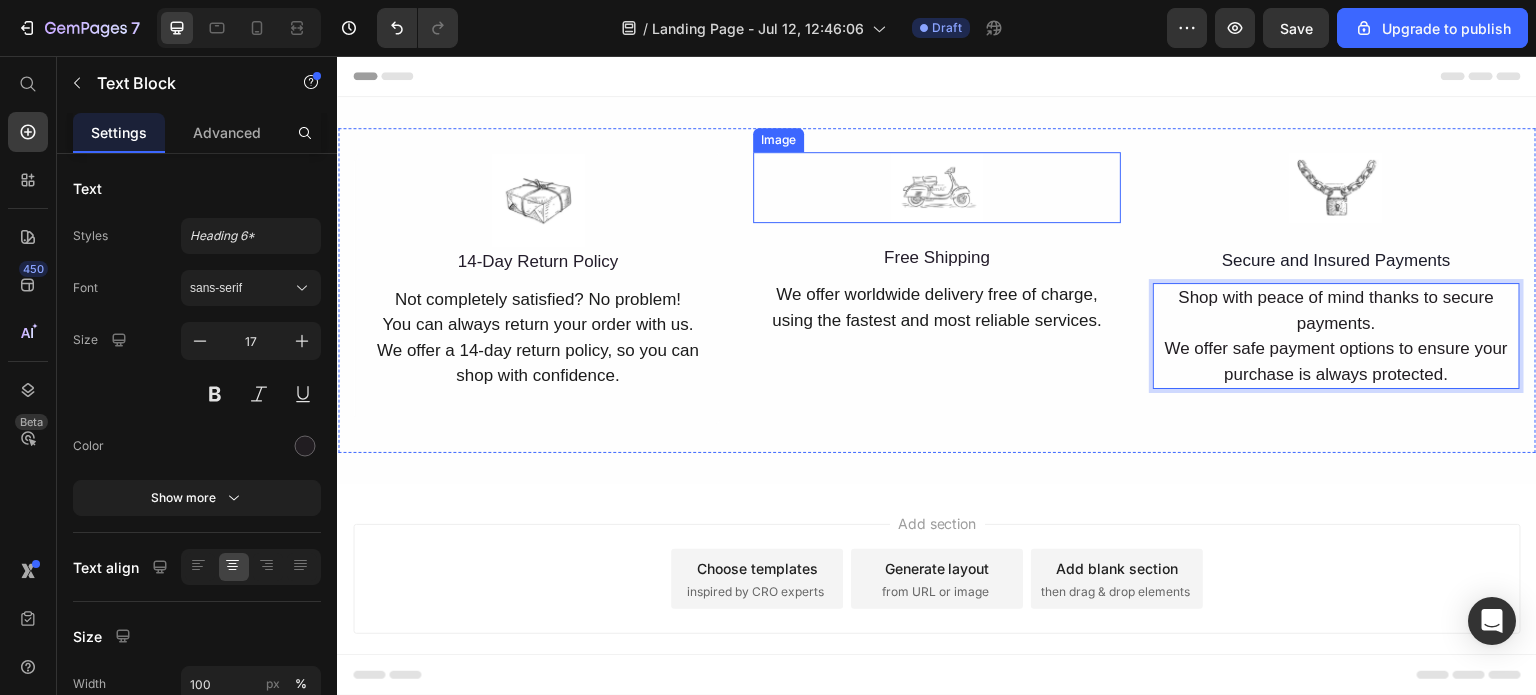 click at bounding box center (936, 187) 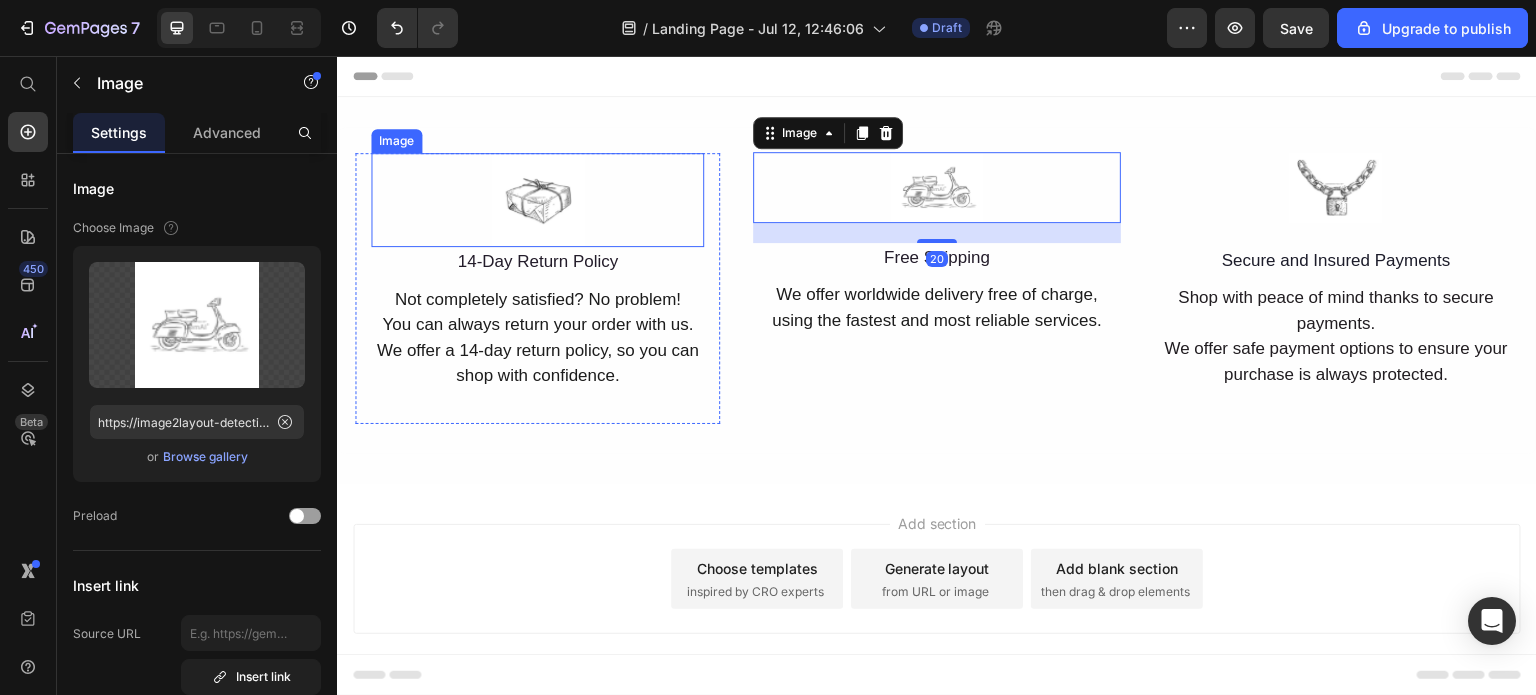 click at bounding box center [537, 200] 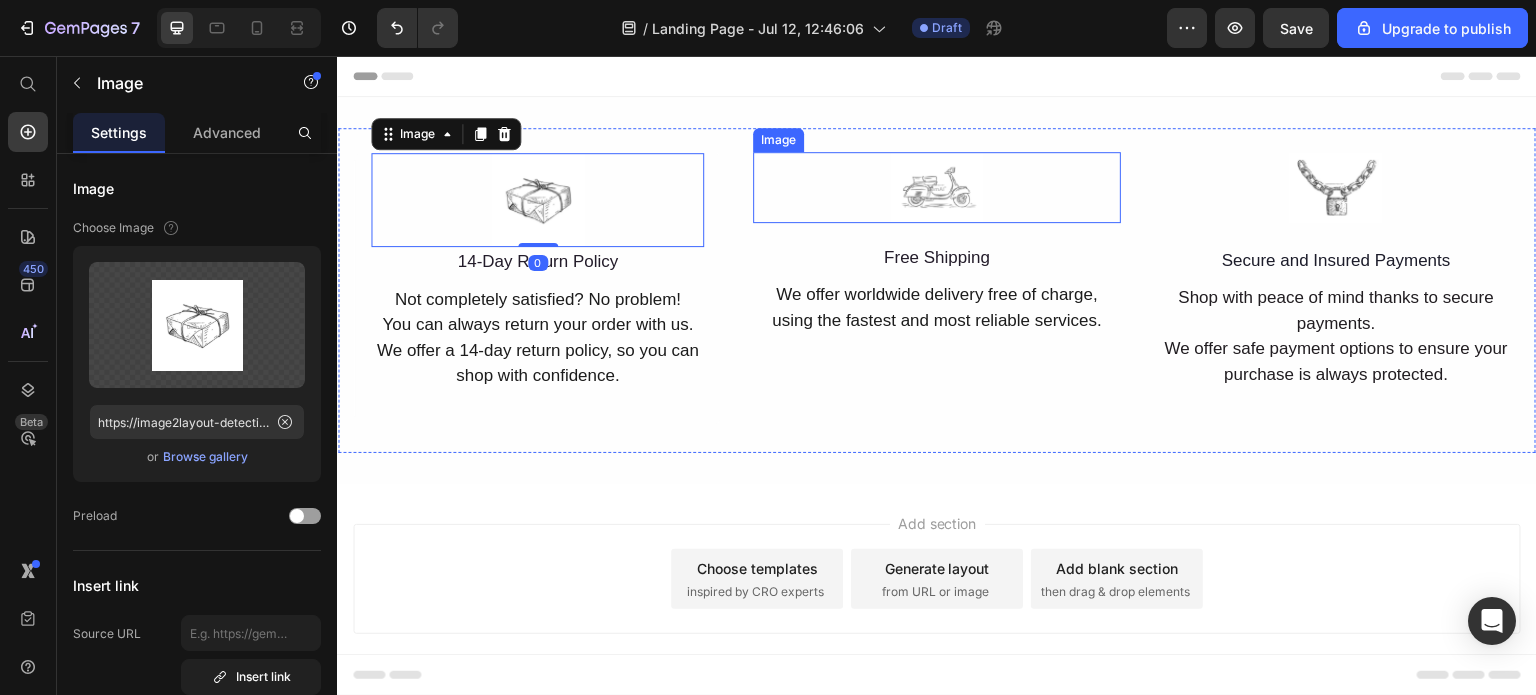 click at bounding box center [936, 187] 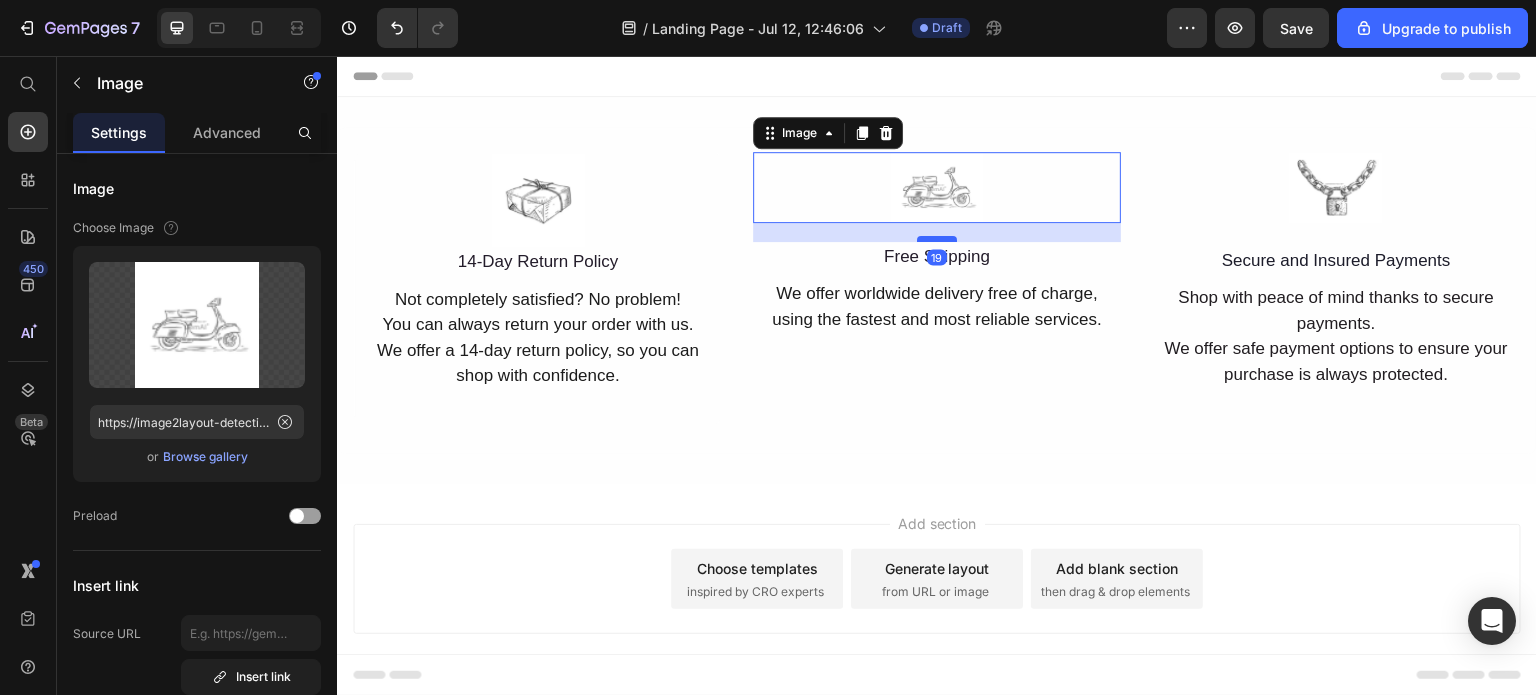 click at bounding box center (937, 239) 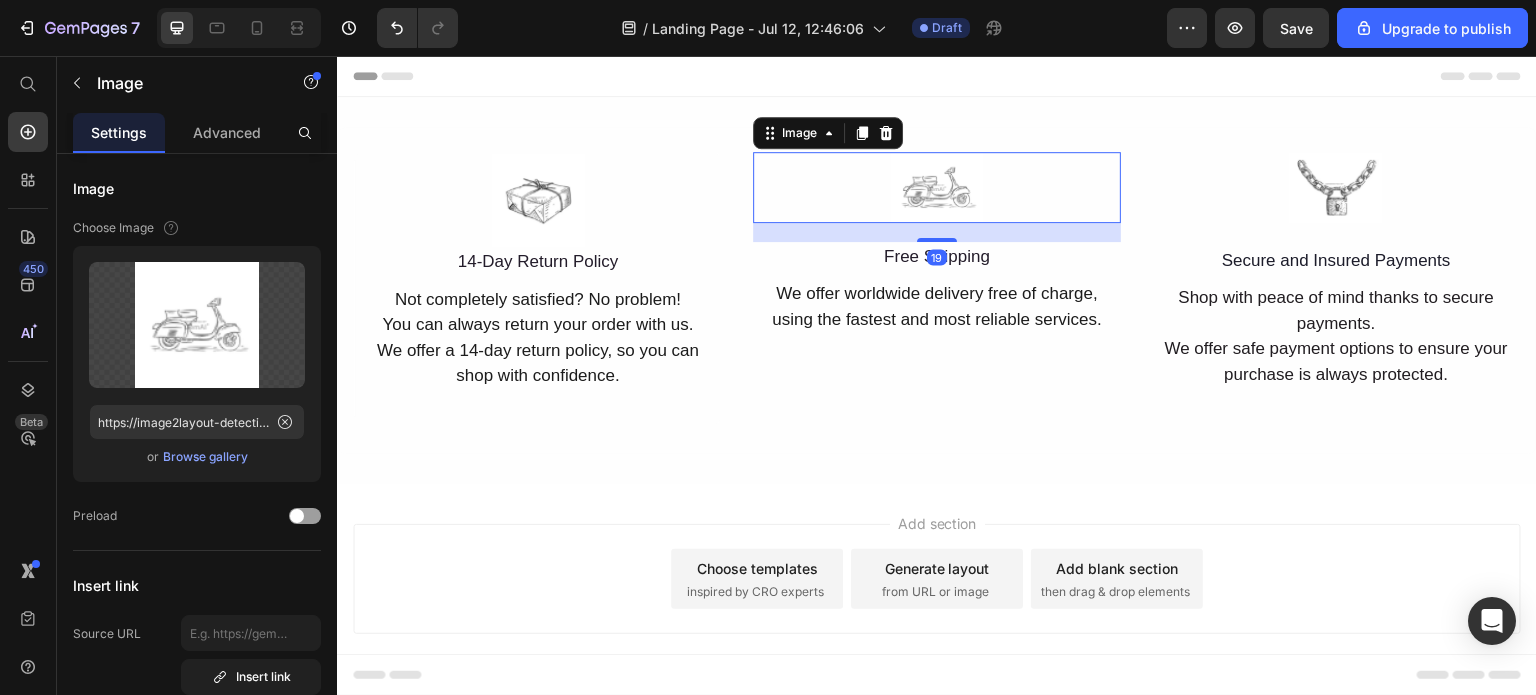 click at bounding box center (936, 187) 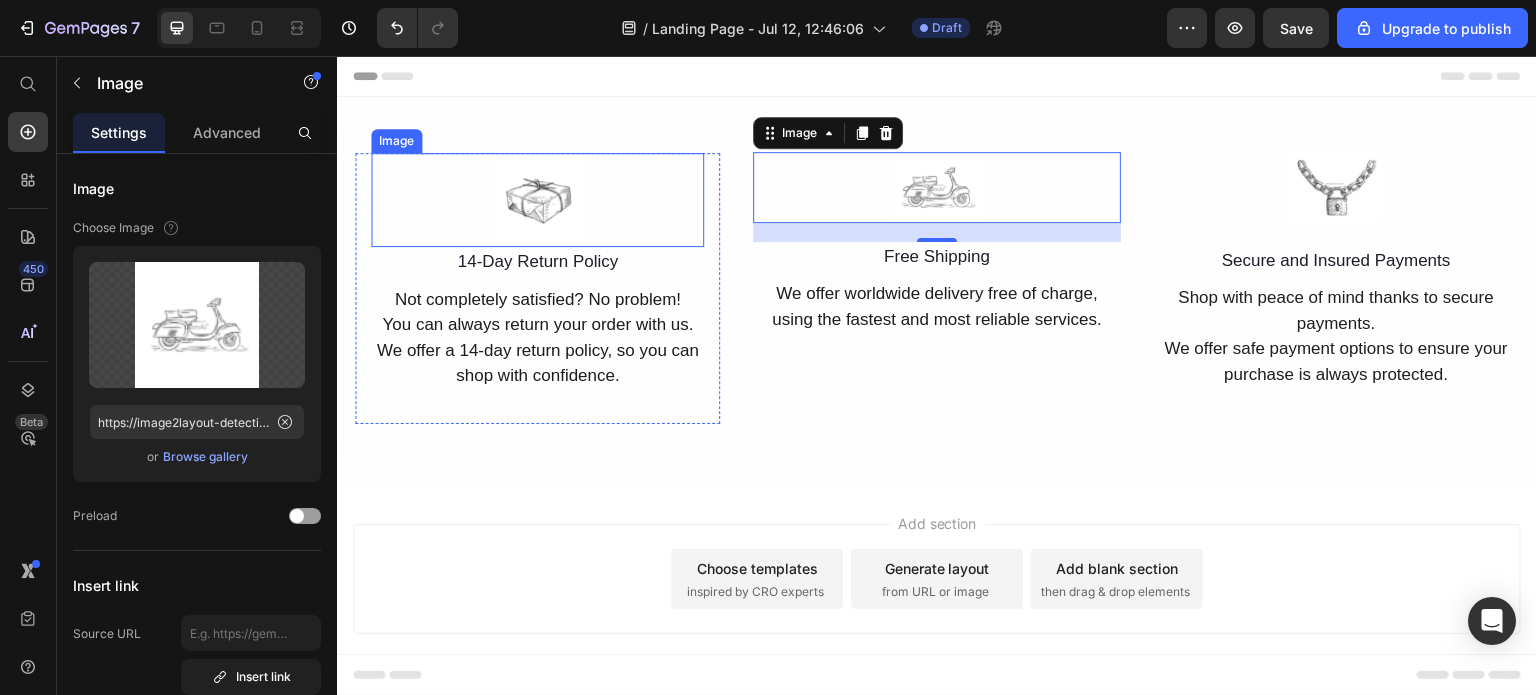 click at bounding box center [537, 200] 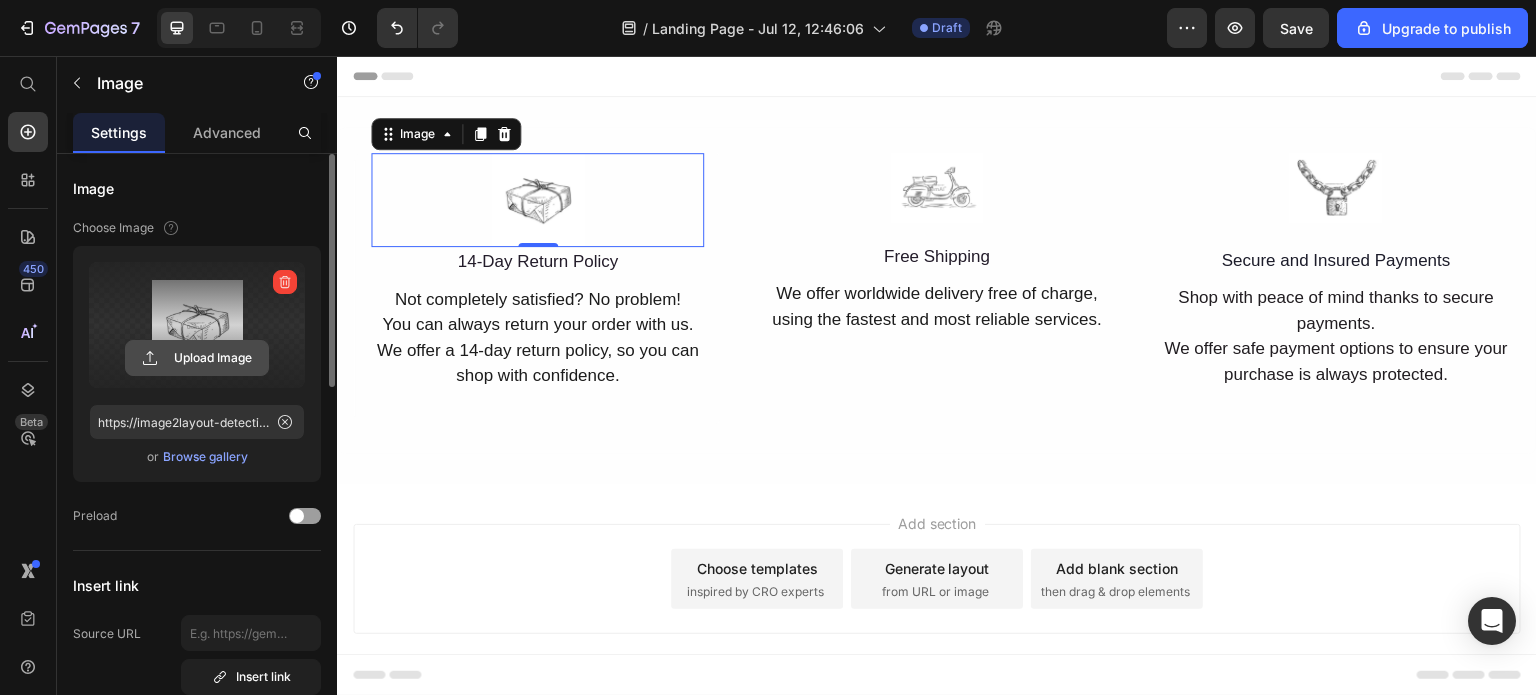 click 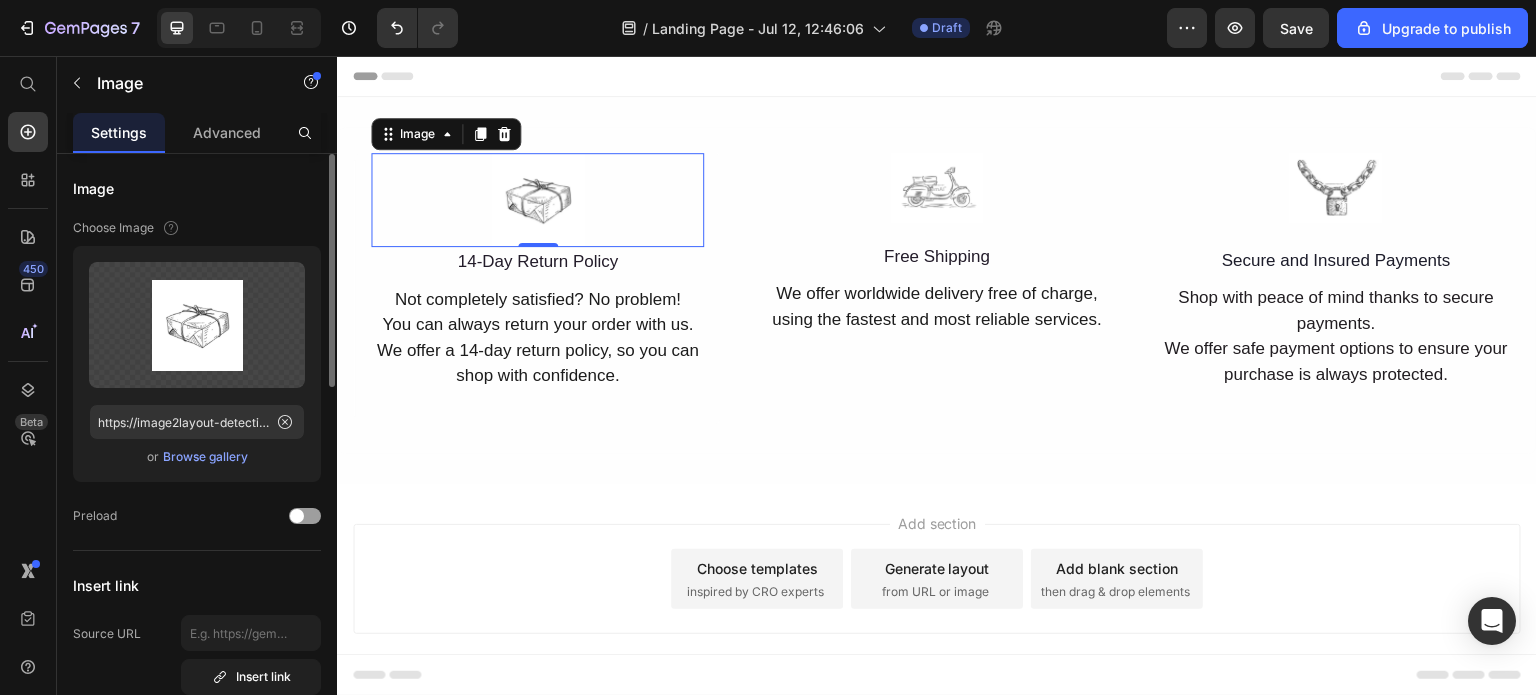 scroll, scrollTop: 100, scrollLeft: 0, axis: vertical 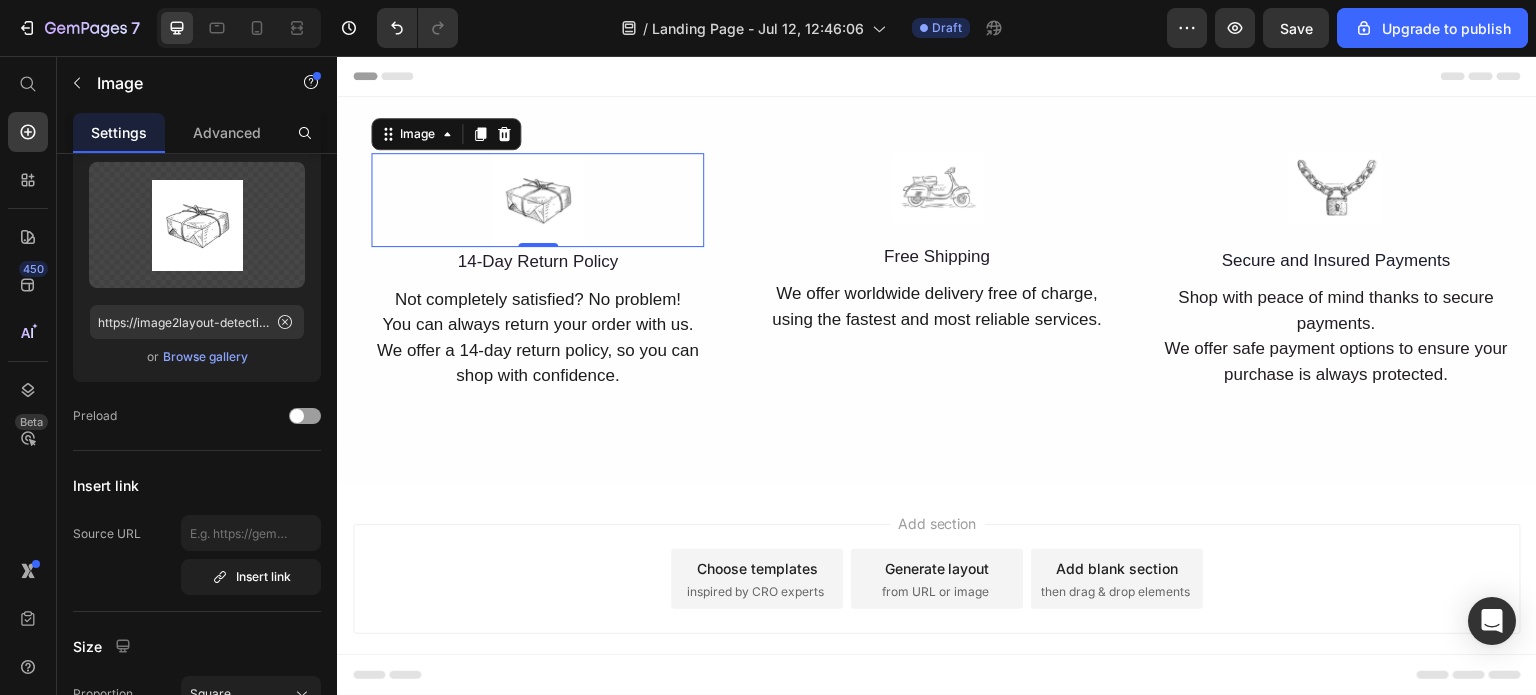 click on "Add section Choose templates inspired by CRO experts Generate layout from URL or image Add blank section then drag & drop elements" at bounding box center (937, 607) 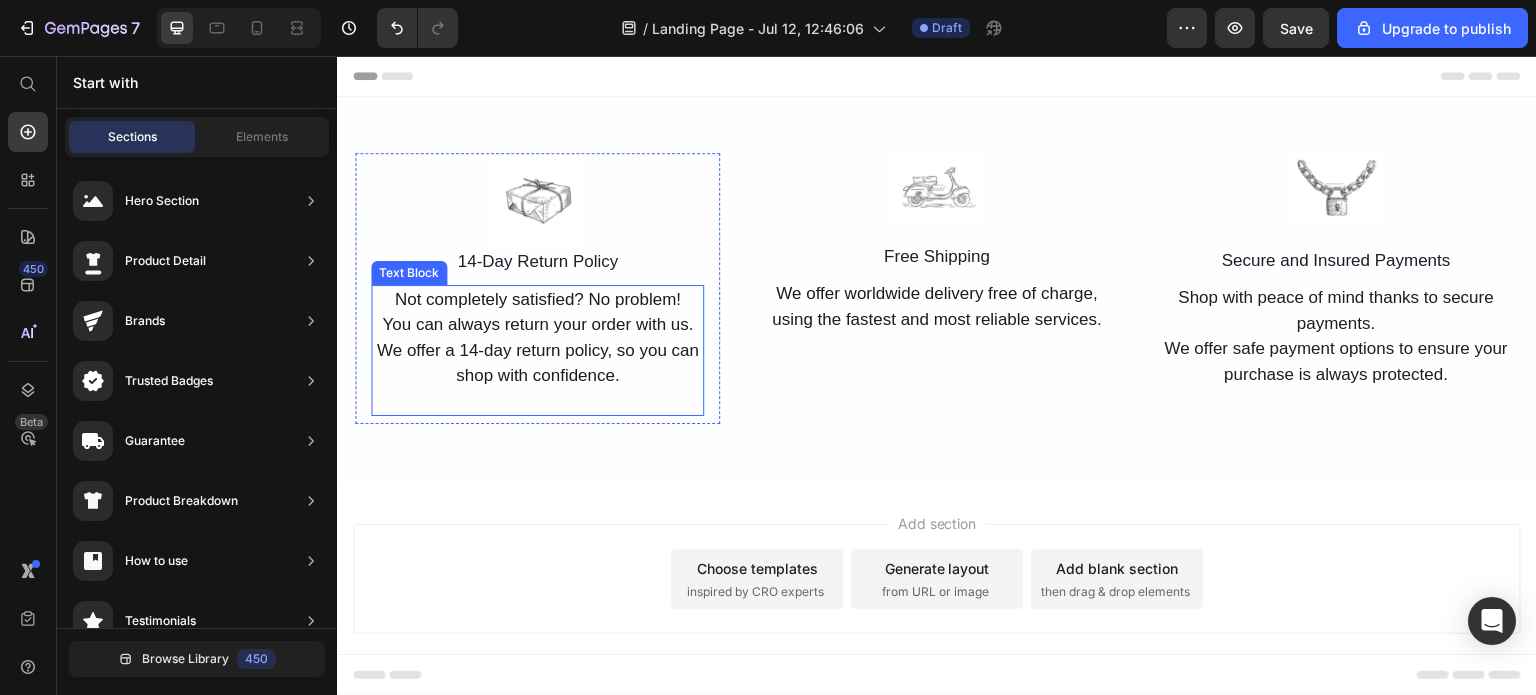 click on "Not completely satisfied? No problem! You can always return your order with us. We offer a 14-day return policy, so you can shop with confidence." at bounding box center [537, 338] 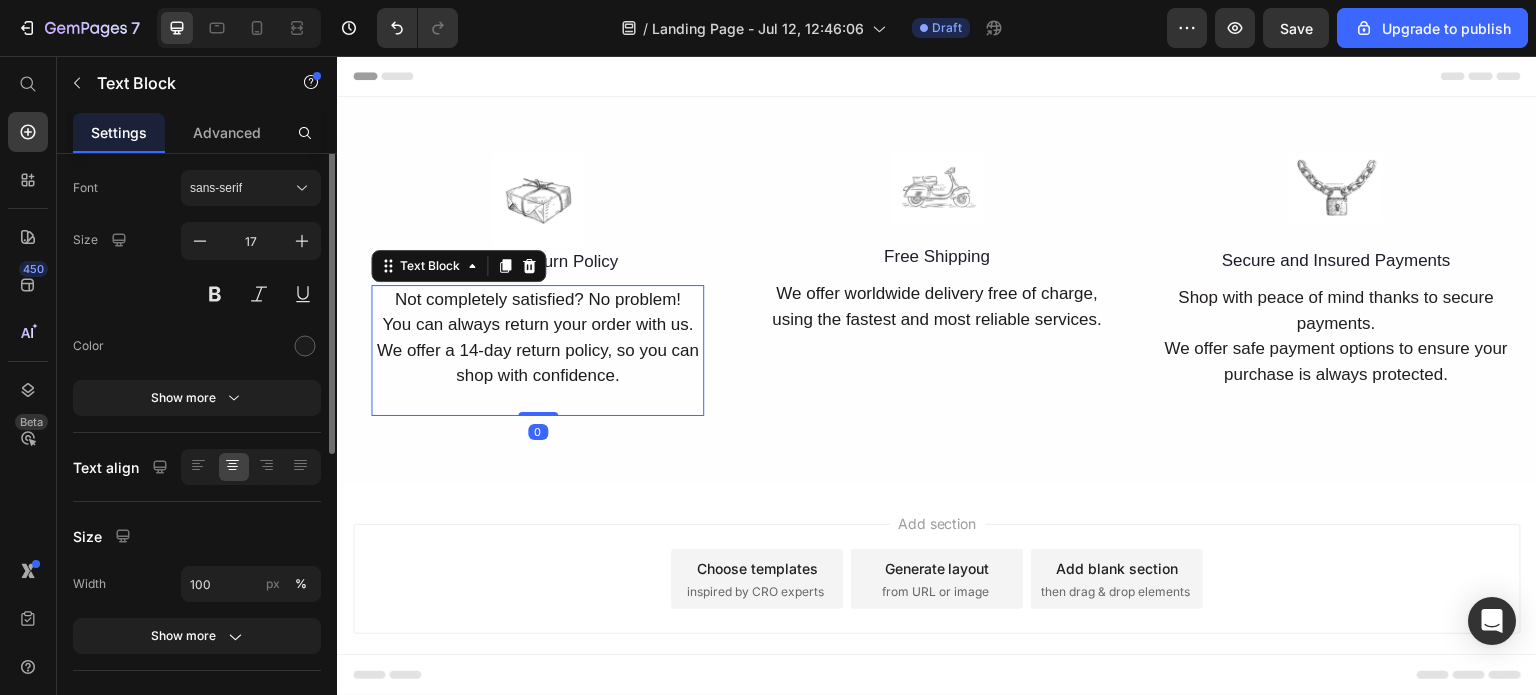 scroll, scrollTop: 0, scrollLeft: 0, axis: both 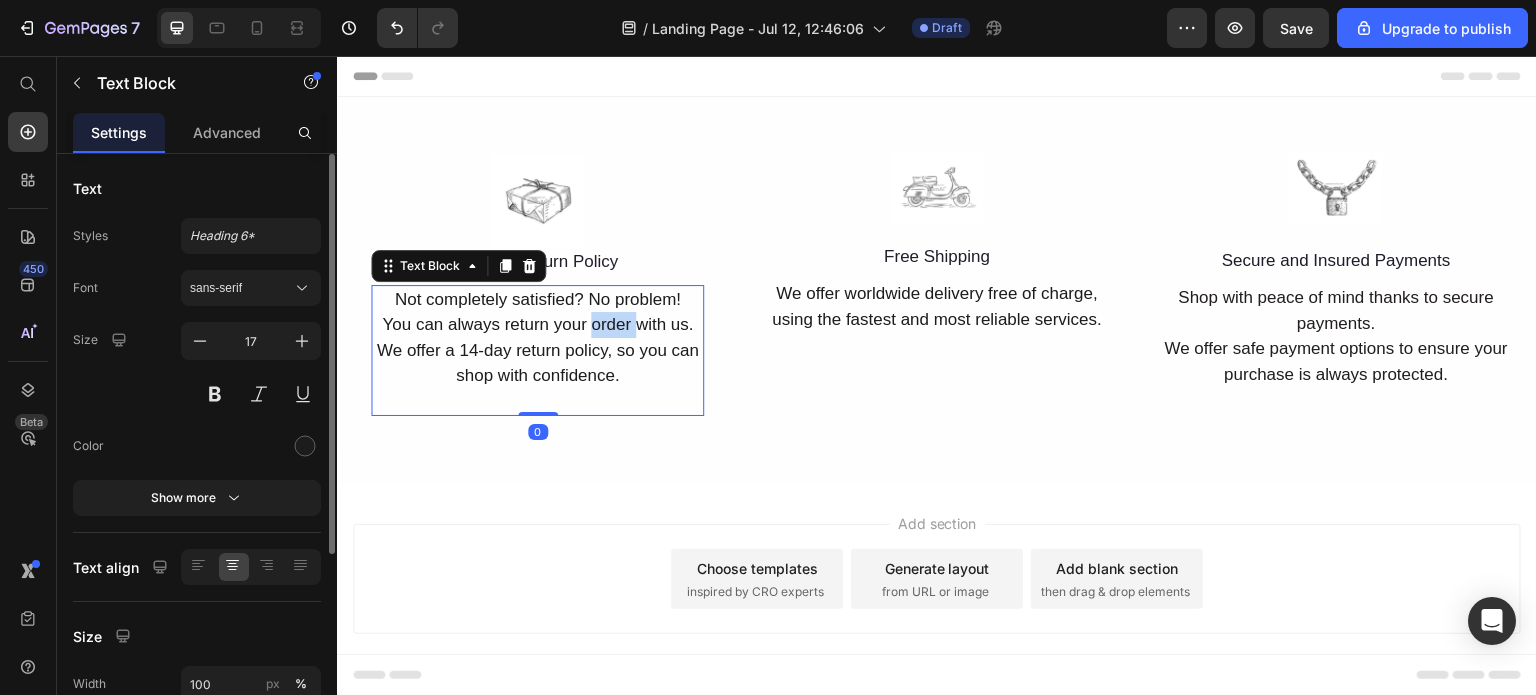 click on "Not completely satisfied? No problem! You can always return your order with us. We offer a 14-day return policy, so you can shop with confidence." at bounding box center (537, 338) 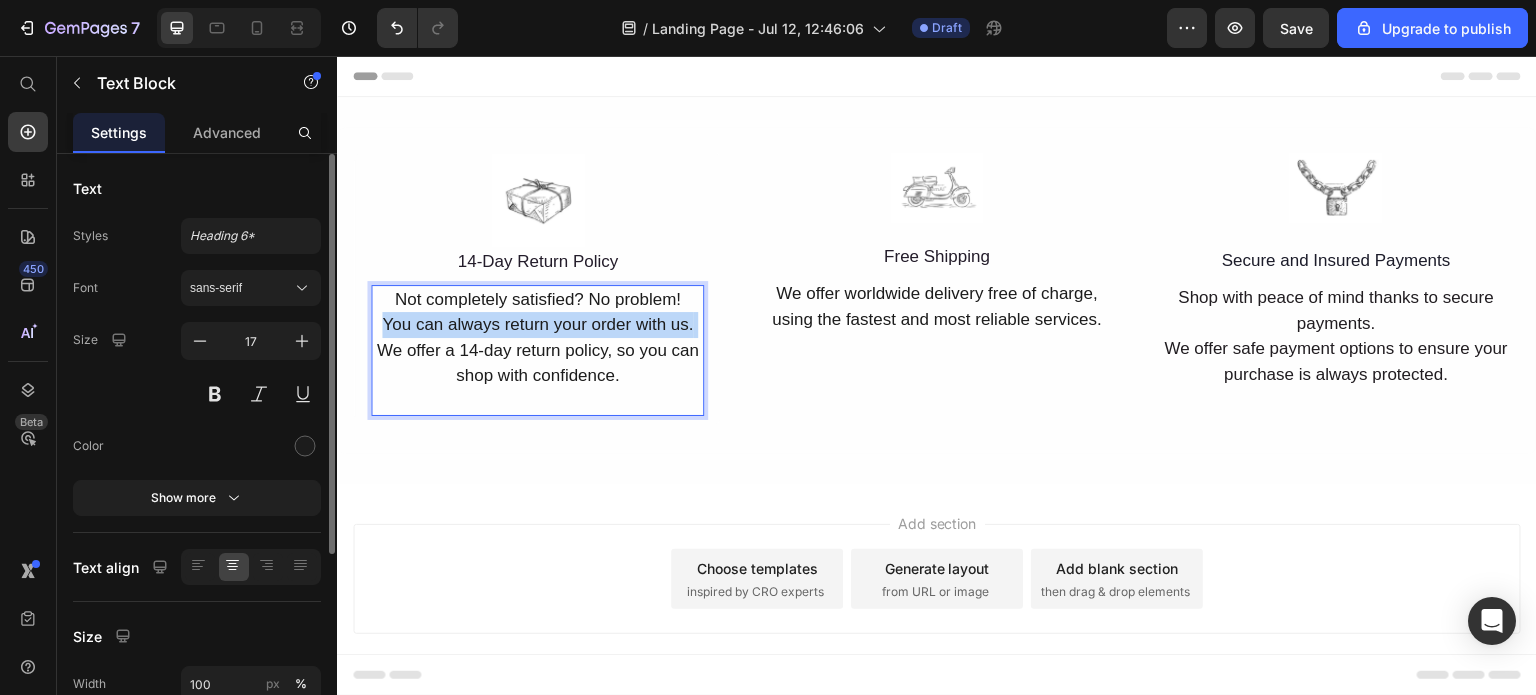 click on "Not completely satisfied? No problem! You can always return your order with us. We offer a 14-day return policy, so you can shop with confidence." at bounding box center (537, 338) 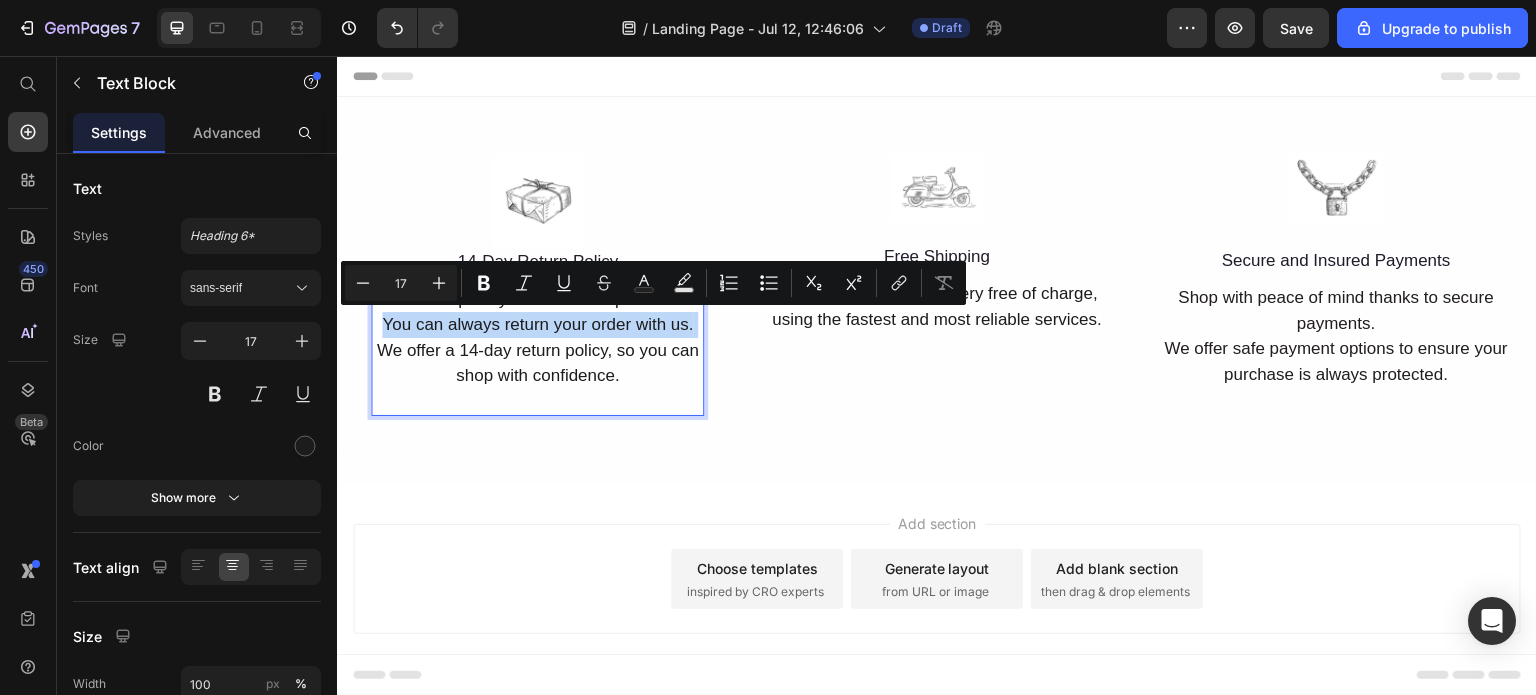 click on "Not completely satisfied? No problem! You can always return your order with us. We offer a 14-day return policy, so you can shop with confidence." at bounding box center [537, 338] 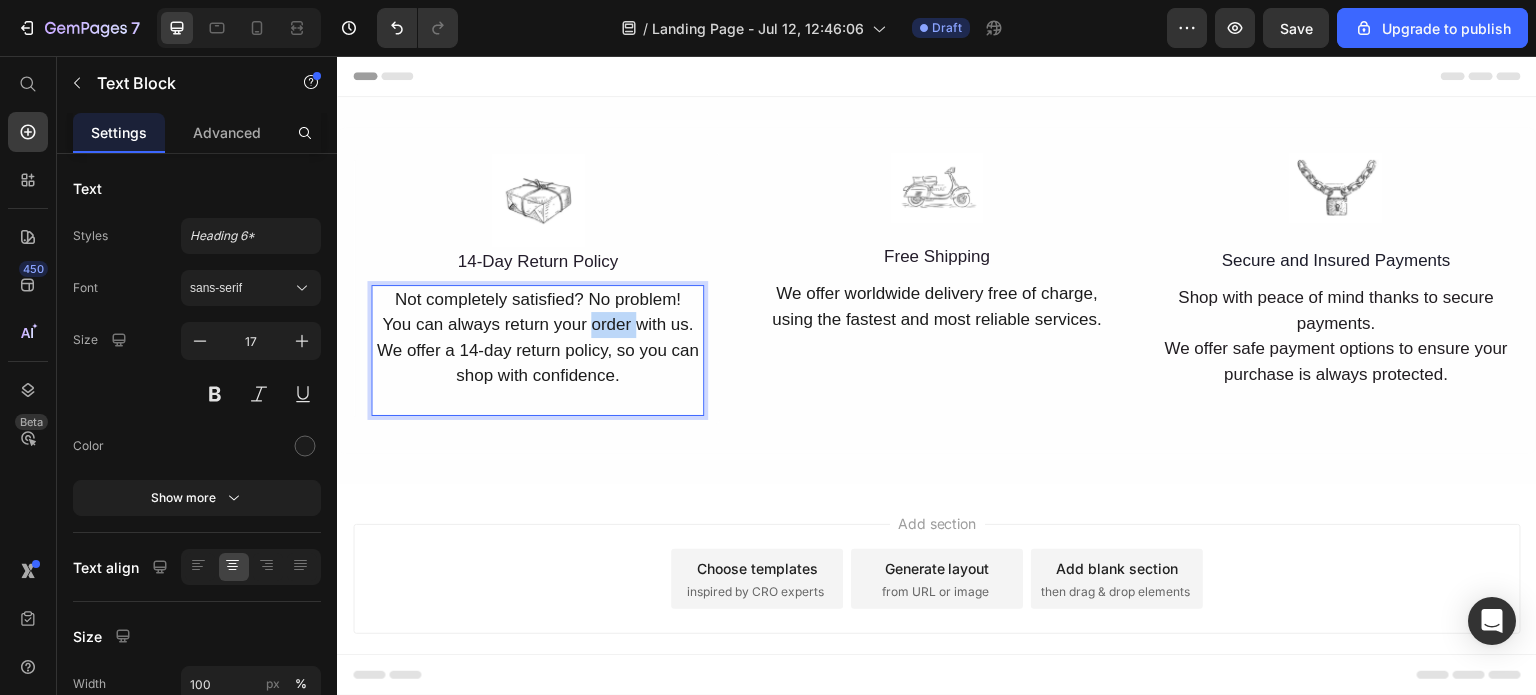 click on "Not completely satisfied? No problem! You can always return your order with us. We offer a 14-day return policy, so you can shop with confidence." at bounding box center (537, 338) 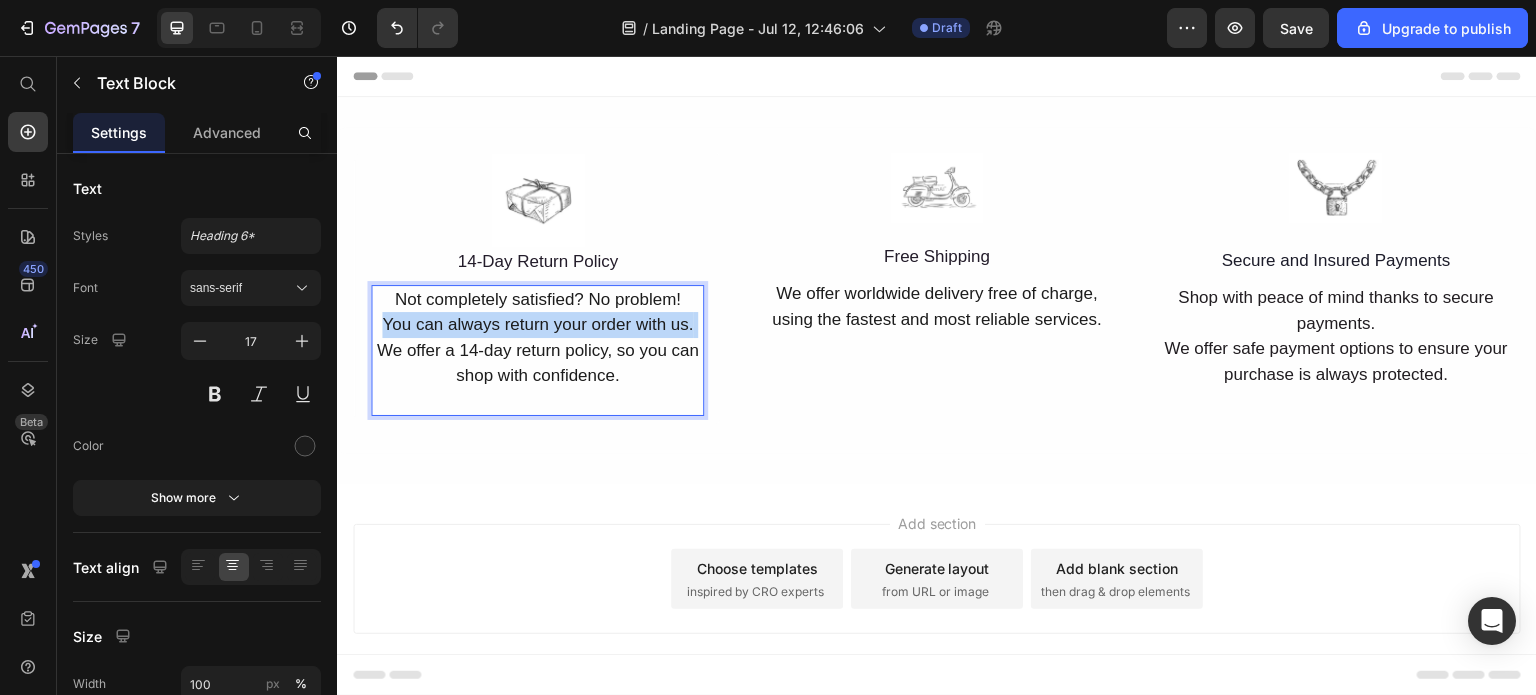 click on "Not completely satisfied? No problem! You can always return your order with us. We offer a 14-day return policy, so you can shop with confidence." at bounding box center (537, 338) 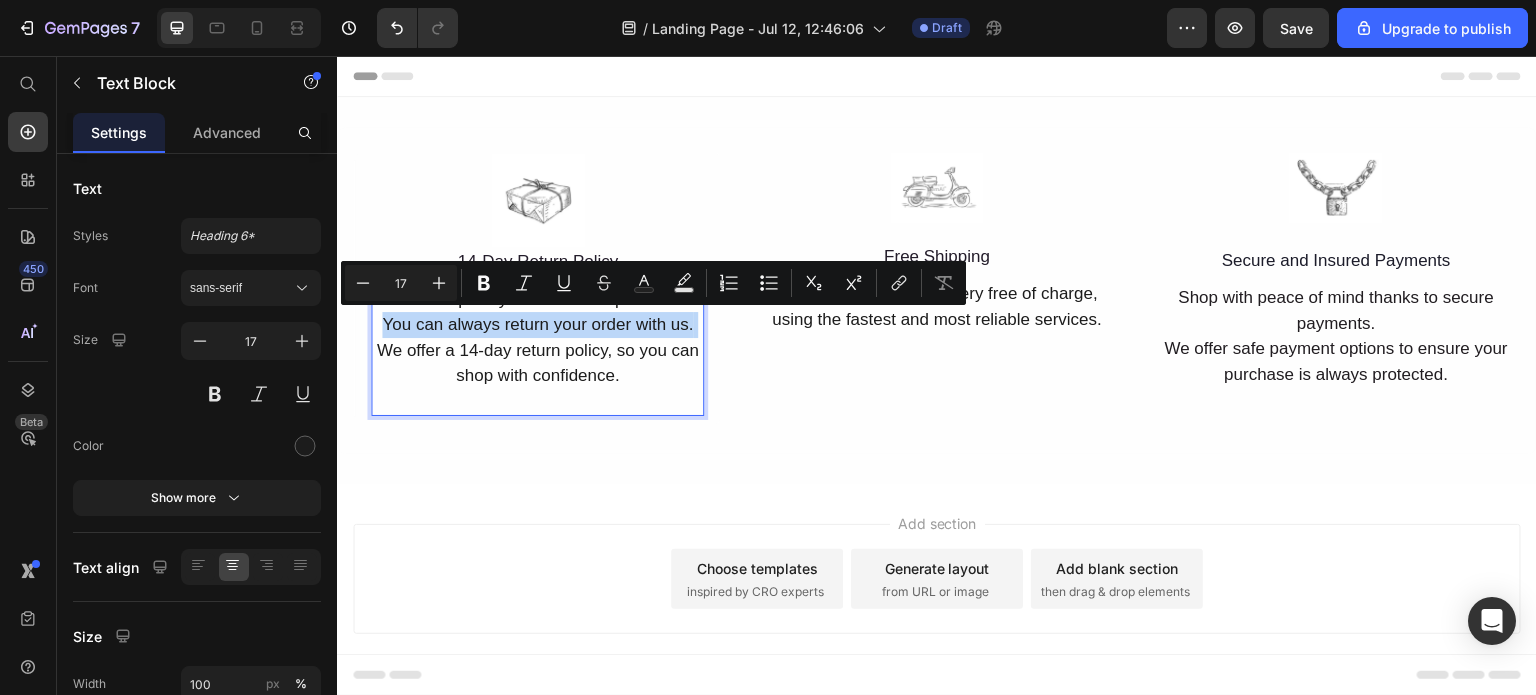 click on "Not completely satisfied? No problem! You can always return your order with us. We offer a 14-day return policy, so you can shop with confidence." at bounding box center [537, 338] 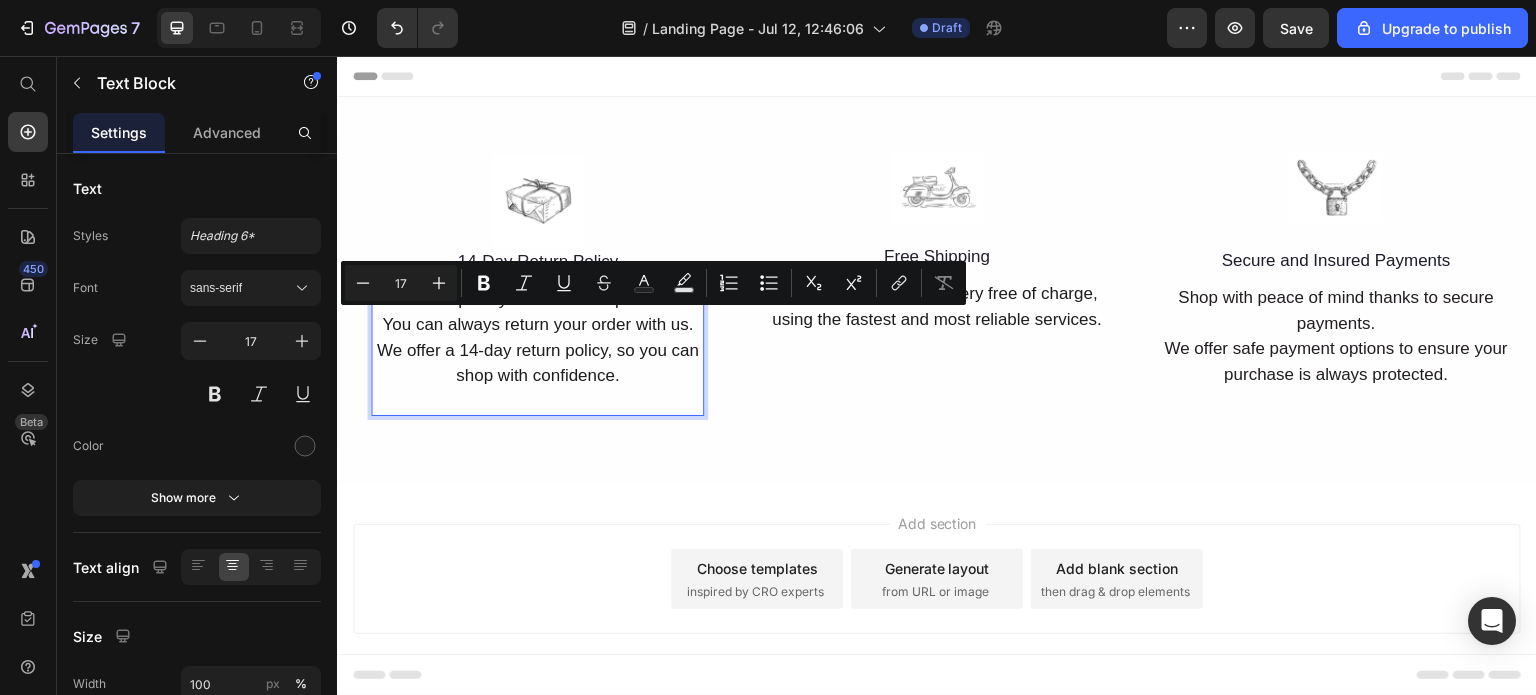 click on "Not completely satisfied? No problem! You can always return your order with us. We offer a 14-day return policy, so you can shop with confidence." at bounding box center [537, 338] 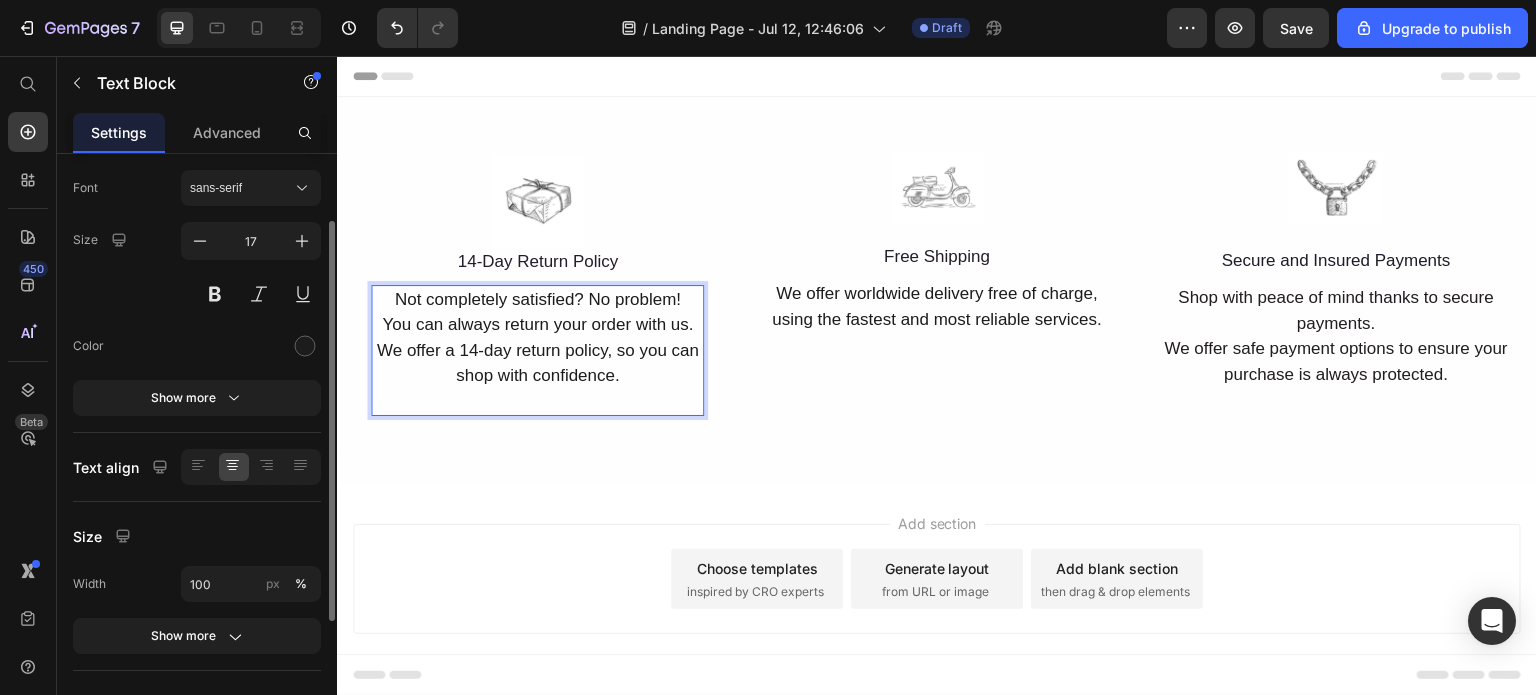 scroll, scrollTop: 0, scrollLeft: 0, axis: both 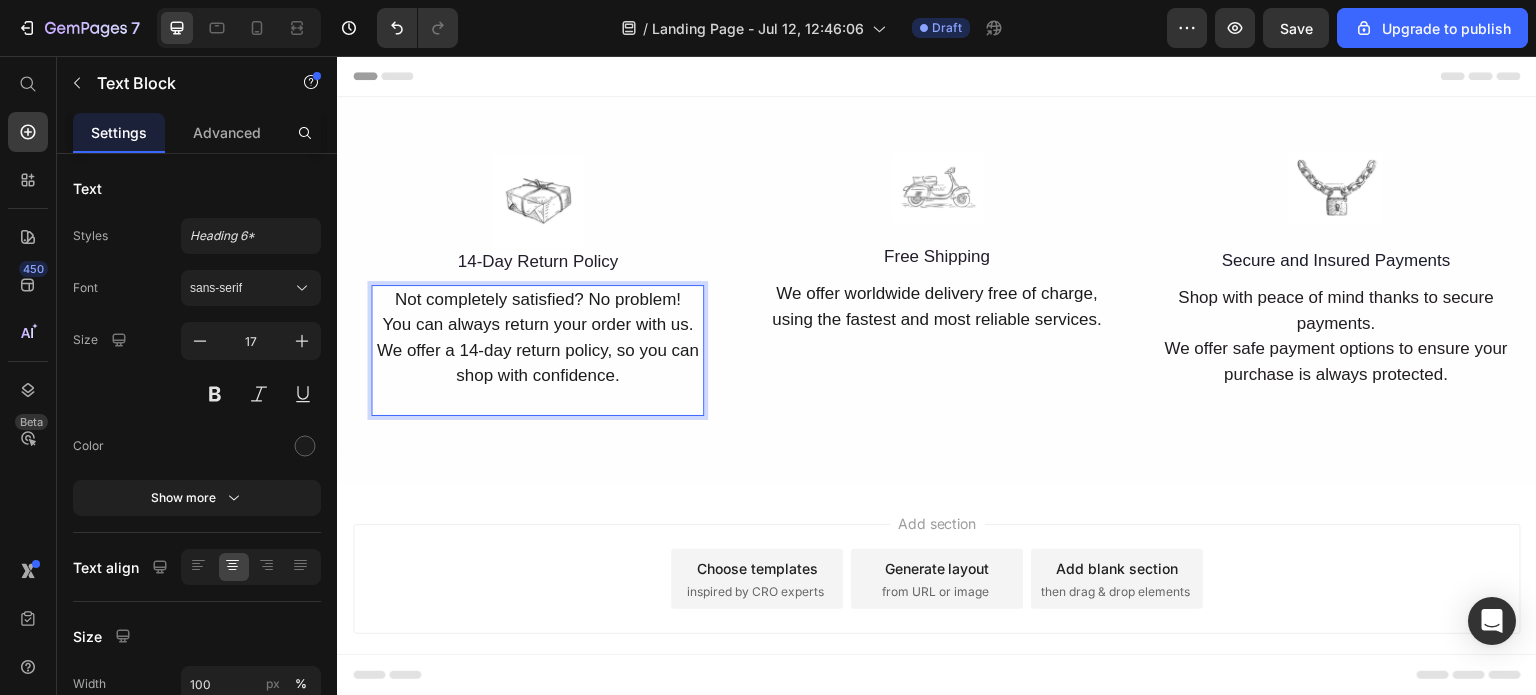 click on "Not completely satisfied? No problem! You can always return your order with us. We offer a 14-day return policy, so you can shop with confidence." at bounding box center [537, 338] 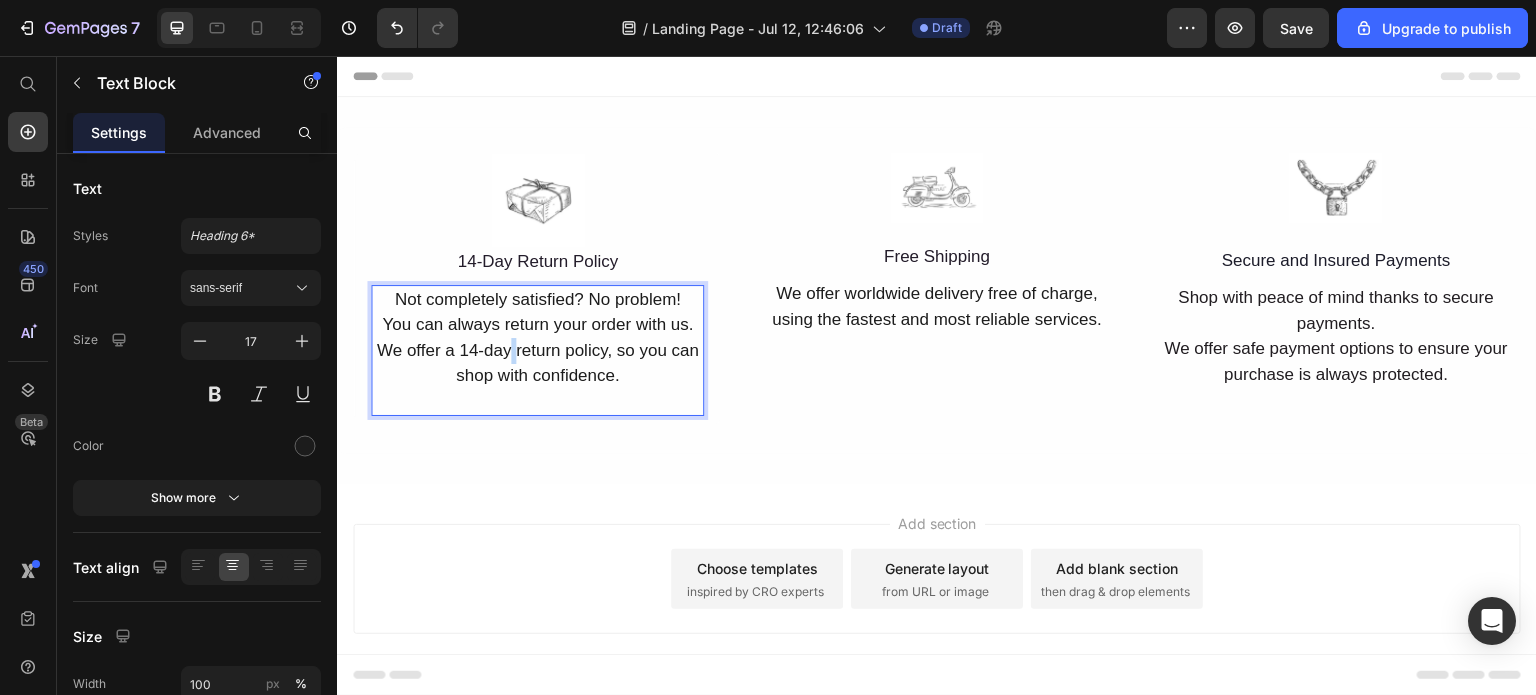click on "Not completely satisfied? No problem! You can always return your order with us. We offer a 14-day return policy, so you can shop with confidence." at bounding box center [537, 338] 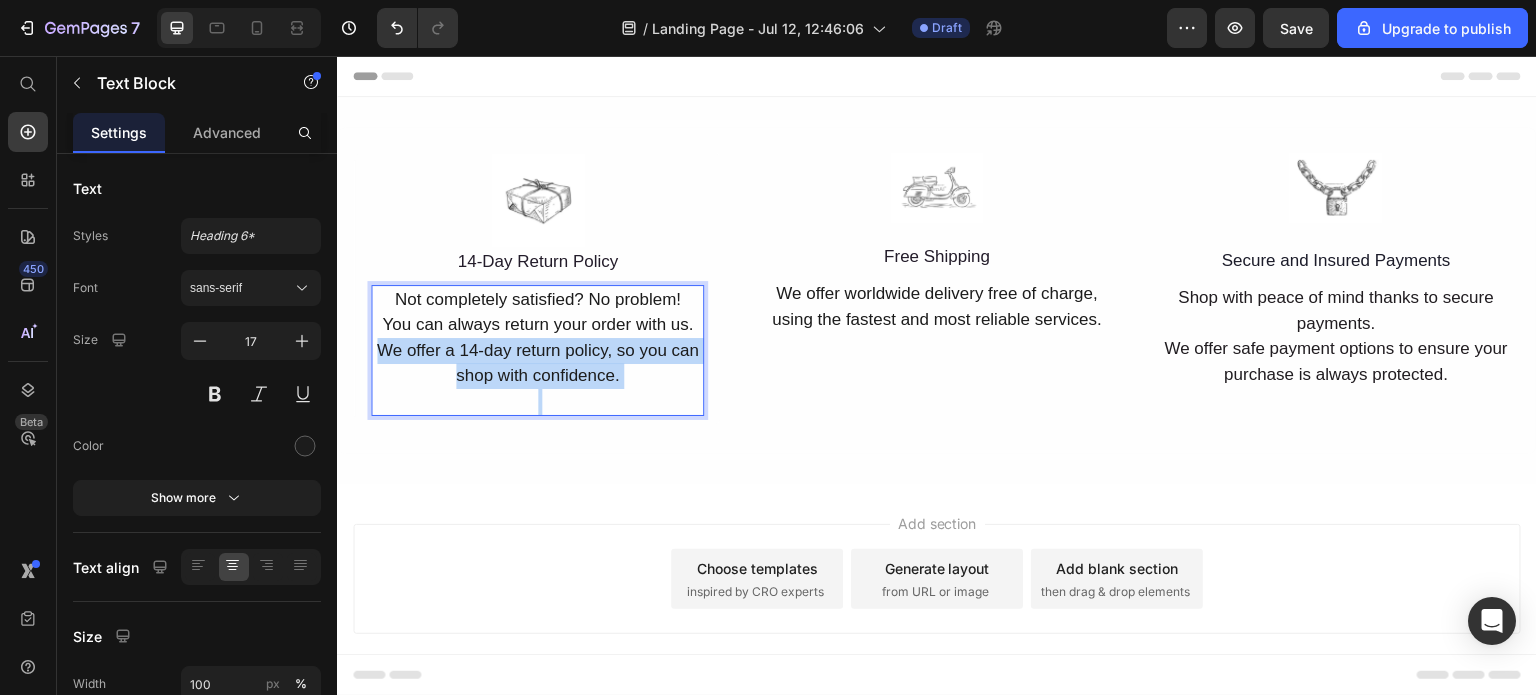 click on "Not completely satisfied? No problem! You can always return your order with us. We offer a 14-day return policy, so you can shop with confidence." at bounding box center [537, 338] 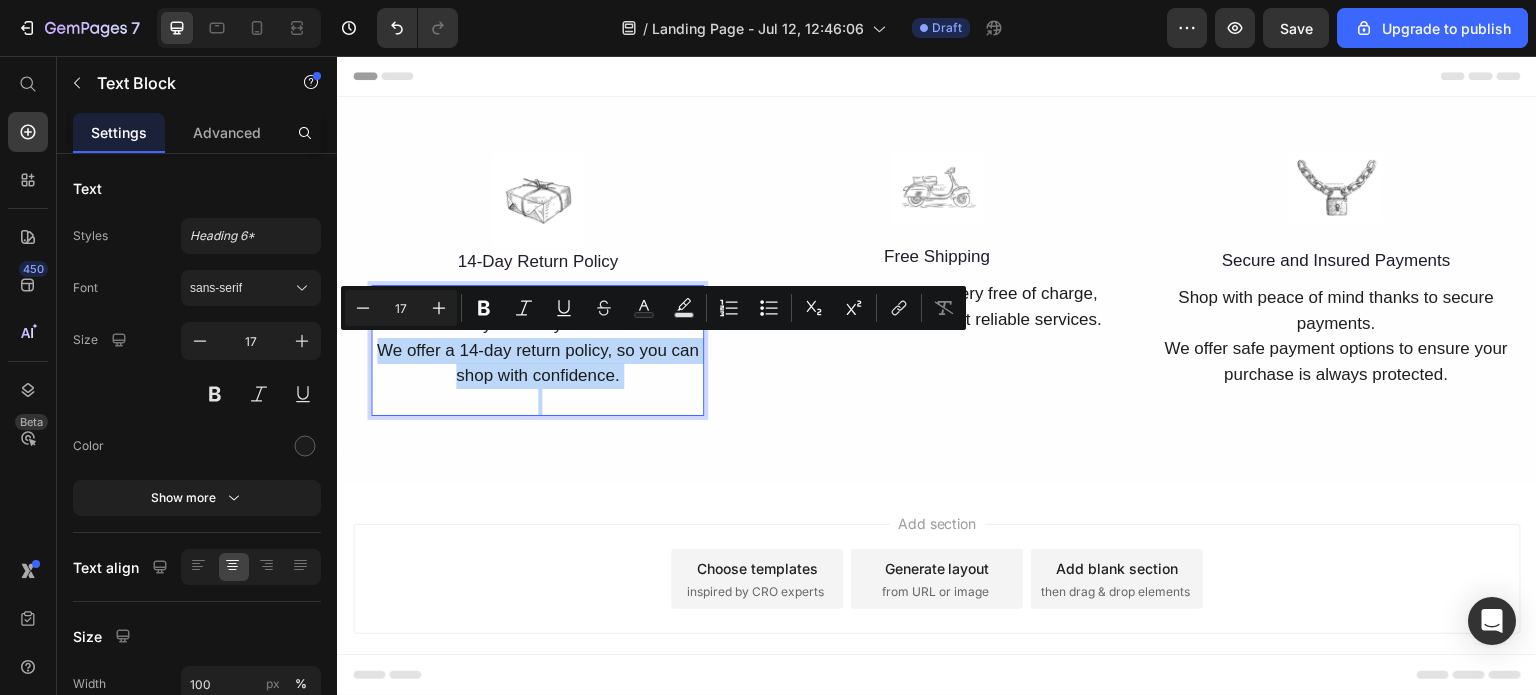 click on "Not completely satisfied? No problem! You can always return your order with us. We offer a 14-day return policy, so you can shop with confidence." at bounding box center [537, 338] 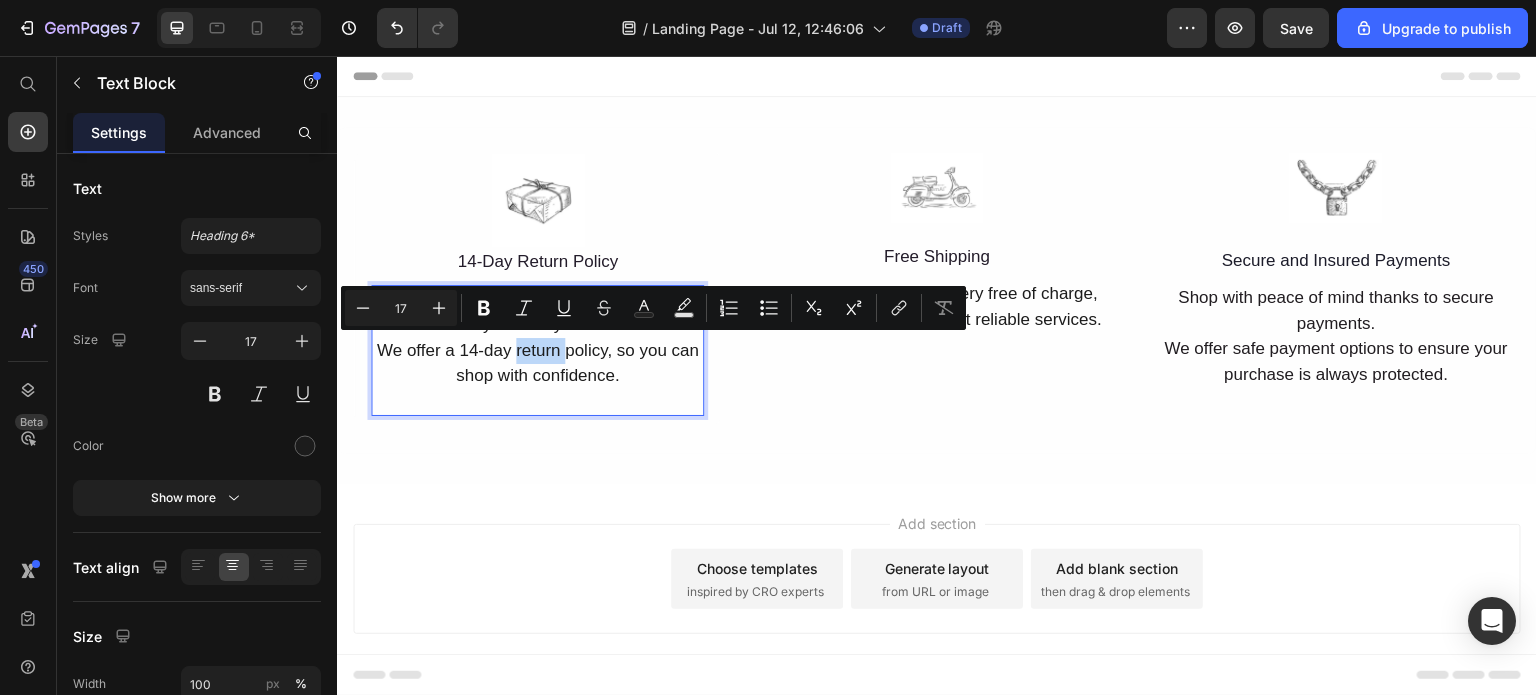 click on "Not completely satisfied? No problem! You can always return your order with us. We offer a 14-day return policy, so you can shop with confidence." at bounding box center (537, 338) 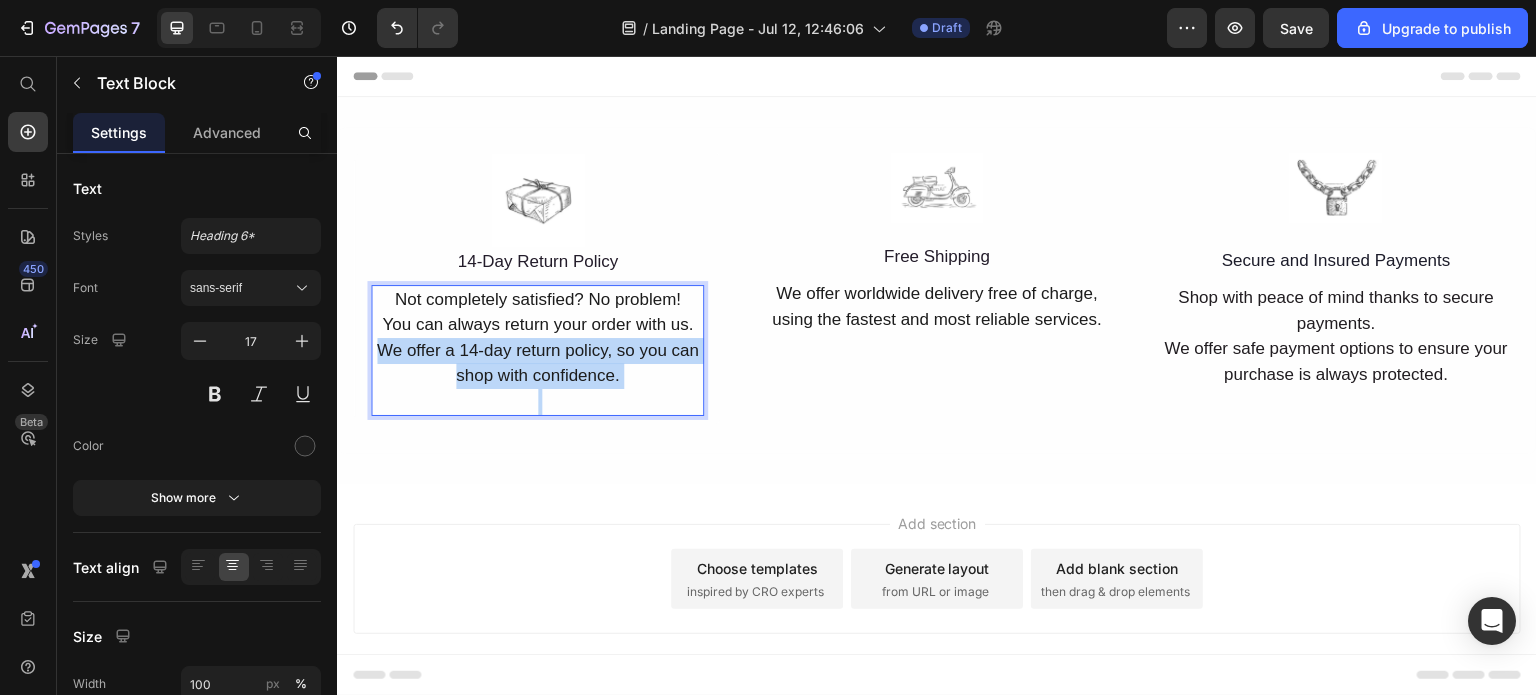 click on "Not completely satisfied? No problem! You can always return your order with us. We offer a 14-day return policy, so you can shop with confidence." at bounding box center (537, 338) 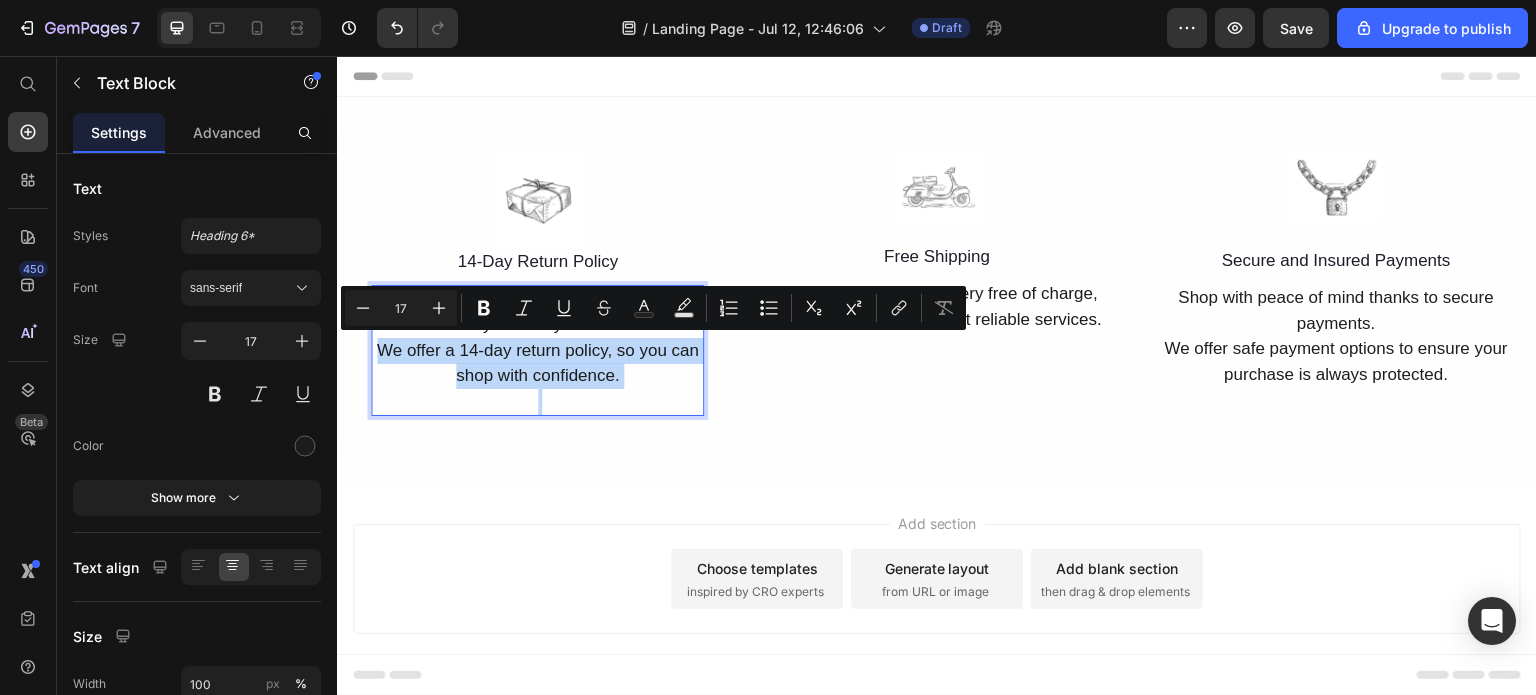click on "Not completely satisfied? No problem! You can always return your order with us. We offer a 14-day return policy, so you can shop with confidence." at bounding box center [537, 338] 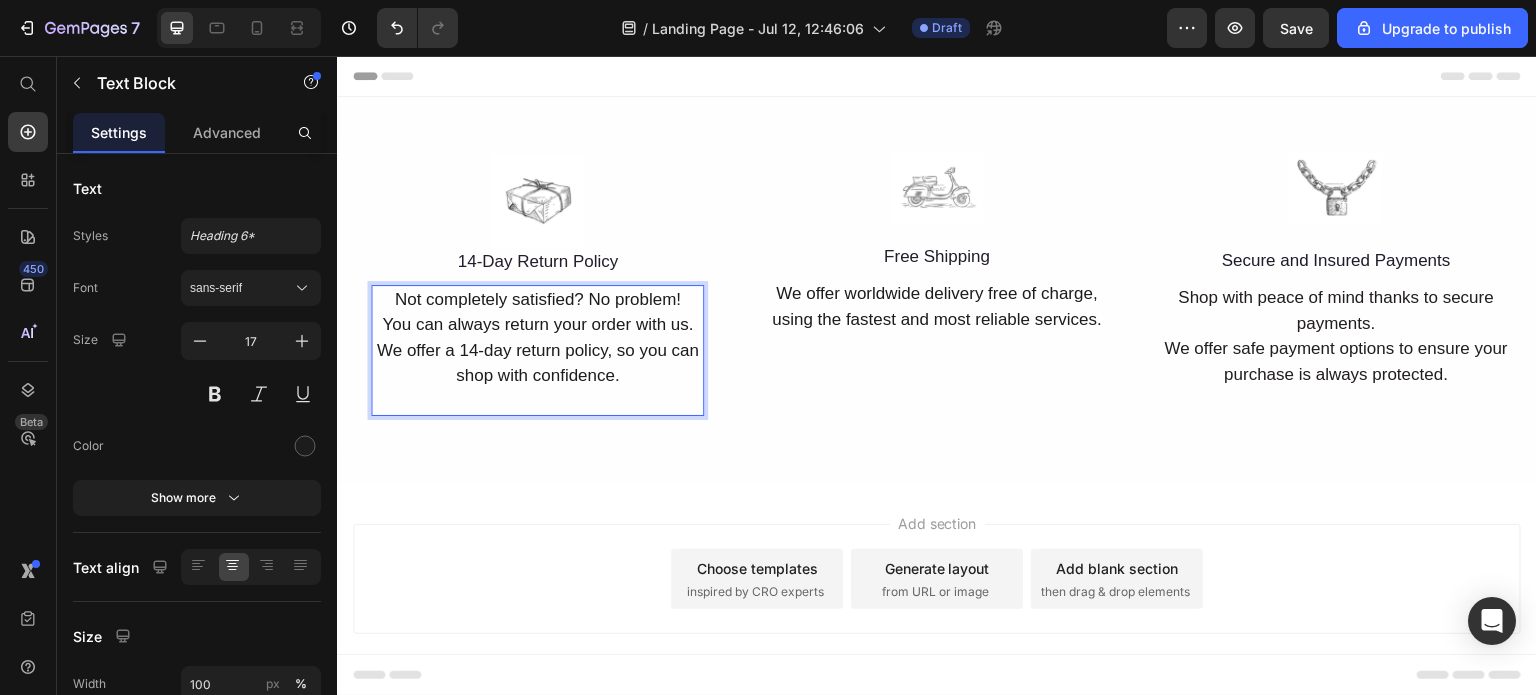 click on "Add section Choose templates inspired by CRO experts Generate layout from URL or image Add blank section then drag & drop elements" at bounding box center [937, 607] 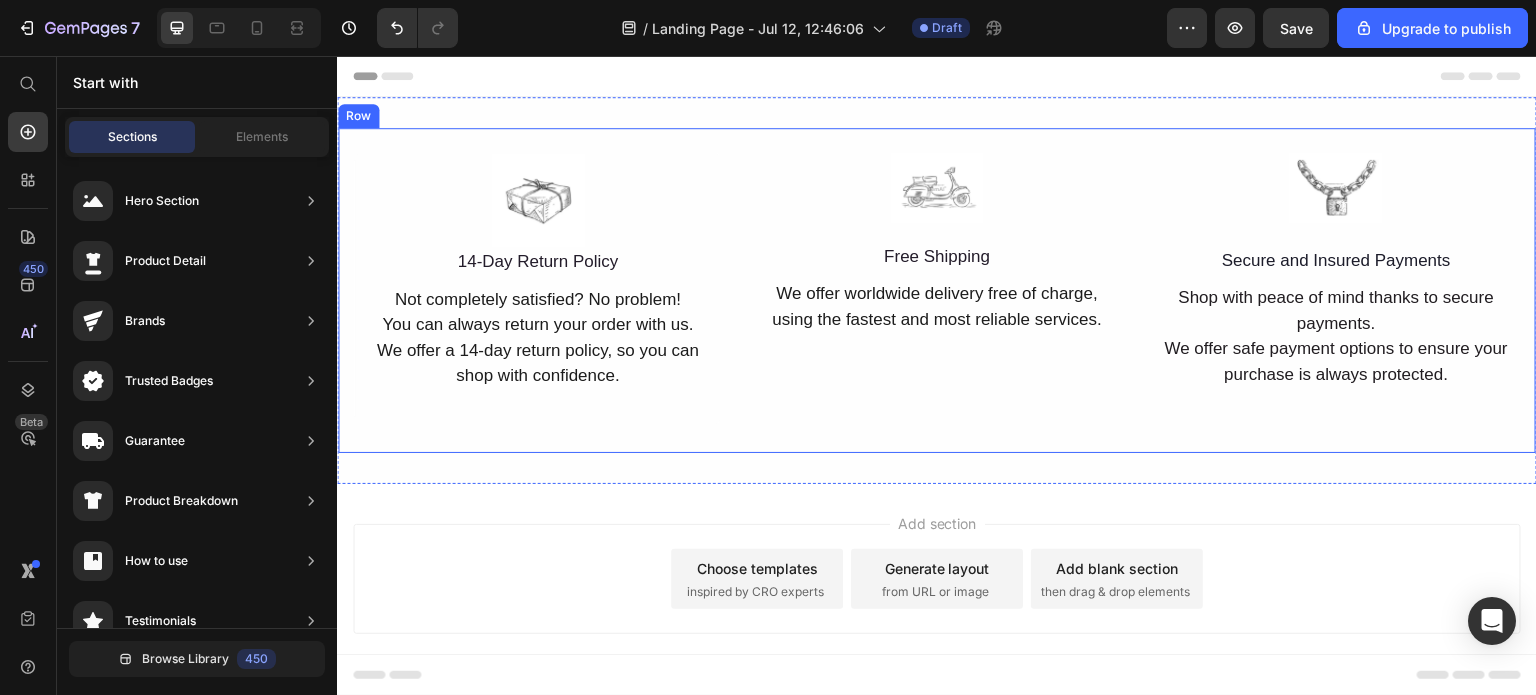 drag, startPoint x: 1087, startPoint y: 354, endPoint x: 1104, endPoint y: 357, distance: 17.262676 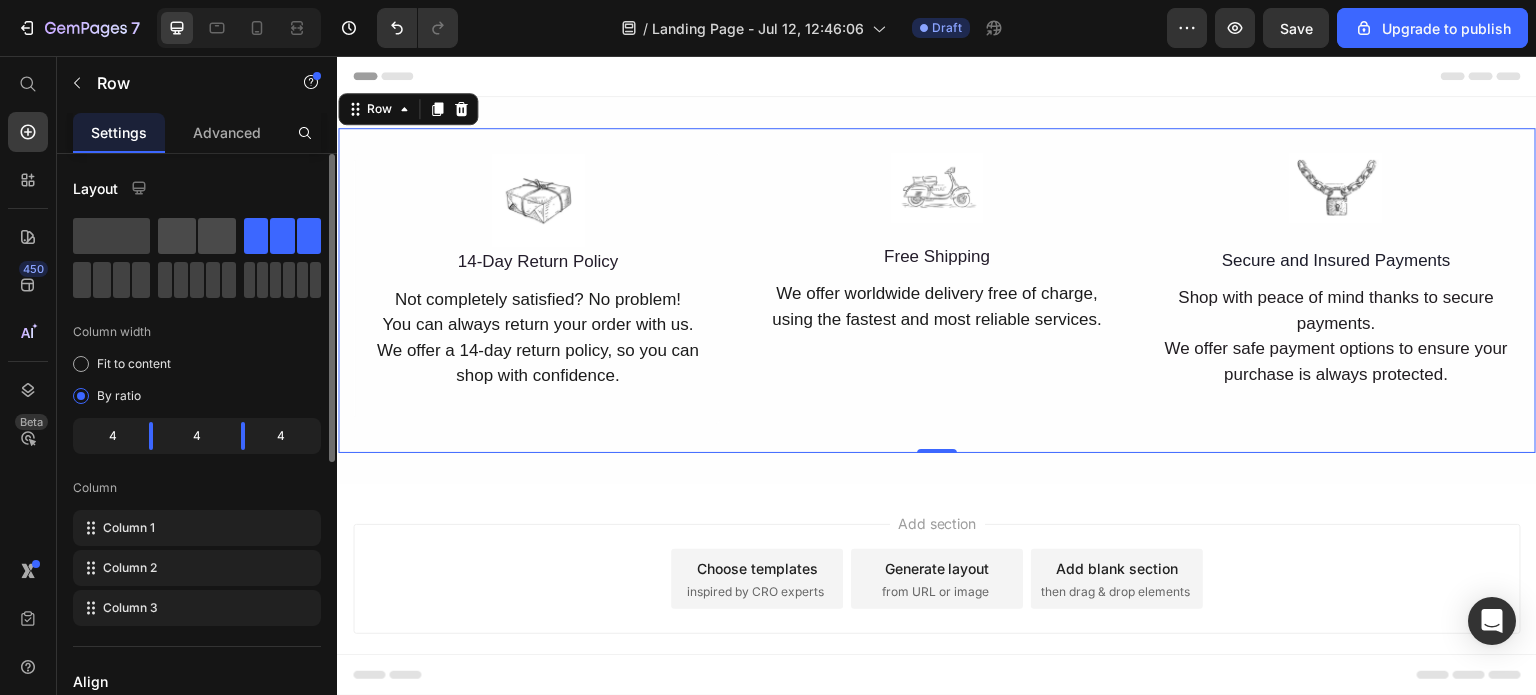click 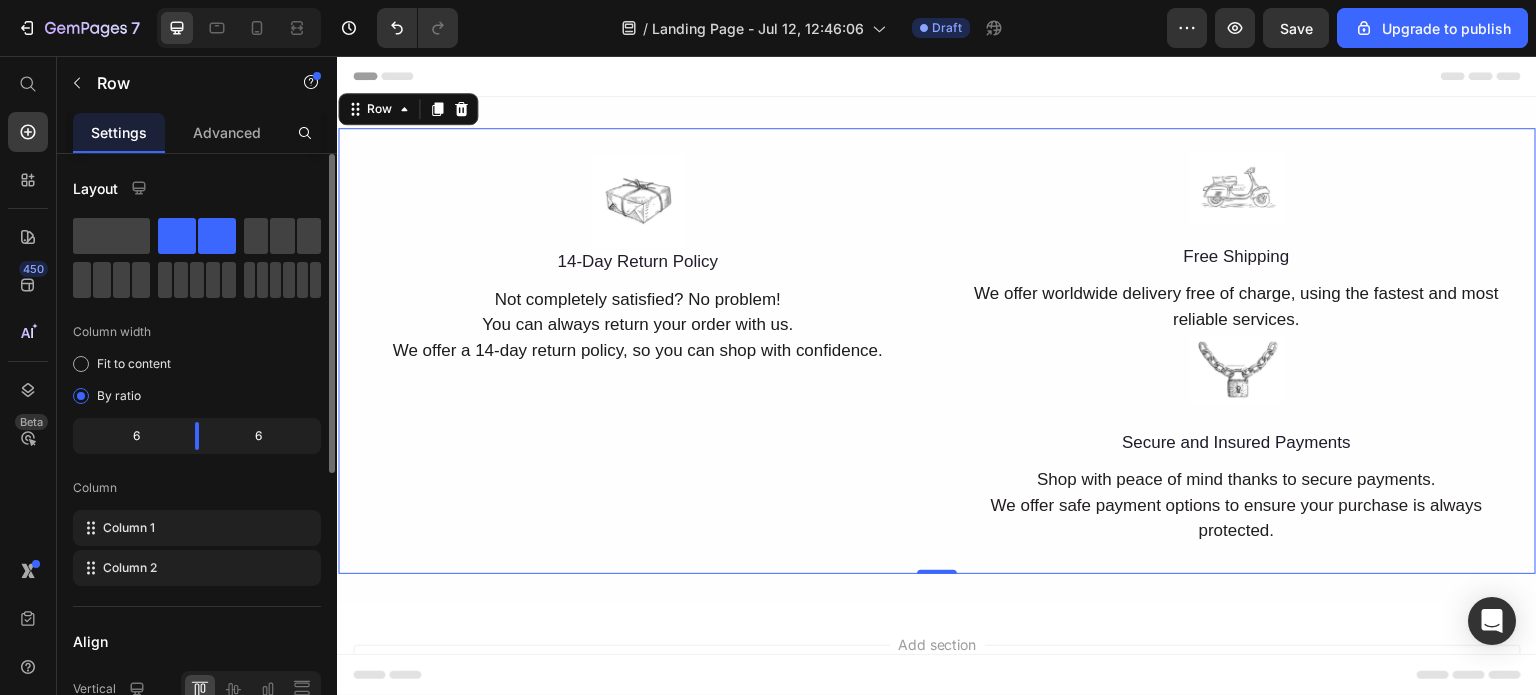 click 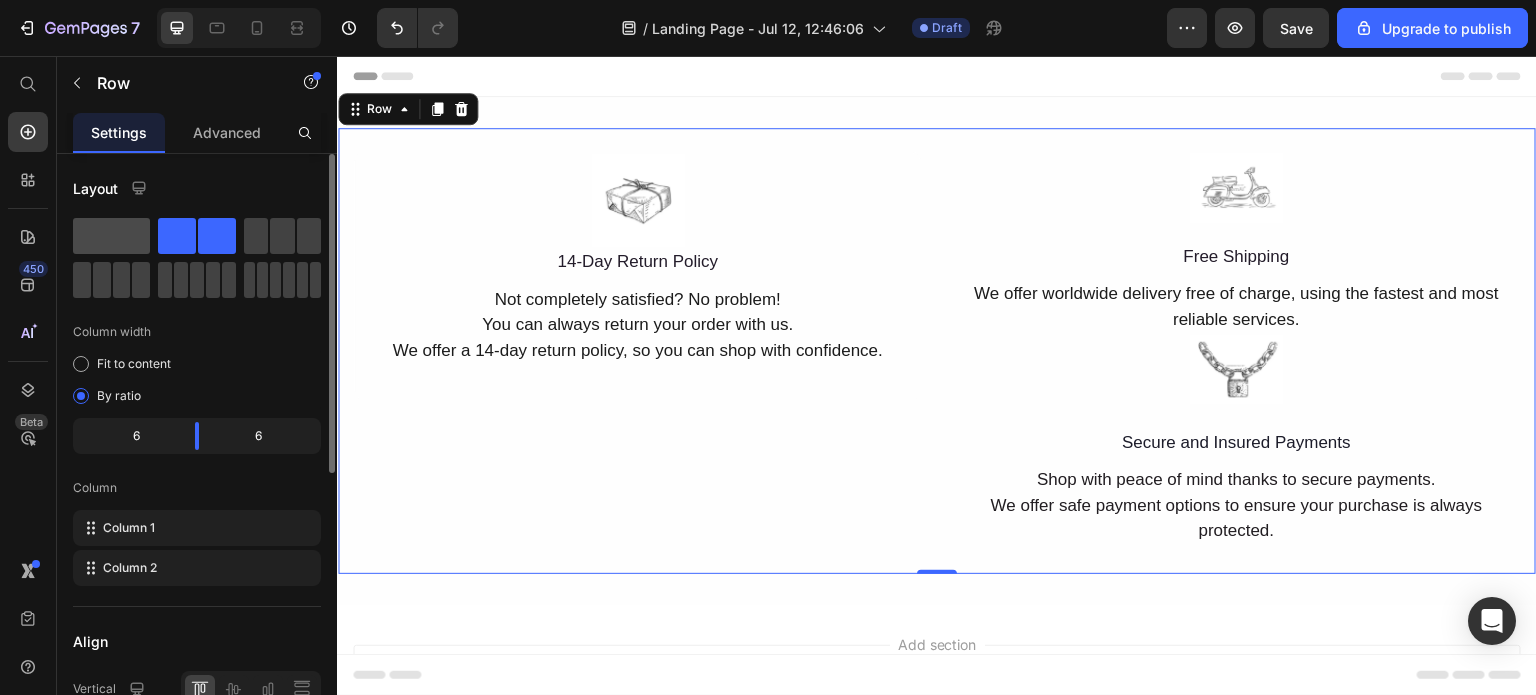 click 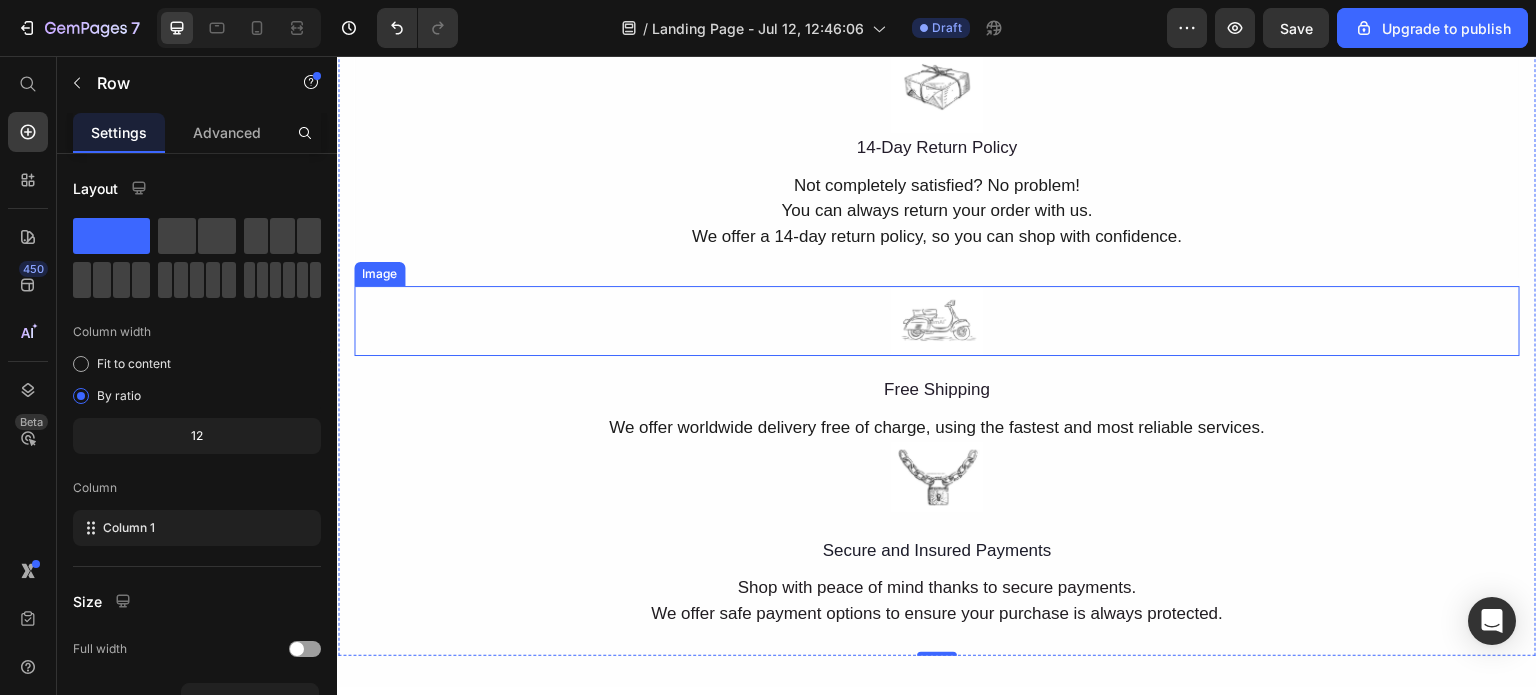 scroll, scrollTop: 0, scrollLeft: 0, axis: both 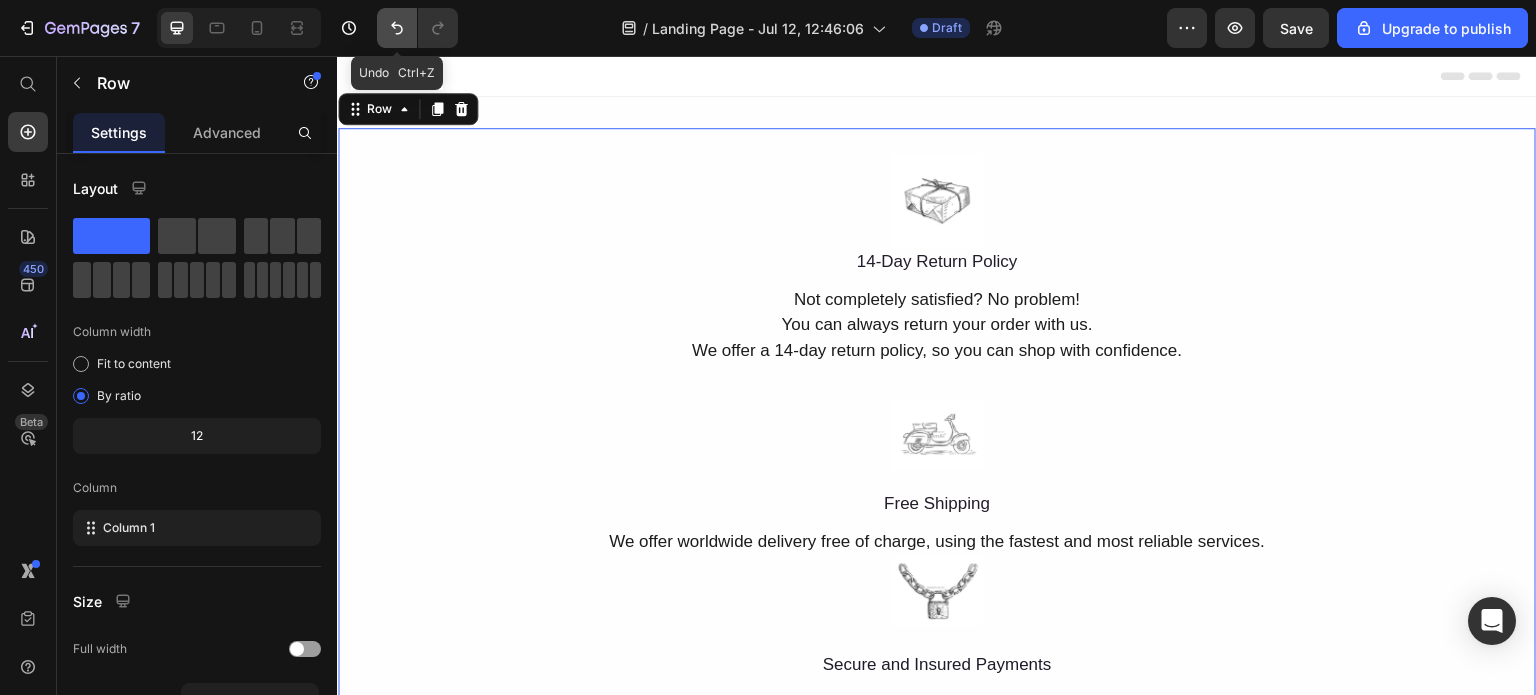 click 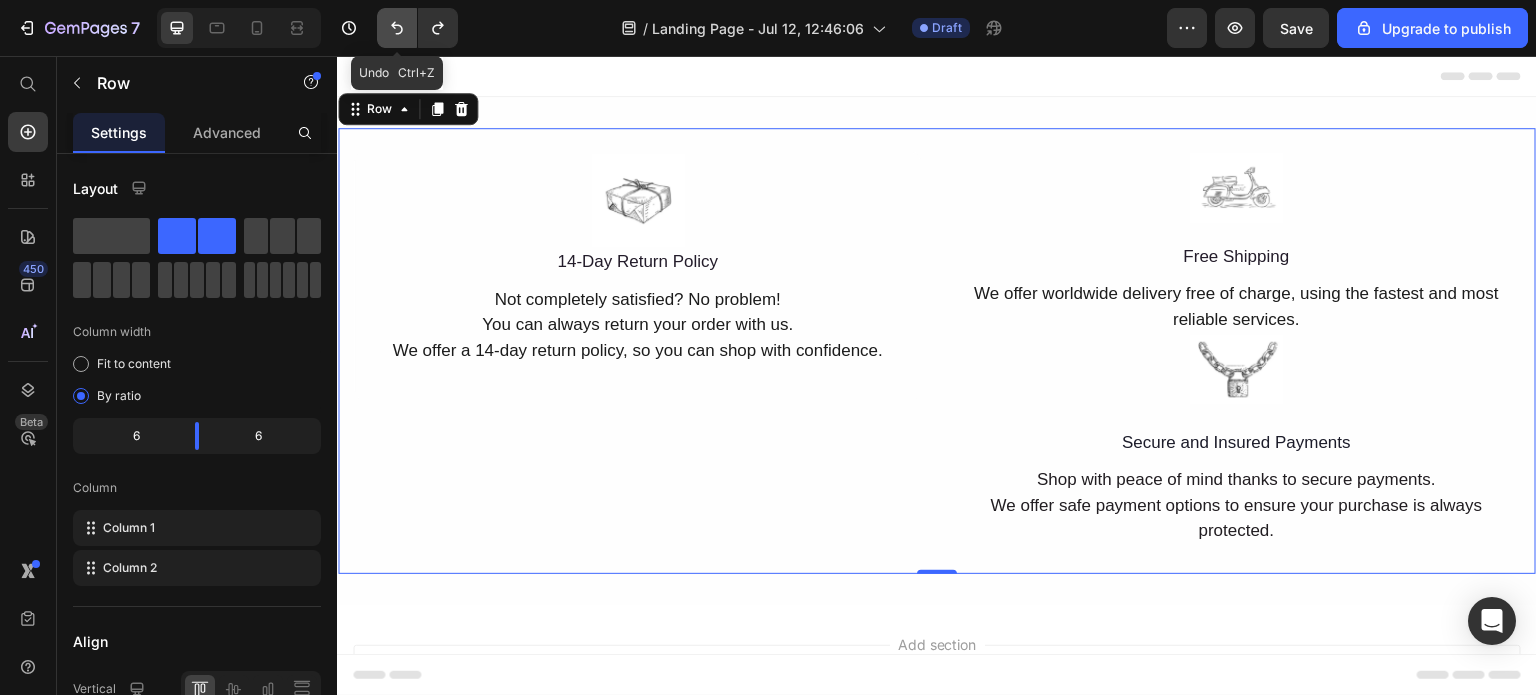 click 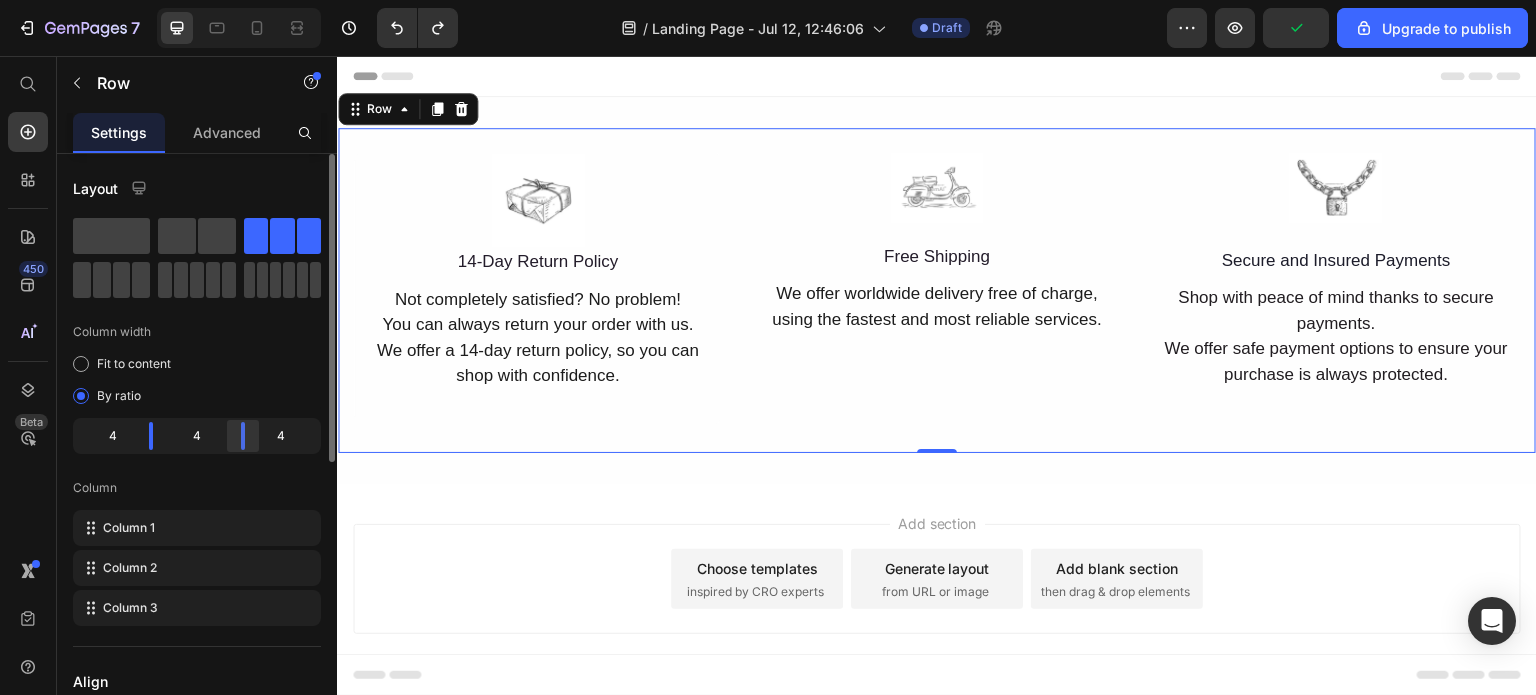 click on "450 Beta Start with Sections Elements Hero Section Product Detail Brands Trusted Badges Guarantee Product Breakdown How to use Testimonials Compare Bundle FAQs Social Proof Brand Story Product List Collection Blog List Contact Sticky Add to Cart Custom Footer Browse Library 450 Layout
Row
Row
Row
Row Text
Heading
Text Block Button
Button
Button
Sticky Back to top Media
Image" at bounding box center [768, 0] 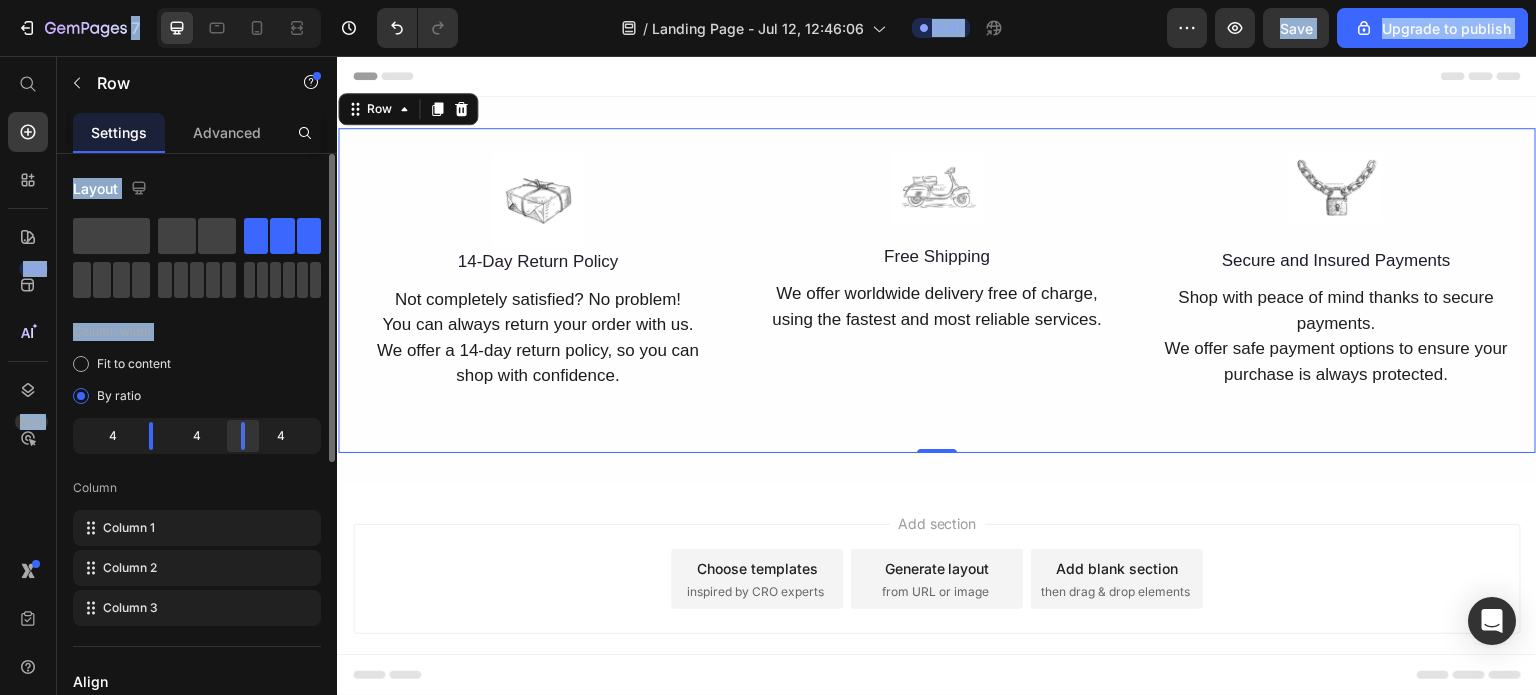 click on "450 Beta Start with Sections Elements Hero Section Product Detail Brands Trusted Badges Guarantee Product Breakdown How to use Testimonials Compare Bundle FAQs Social Proof Brand Story Product List Collection Blog List Contact Sticky Add to Cart Custom Footer Browse Library 450 Layout
Row
Row
Row
Row Text
Heading
Text Block Button
Button
Button
Sticky Back to top Media
Image
Image" at bounding box center [768, 0] 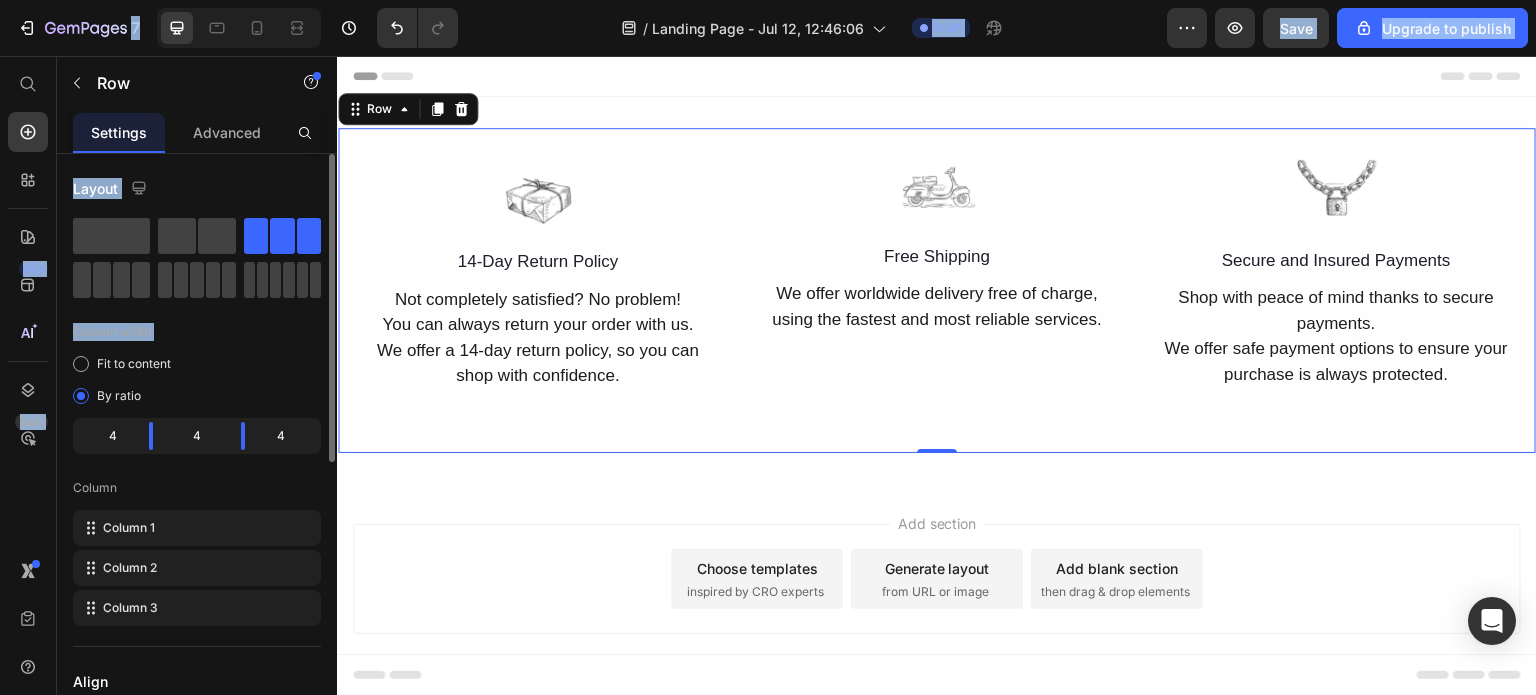 click on "4" 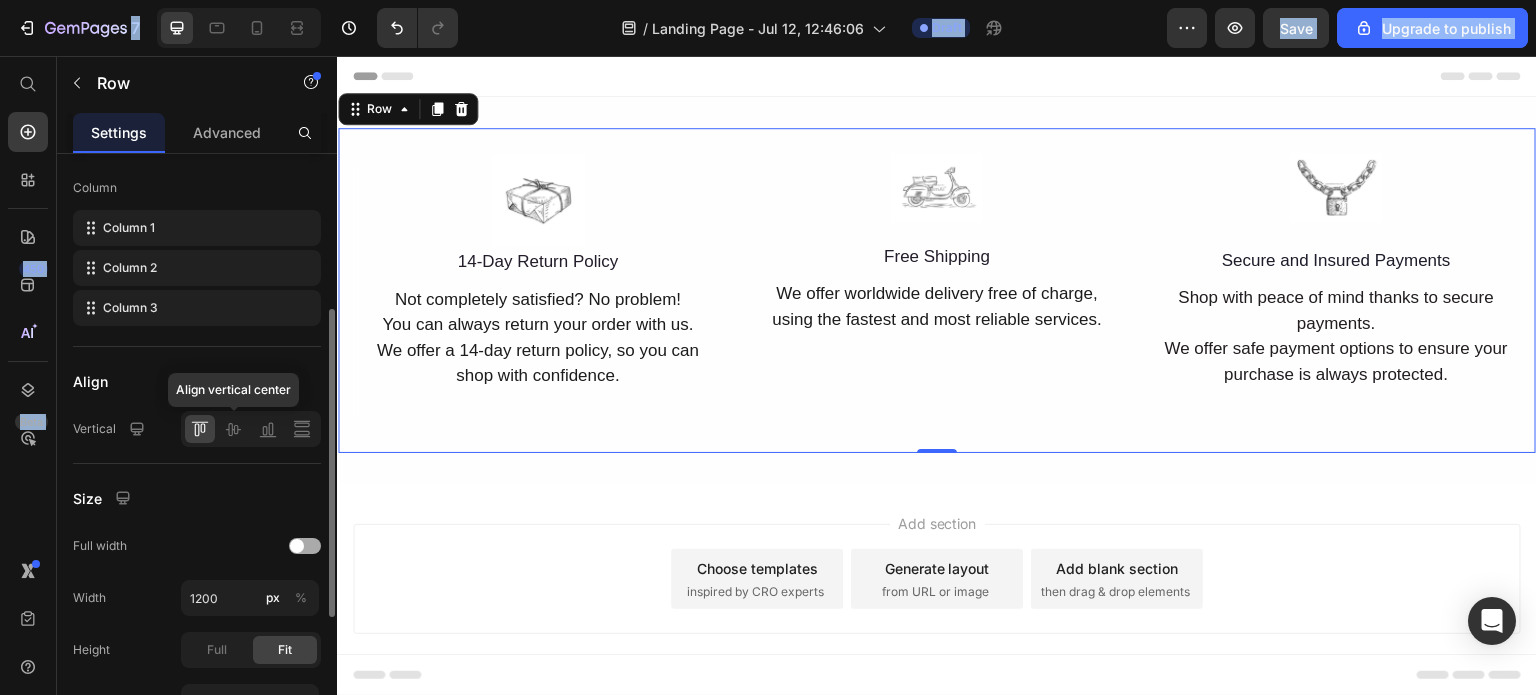 scroll, scrollTop: 400, scrollLeft: 0, axis: vertical 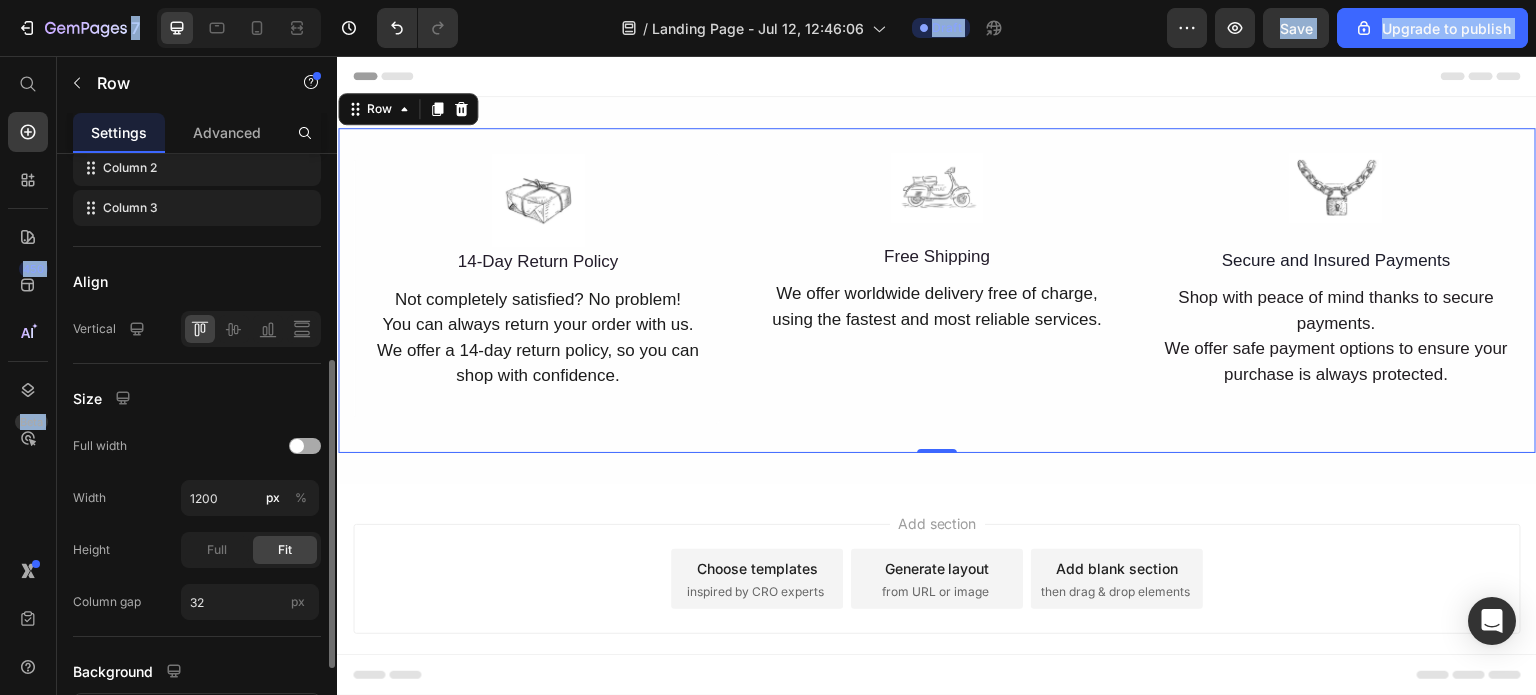 click at bounding box center [297, 446] 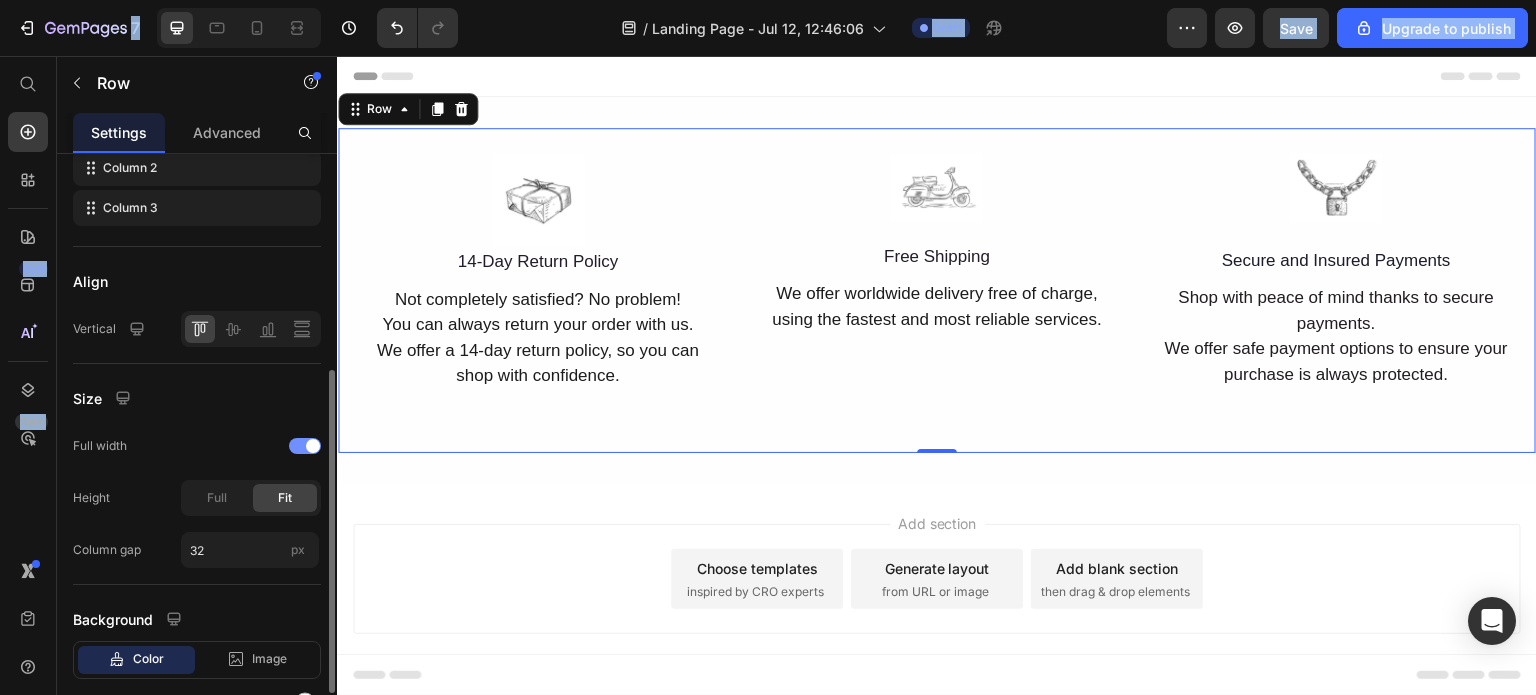 click at bounding box center (305, 446) 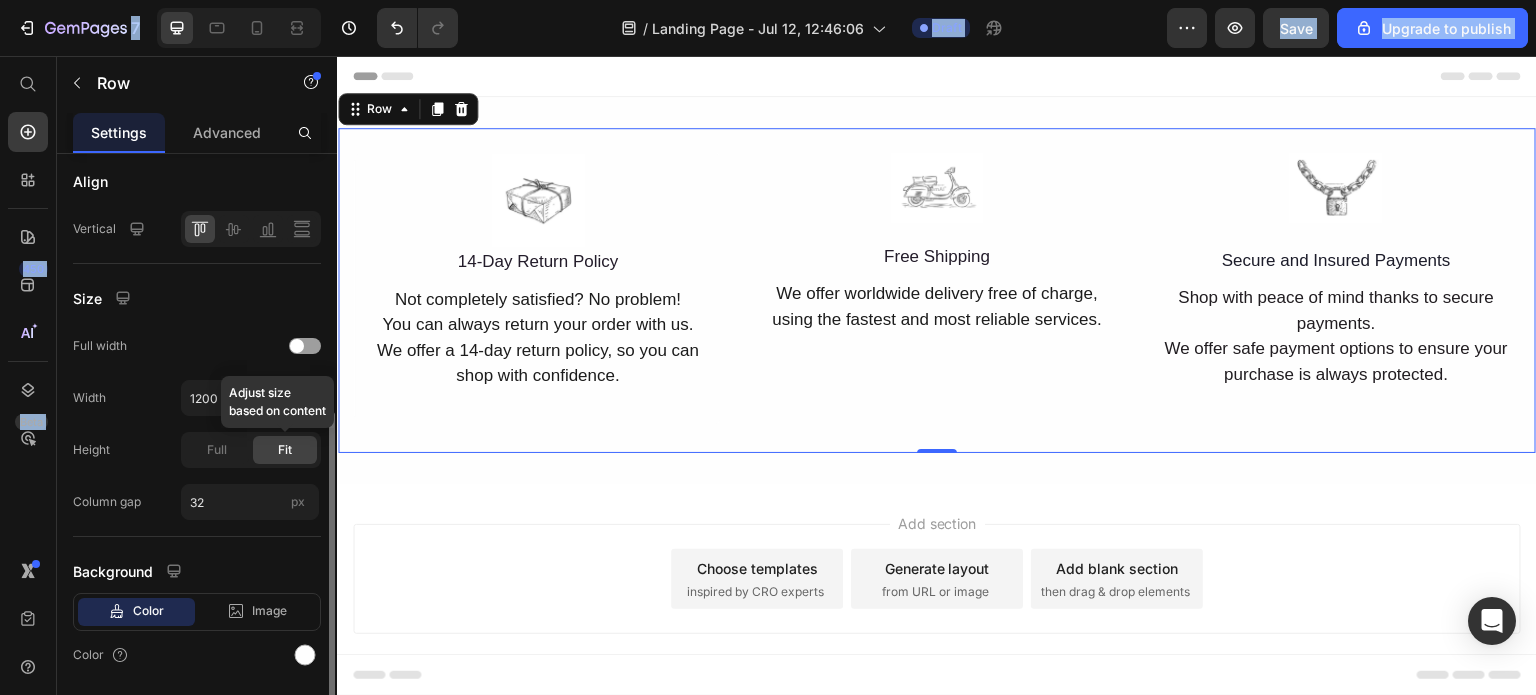 scroll, scrollTop: 560, scrollLeft: 0, axis: vertical 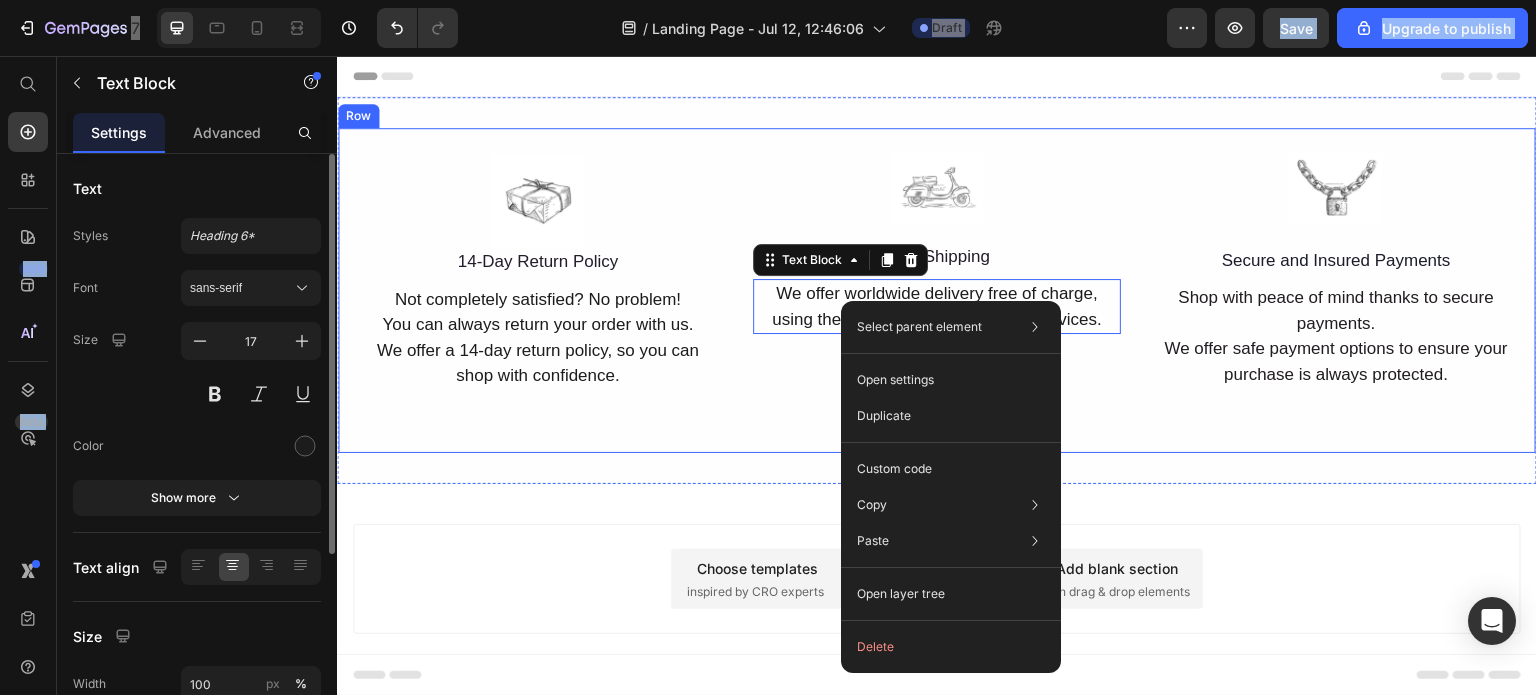 click on "Image Free Shipping Text Block We offer worldwide delivery free of charge, using the fastest and most reliable services. Text Block   0" at bounding box center [936, 288] 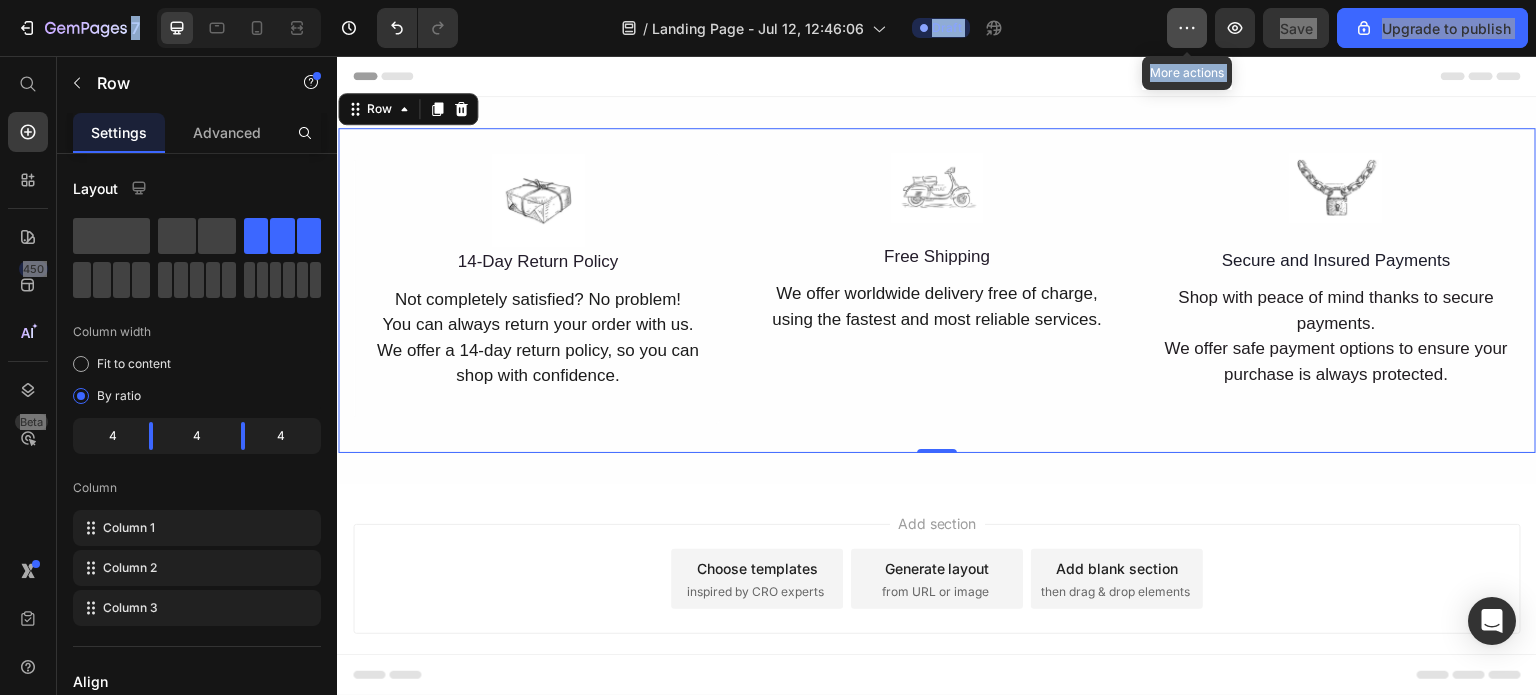 click 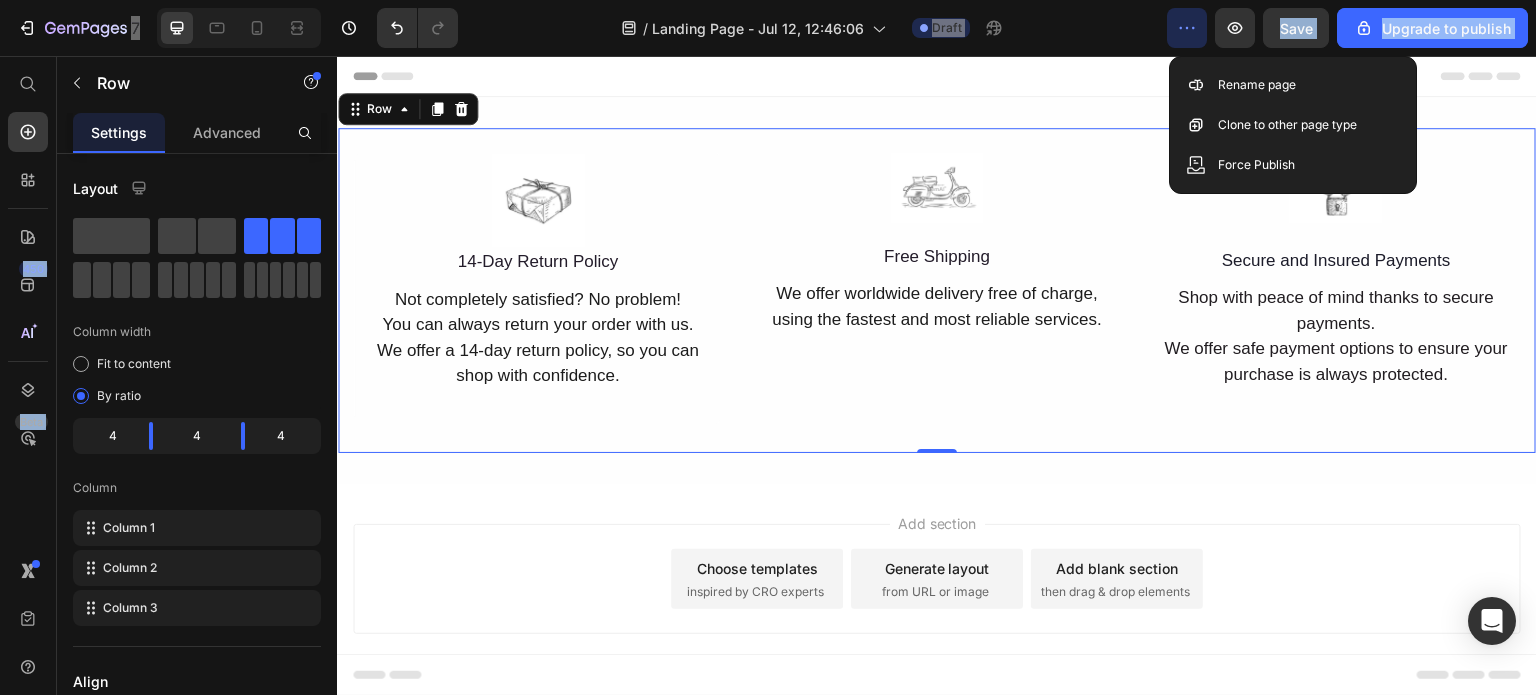 click on "Add section Choose templates inspired by CRO experts Generate layout from URL or image Add blank section then drag & drop elements" at bounding box center (937, 579) 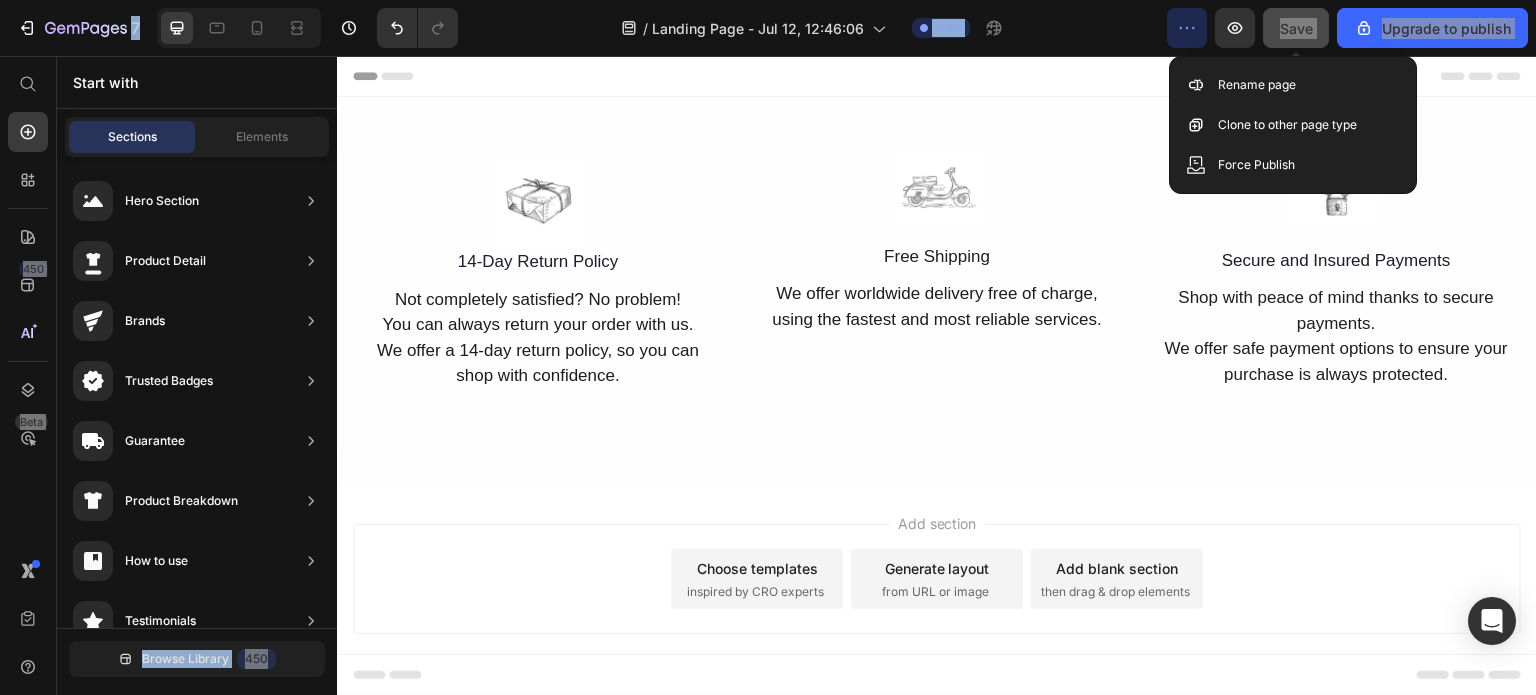 click on "Save" at bounding box center [1296, 28] 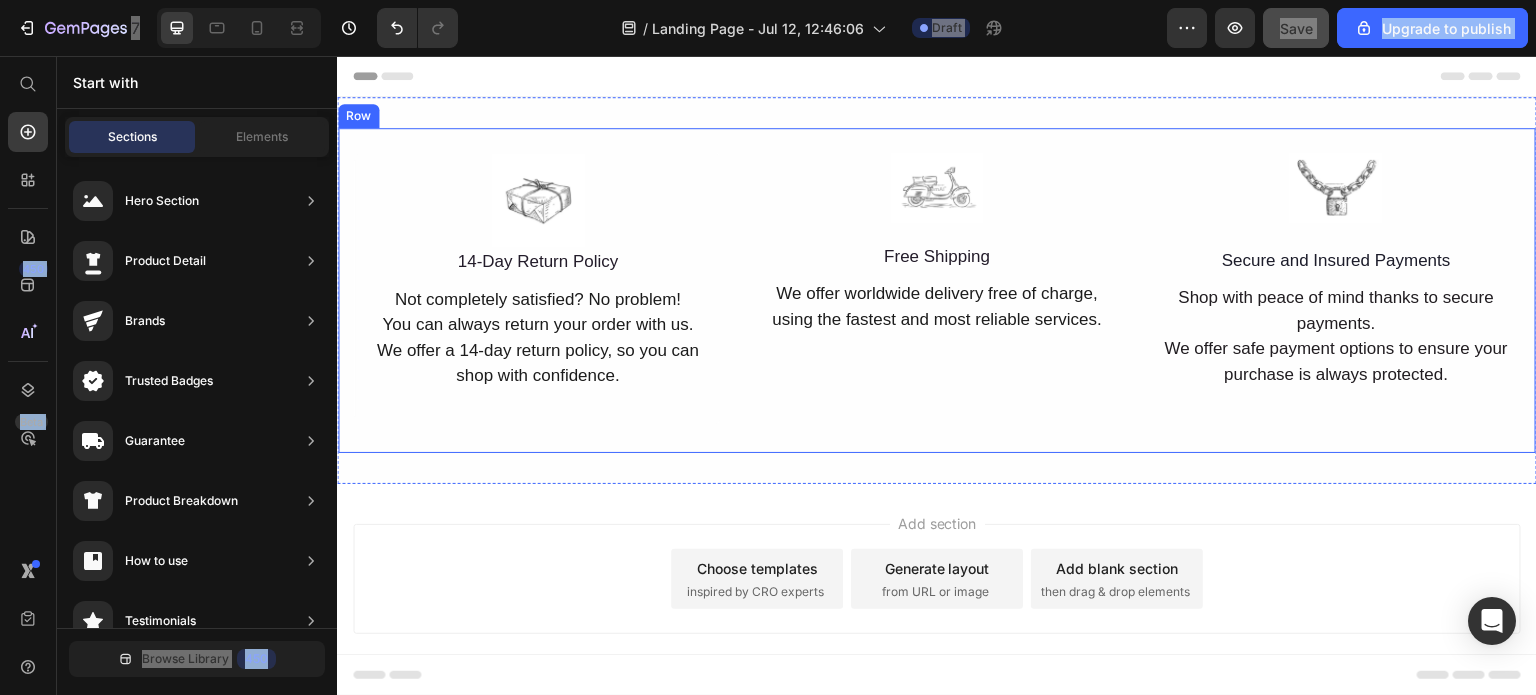 click on "Image Free Shipping Text Block We offer worldwide delivery free of charge, using the fastest and most reliable services. Text Block" at bounding box center (936, 288) 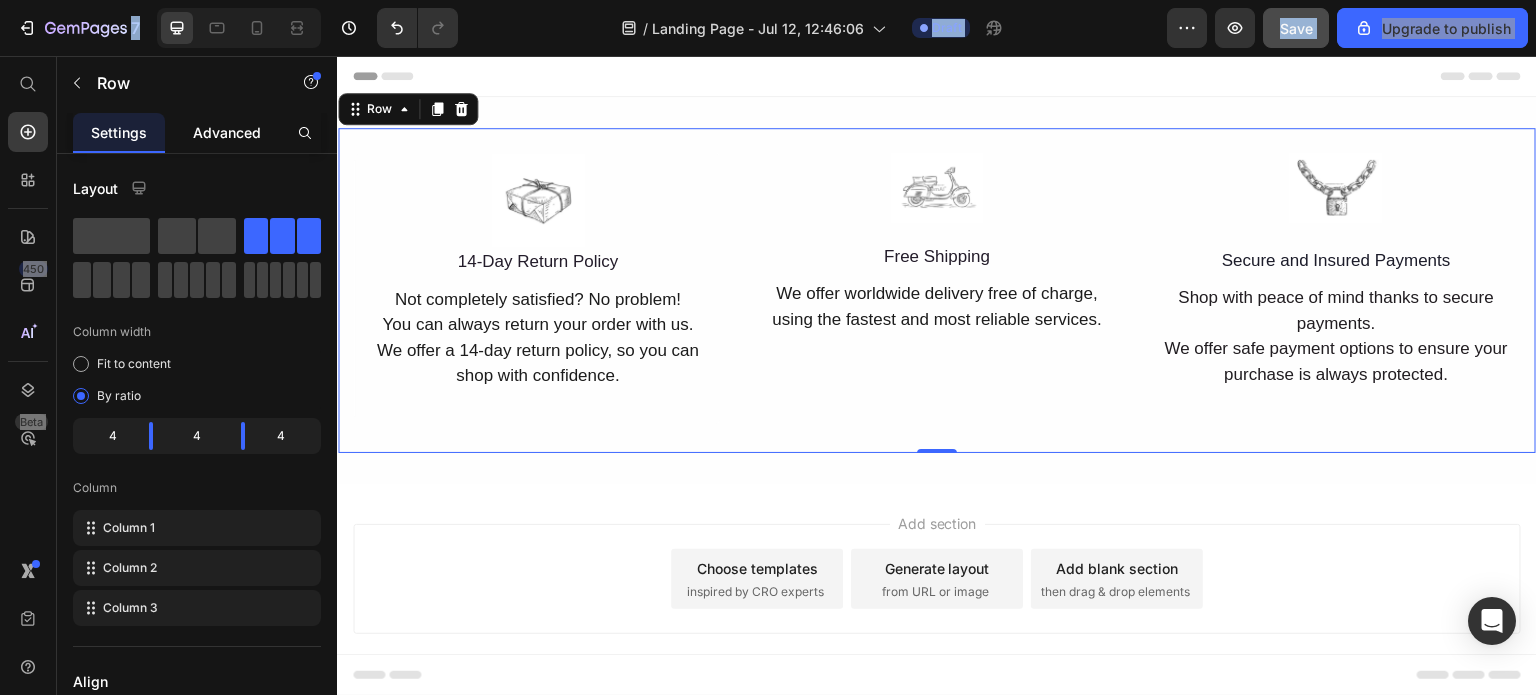 click on "Advanced" at bounding box center [227, 132] 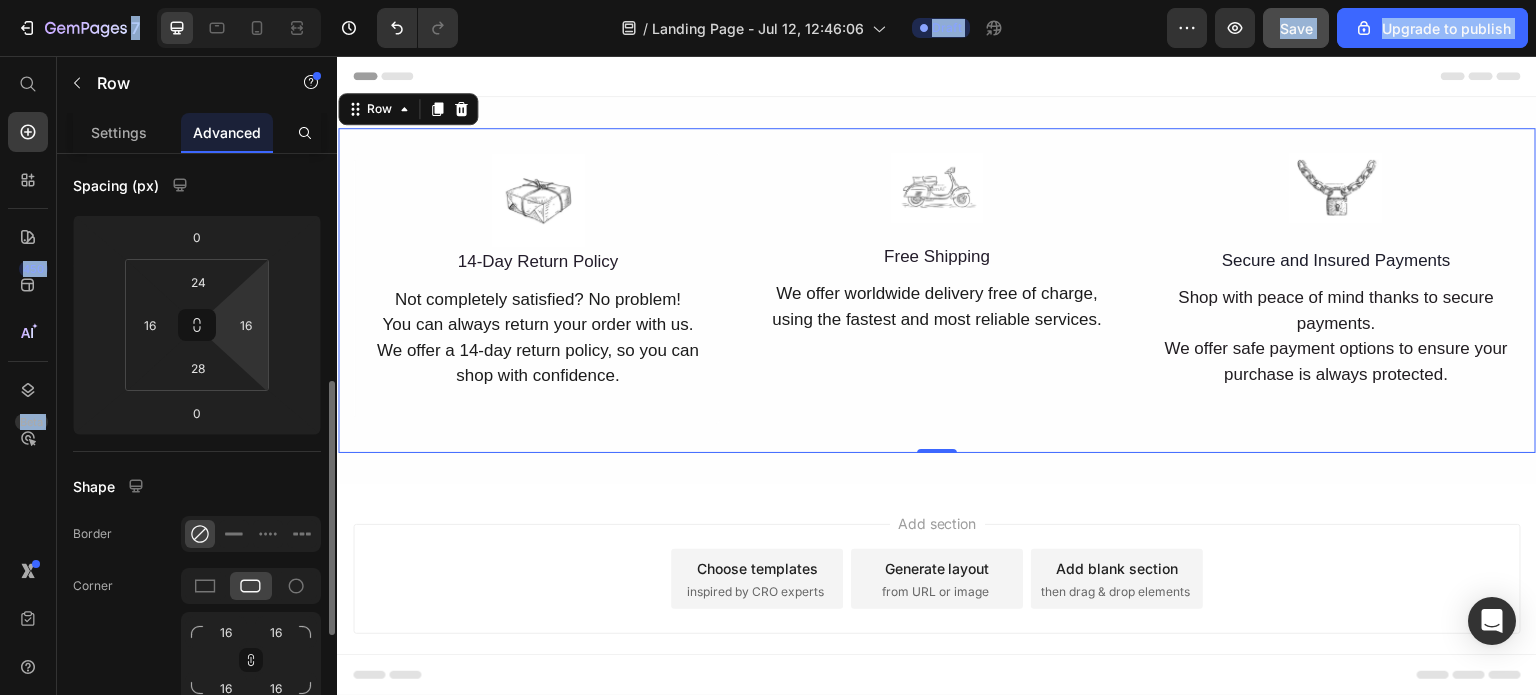 scroll, scrollTop: 300, scrollLeft: 0, axis: vertical 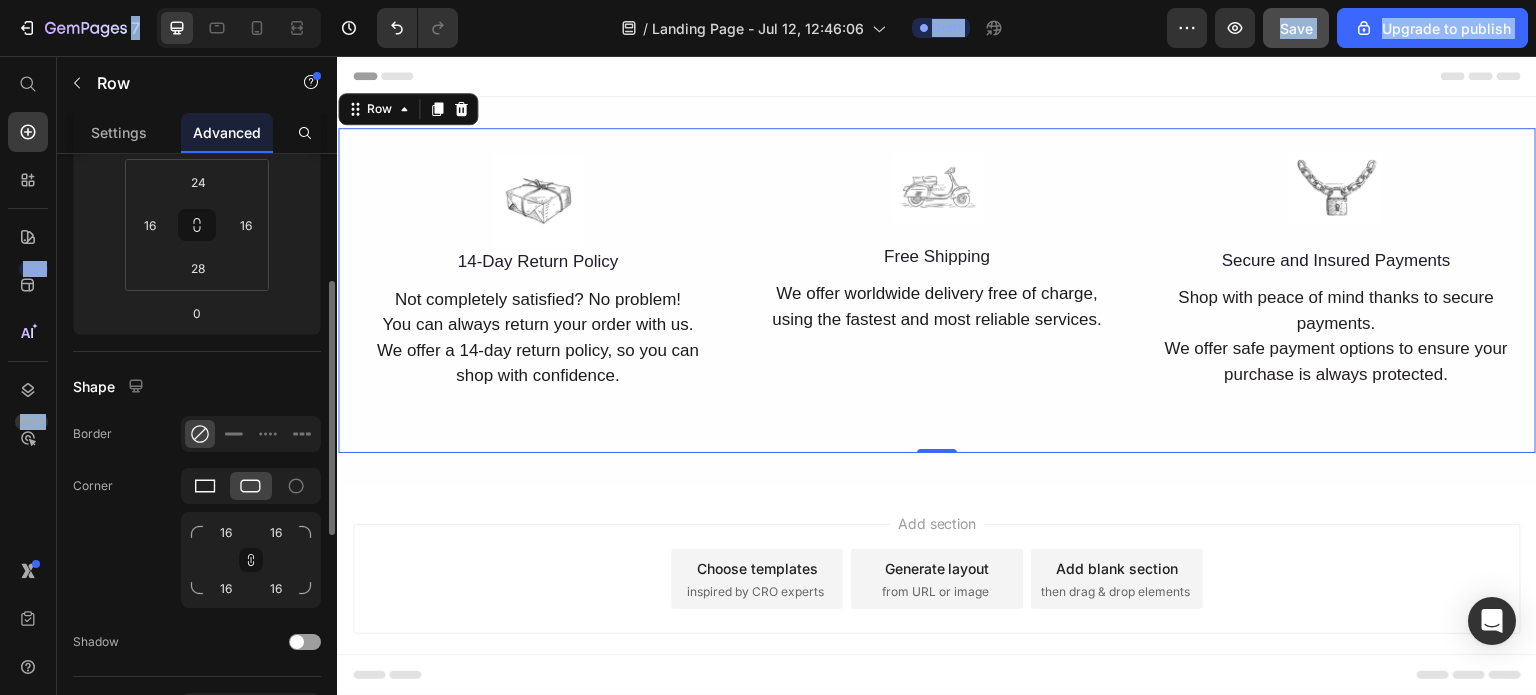 click 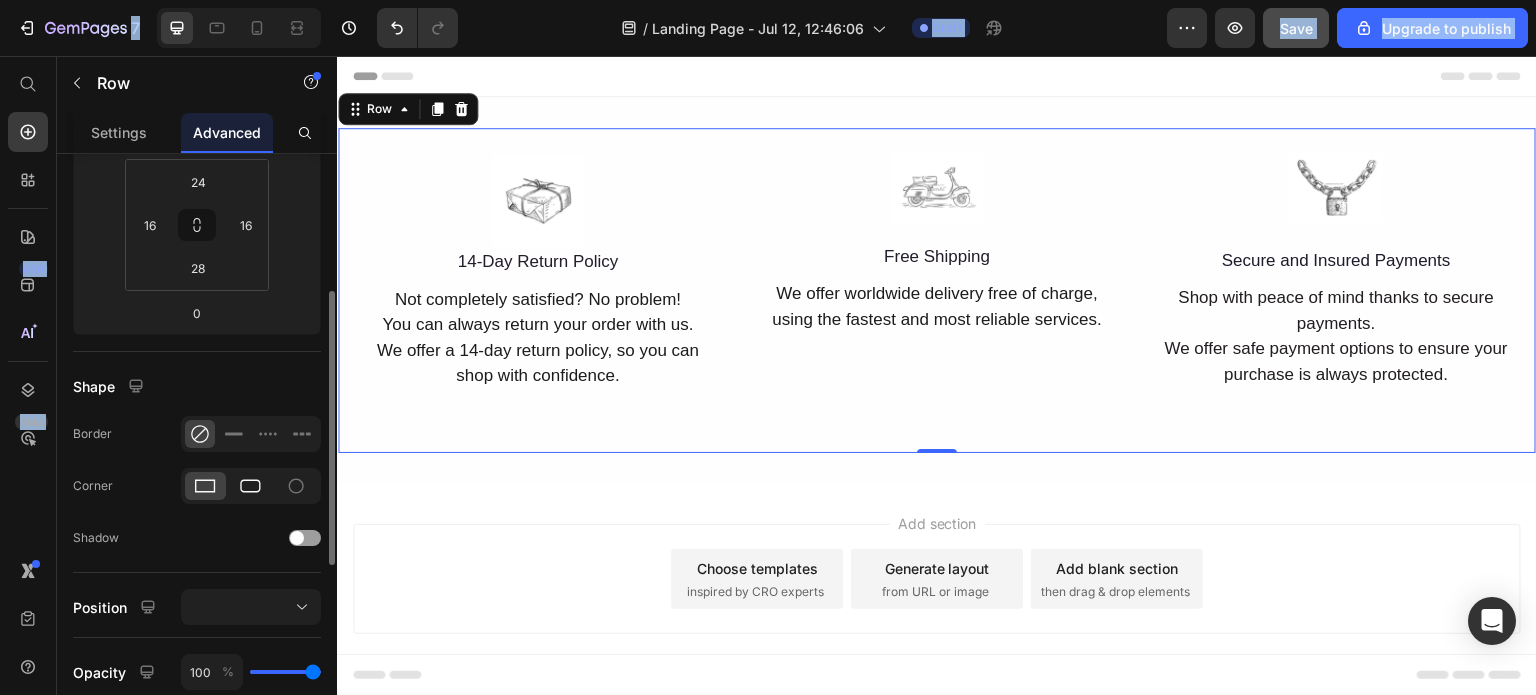 click 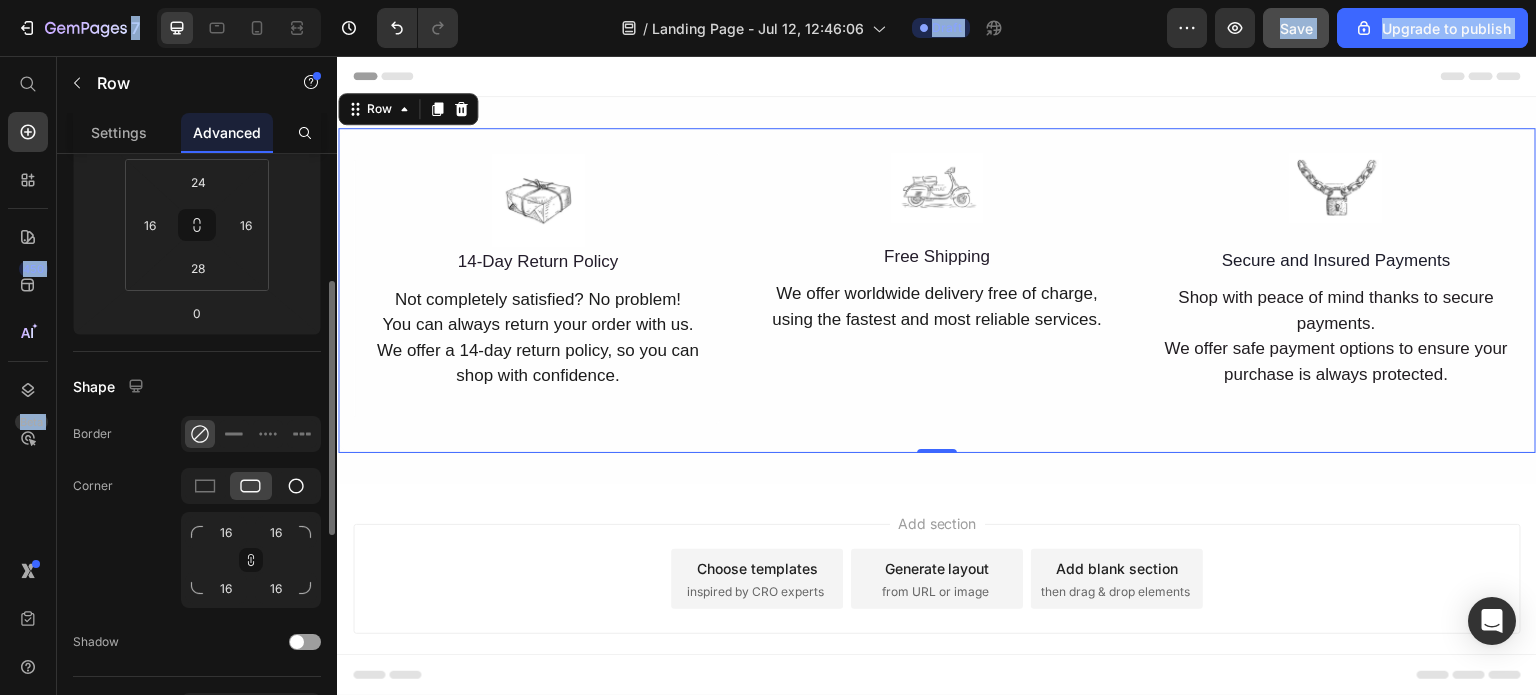 click 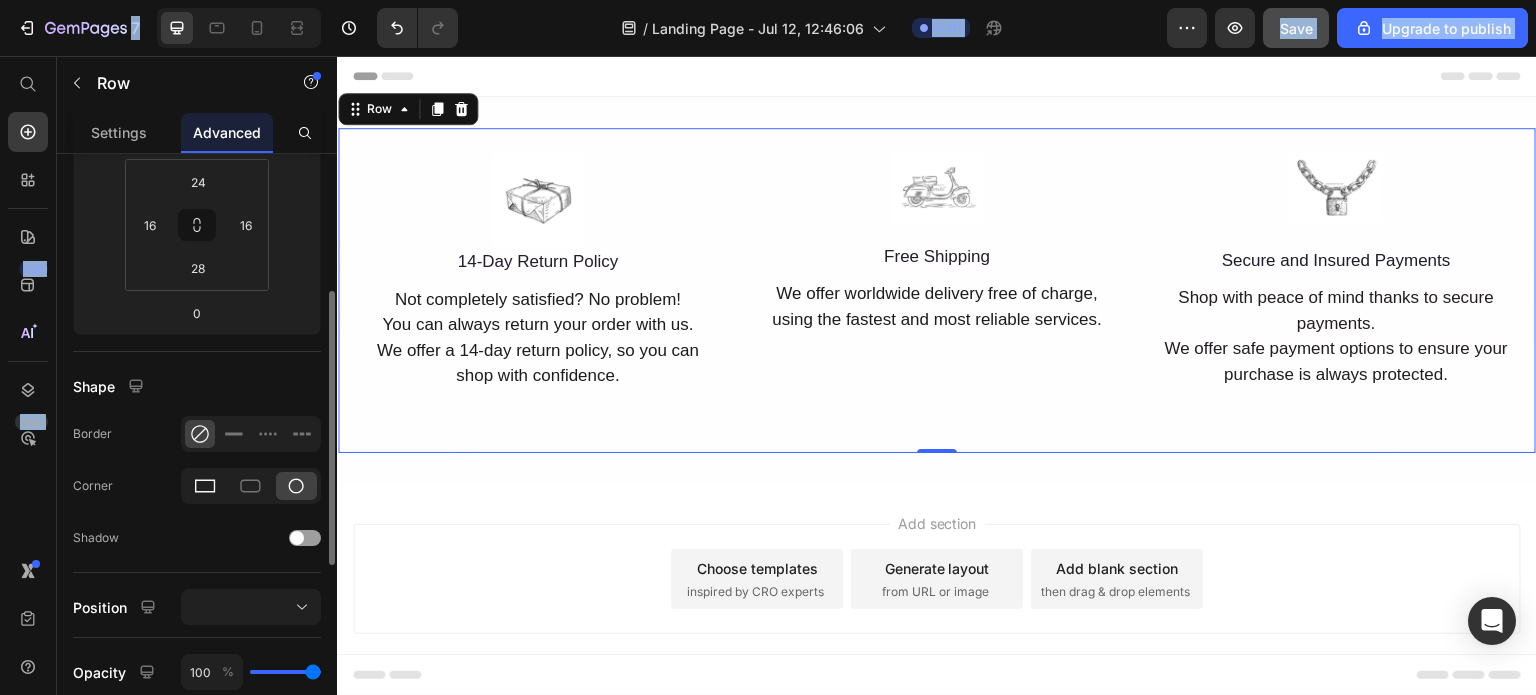 click 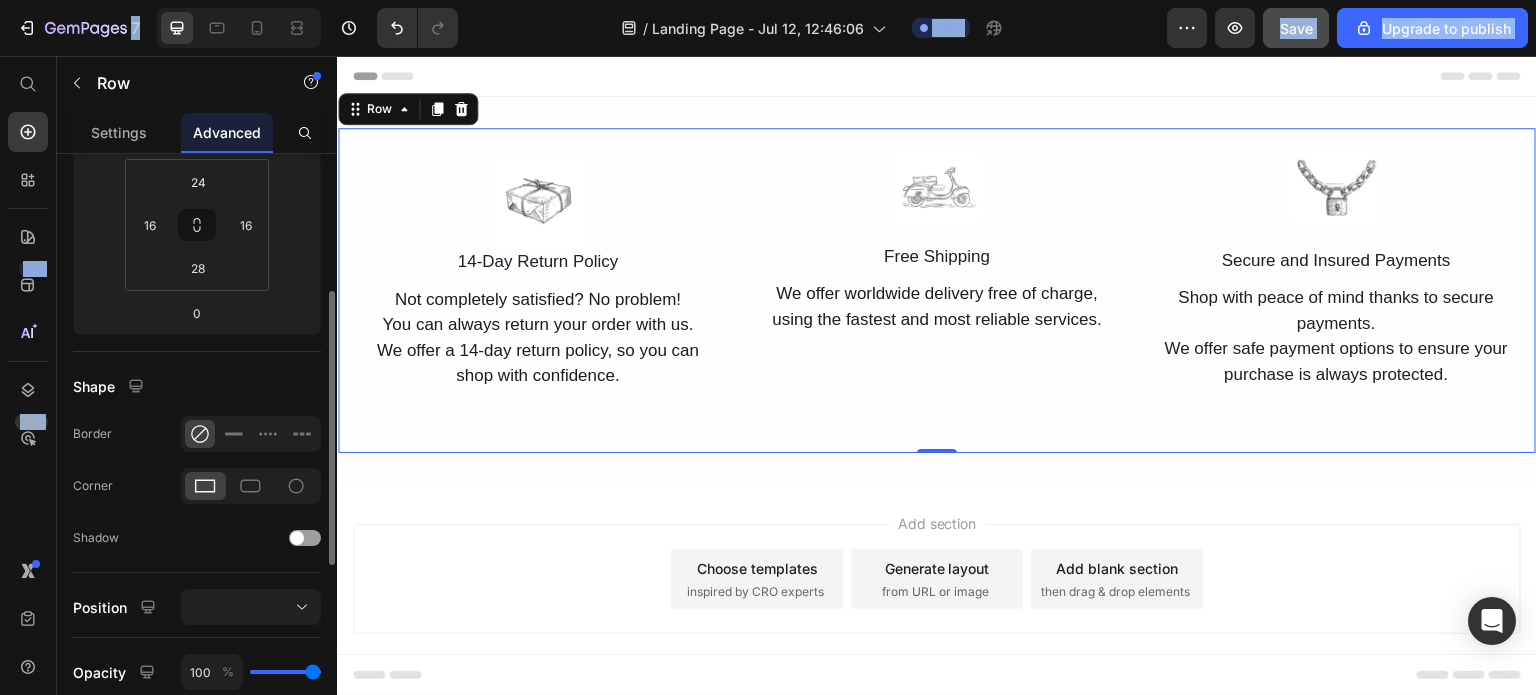 scroll, scrollTop: 500, scrollLeft: 0, axis: vertical 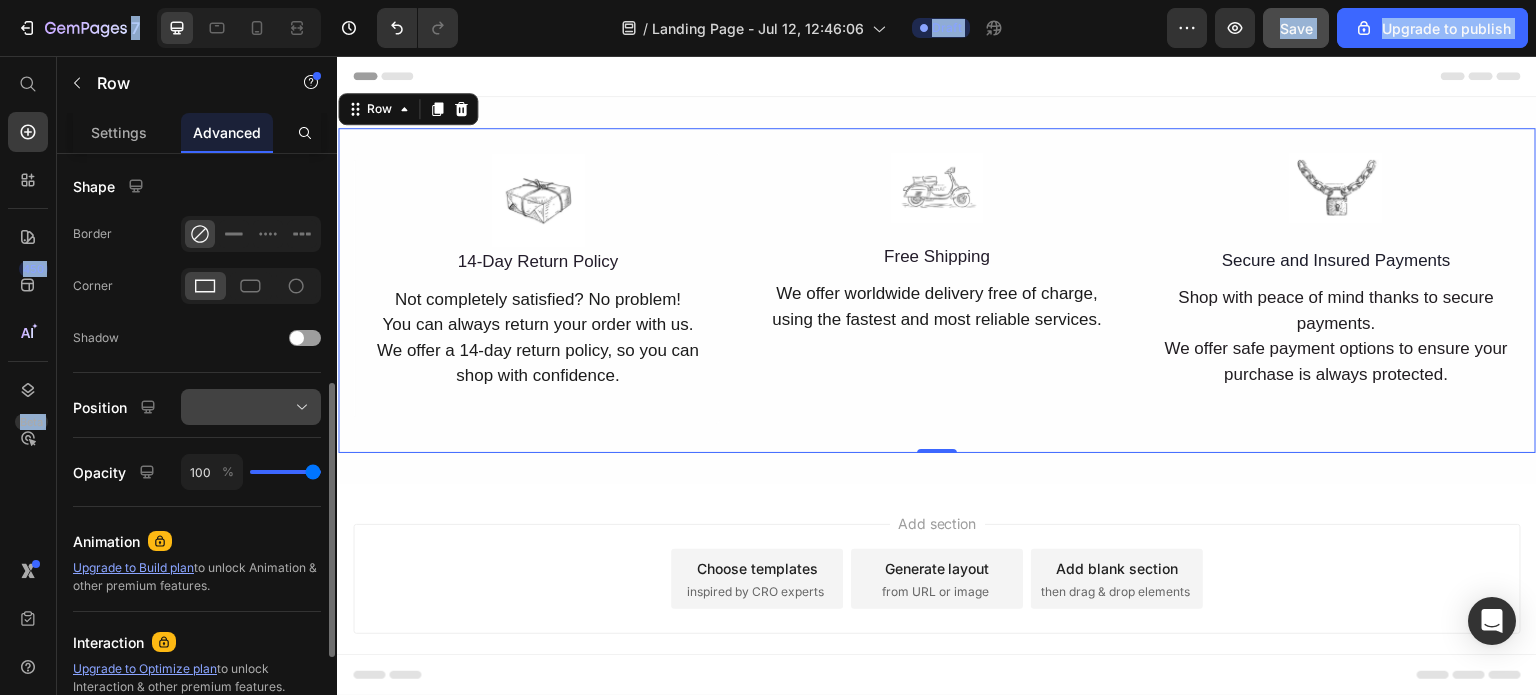 click at bounding box center (251, 407) 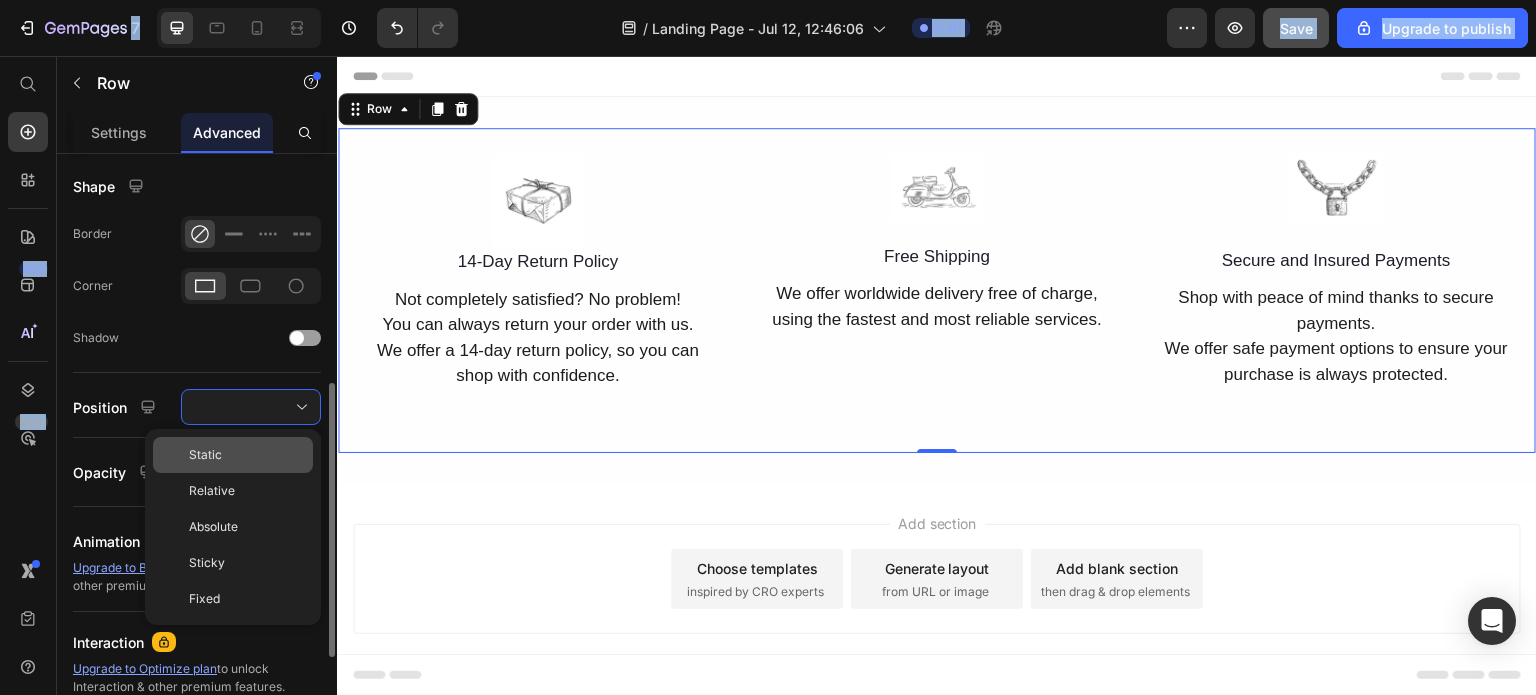 click on "Static" at bounding box center (247, 455) 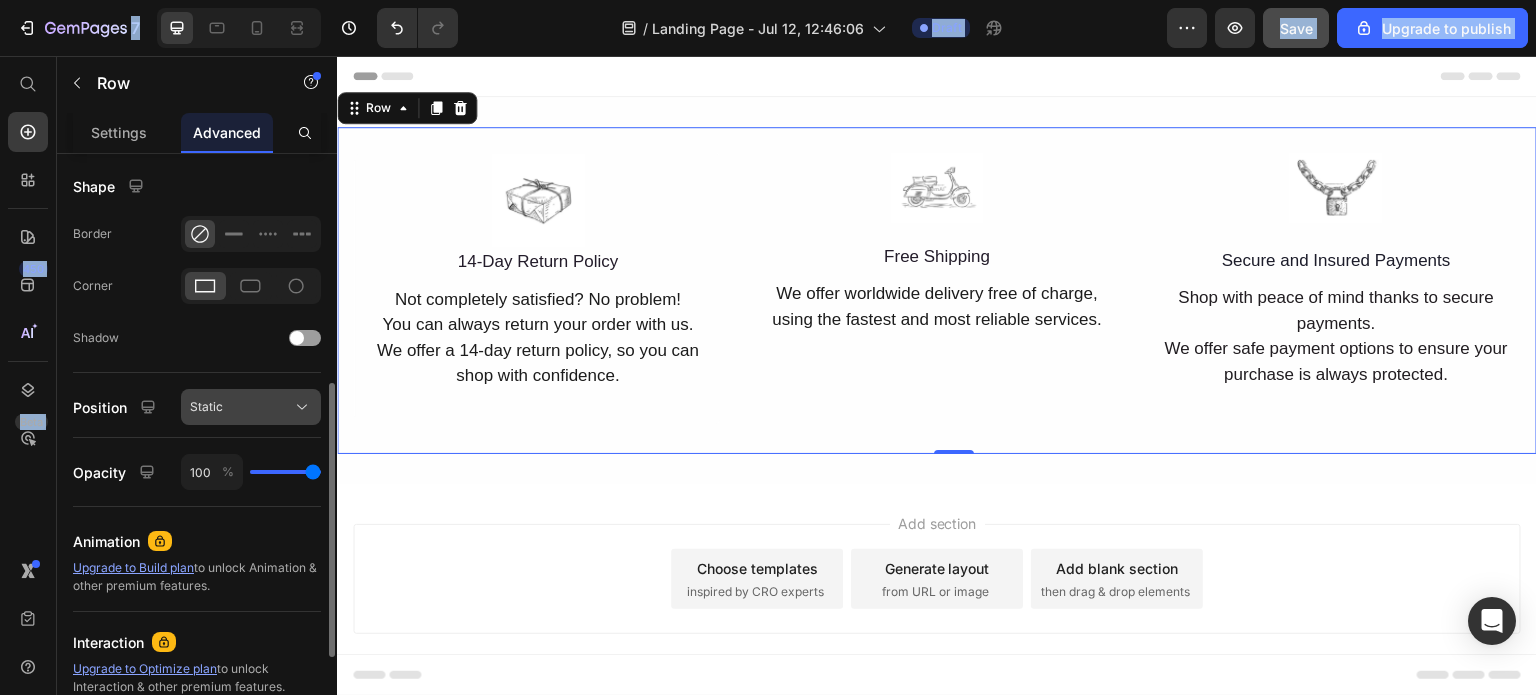 click on "Static" 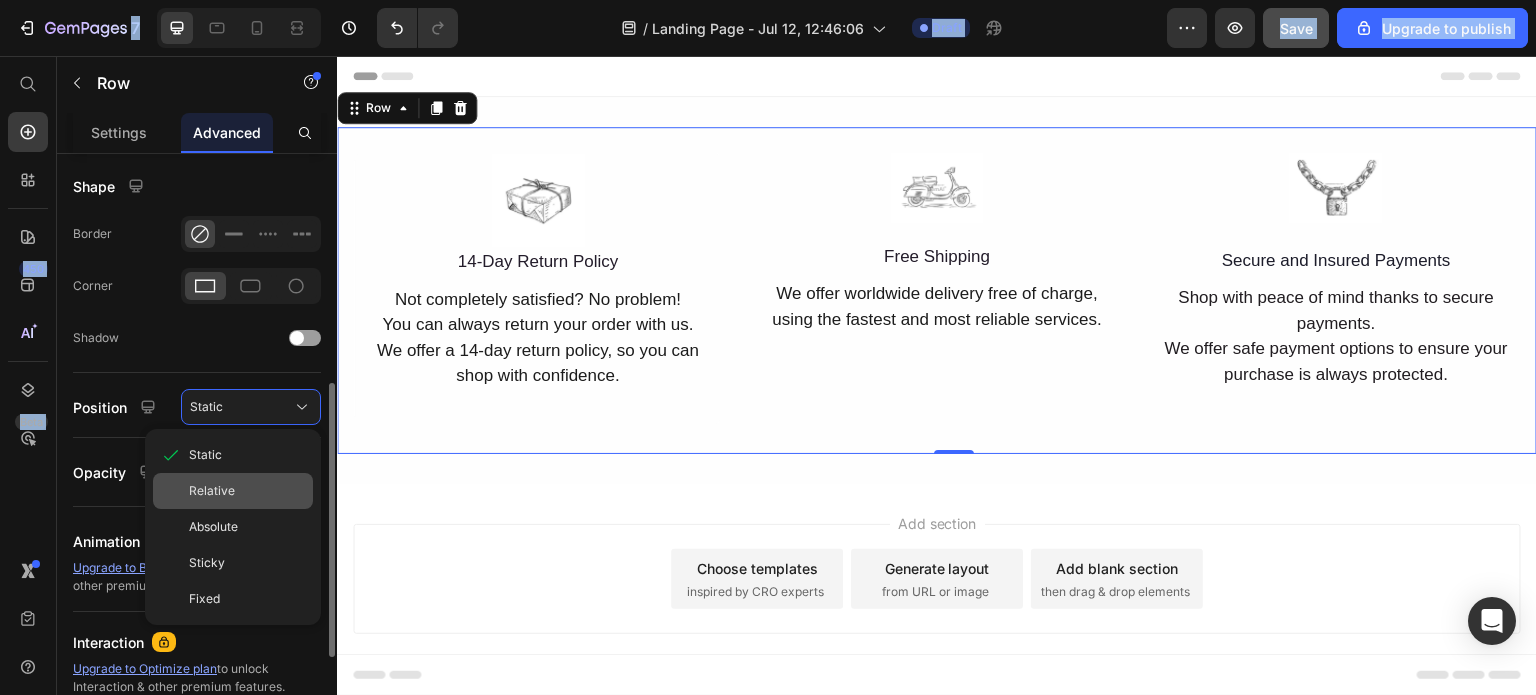 click on "Relative" at bounding box center (247, 491) 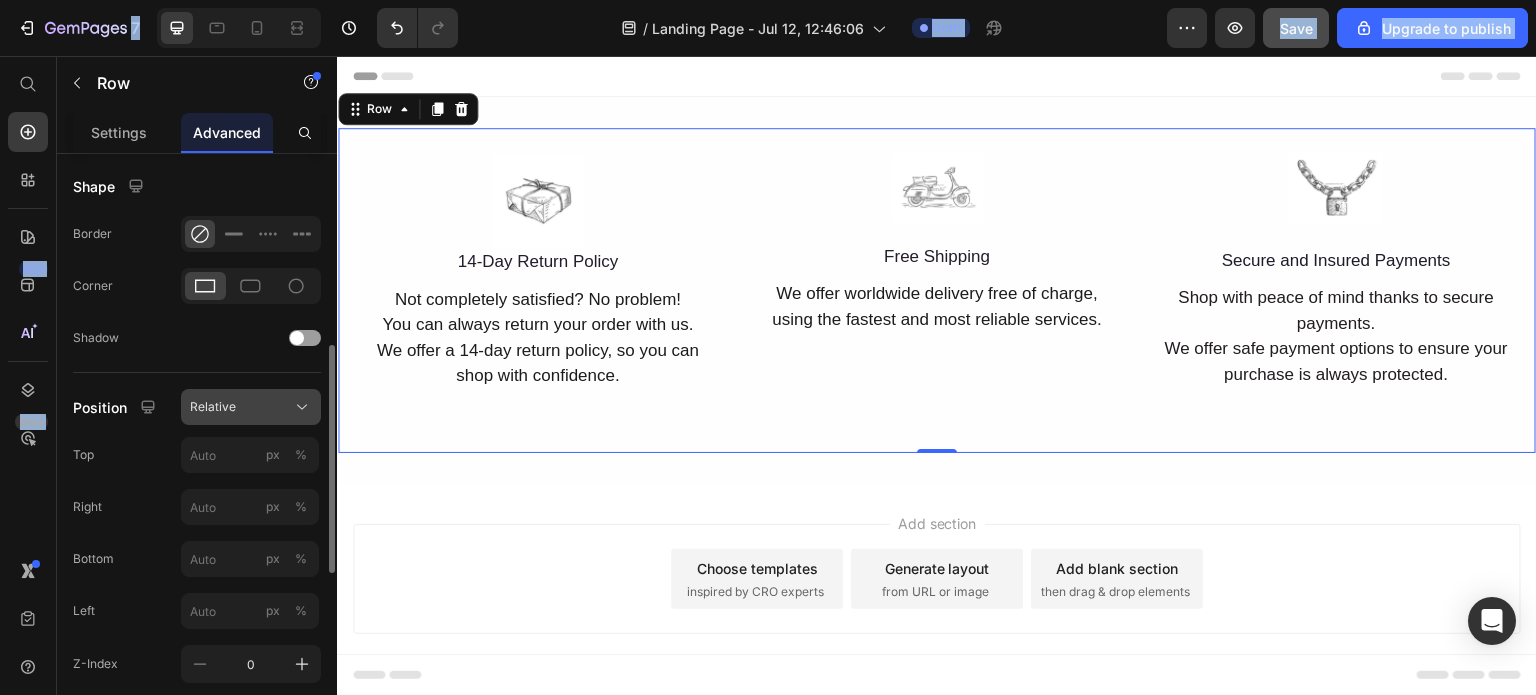 click on "Relative" 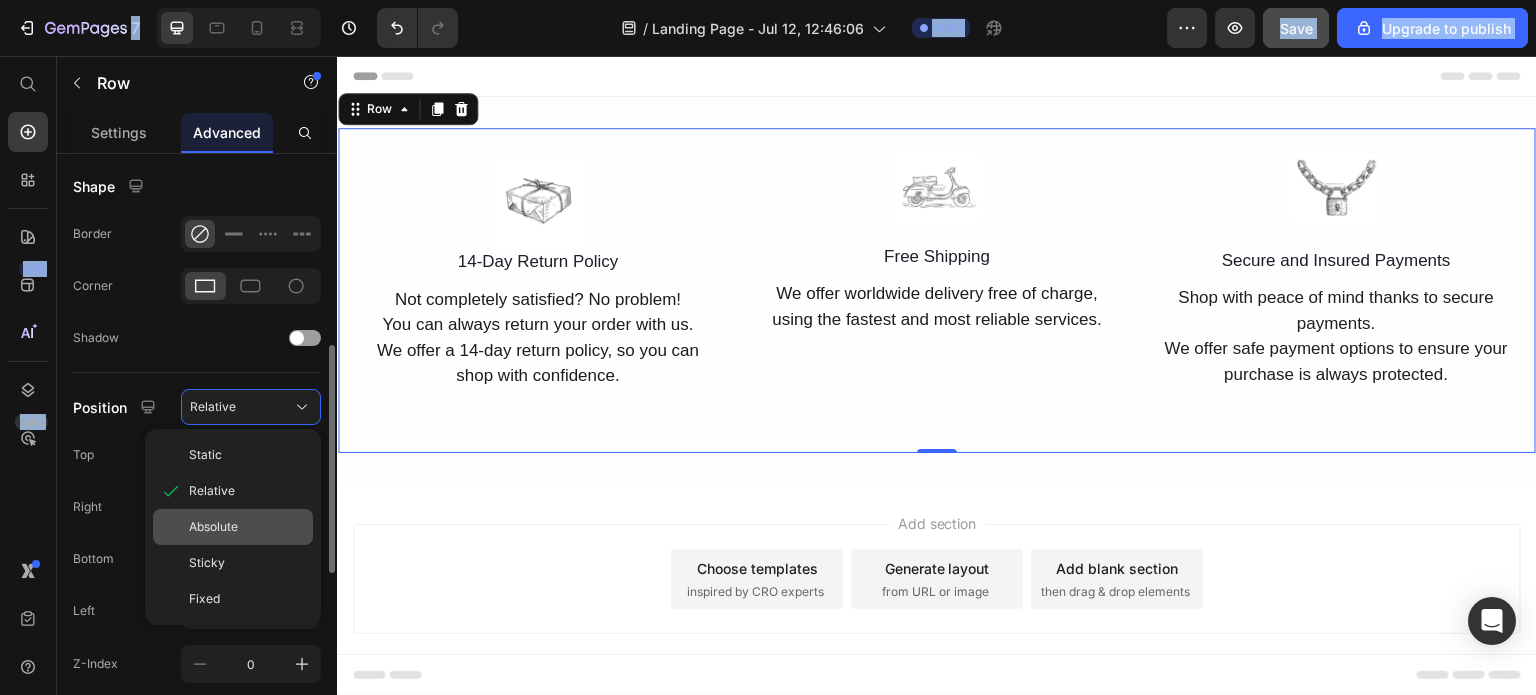 click on "Absolute" at bounding box center (247, 527) 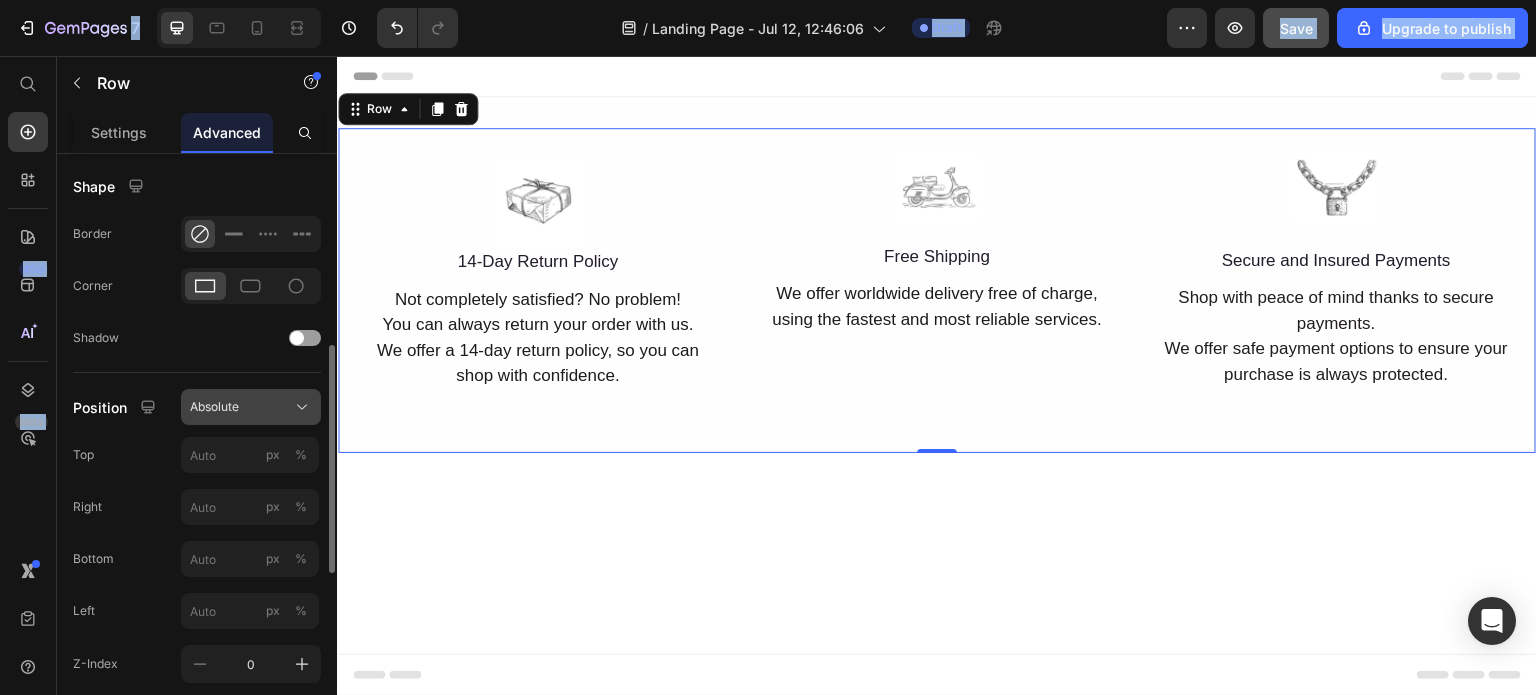 click on "Absolute" 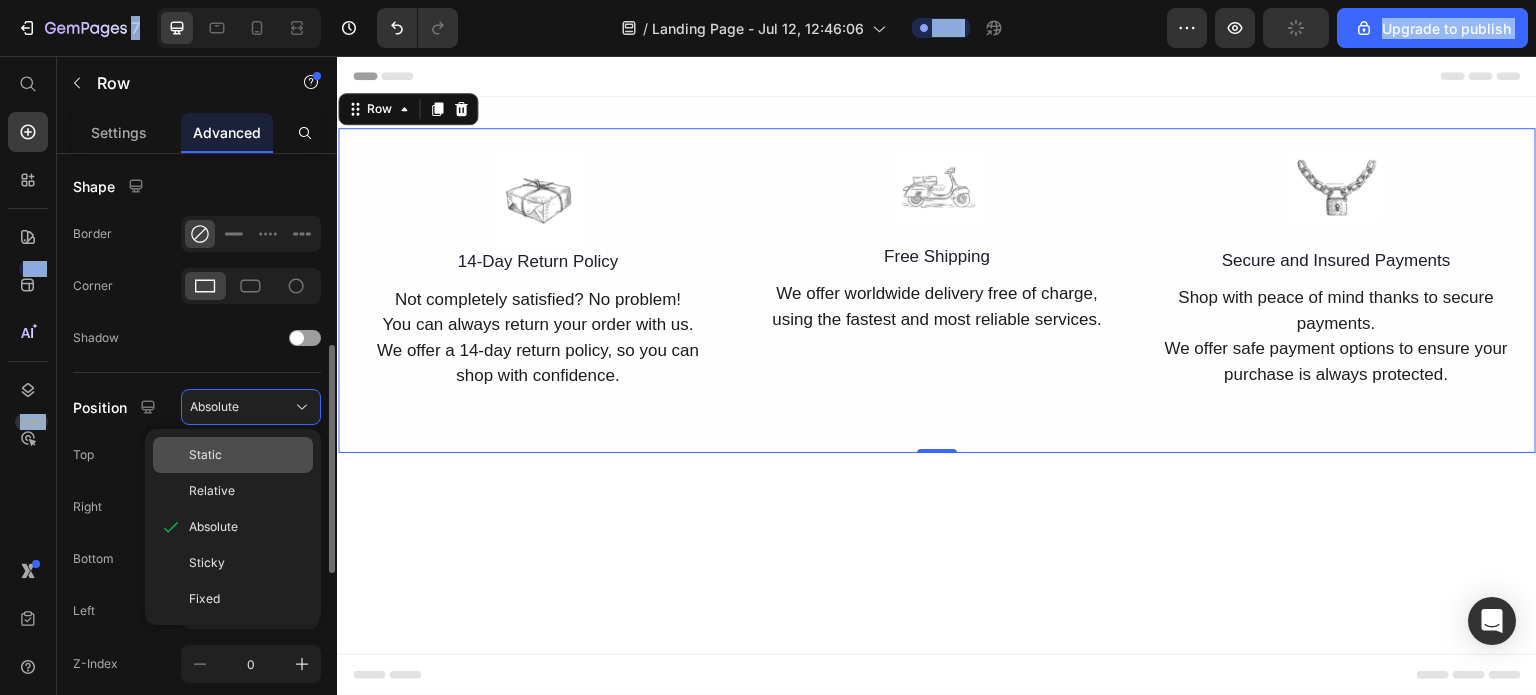 click on "Static" at bounding box center [247, 455] 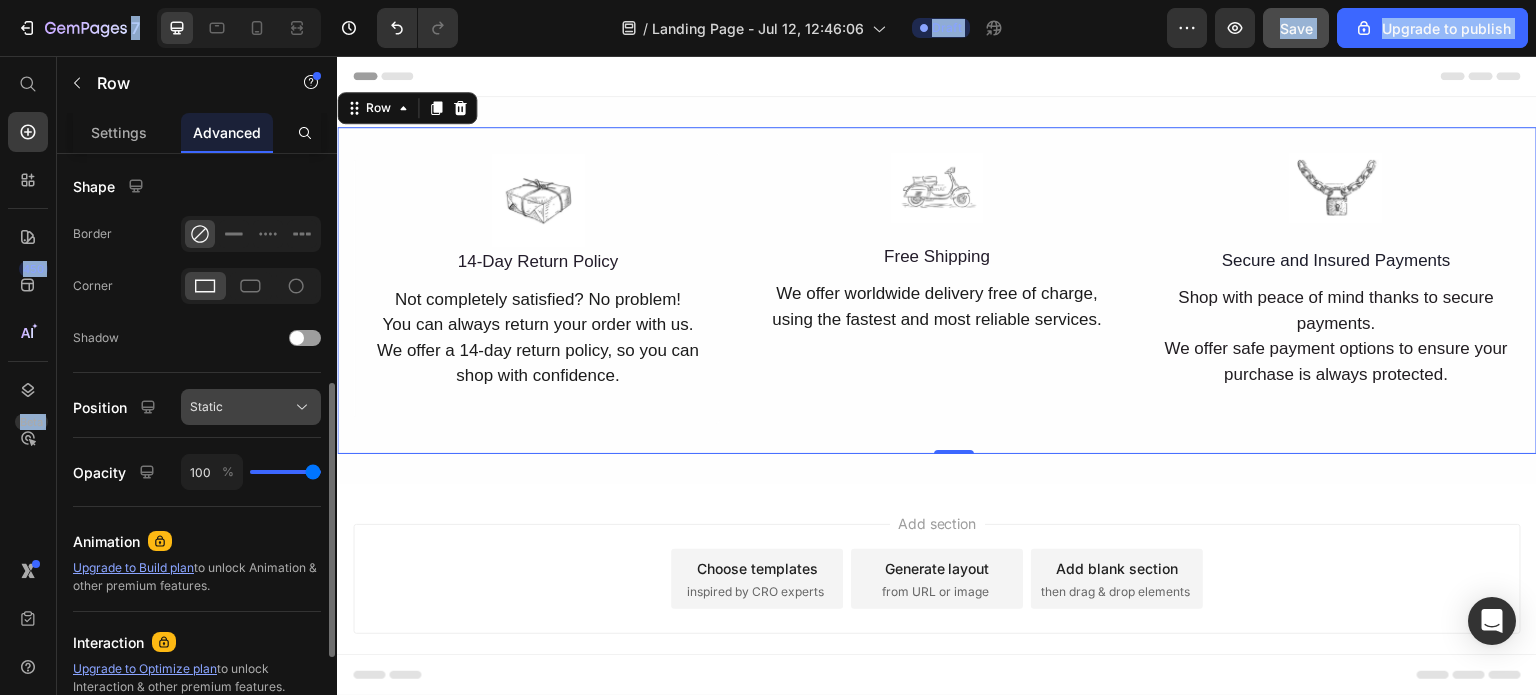 click on "Static" at bounding box center (251, 407) 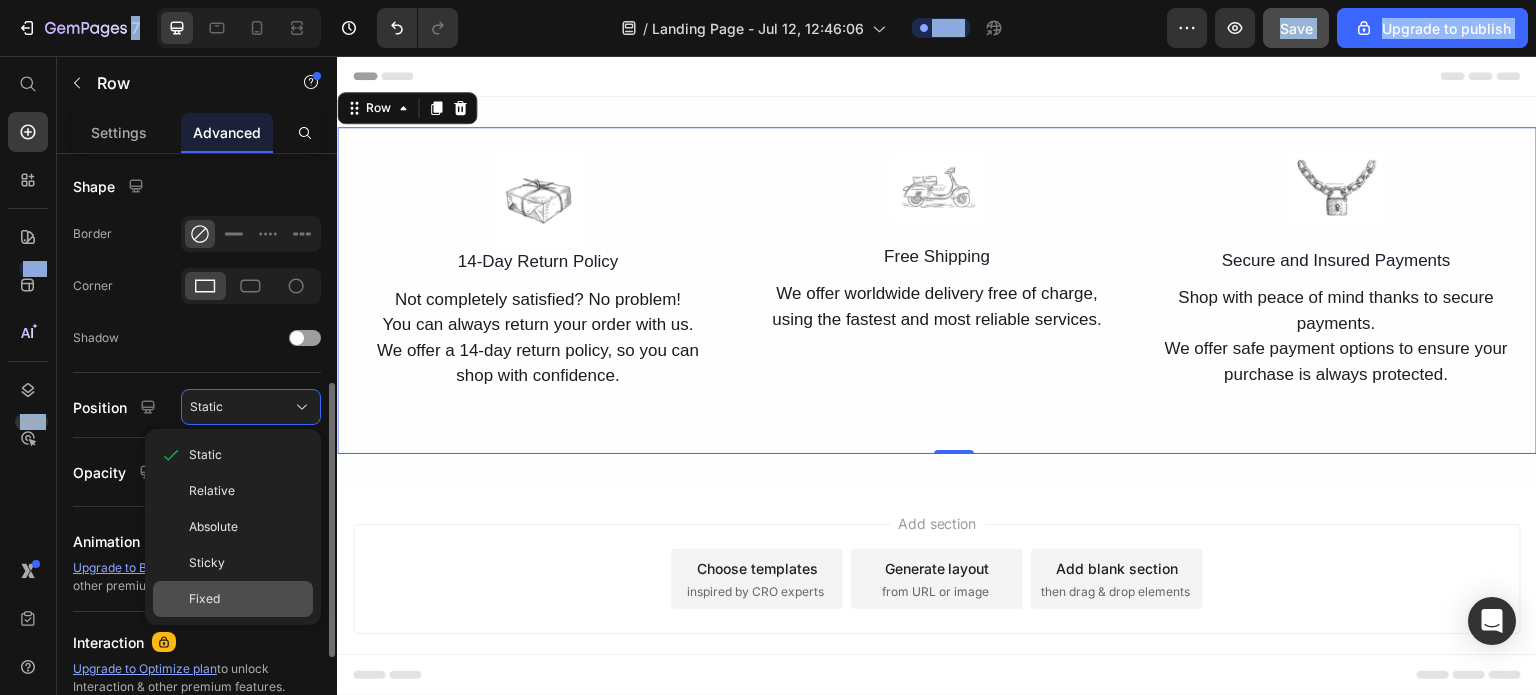 click on "Fixed" at bounding box center (247, 599) 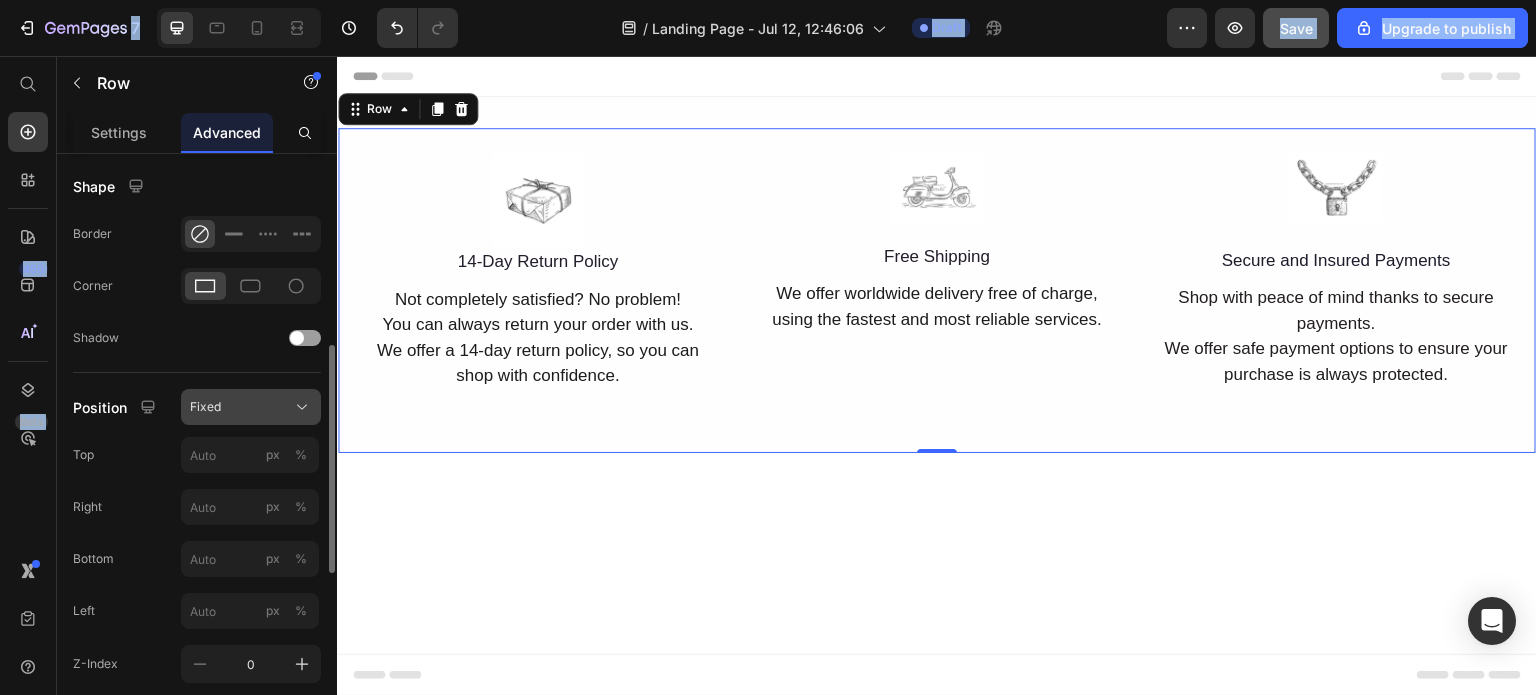 click 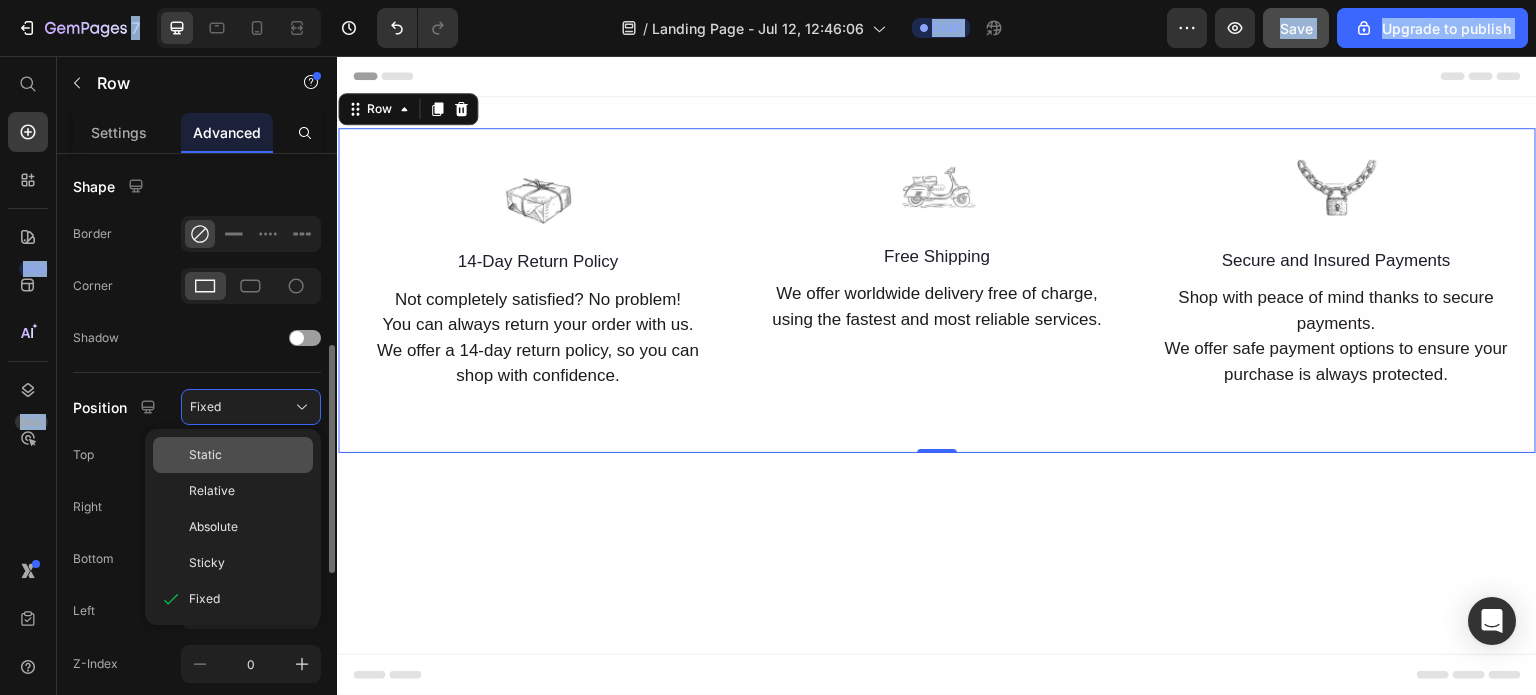 click on "Static" at bounding box center (247, 455) 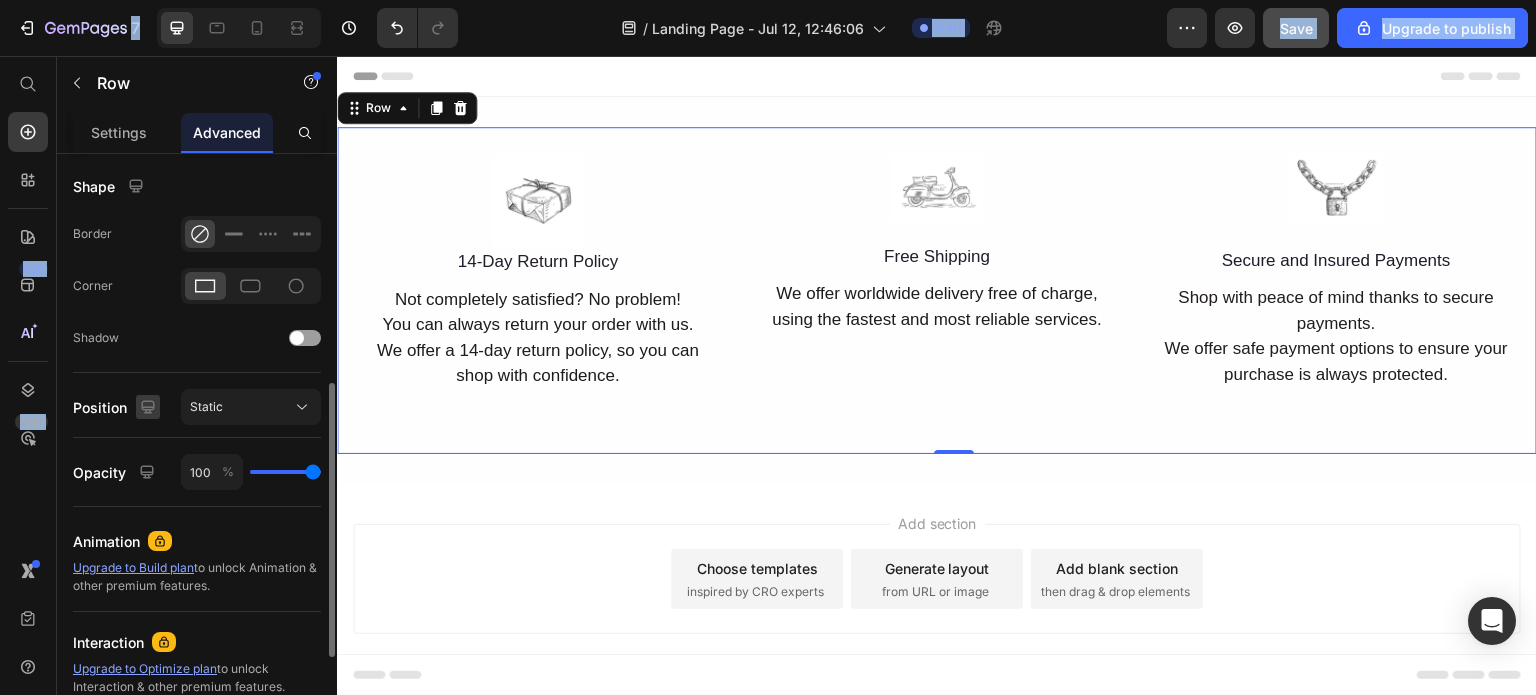 click 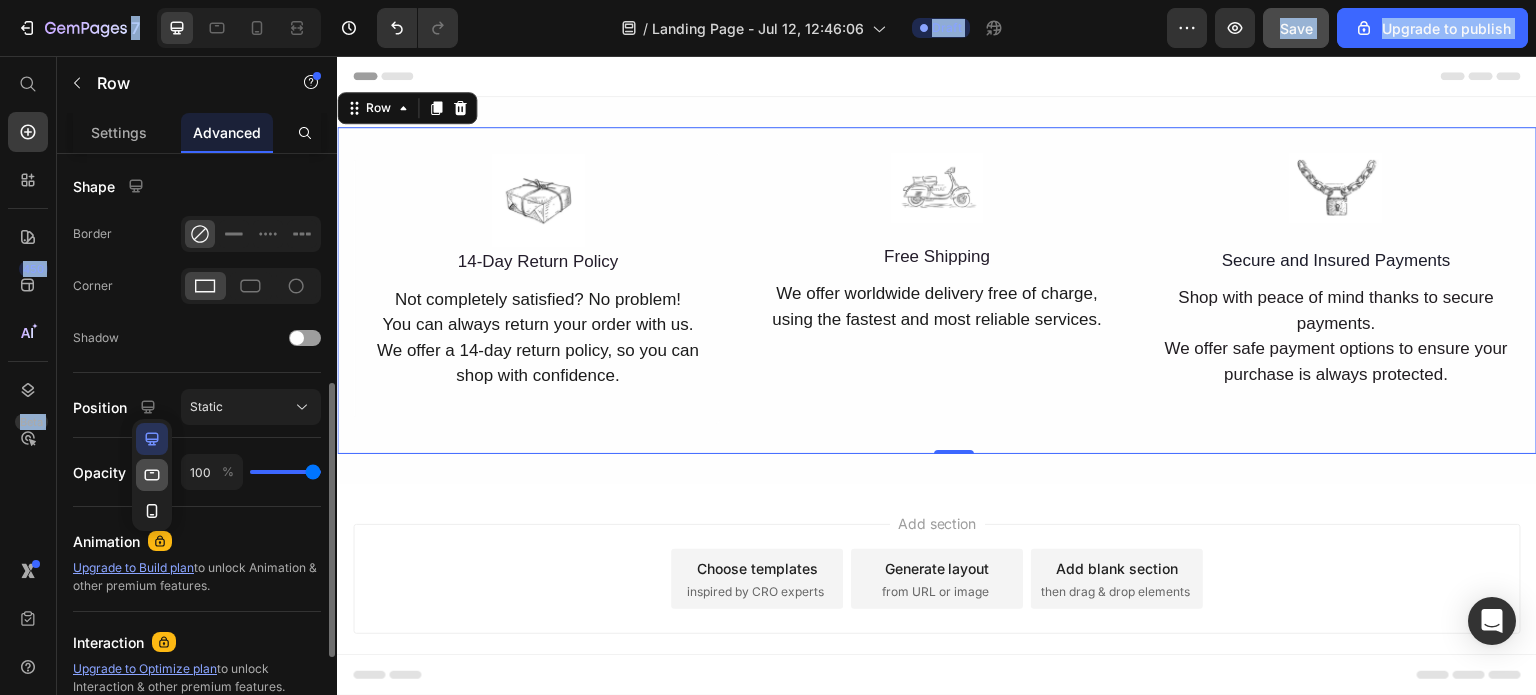 click 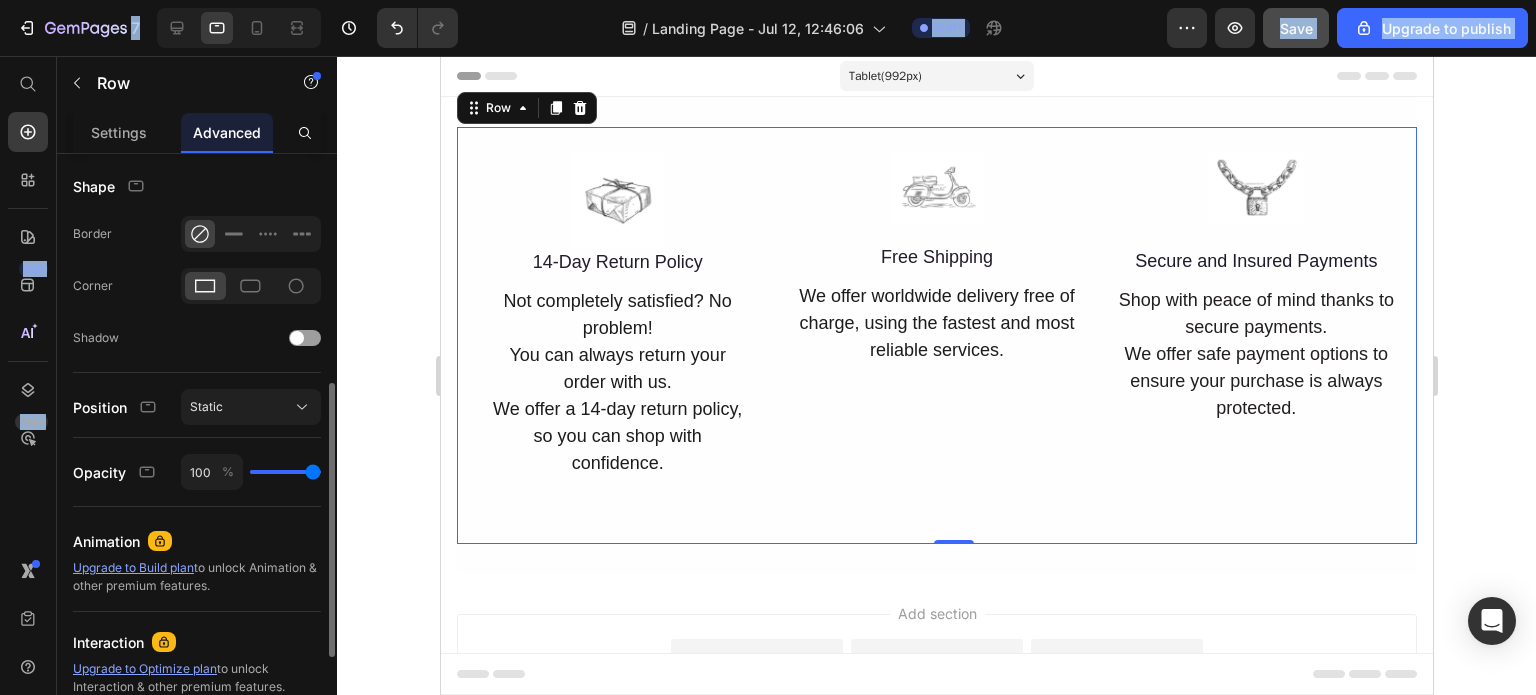 scroll, scrollTop: 0, scrollLeft: 0, axis: both 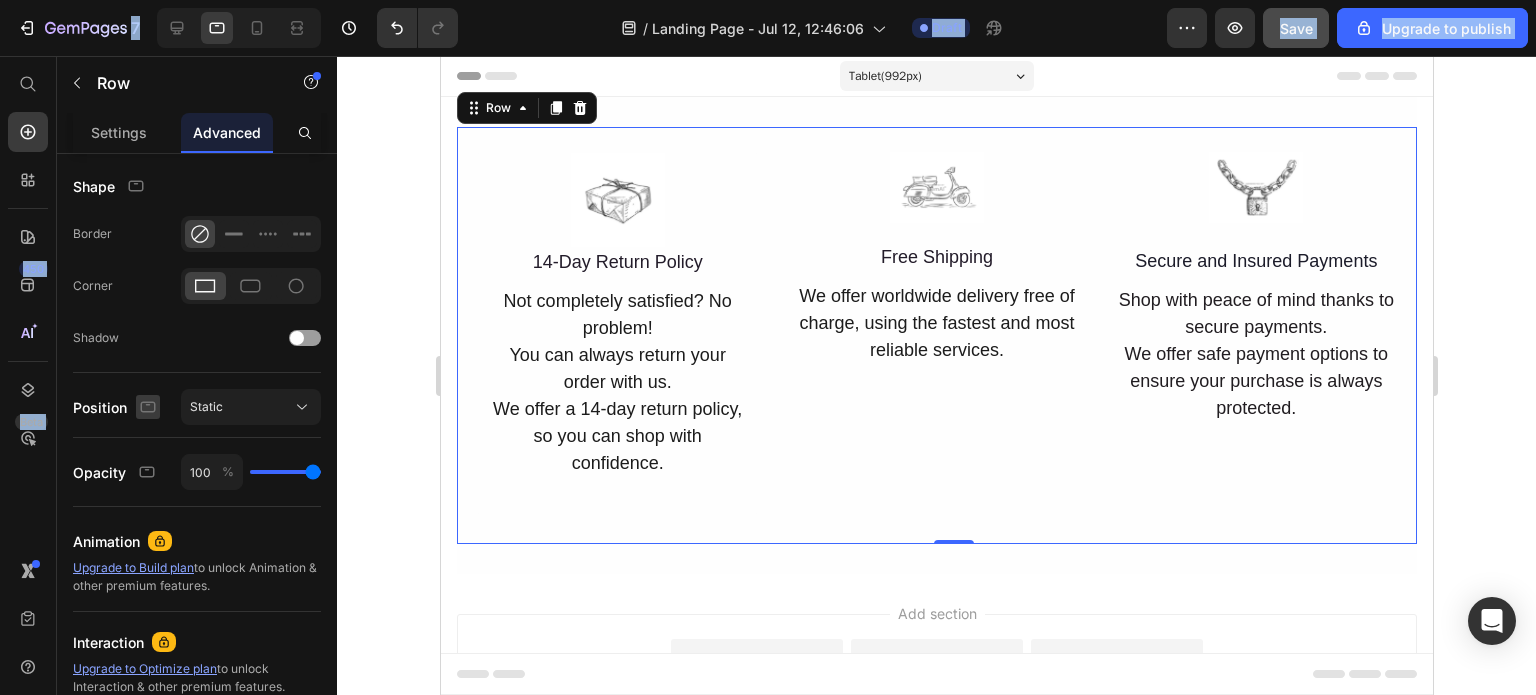 drag, startPoint x: 136, startPoint y: 405, endPoint x: 141, endPoint y: 414, distance: 10.29563 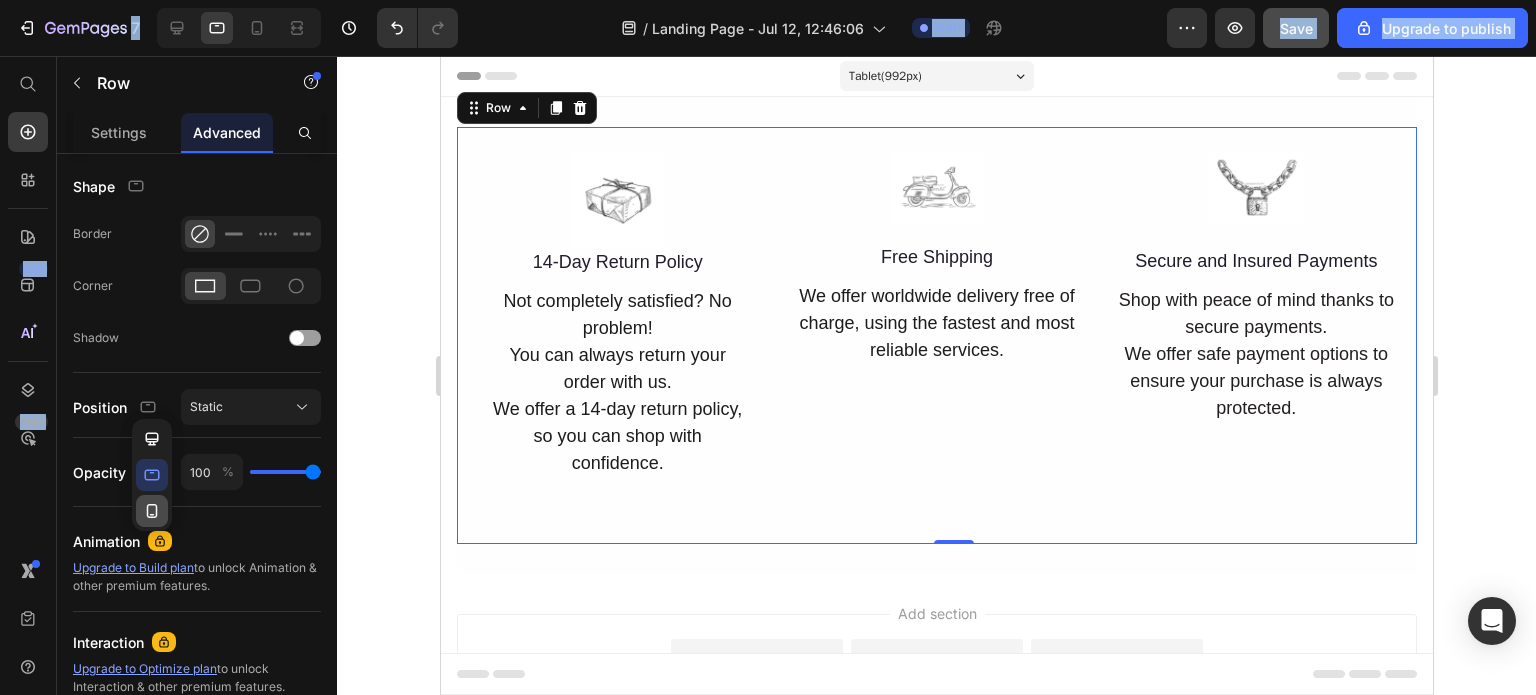 click 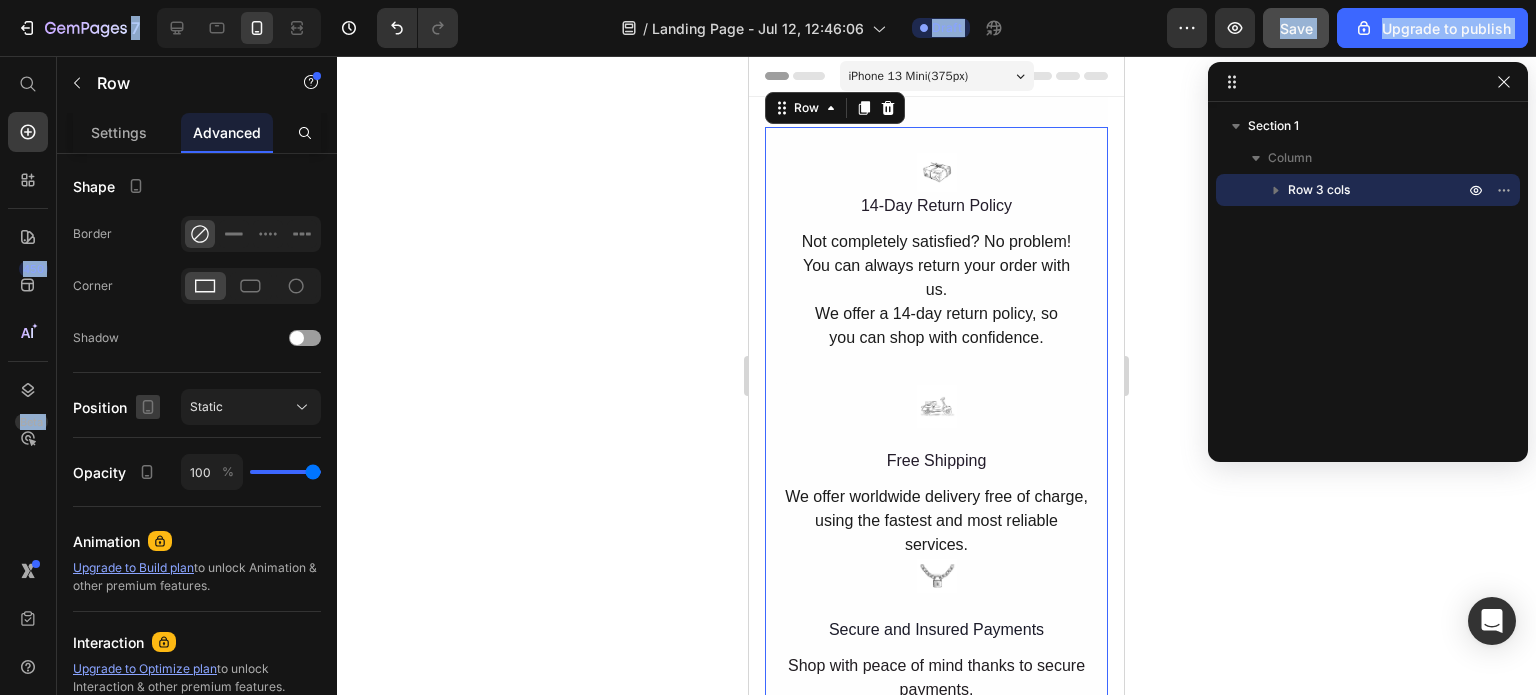 click 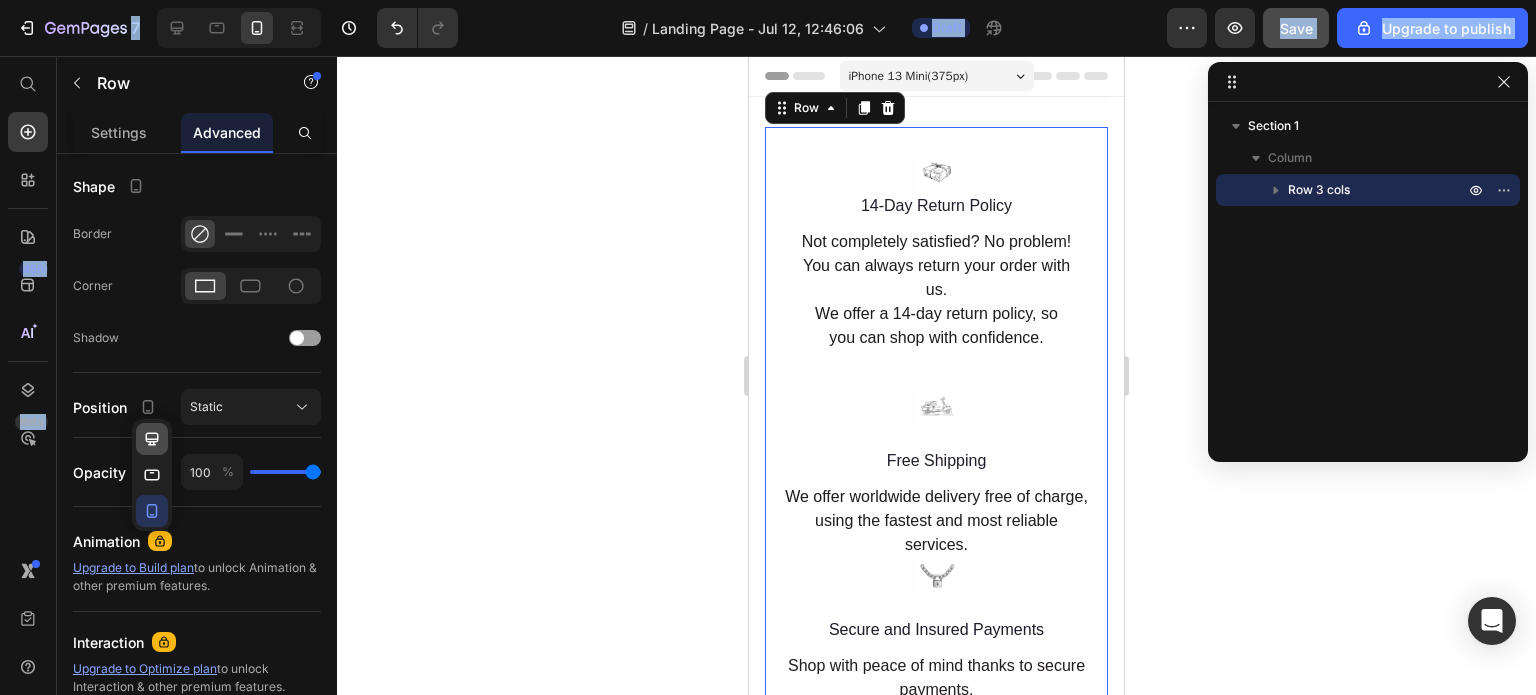 click 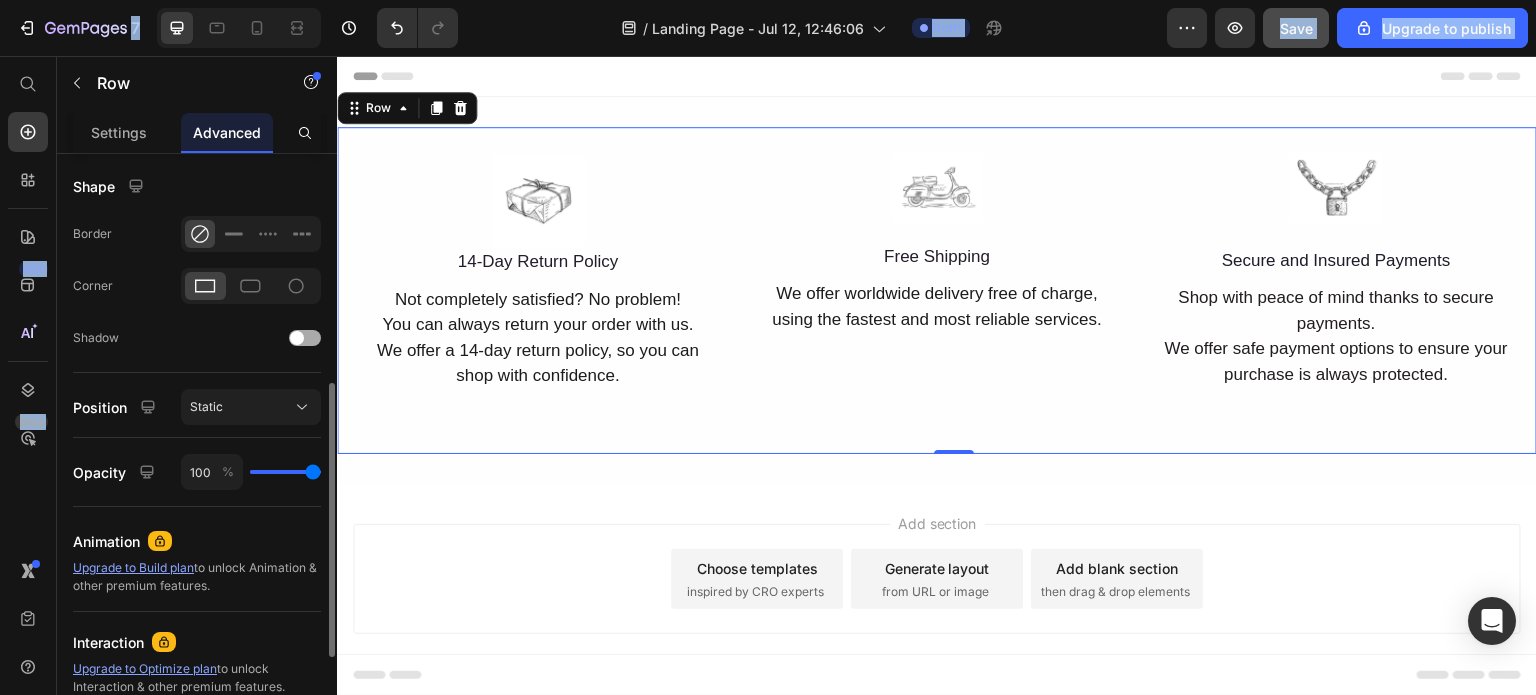 click at bounding box center [297, 338] 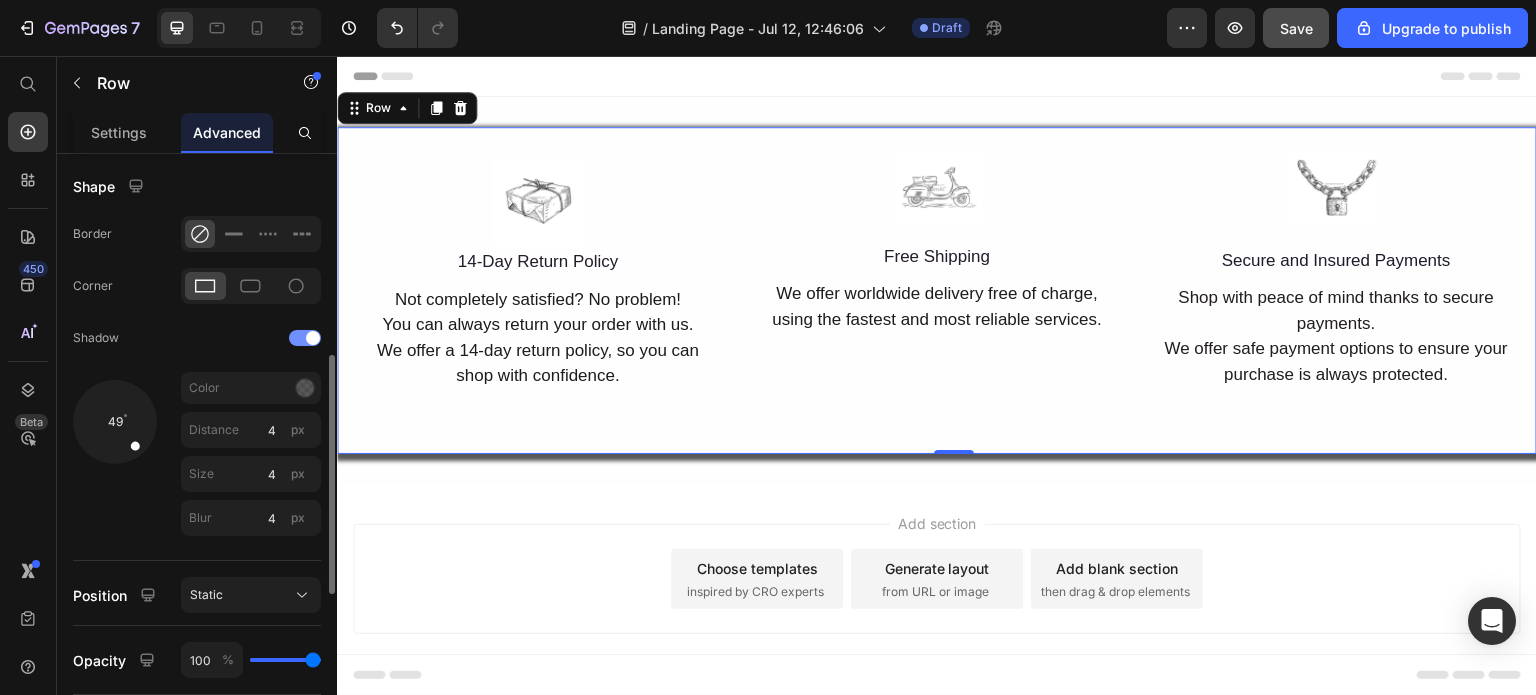 click on "Shadow" 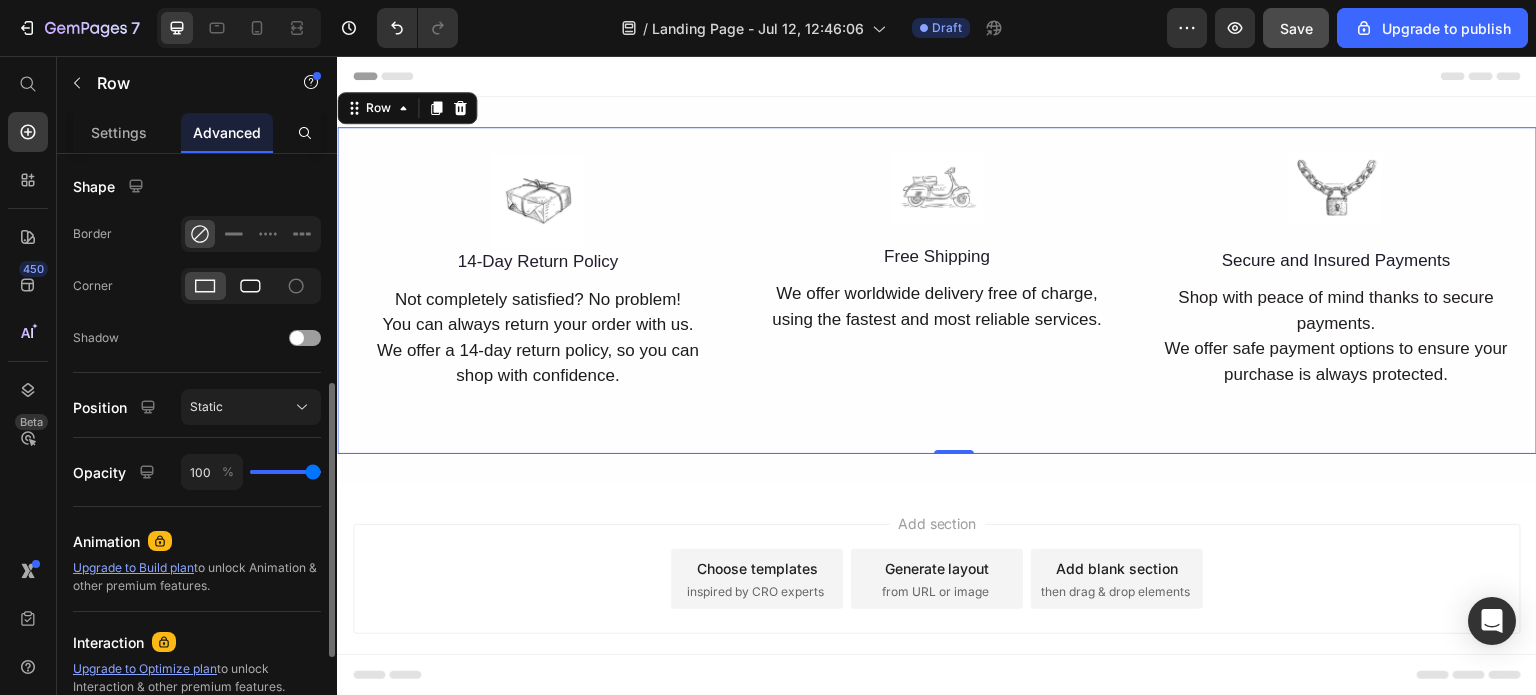 click 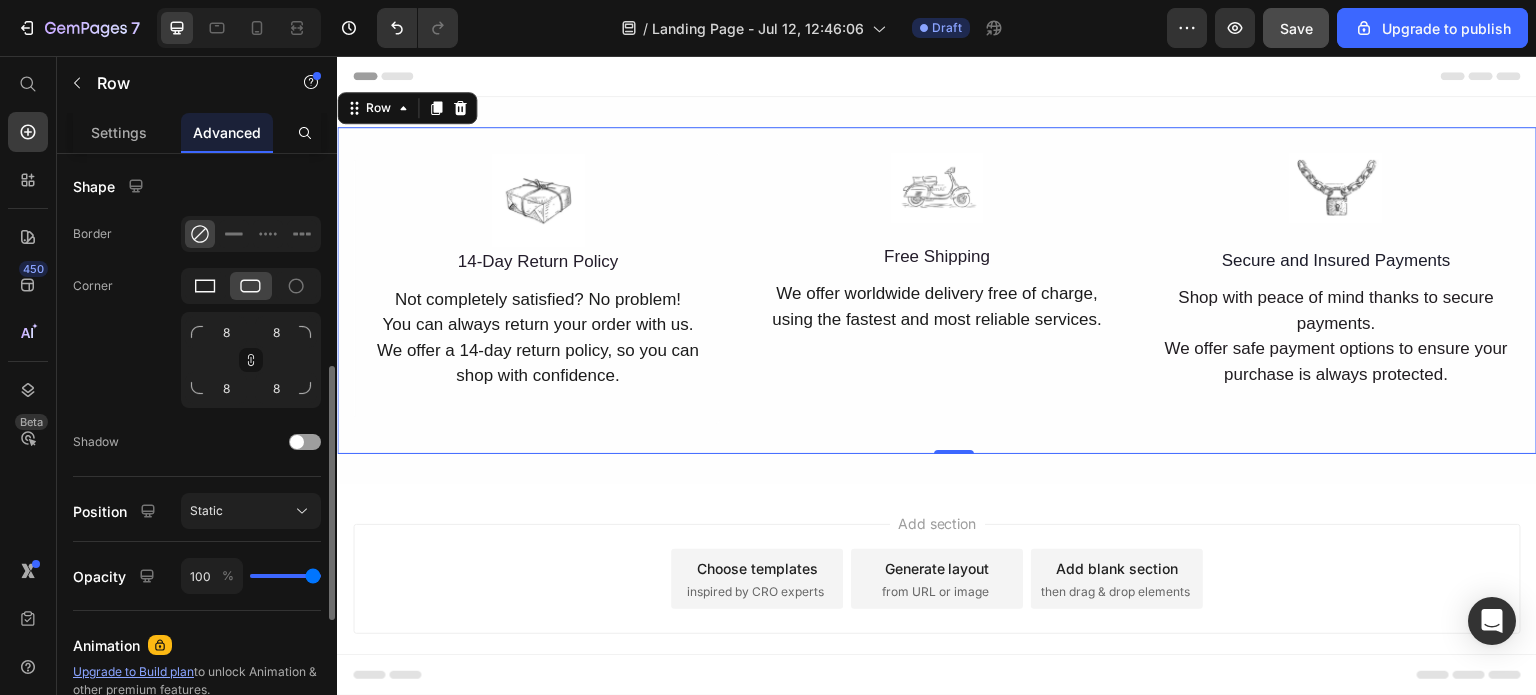 click 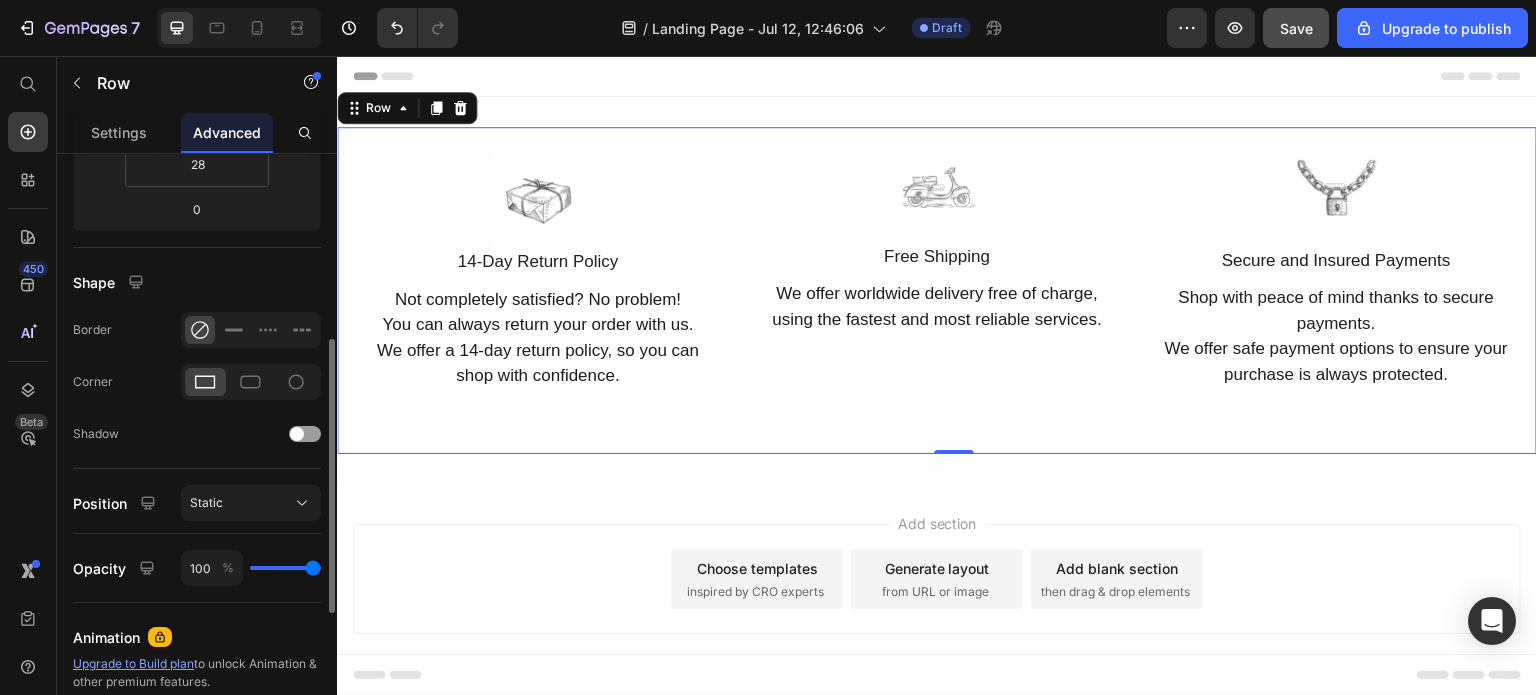 scroll, scrollTop: 4, scrollLeft: 0, axis: vertical 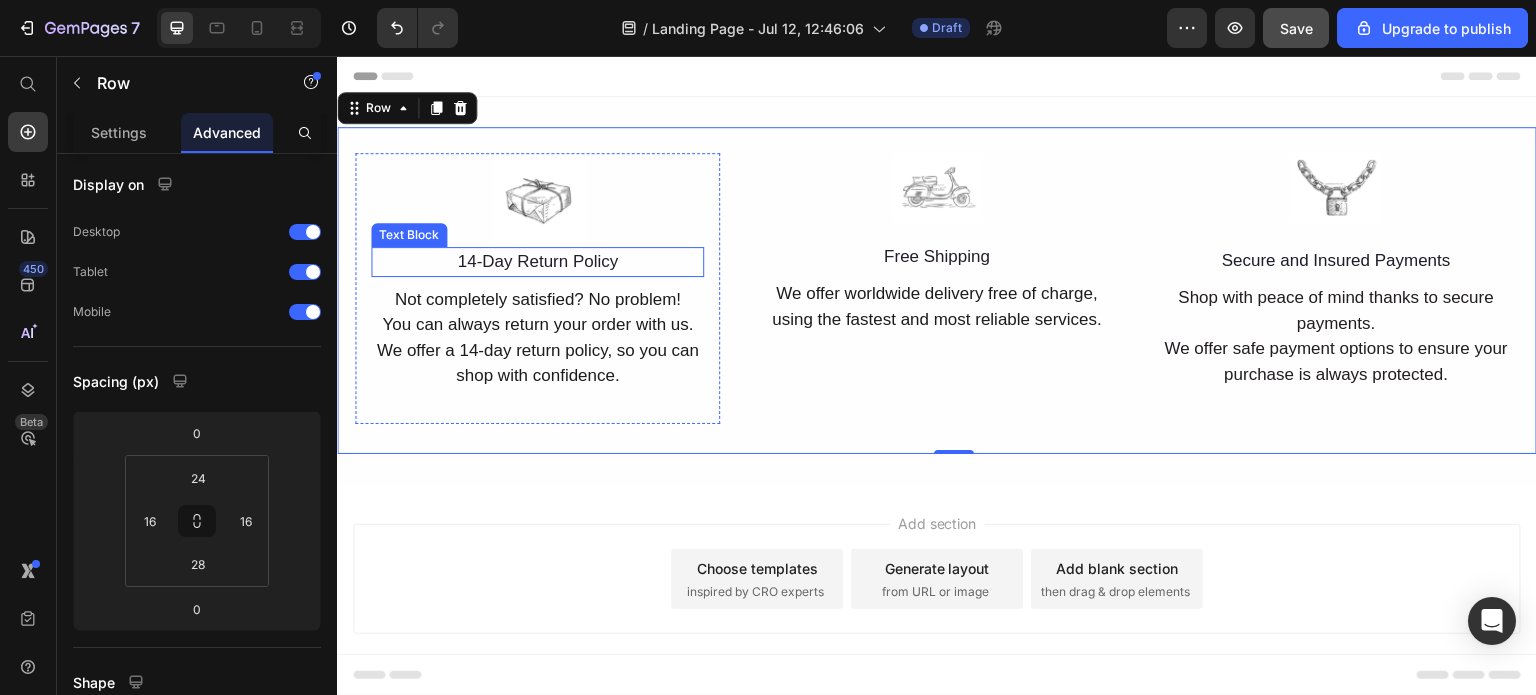 click at bounding box center (537, 200) 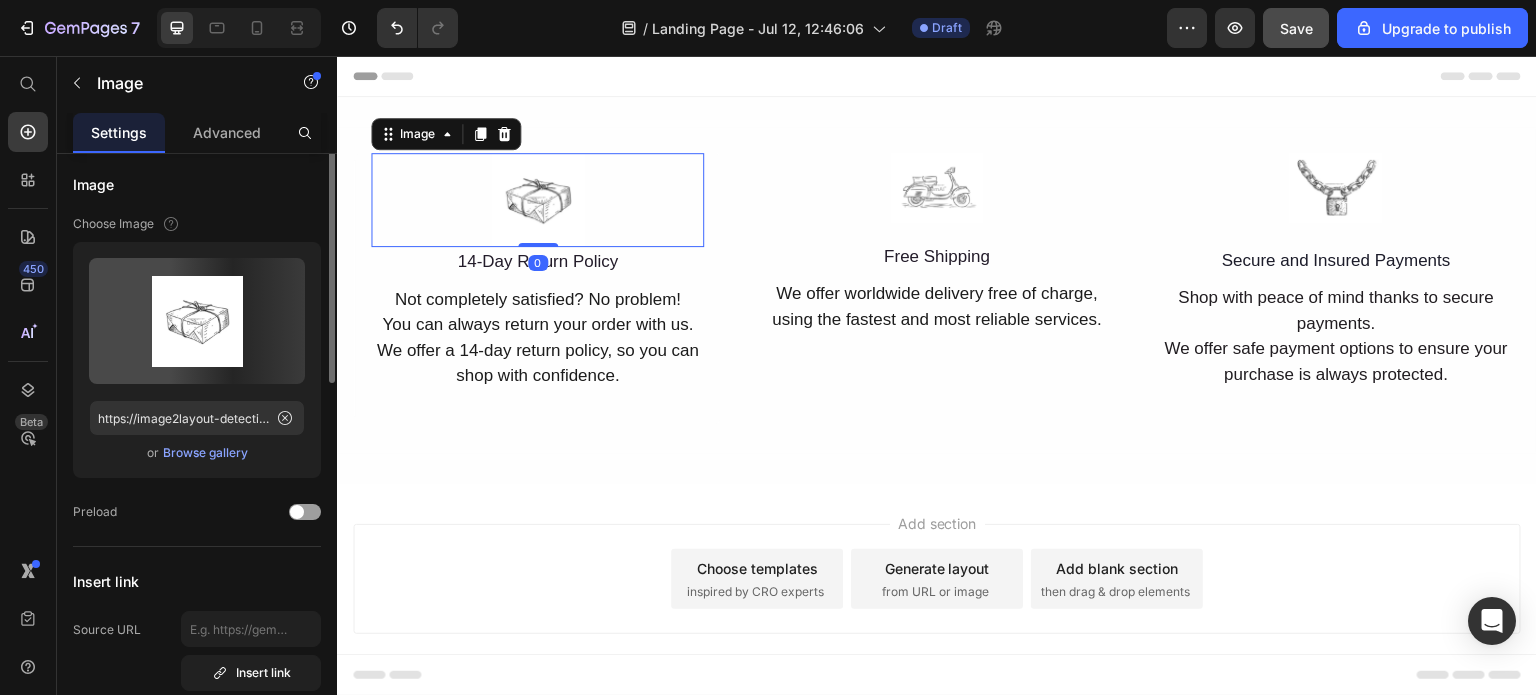 scroll, scrollTop: 0, scrollLeft: 0, axis: both 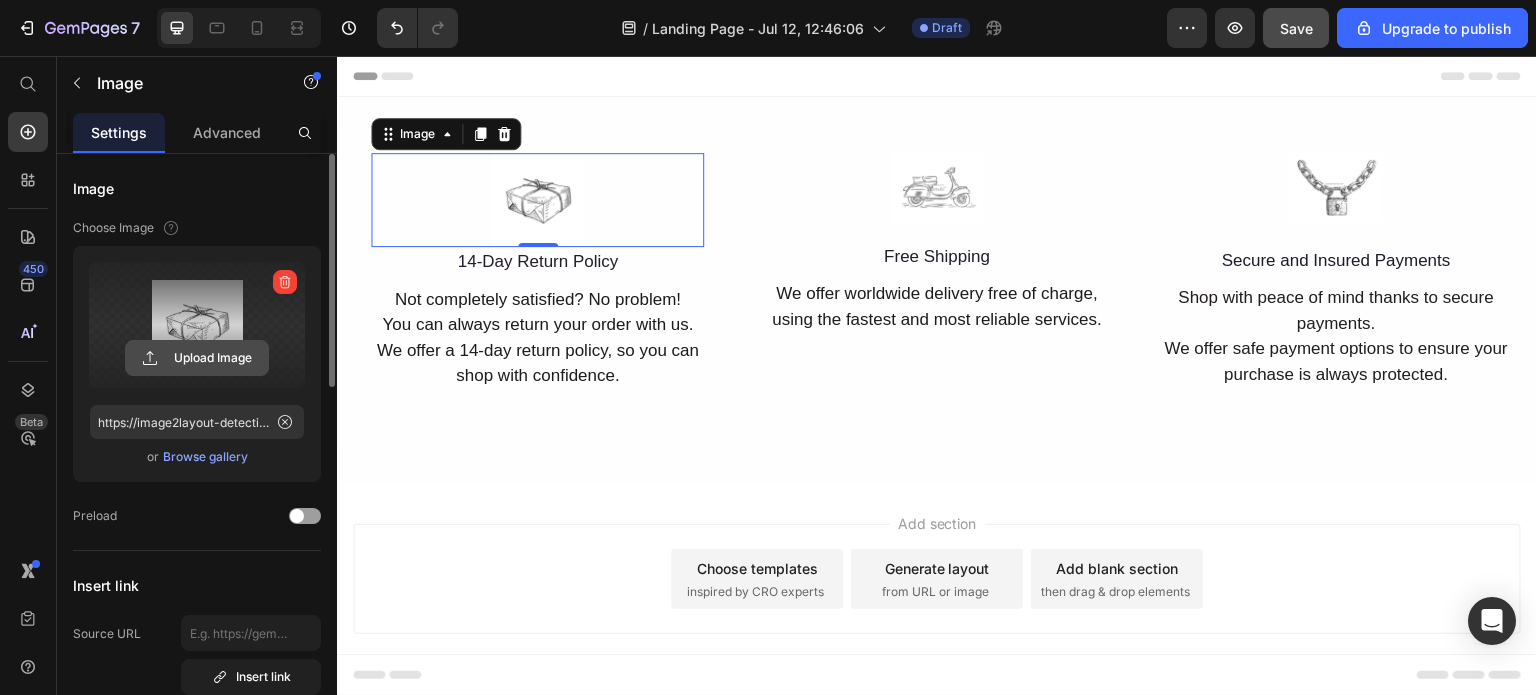 click 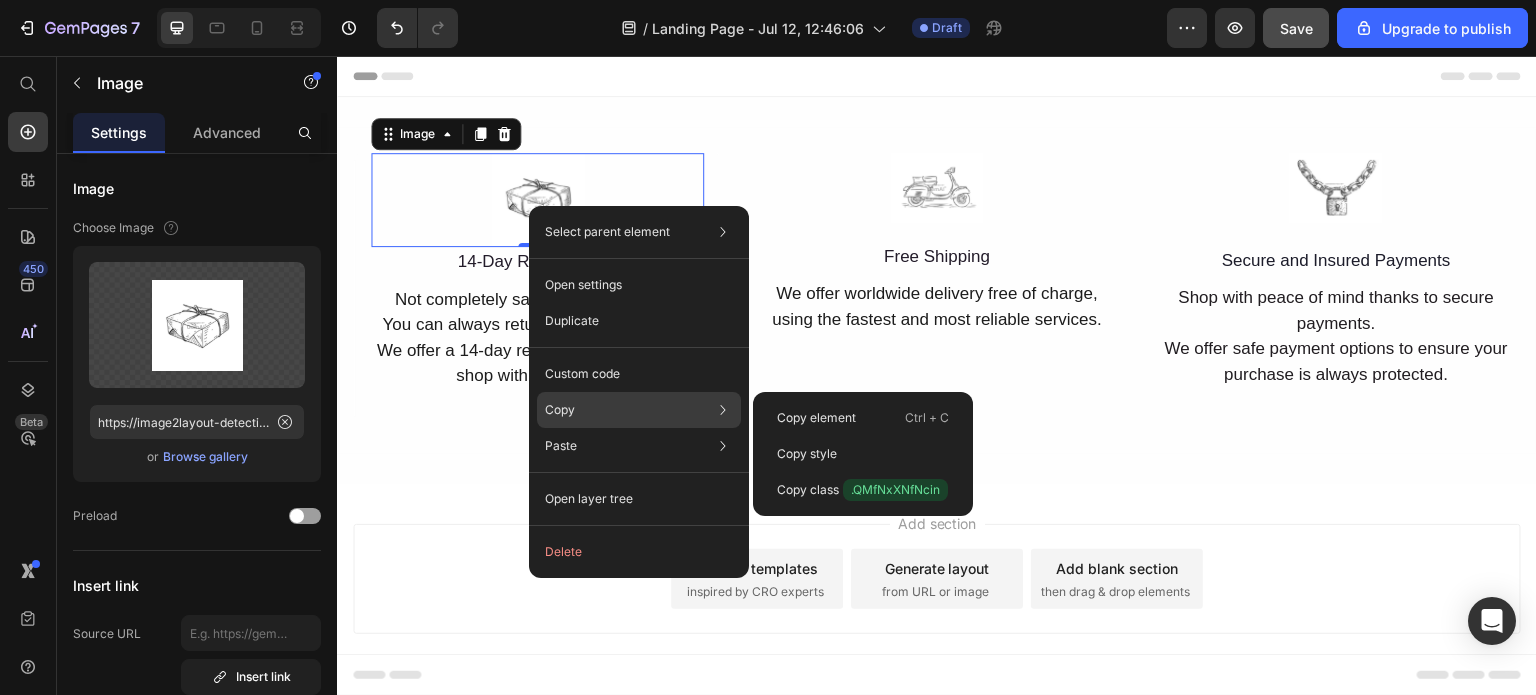 click on "Copy Copy element  Ctrl + C Copy style  Copy class  .QMfNxXNfNcin" 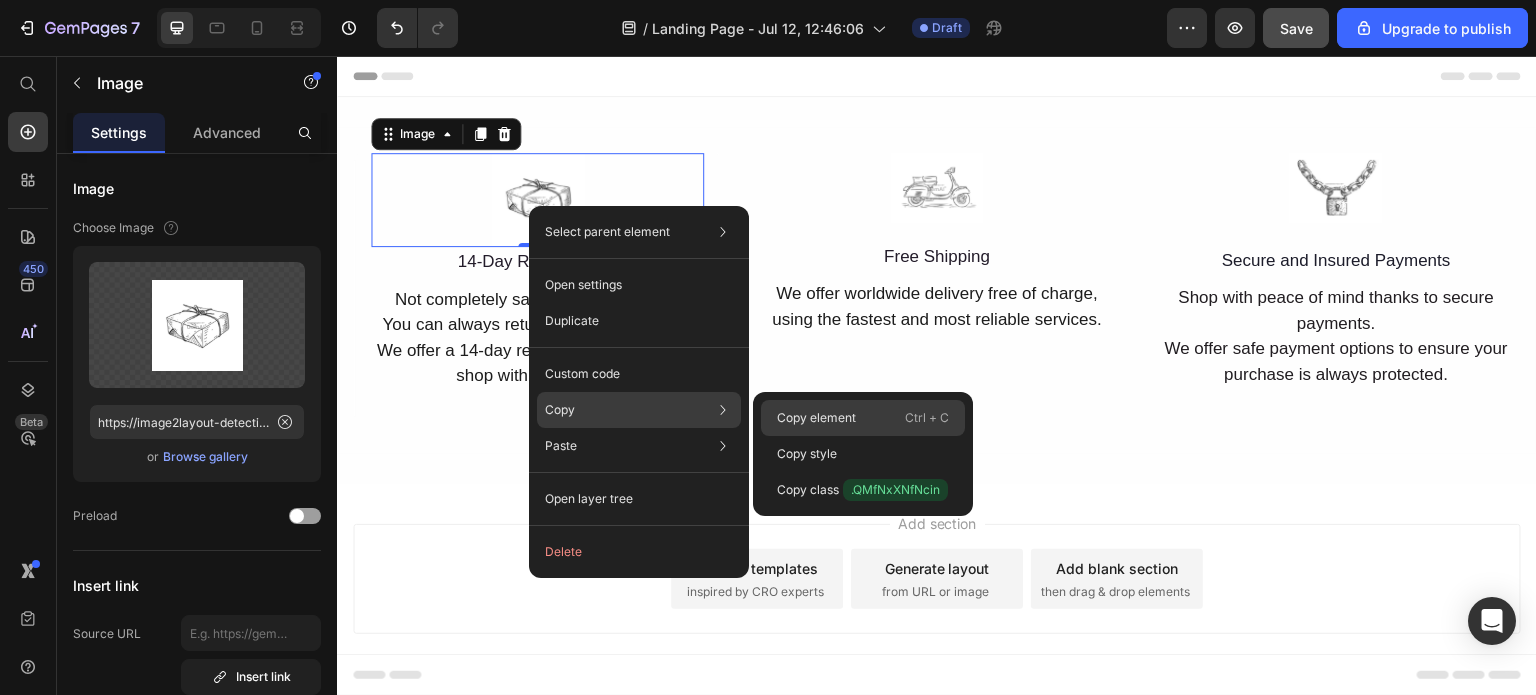 click on "Copy element" at bounding box center [816, 418] 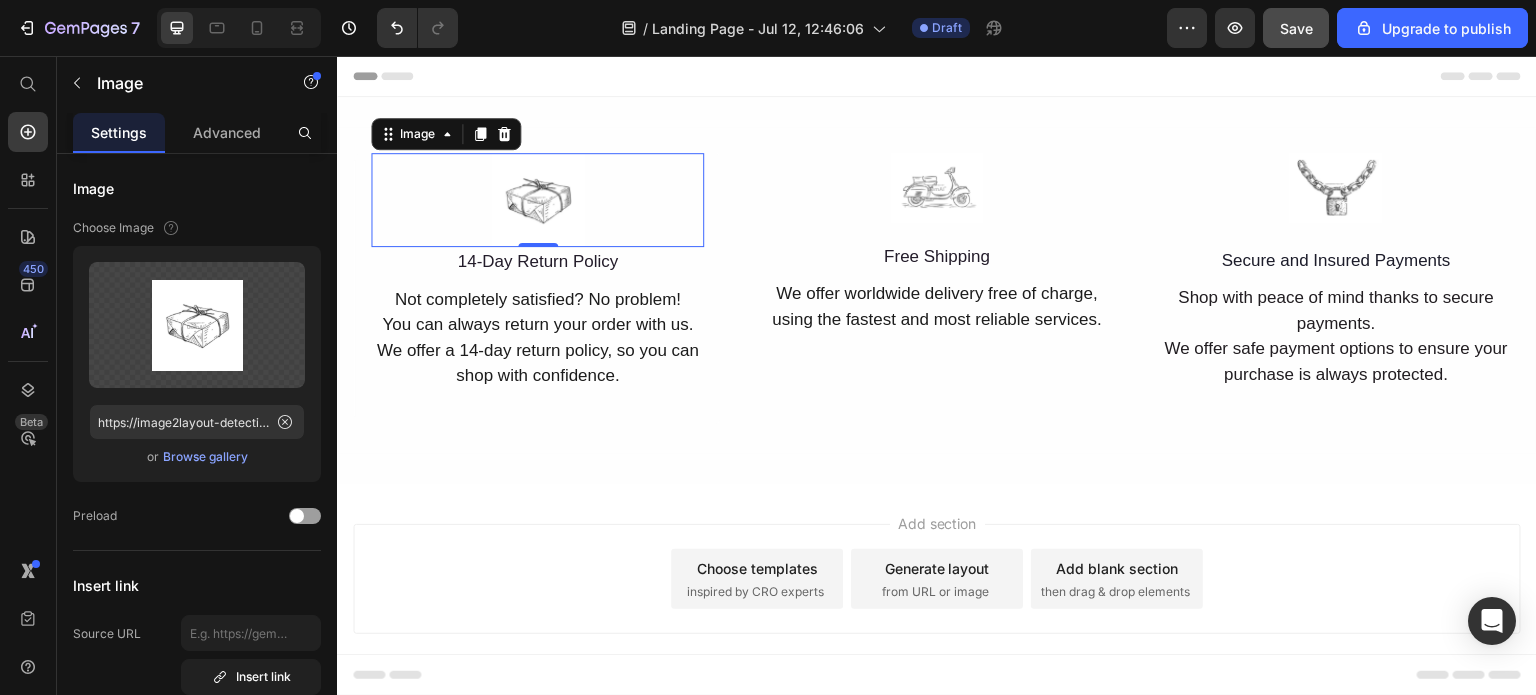 click at bounding box center (537, 200) 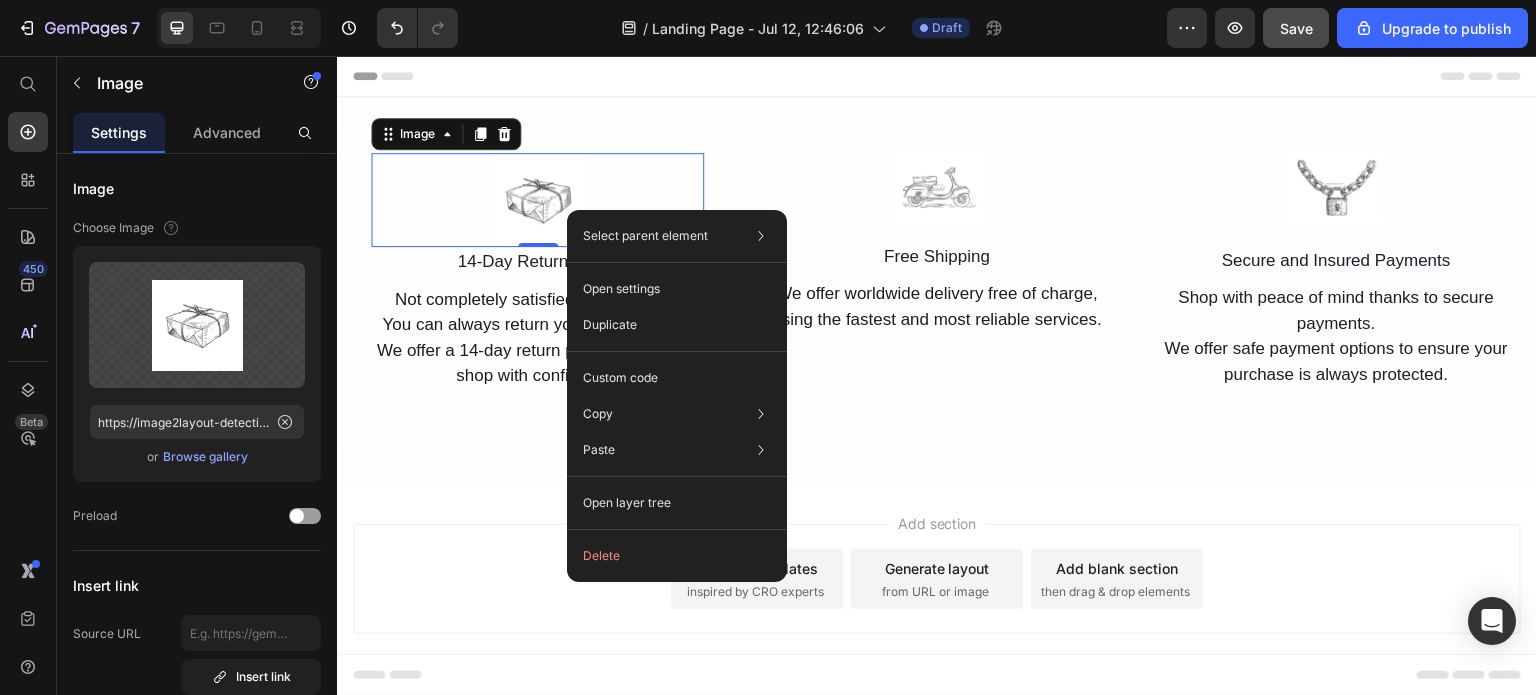 click at bounding box center (537, 200) 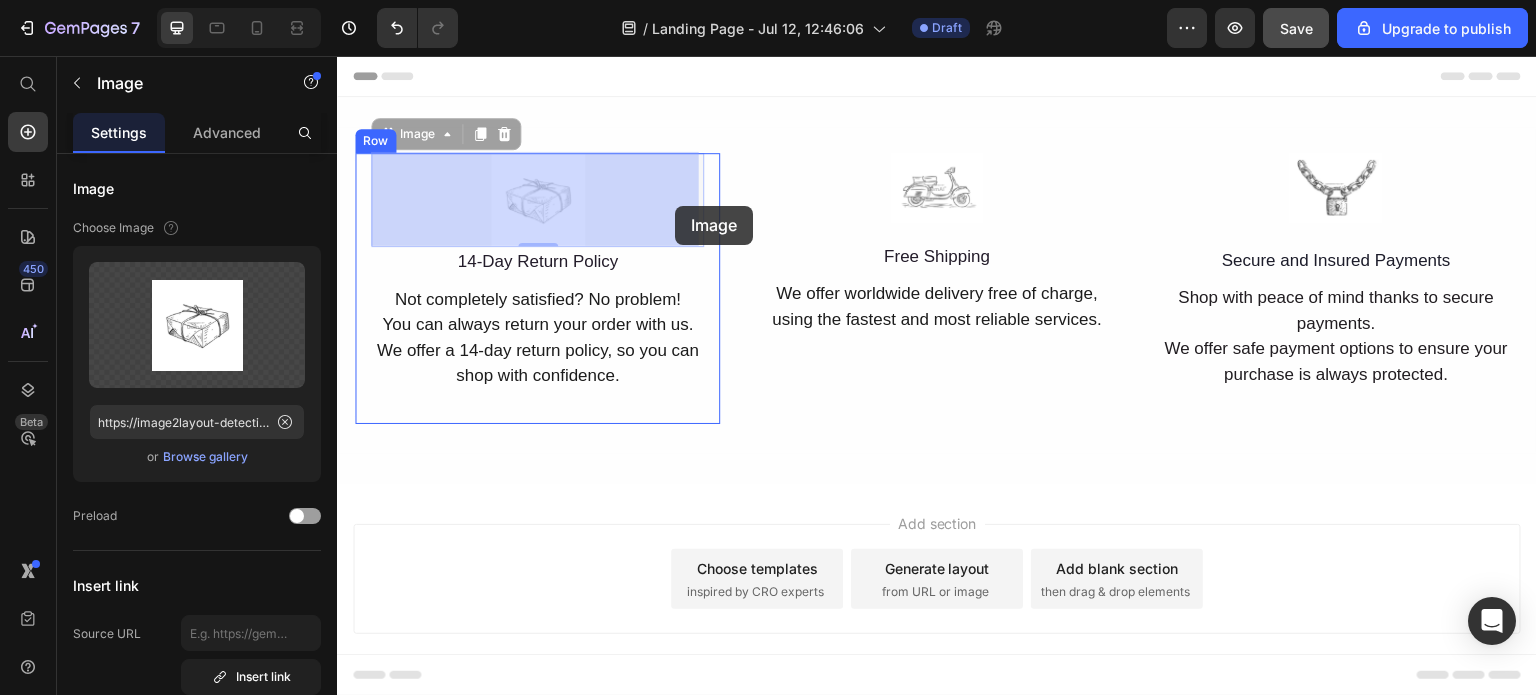 drag, startPoint x: 458, startPoint y: 178, endPoint x: 673, endPoint y: 211, distance: 217.51782 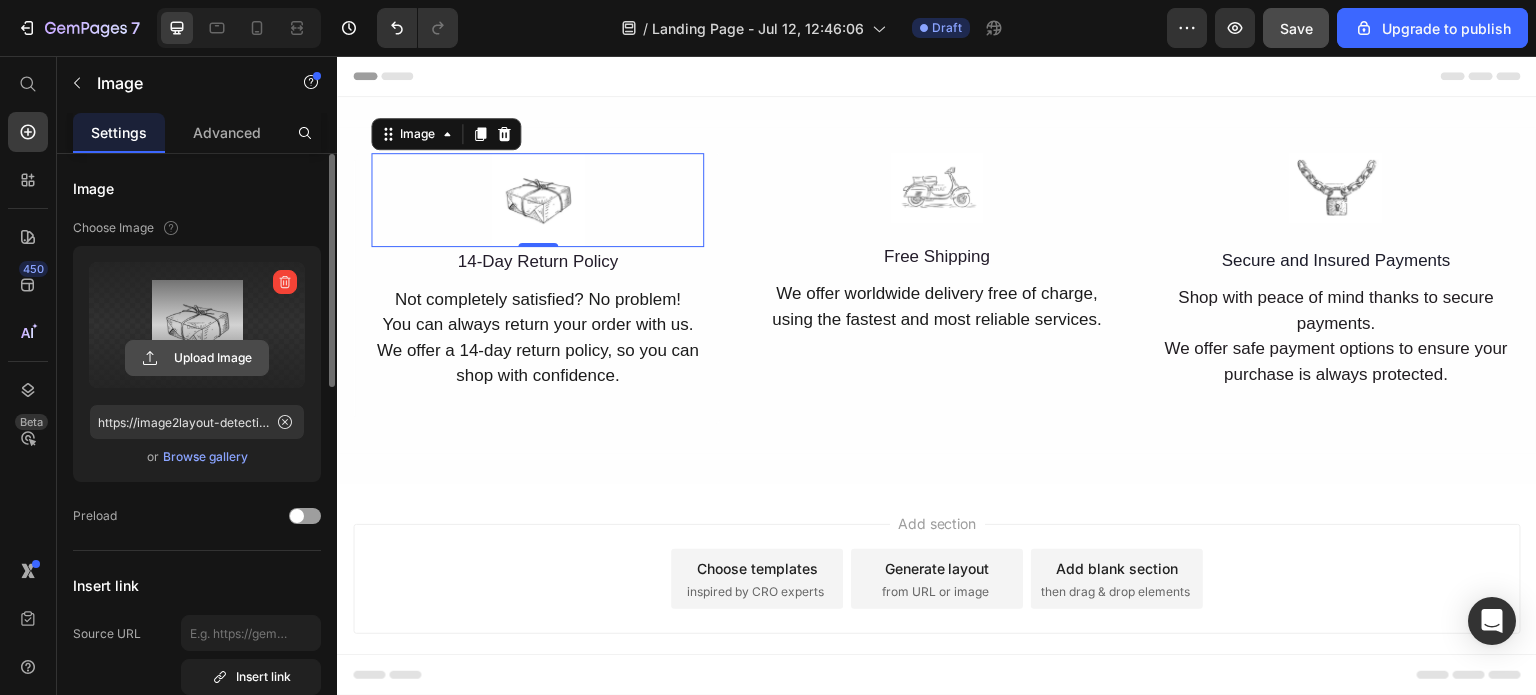 click 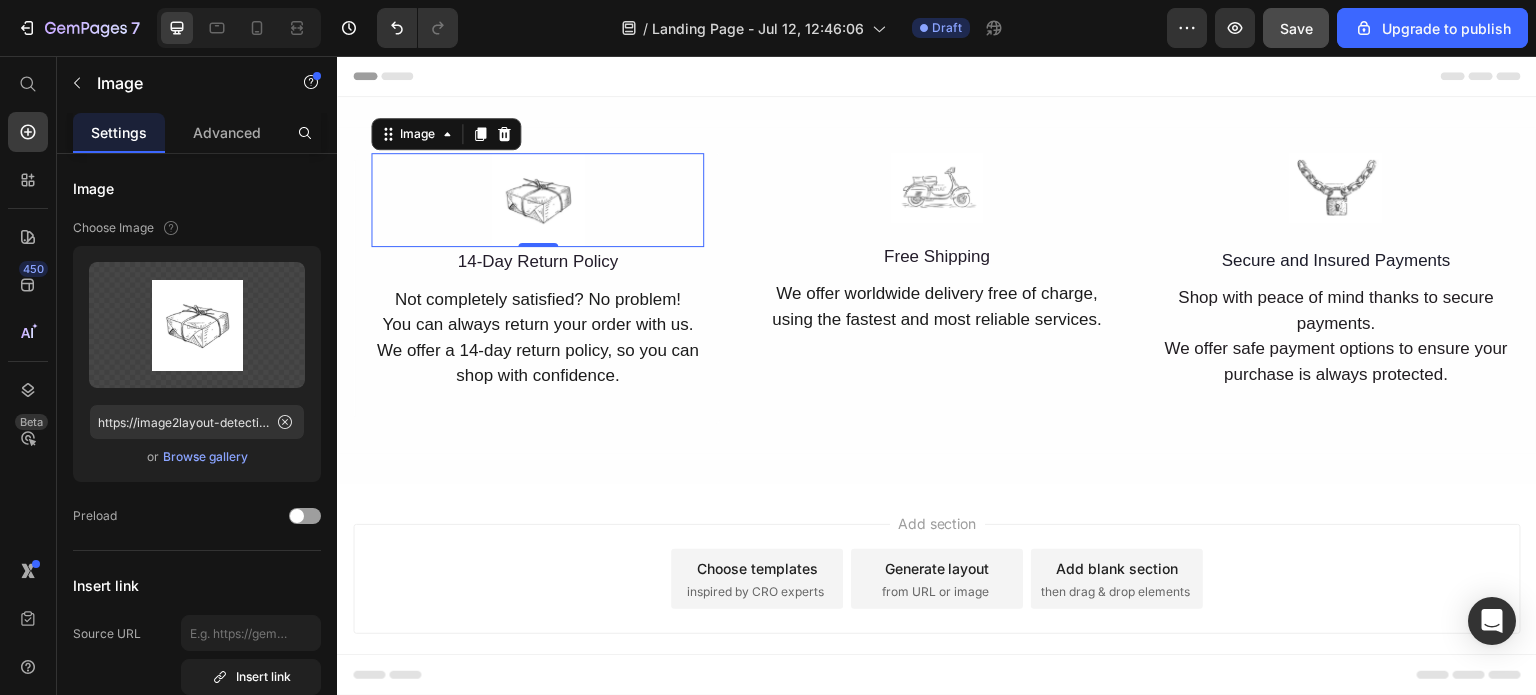 click at bounding box center (537, 200) 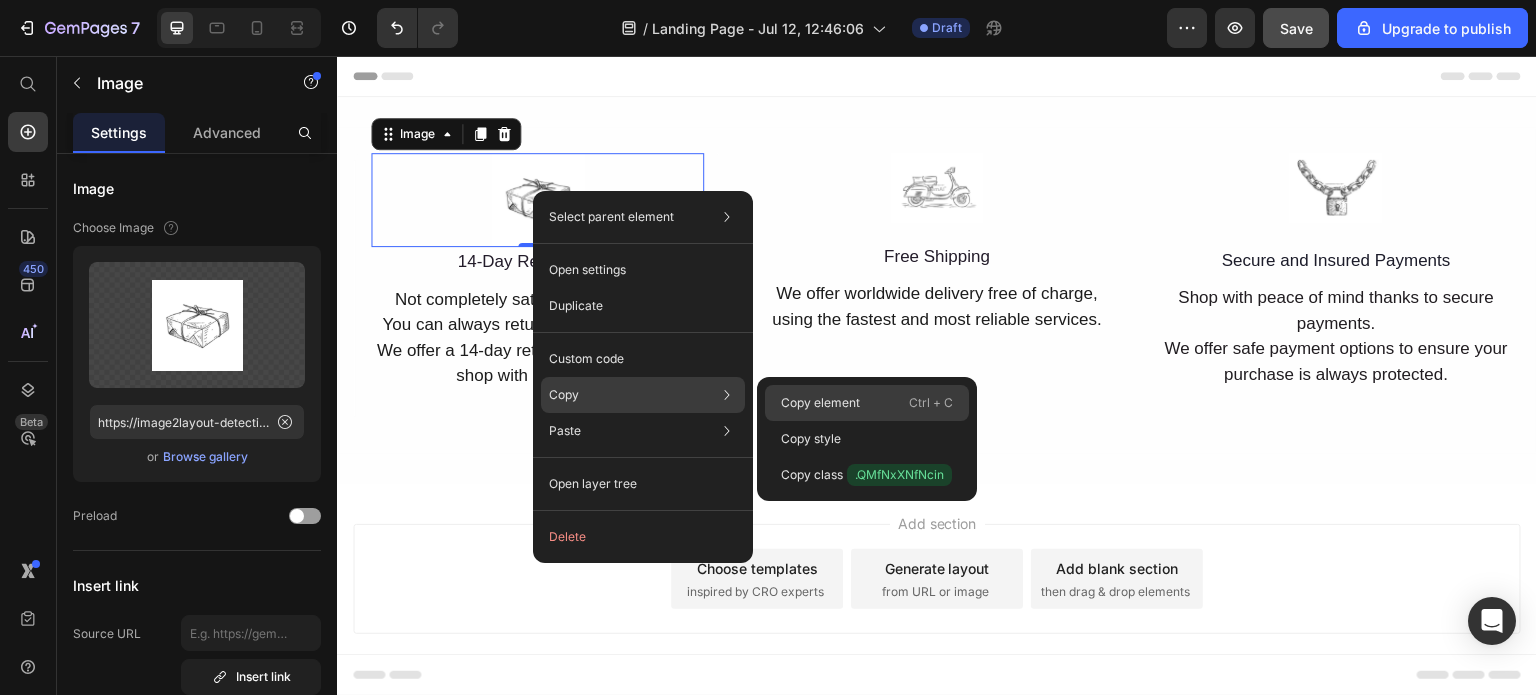 click on "Copy element" at bounding box center [820, 403] 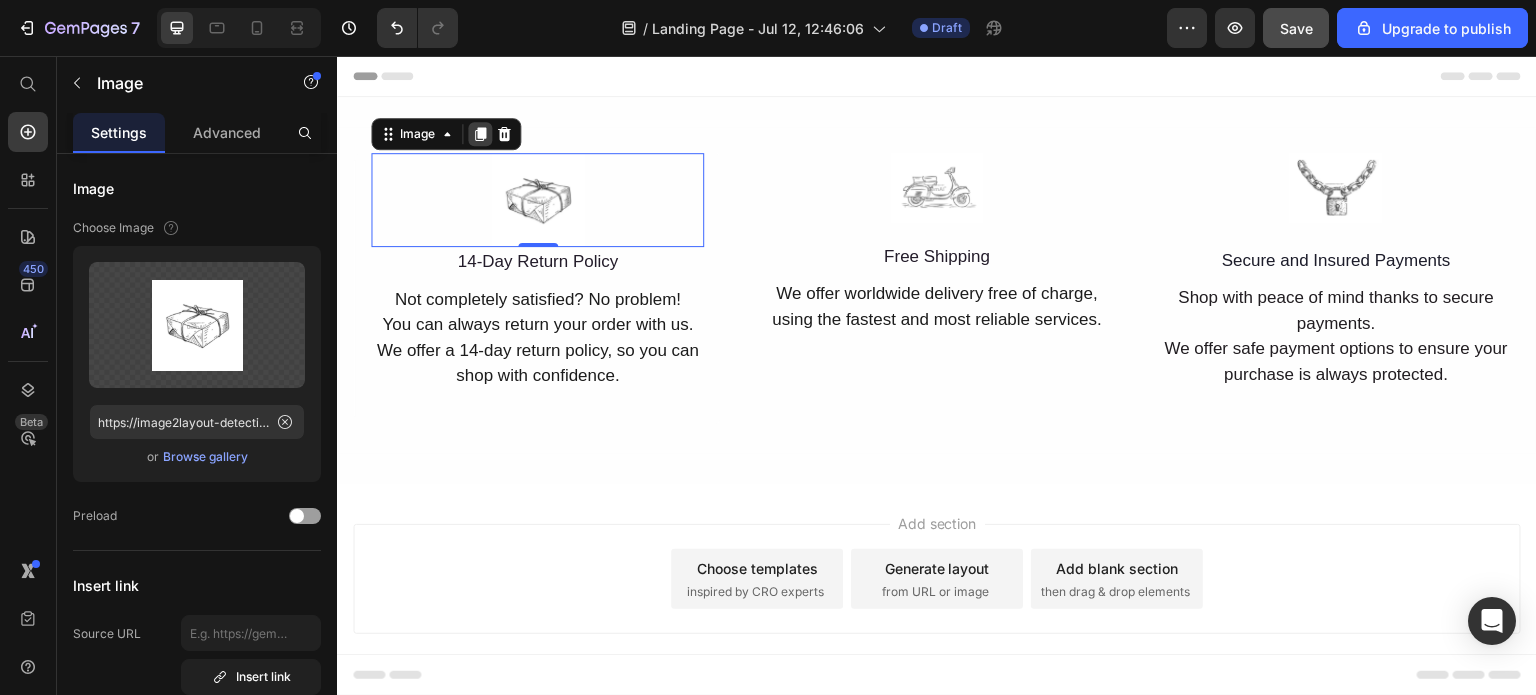 click 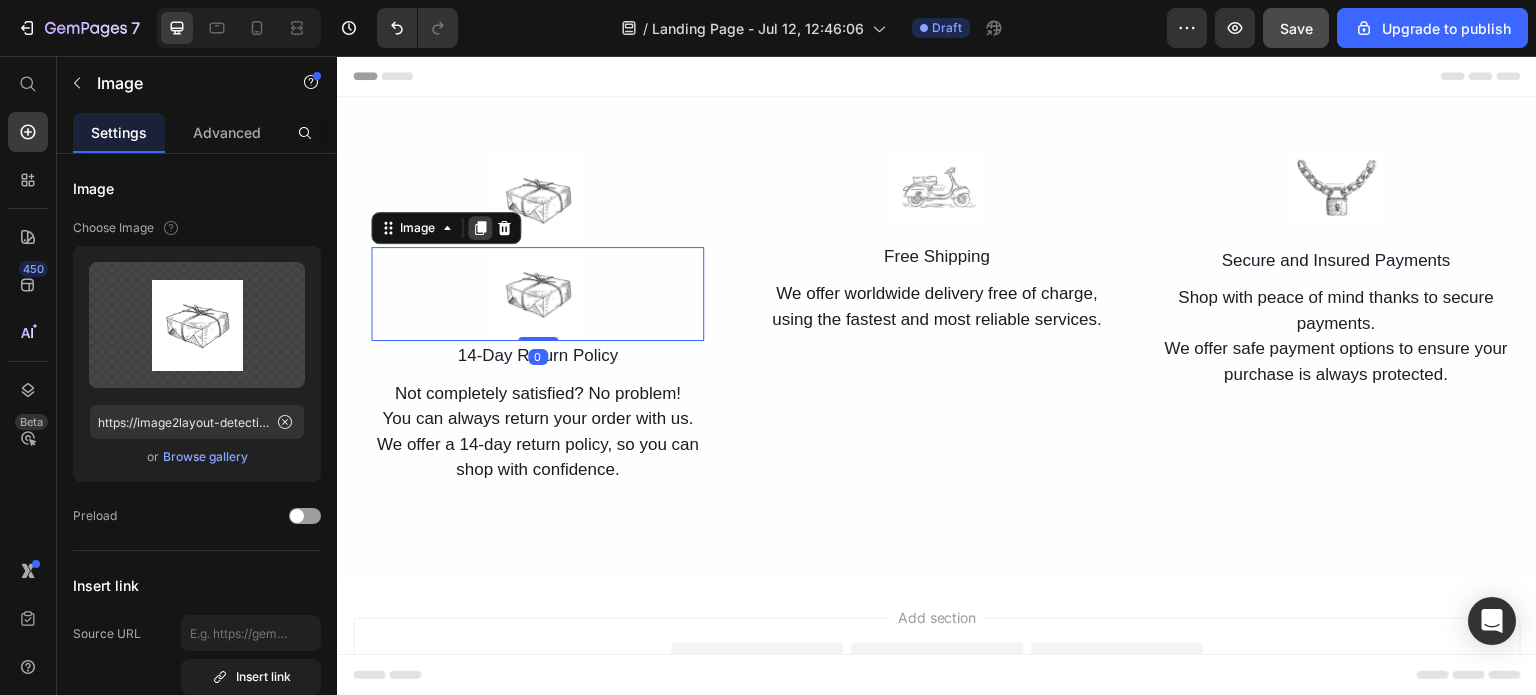click 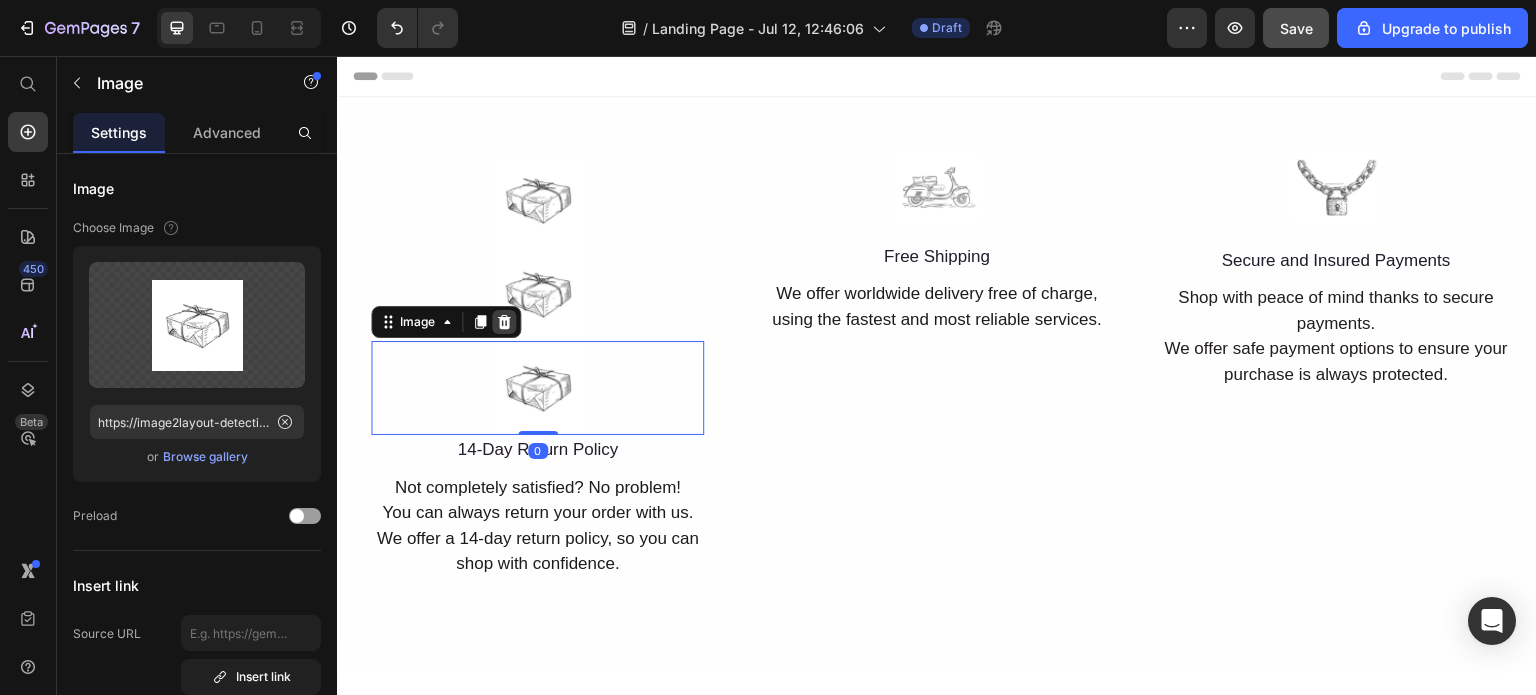 click 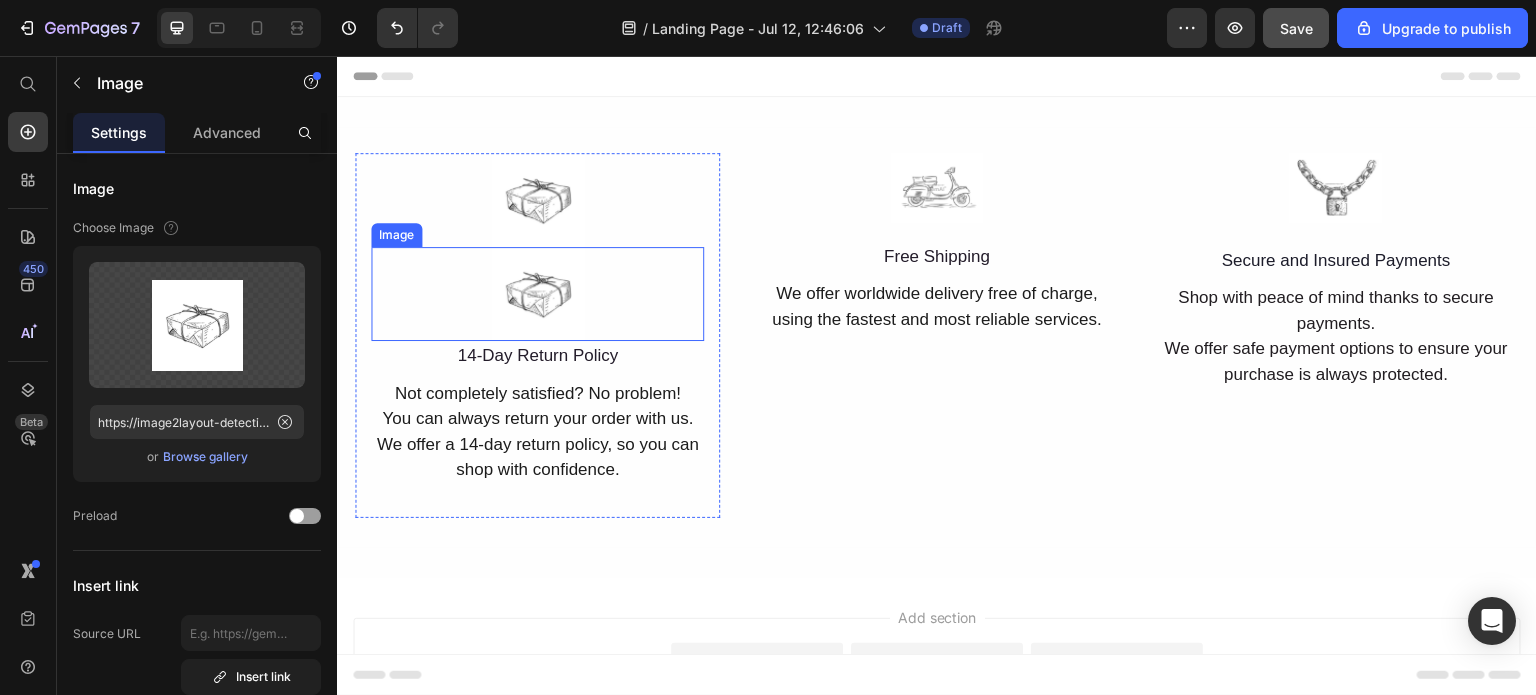 click at bounding box center (537, 294) 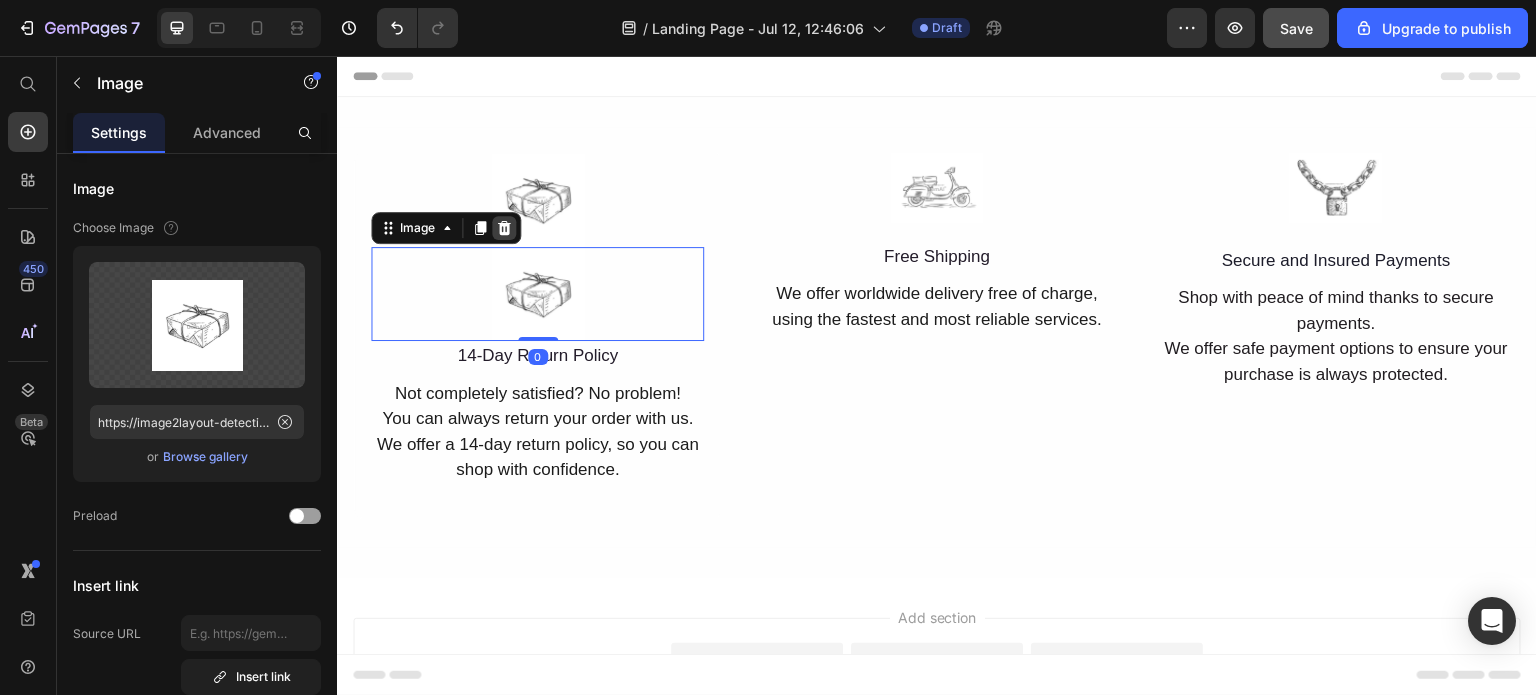 click 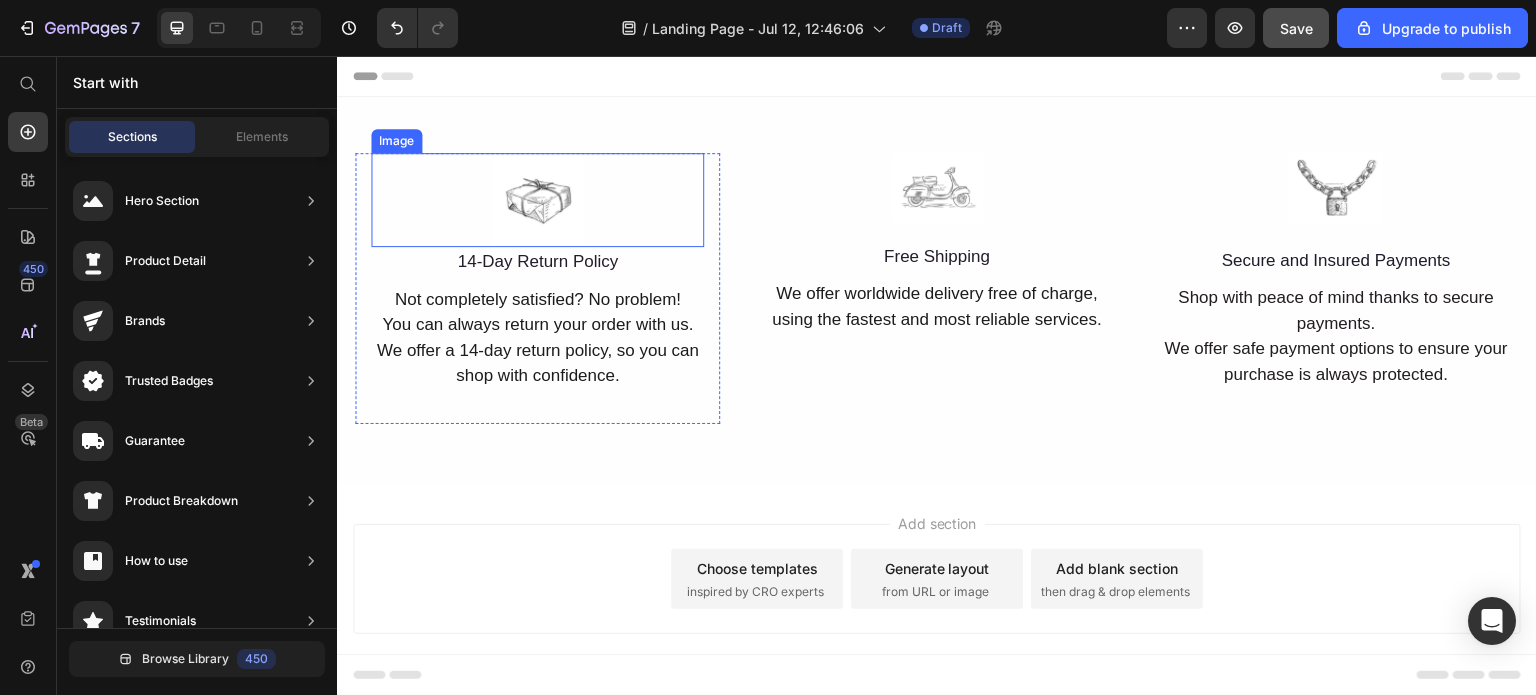 click at bounding box center [537, 200] 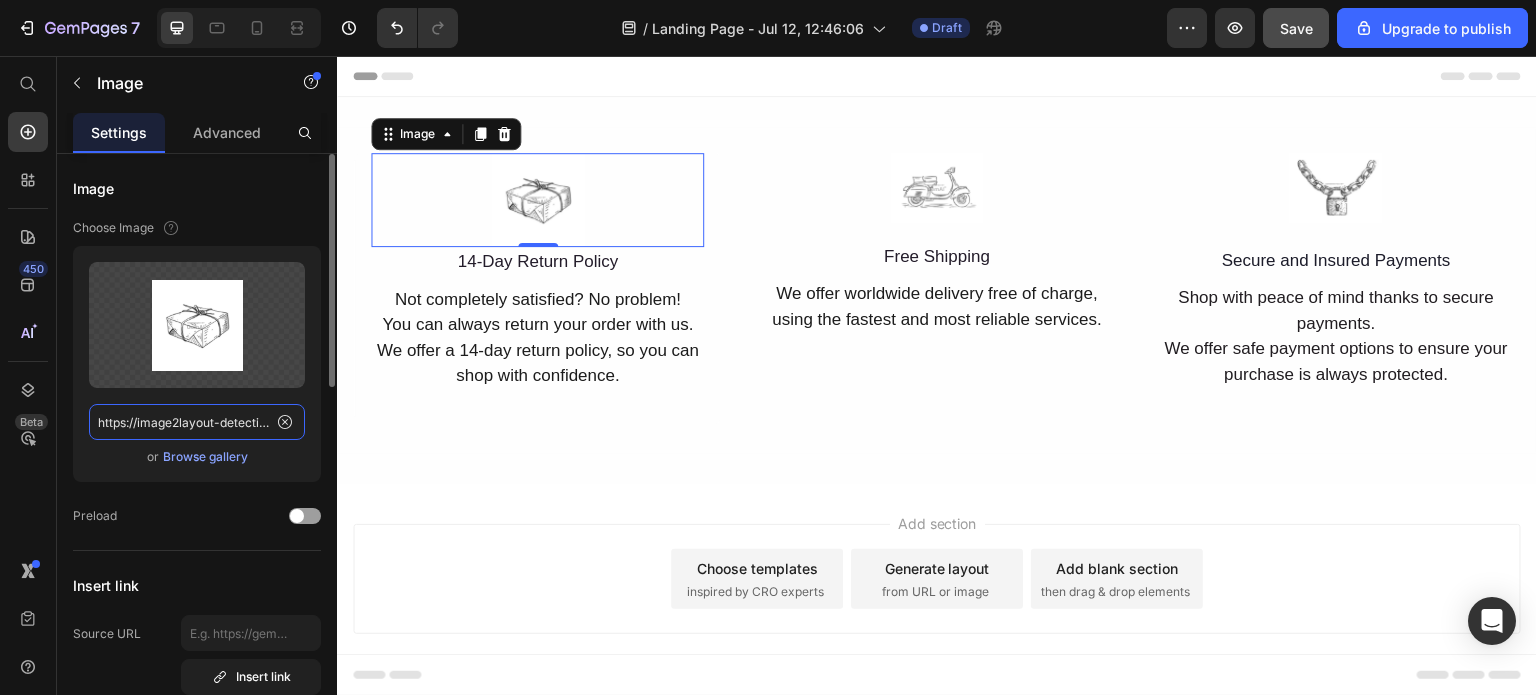 click on "https://image2layout-detection-trainimagebucket-1t760016bxdvp.s3.amazonaws.com/image2layout/atom_imageaxwvsihmsg.png" 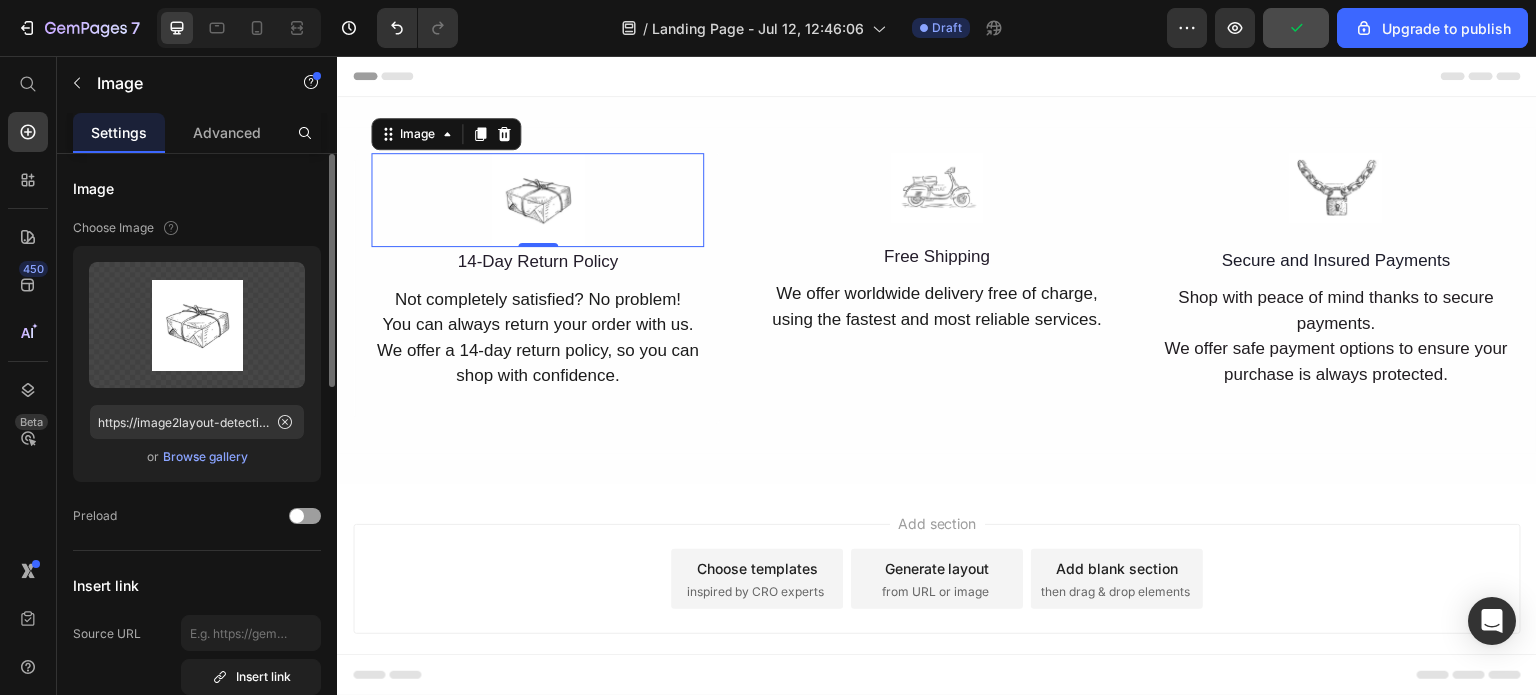 click on "Upload Image https://image2layout-detection-trainimagebucket-1t760016bxdvp.s3.amazonaws.com/image2layout/atom_imageaxwvsihmsg.png  or   Browse gallery" at bounding box center (197, 364) 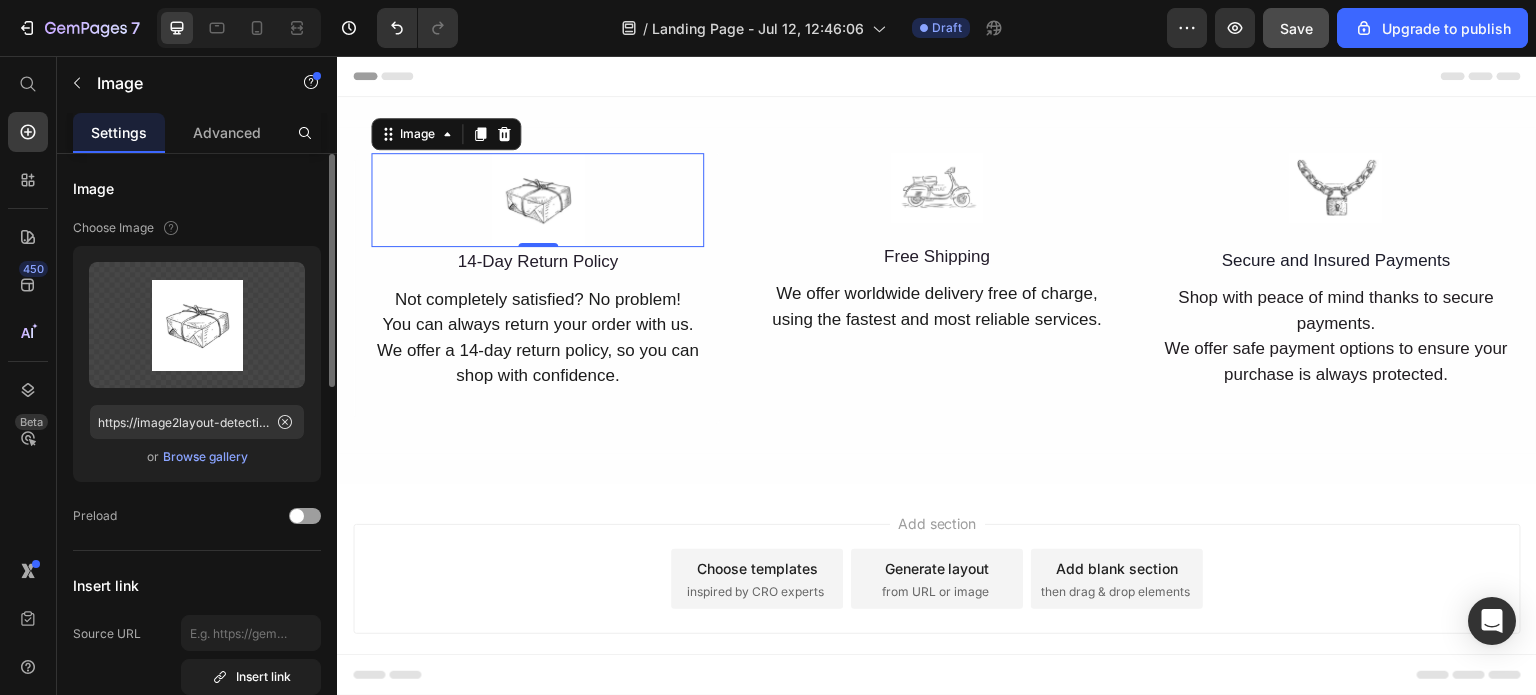 click on "Choose Image" at bounding box center [113, 228] 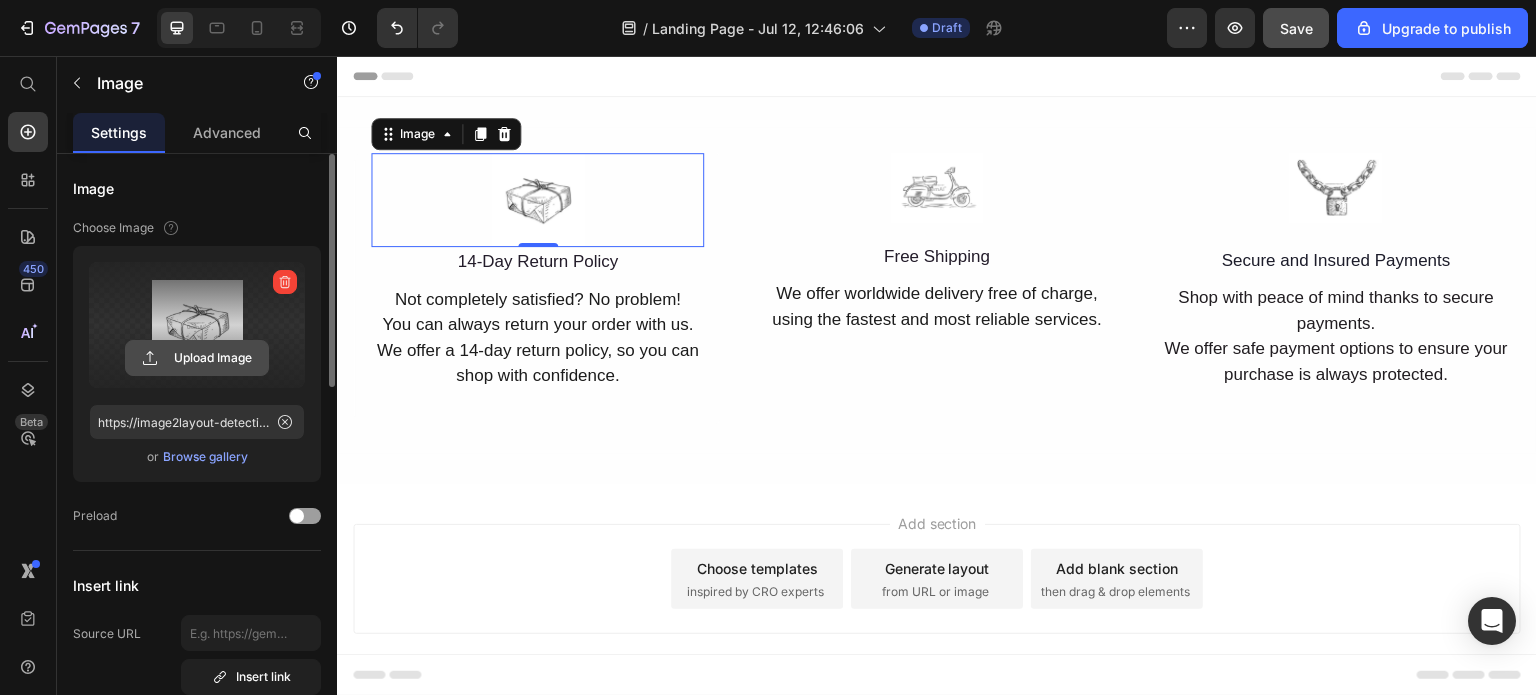 click 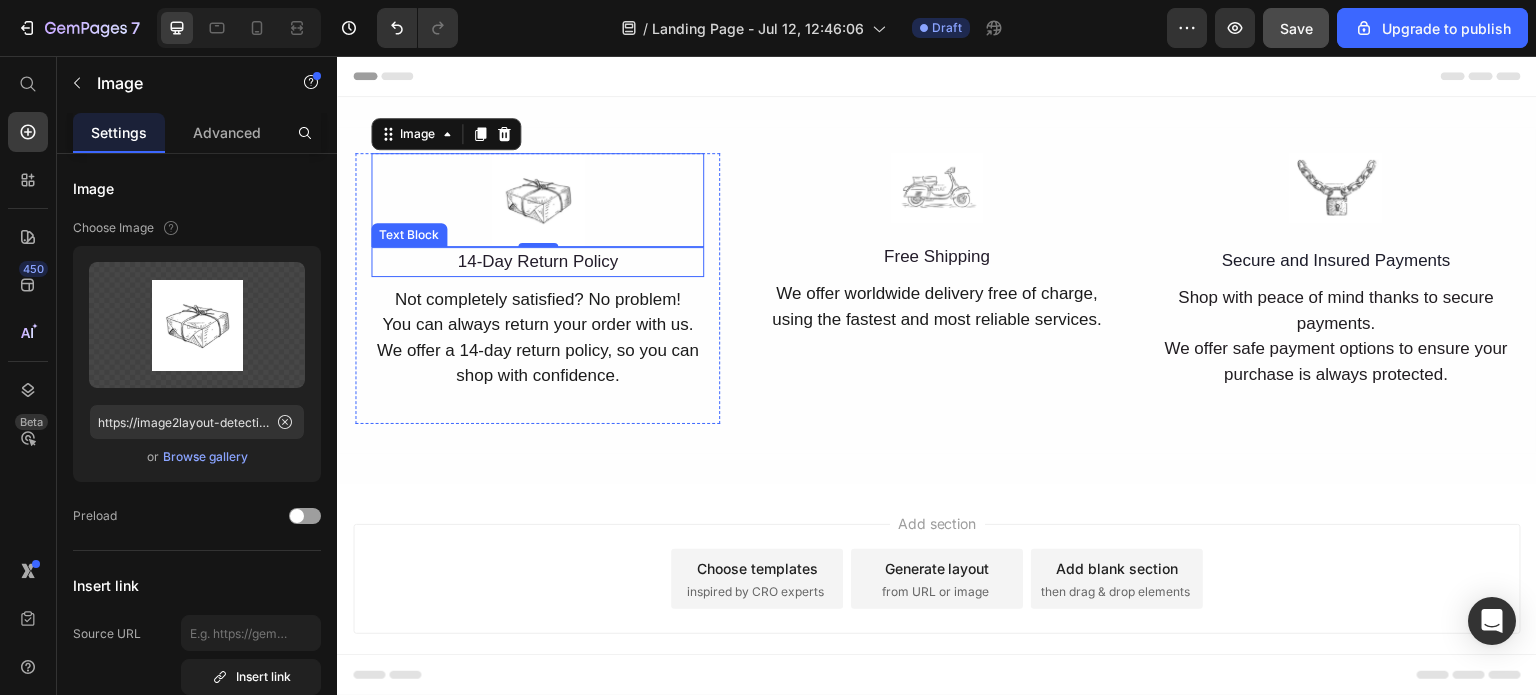click on "14-Day Return Policy" at bounding box center (537, 262) 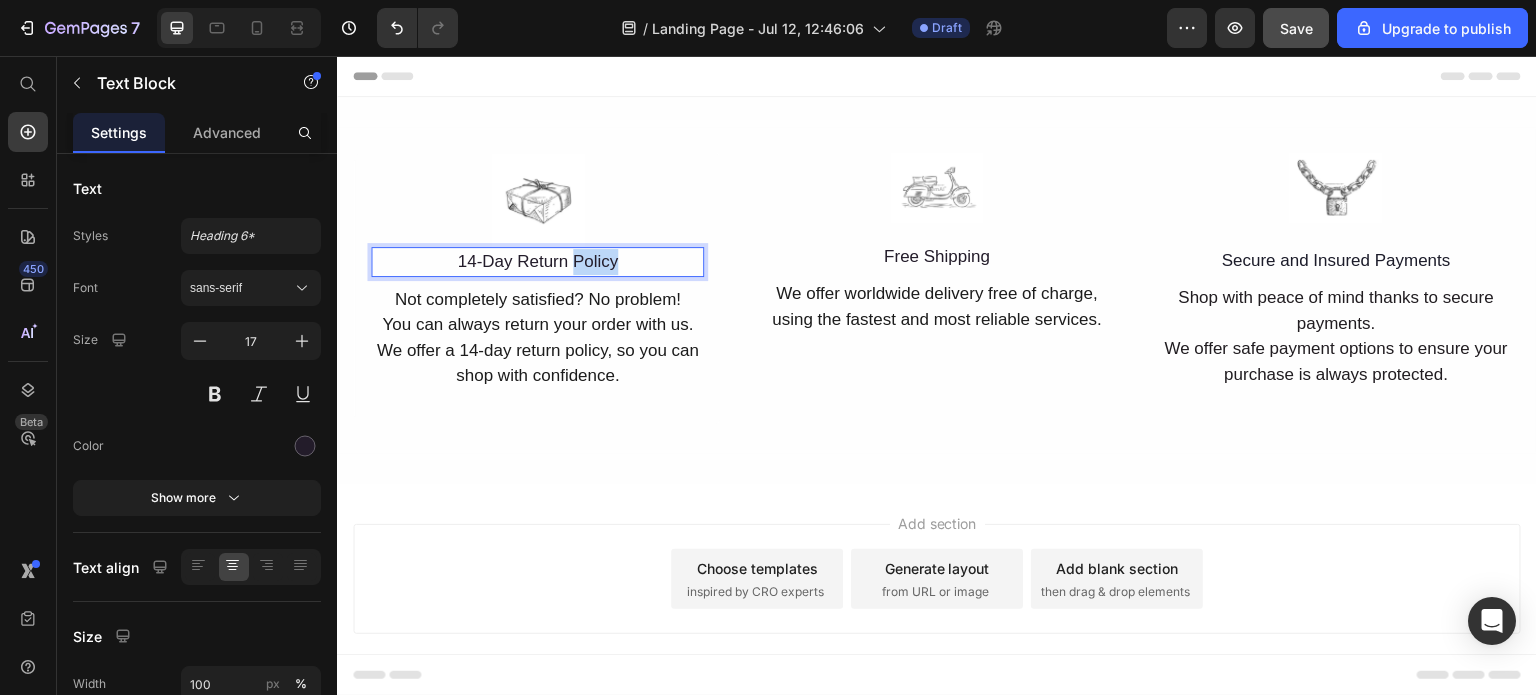 click on "14-Day Return Policy" at bounding box center (537, 262) 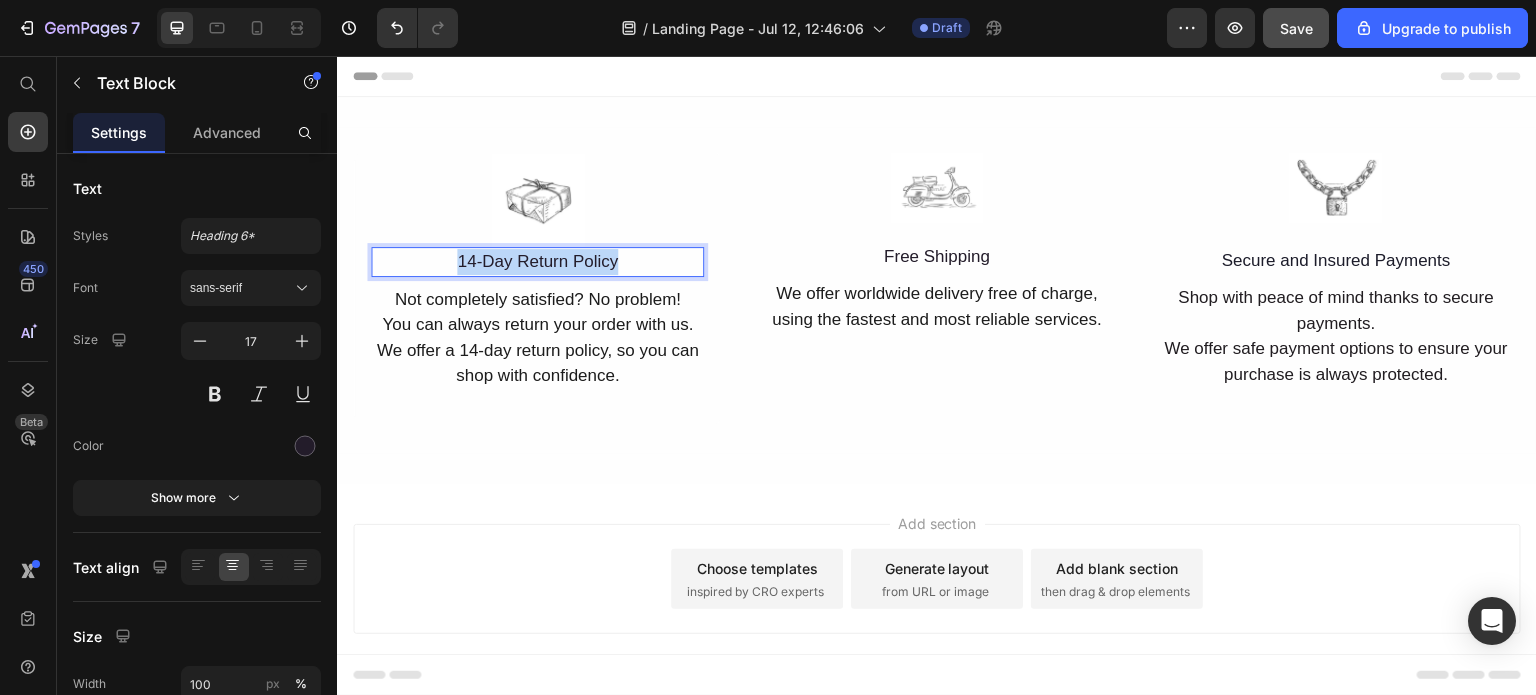 click on "14-Day Return Policy" at bounding box center [537, 262] 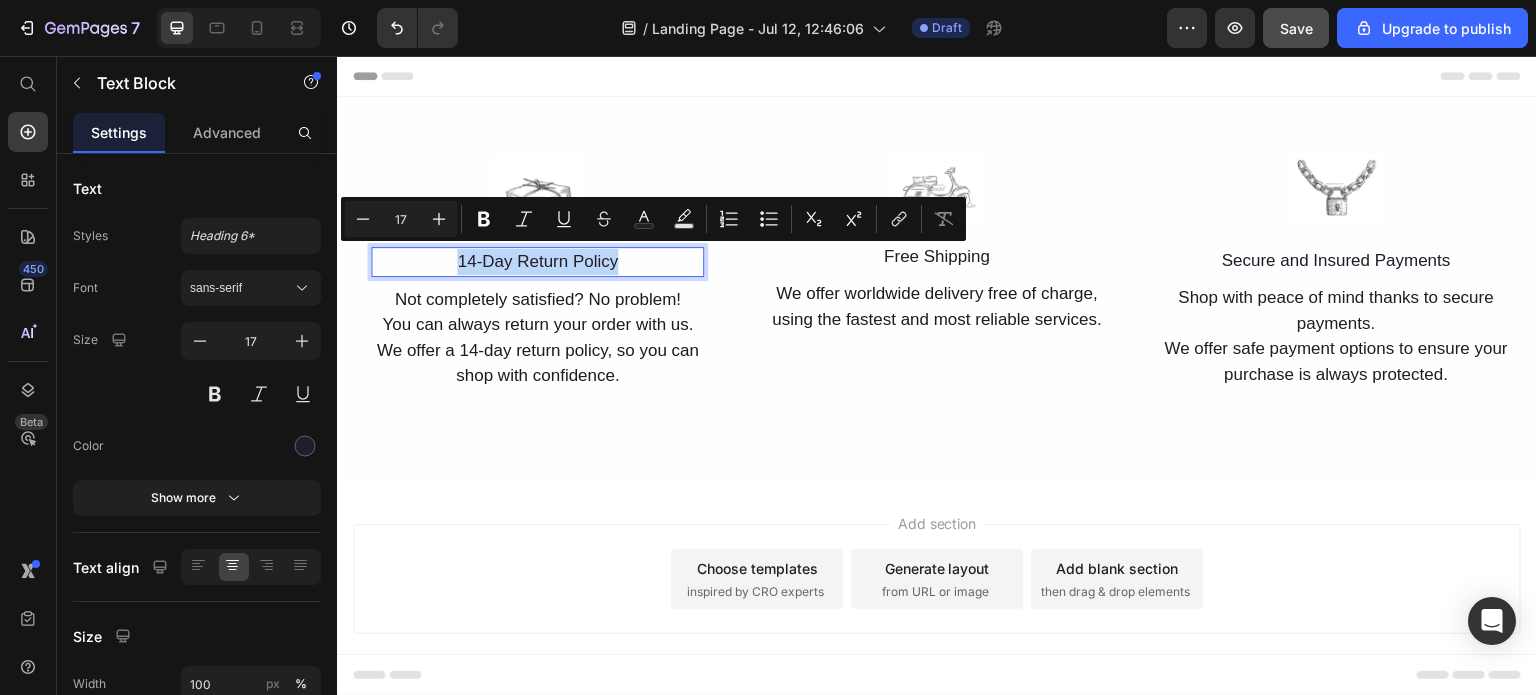 copy on "14-Day Return Policy" 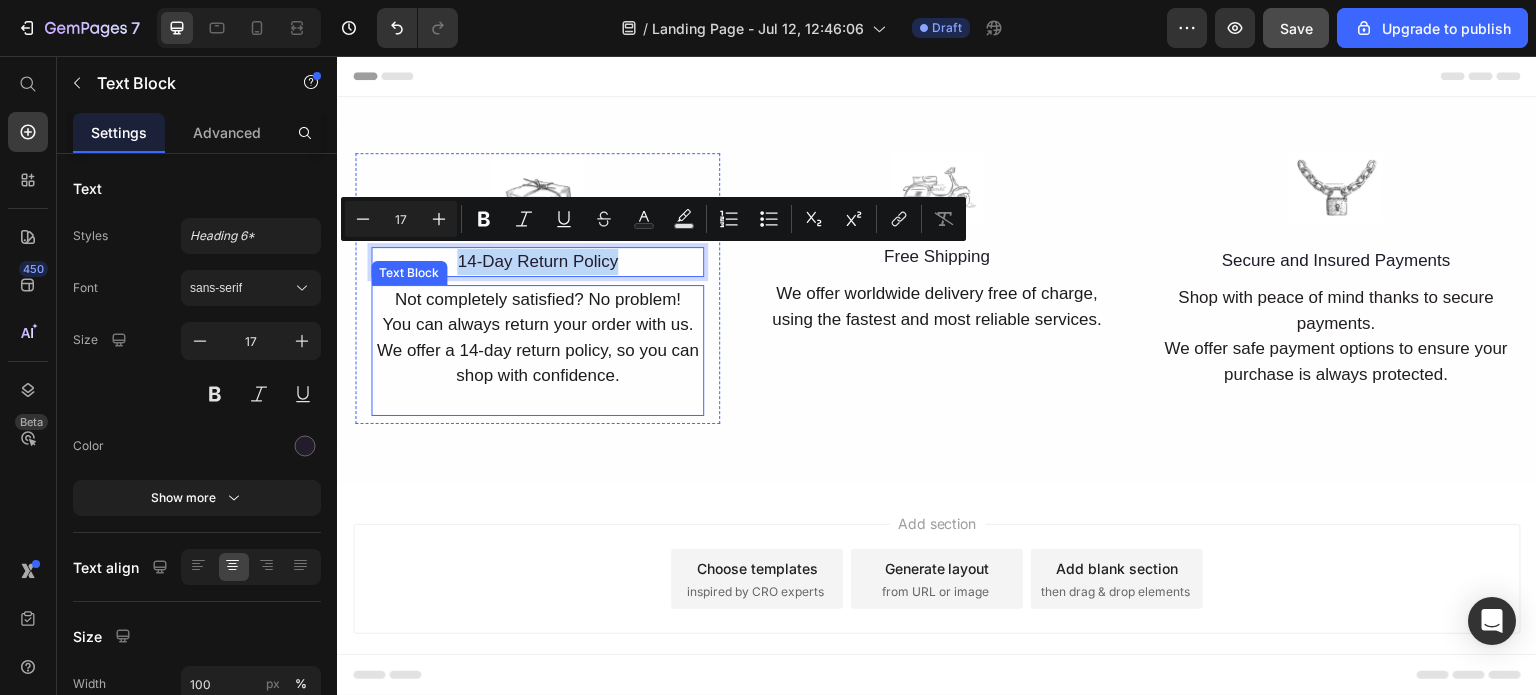 click on "Not completely satisfied? No problem! You can always return your order with us. We offer a 14-day return policy, so you can shop with confidence." at bounding box center [537, 338] 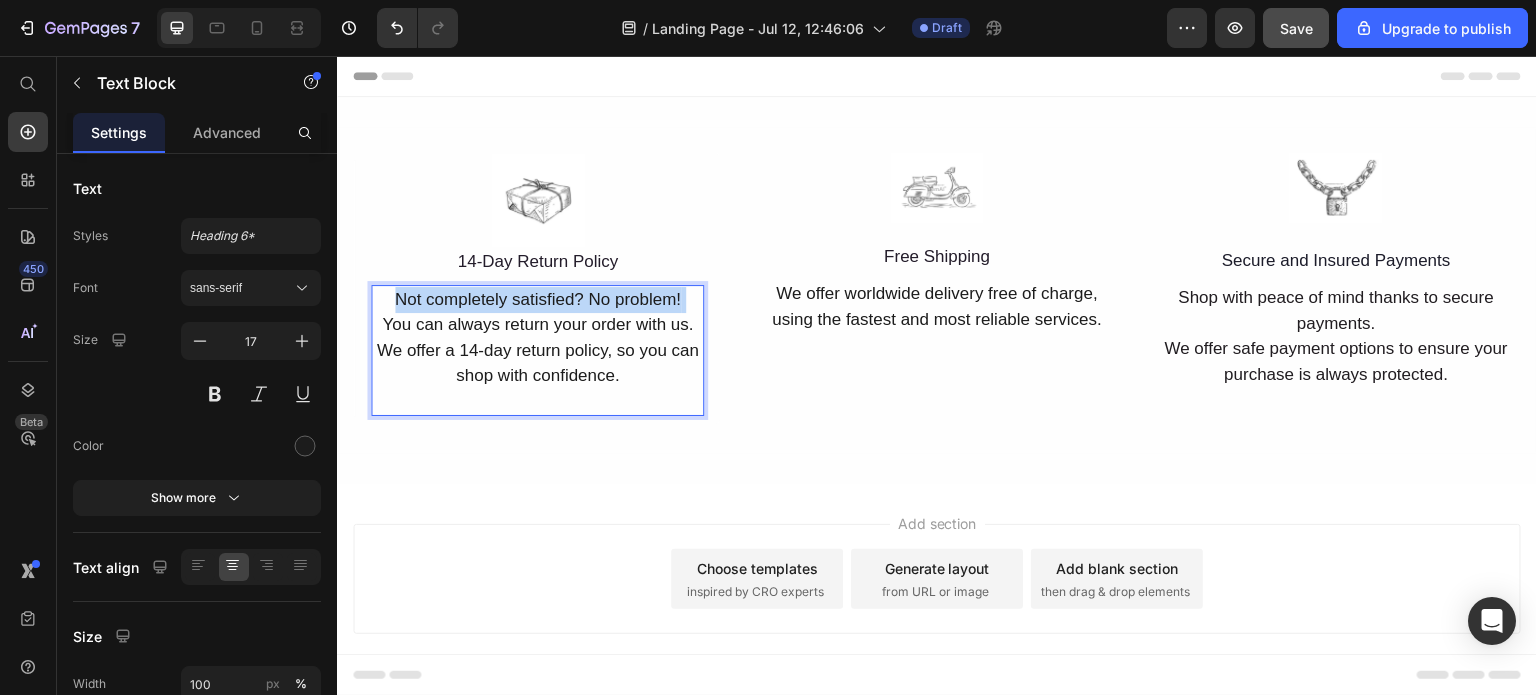click on "Not completely satisfied? No problem! You can always return your order with us. We offer a 14-day return policy, so you can shop with confidence." at bounding box center (537, 338) 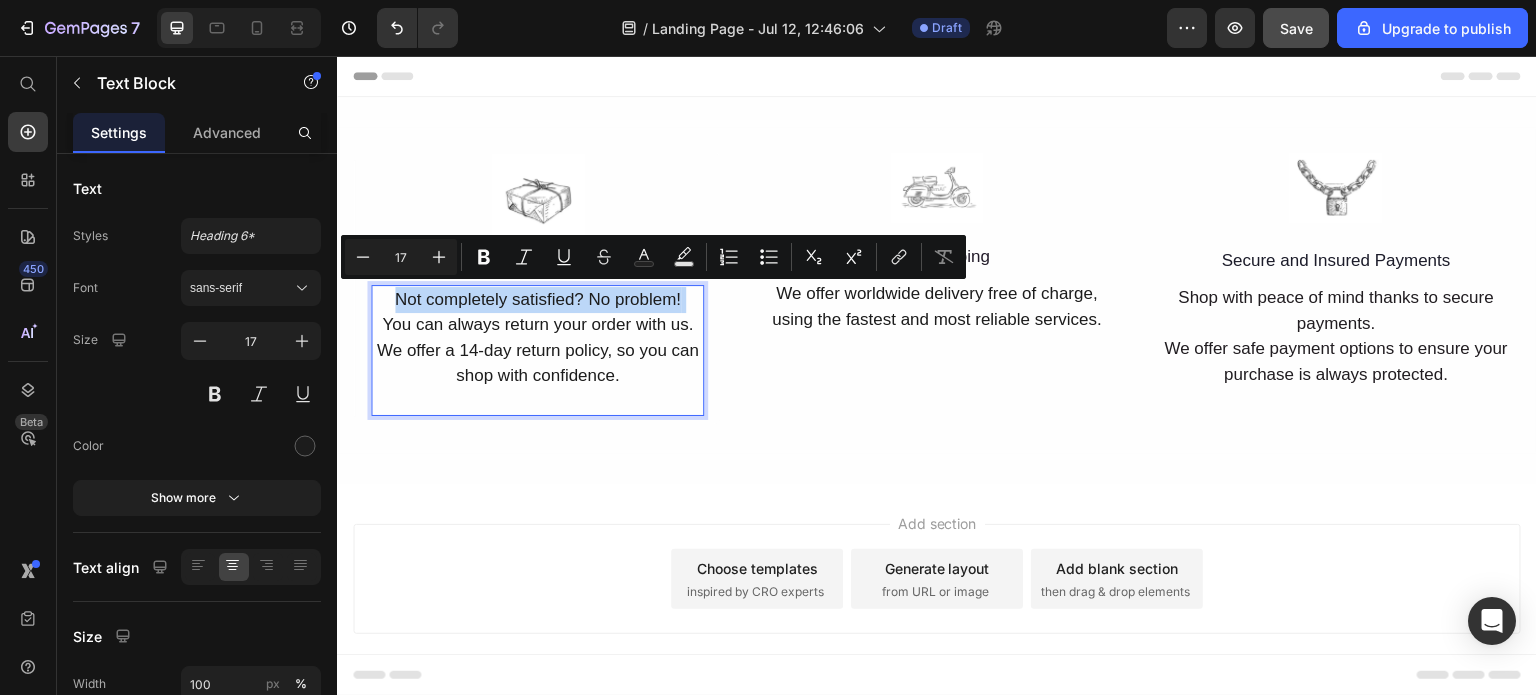click on "Not completely satisfied? No problem! You can always return your order with us. We offer a 14-day return policy, so you can shop with confidence." at bounding box center (537, 338) 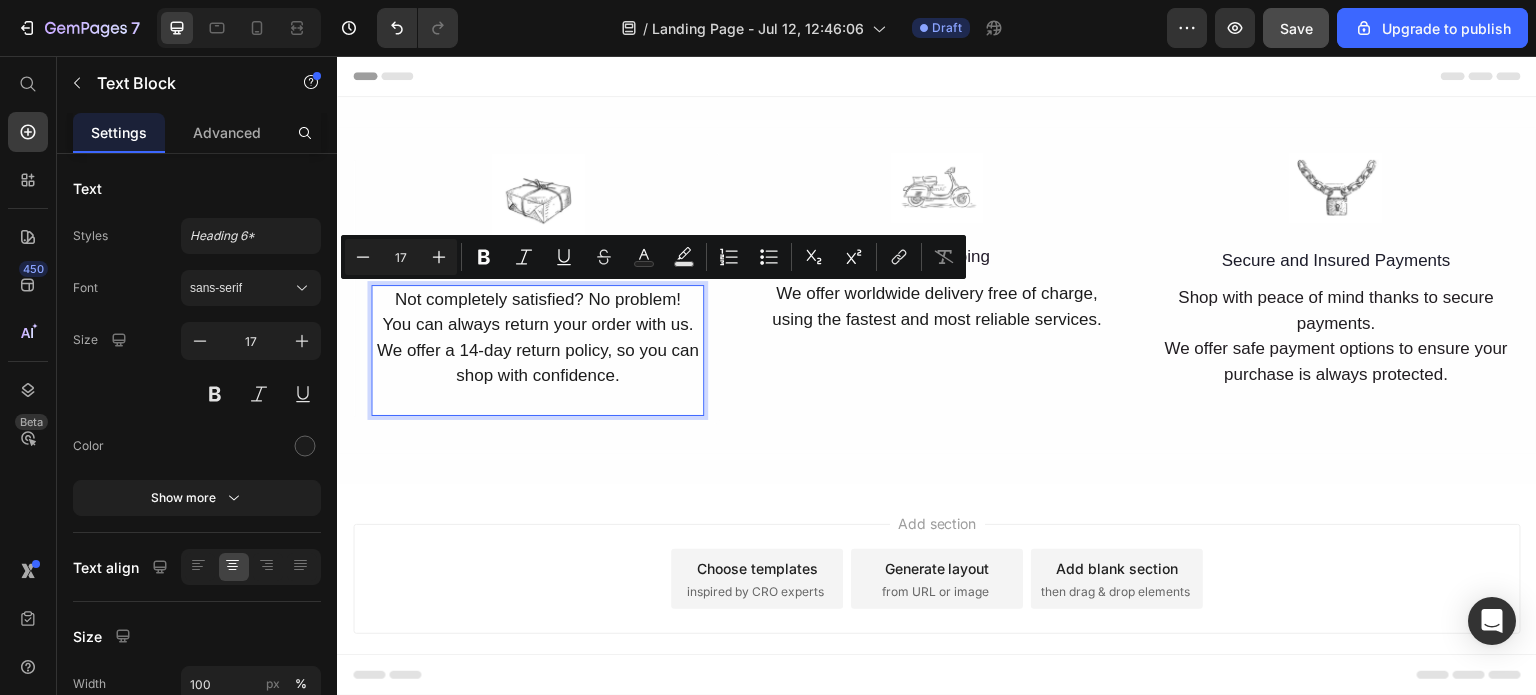 click on "Not completely satisfied? No problem! You can always return your order with us. We offer a 14-day return policy, so you can shop with confidence." at bounding box center (537, 338) 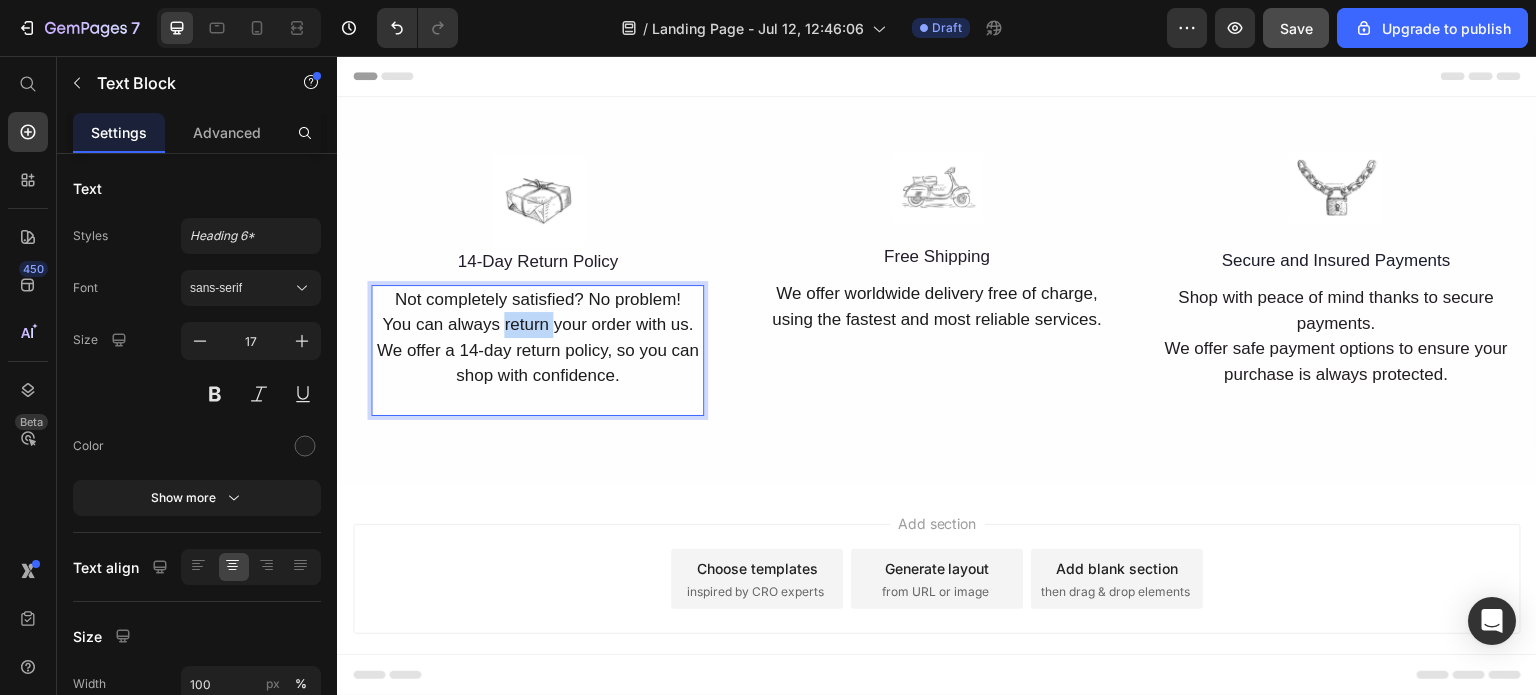 click on "Not completely satisfied? No problem! You can always return your order with us. We offer a 14-day return policy, so you can shop with confidence." at bounding box center (537, 338) 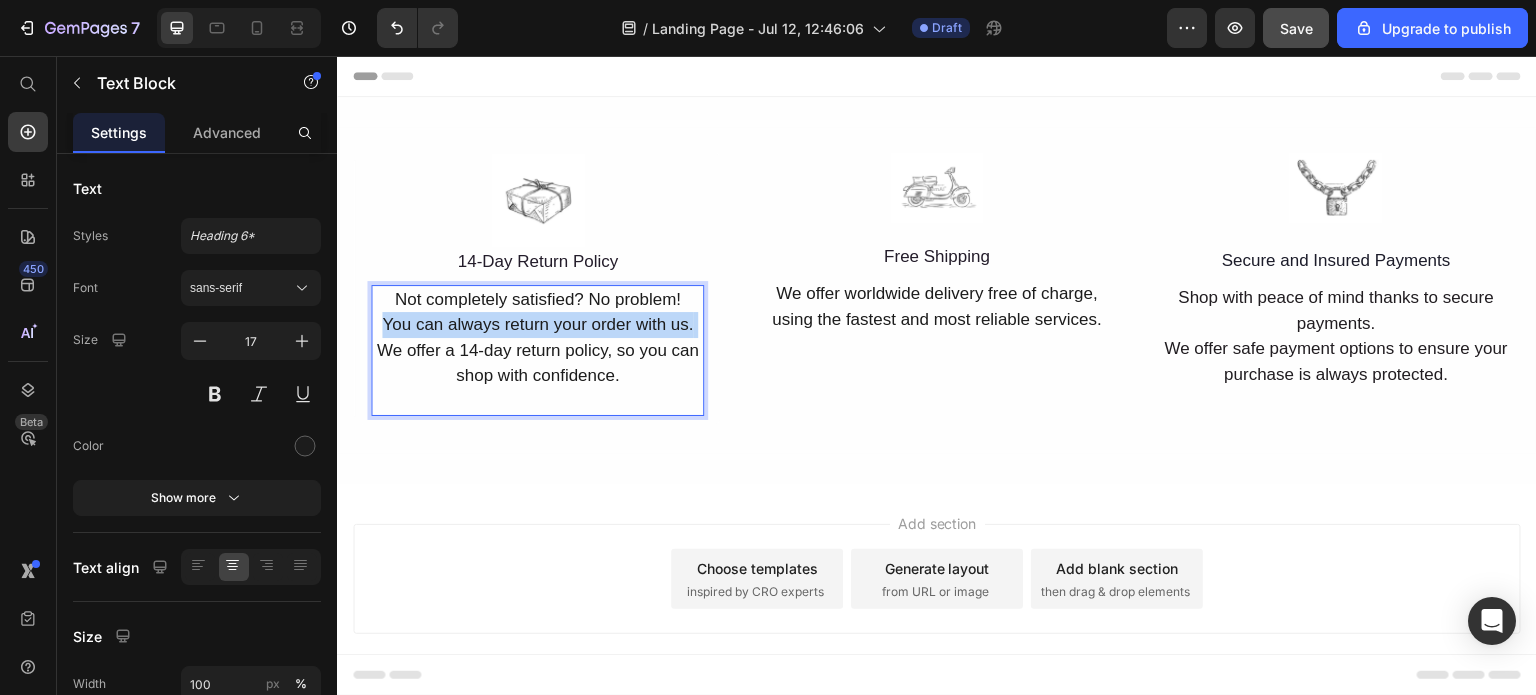 click on "Not completely satisfied? No problem! You can always return your order with us. We offer a 14-day return policy, so you can shop with confidence." at bounding box center (537, 338) 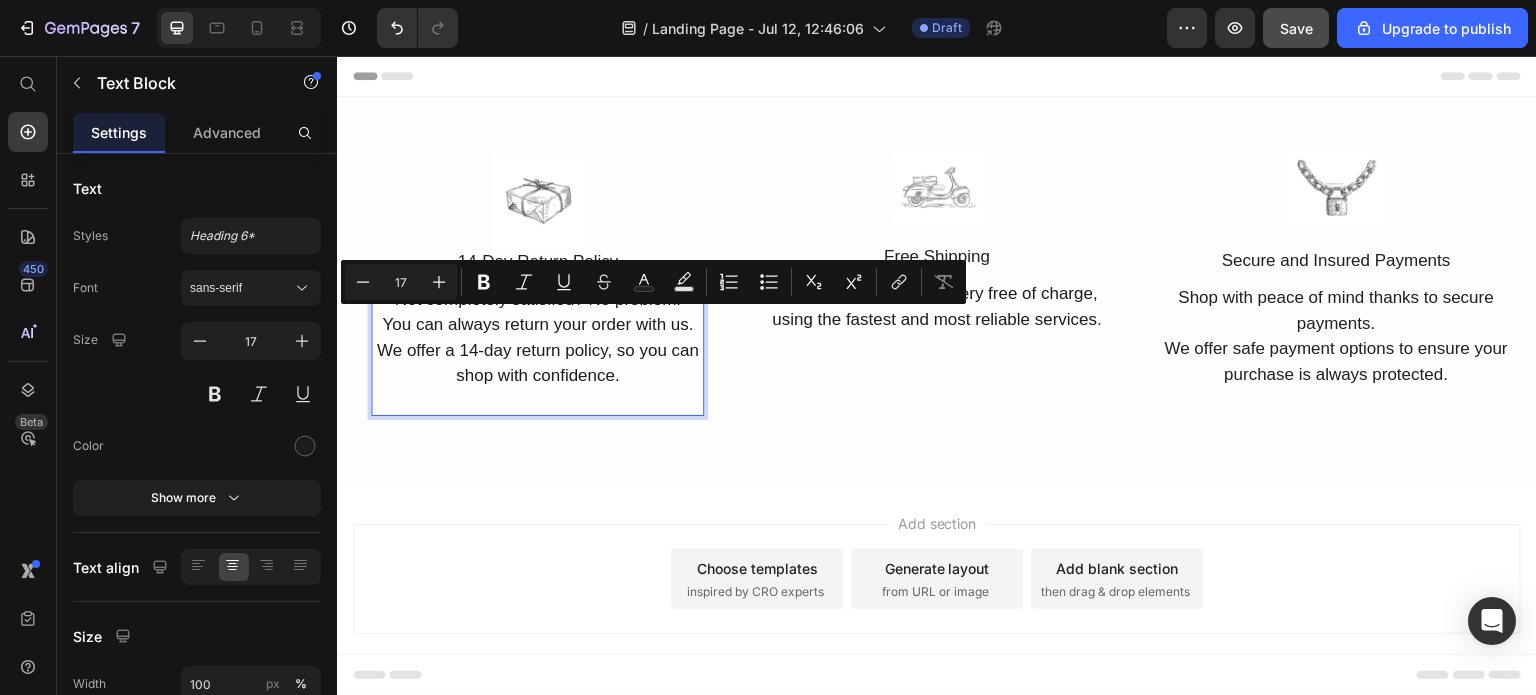 click on "Not completely satisfied? No problem! You can always return your order with us. We offer a 14-day return policy, so you can shop with confidence." at bounding box center [537, 338] 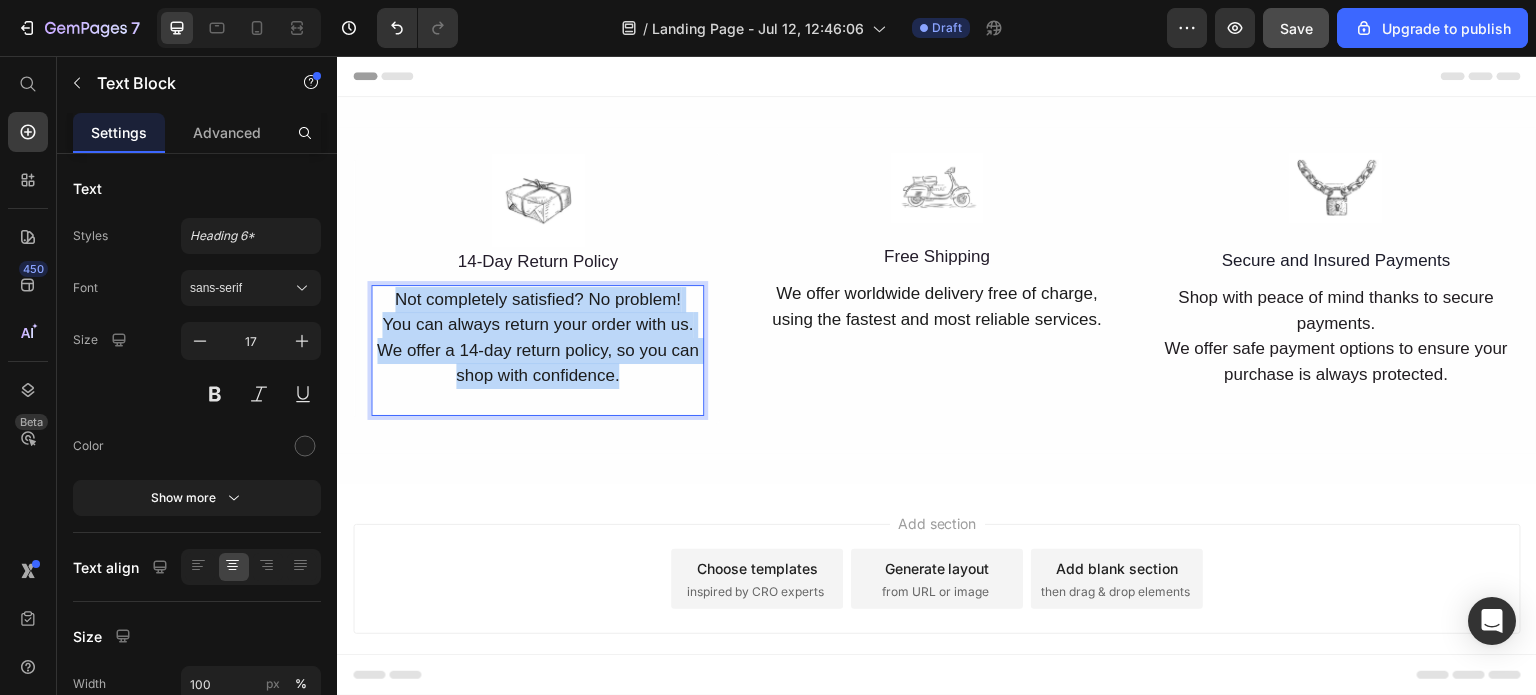 drag, startPoint x: 622, startPoint y: 377, endPoint x: 392, endPoint y: 297, distance: 243.51591 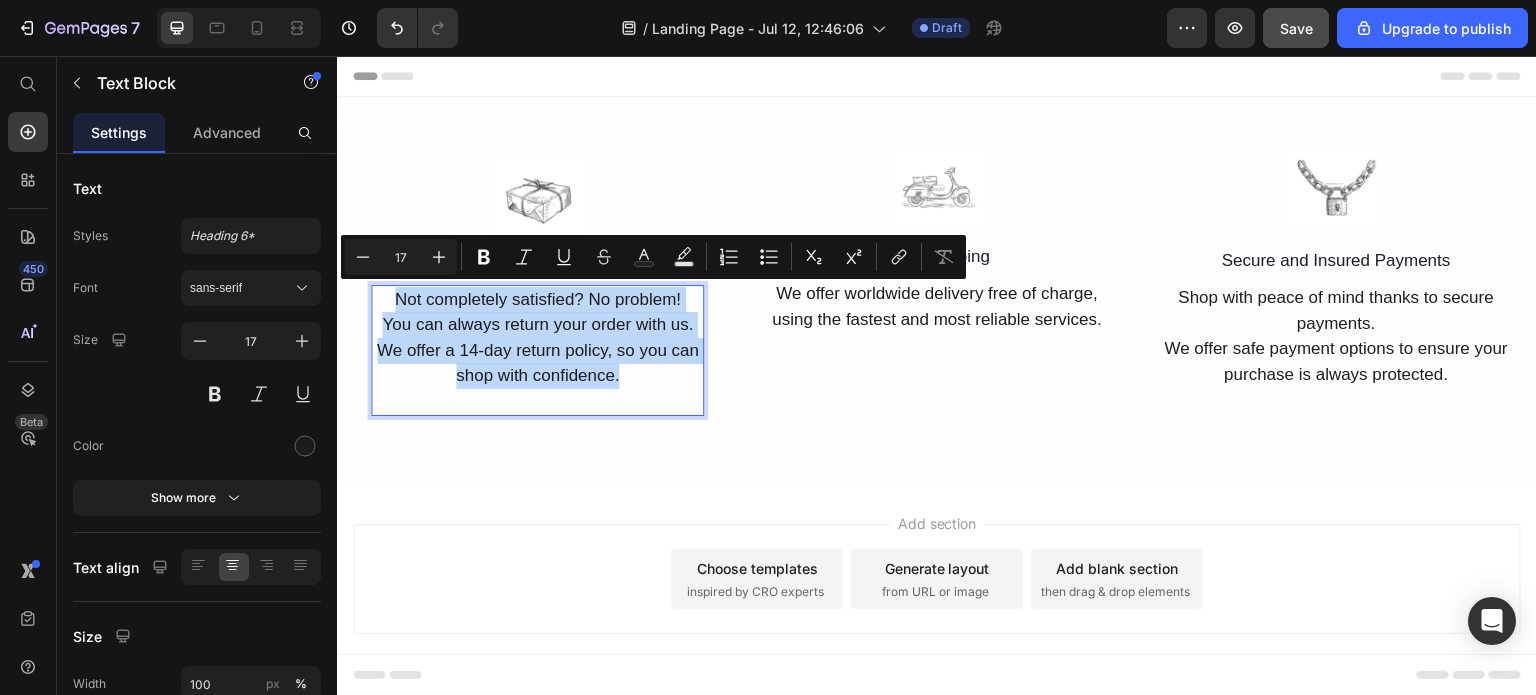 copy on "Not completely satisfied? No problem! You can always return your order with us. We offer a 14-day return policy, so you can shop with confidence." 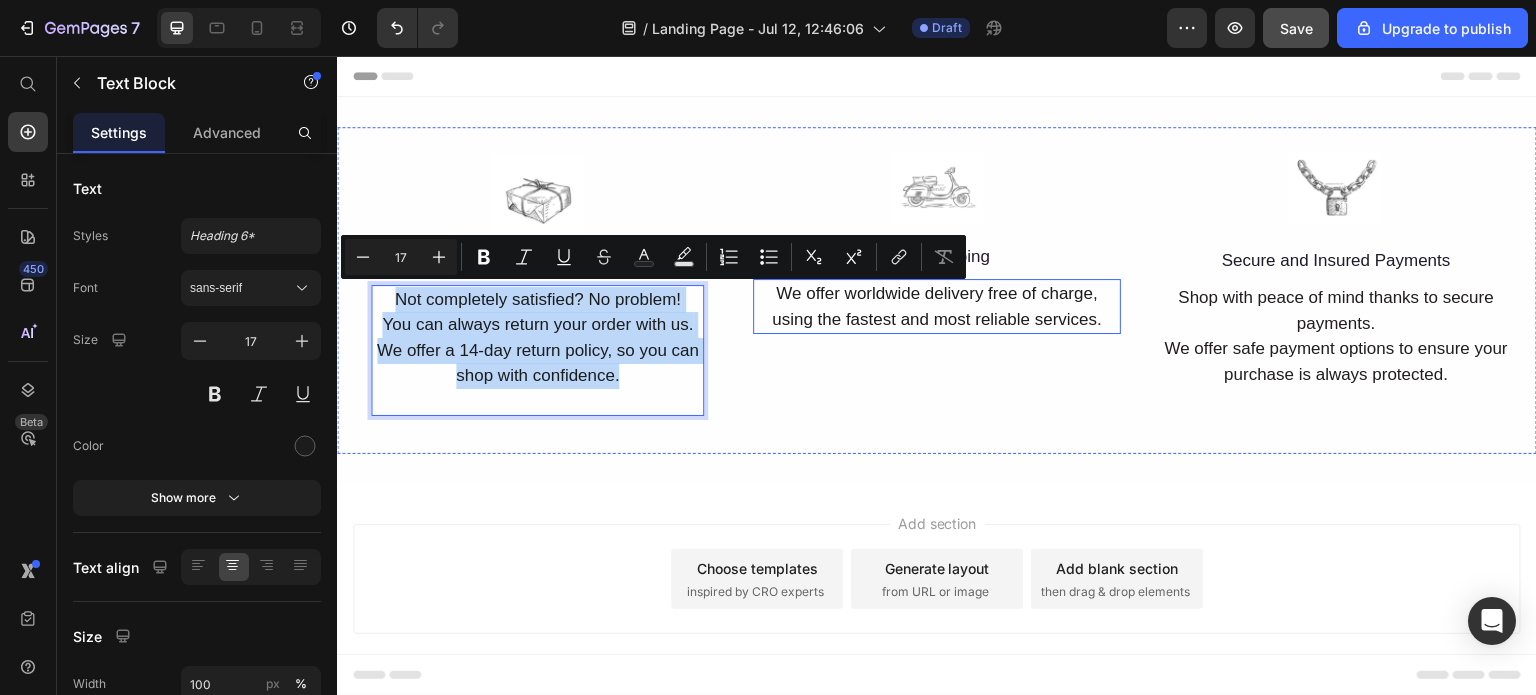 click on "We offer worldwide delivery free of charge, using the fastest and most reliable services." at bounding box center [936, 306] 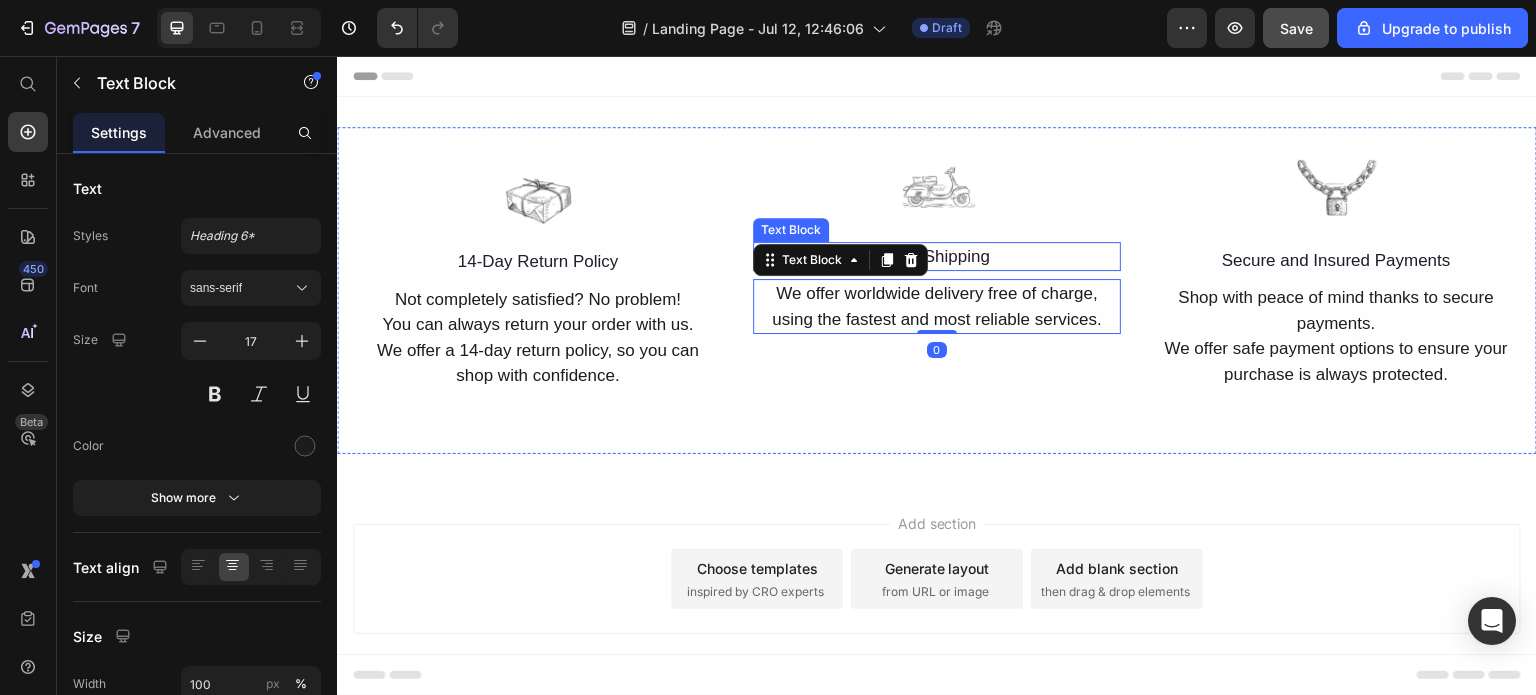 click on "Free Shipping" at bounding box center [936, 257] 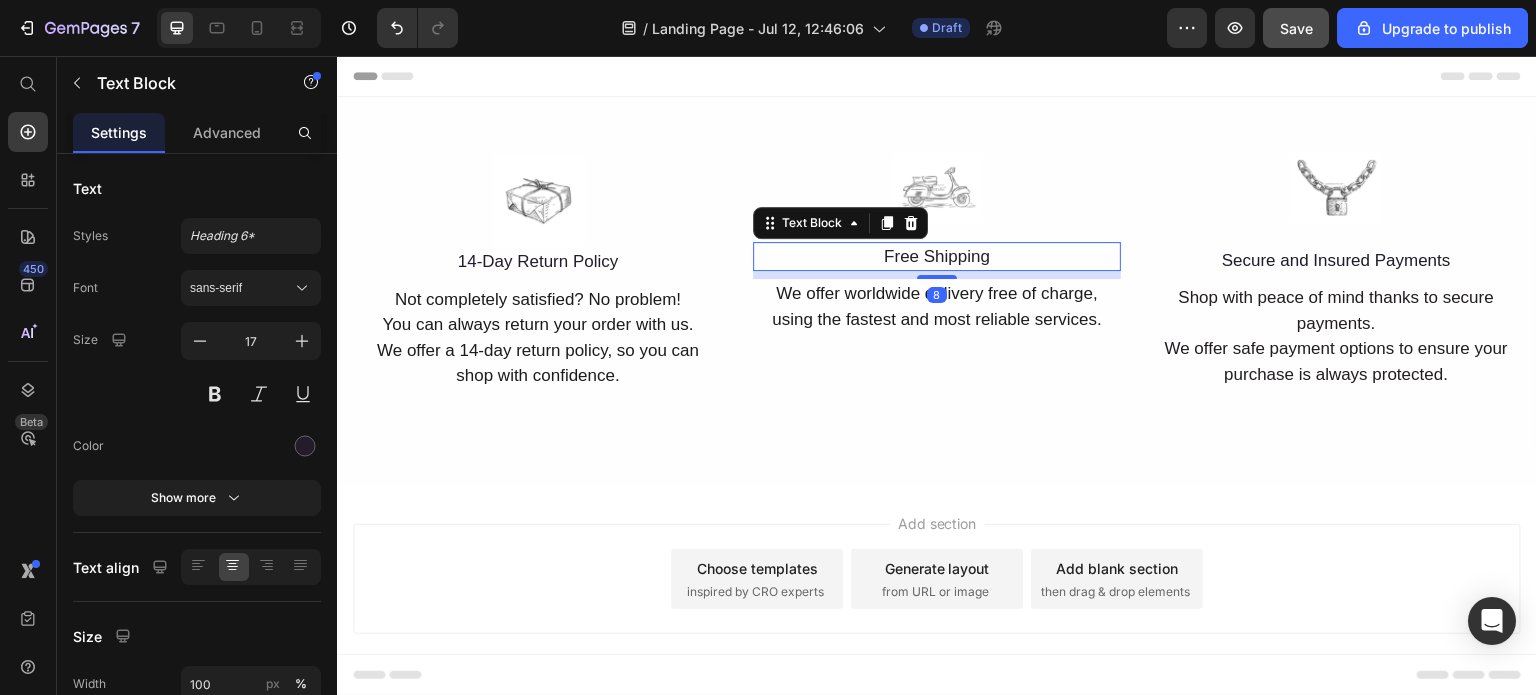 click on "Free Shipping" at bounding box center (936, 257) 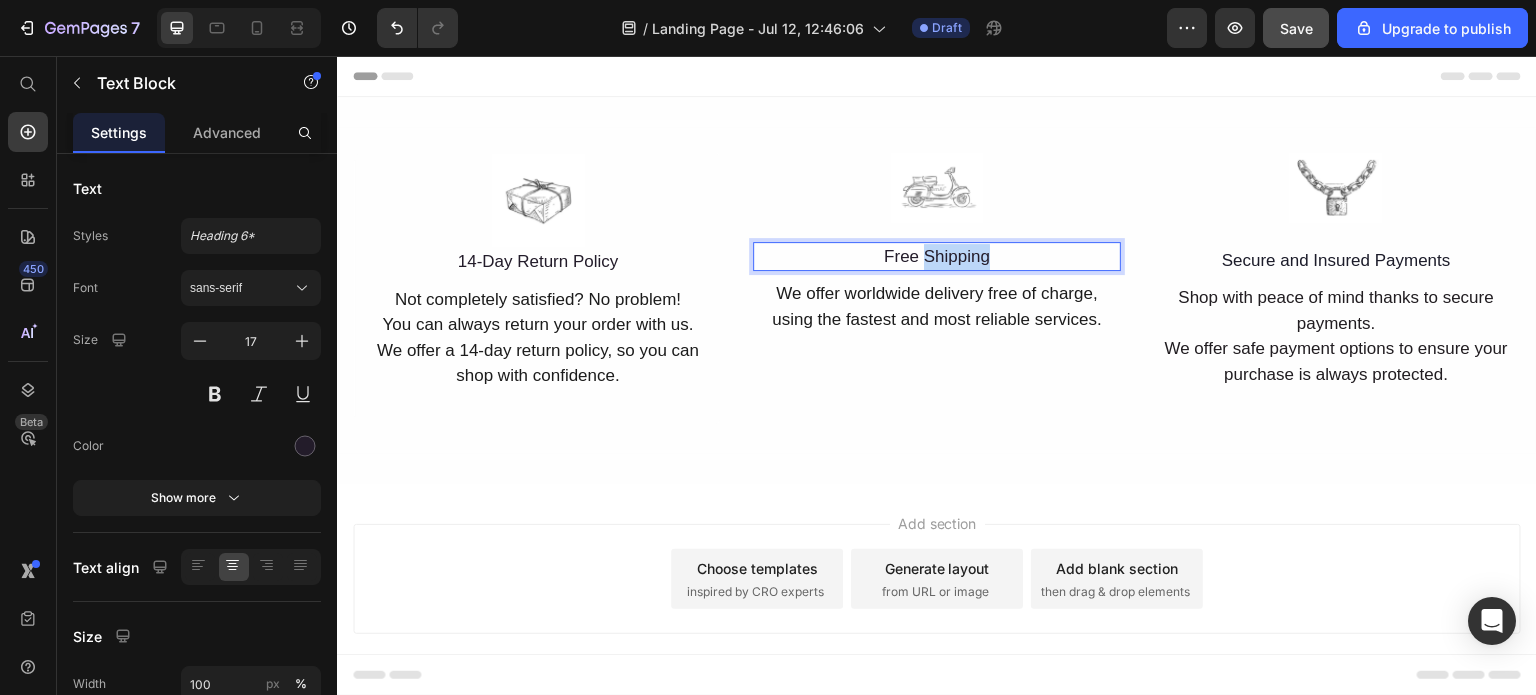 click on "Free Shipping" at bounding box center [936, 257] 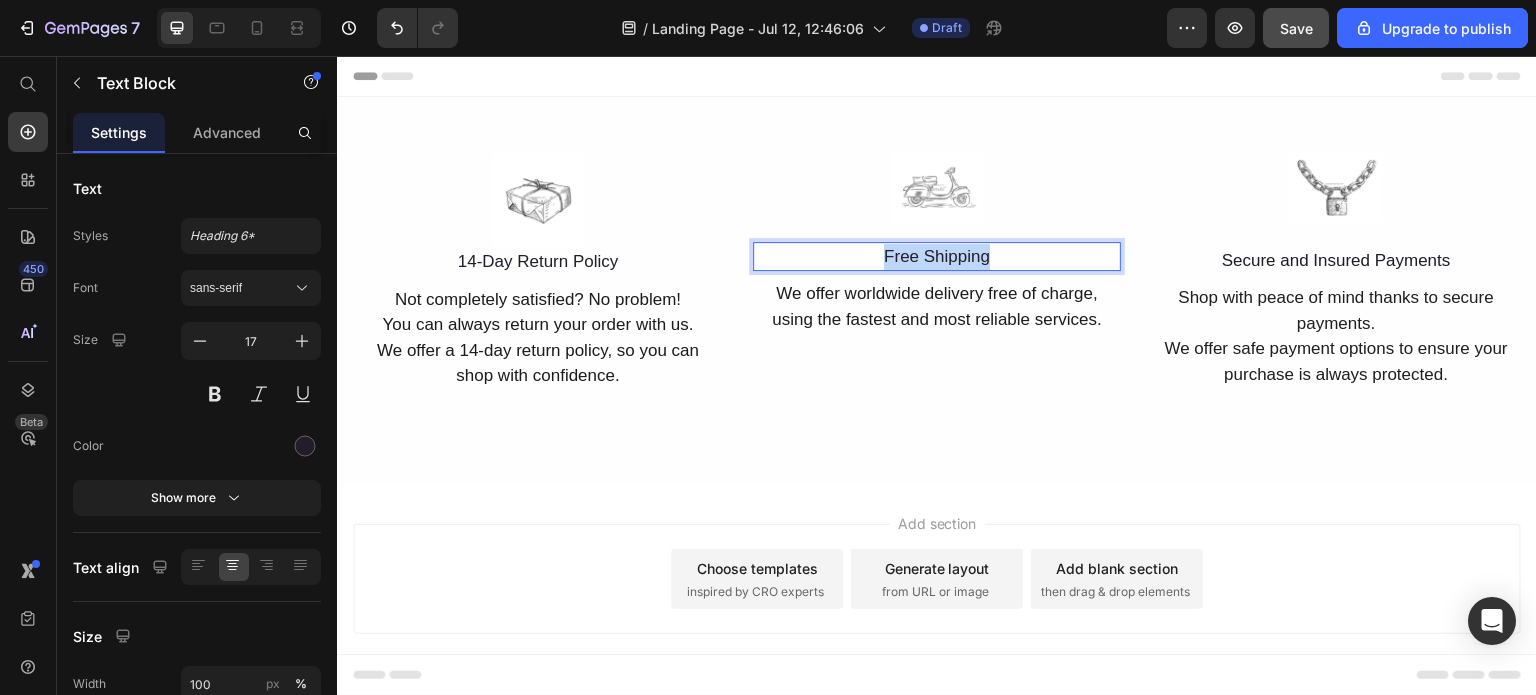click on "Free Shipping" at bounding box center (936, 257) 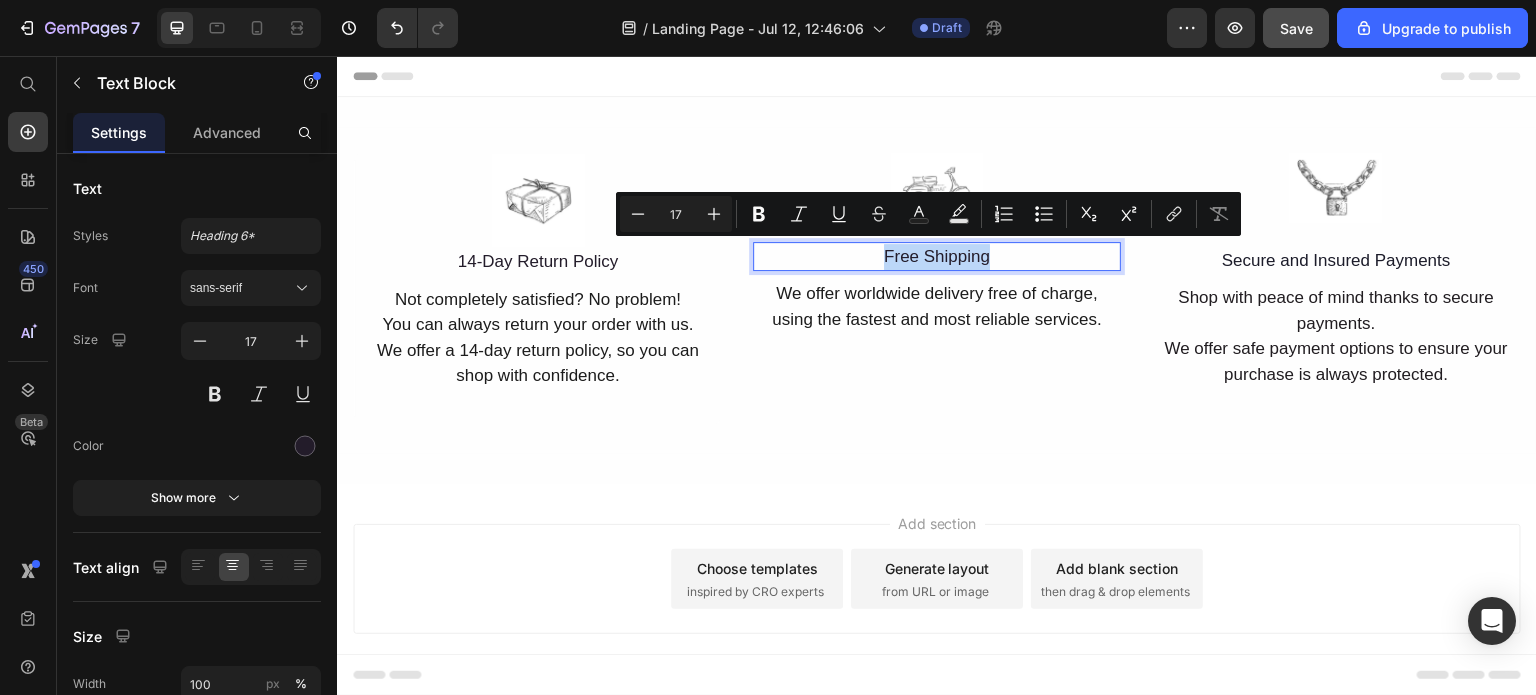 copy on "Free Shipping" 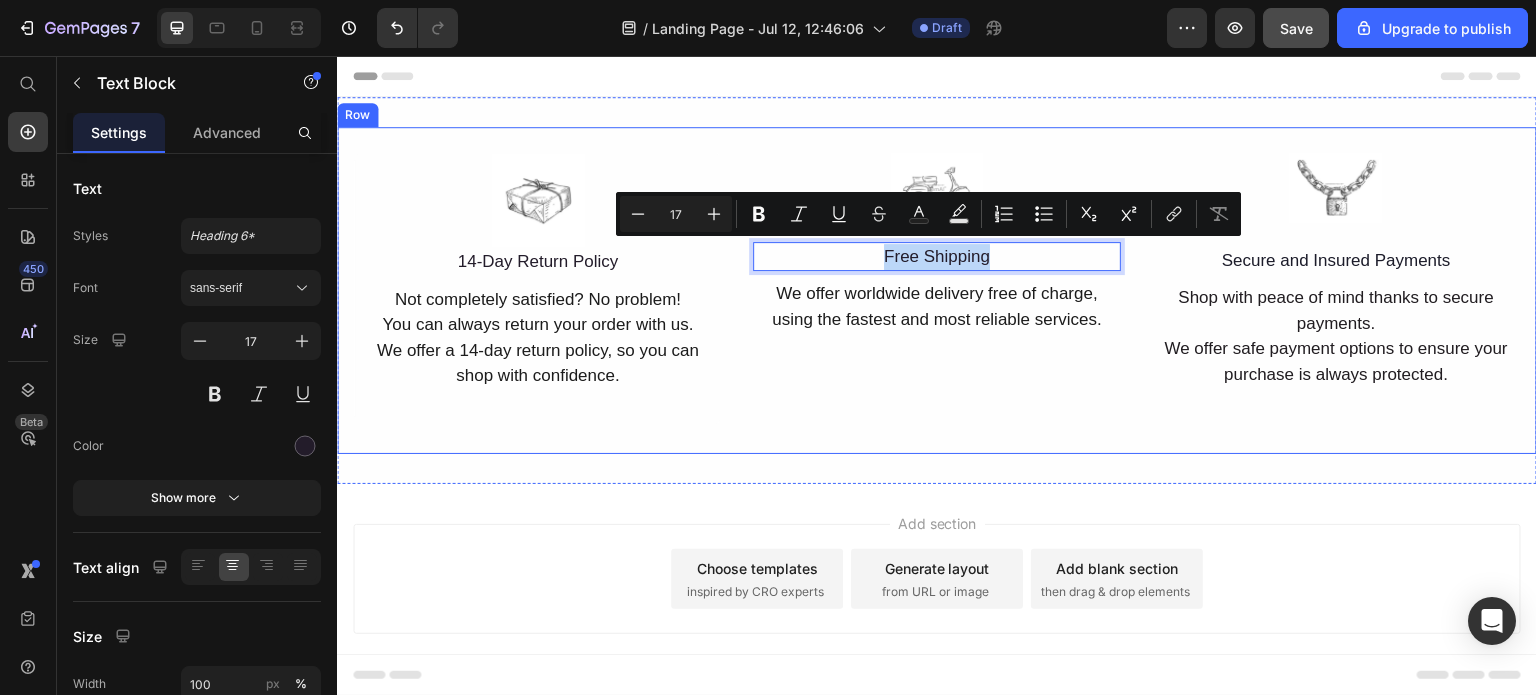 click on "We offer worldwide delivery free of charge, using the fastest and most reliable services." at bounding box center [936, 306] 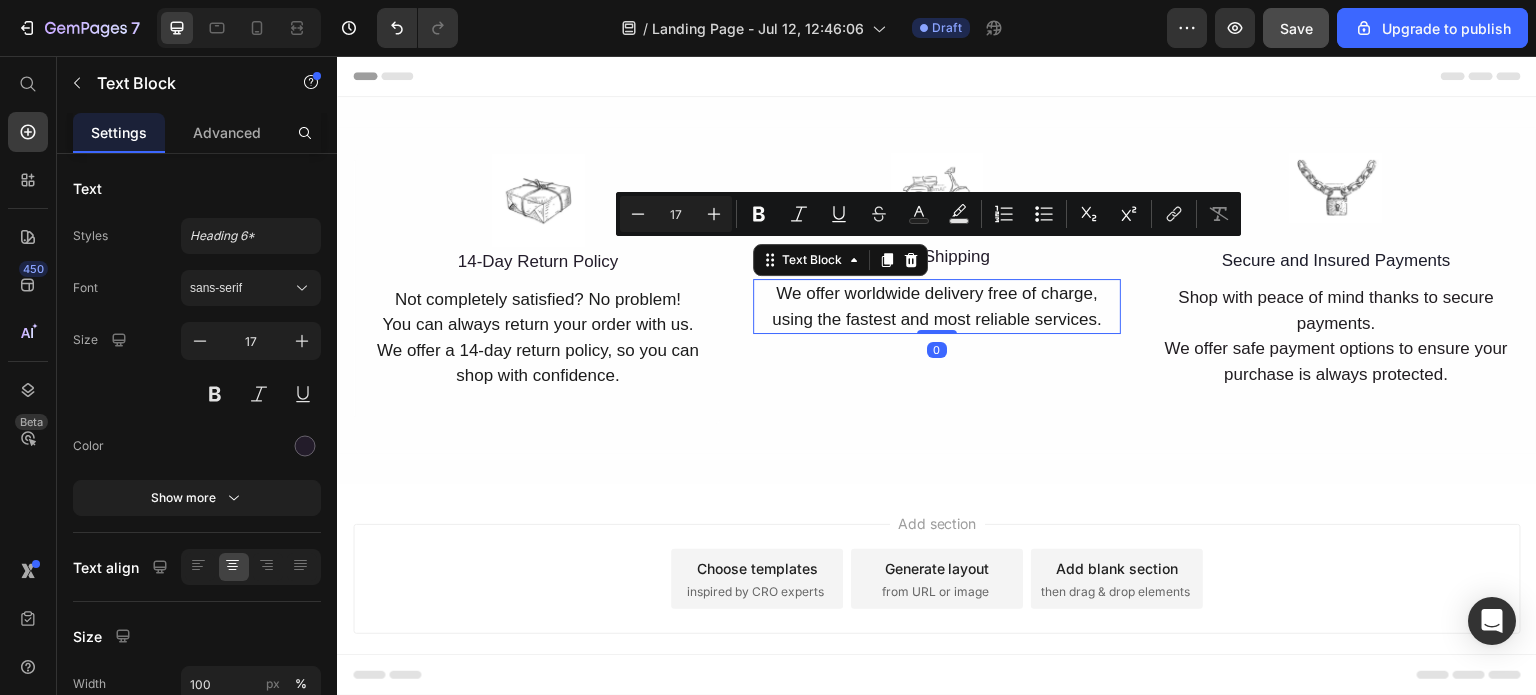 click on "We offer worldwide delivery free of charge, using the fastest and most reliable services." at bounding box center (936, 306) 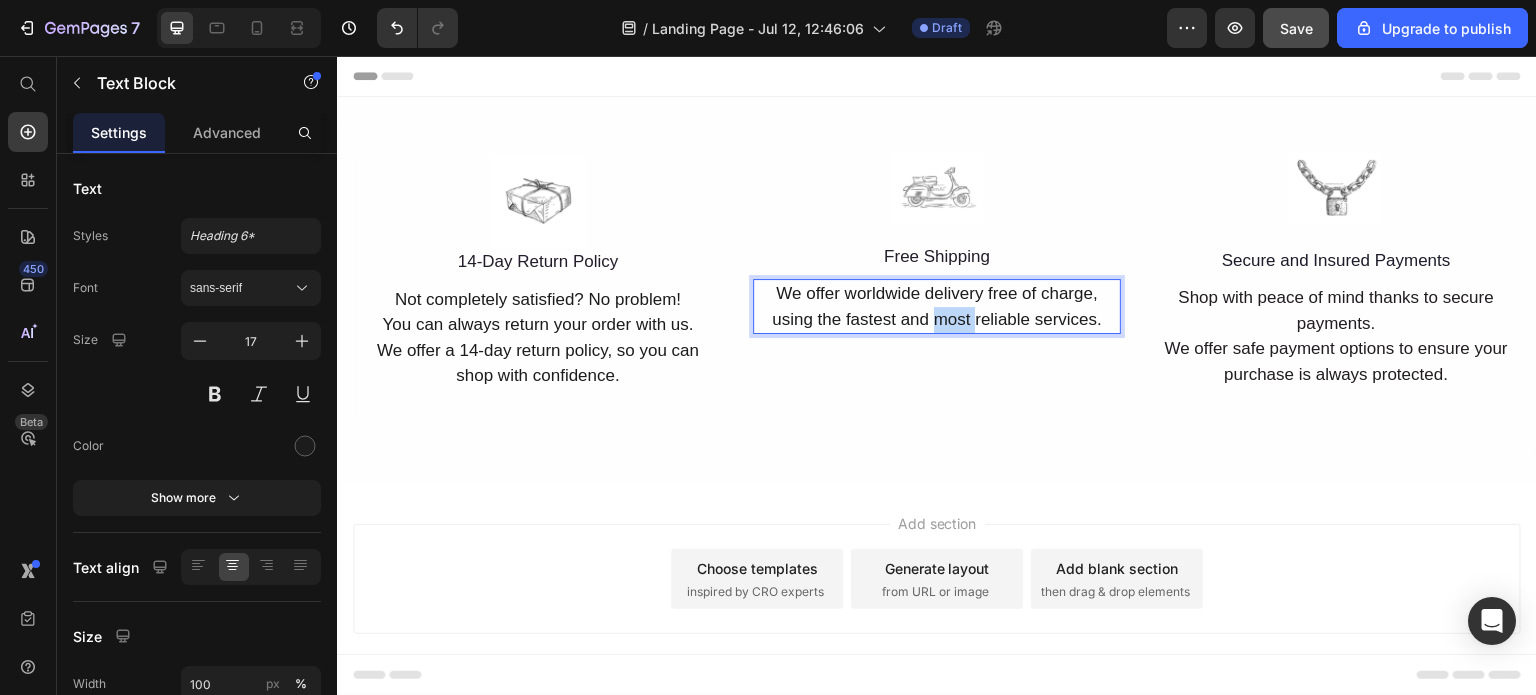 click on "We offer worldwide delivery free of charge, using the fastest and most reliable services." at bounding box center [936, 306] 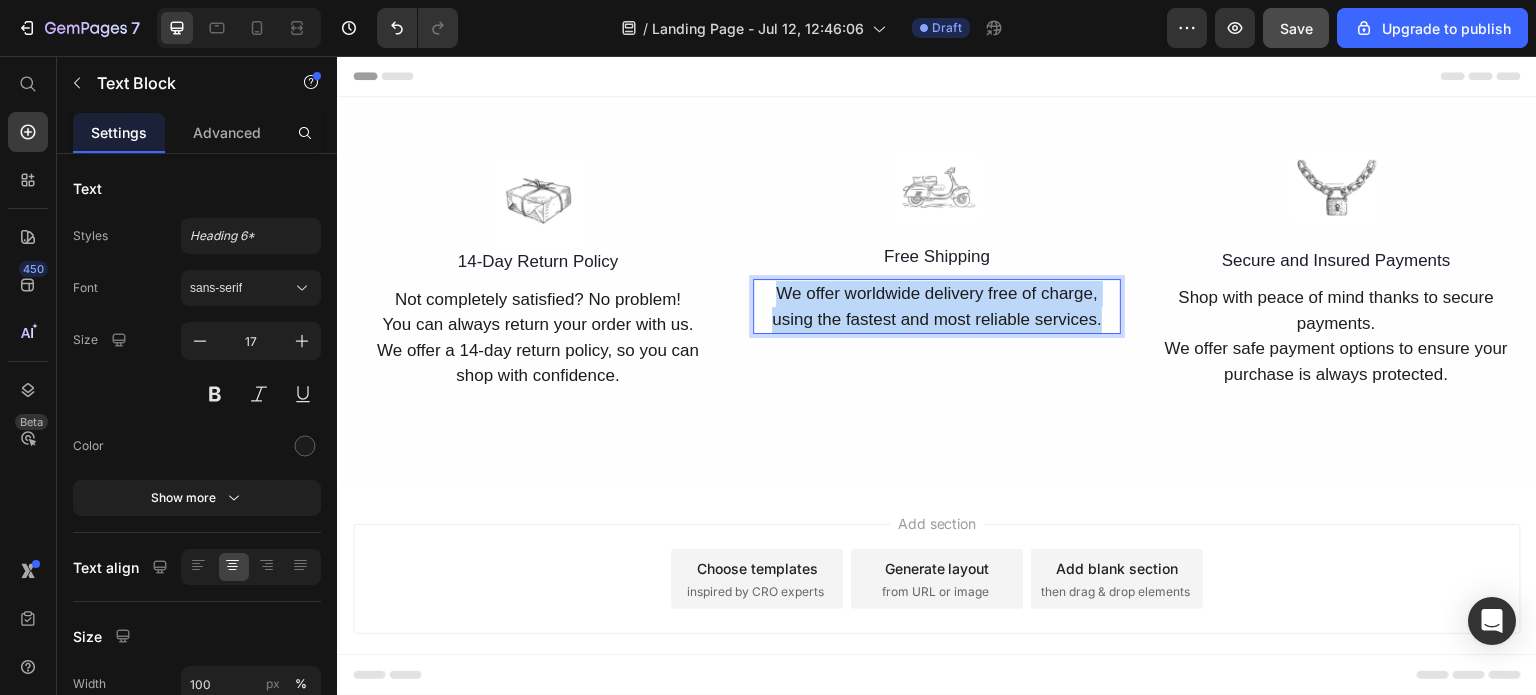 click on "We offer worldwide delivery free of charge, using the fastest and most reliable services." at bounding box center (936, 306) 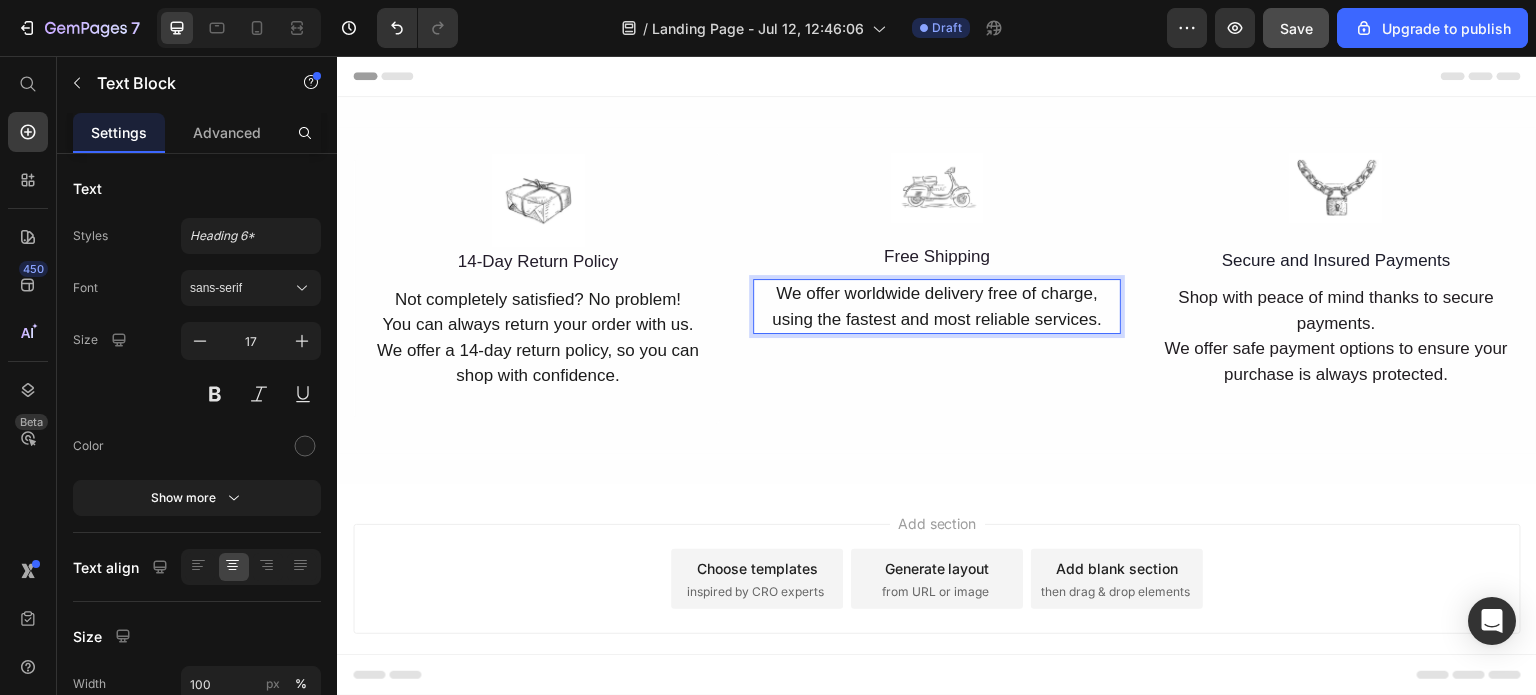 click on "We offer worldwide delivery free of charge, using the fastest and most reliable services." at bounding box center (936, 306) 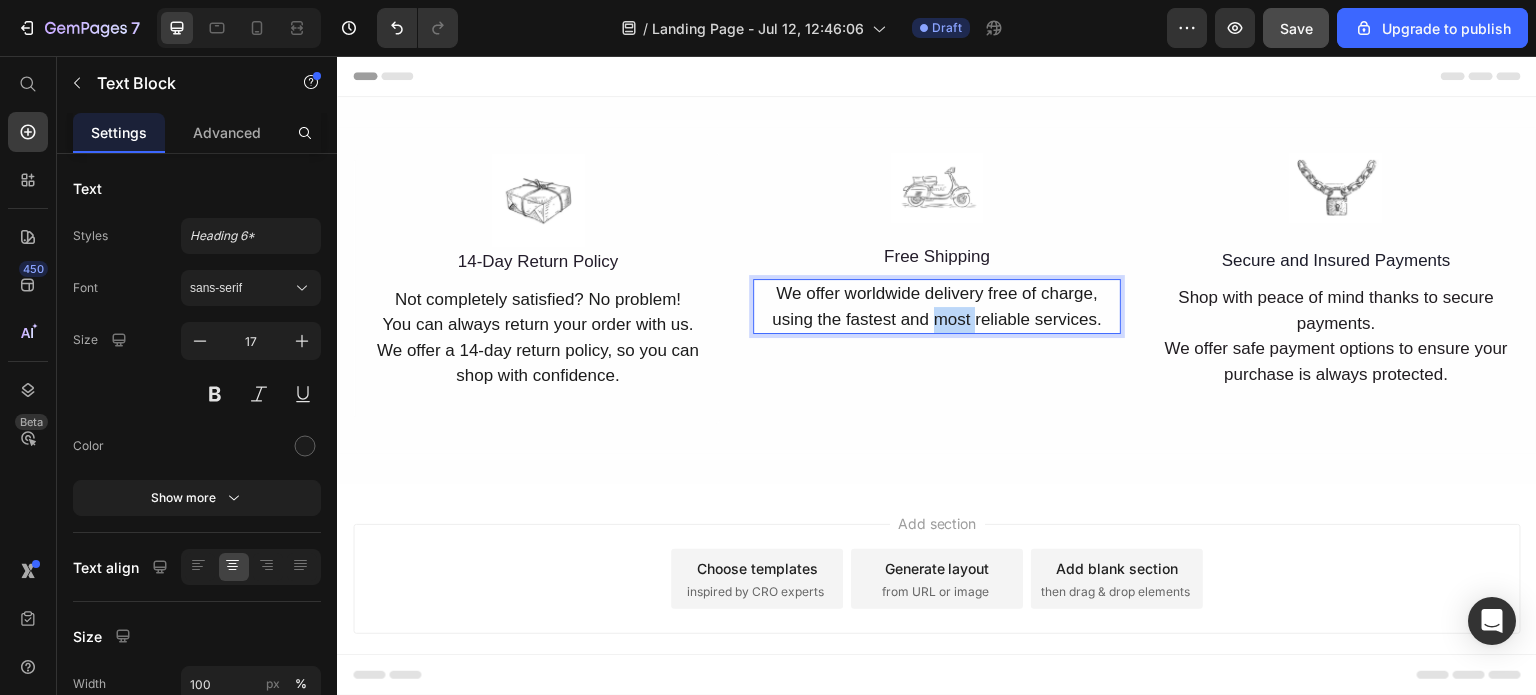 click on "We offer worldwide delivery free of charge, using the fastest and most reliable services." at bounding box center [936, 306] 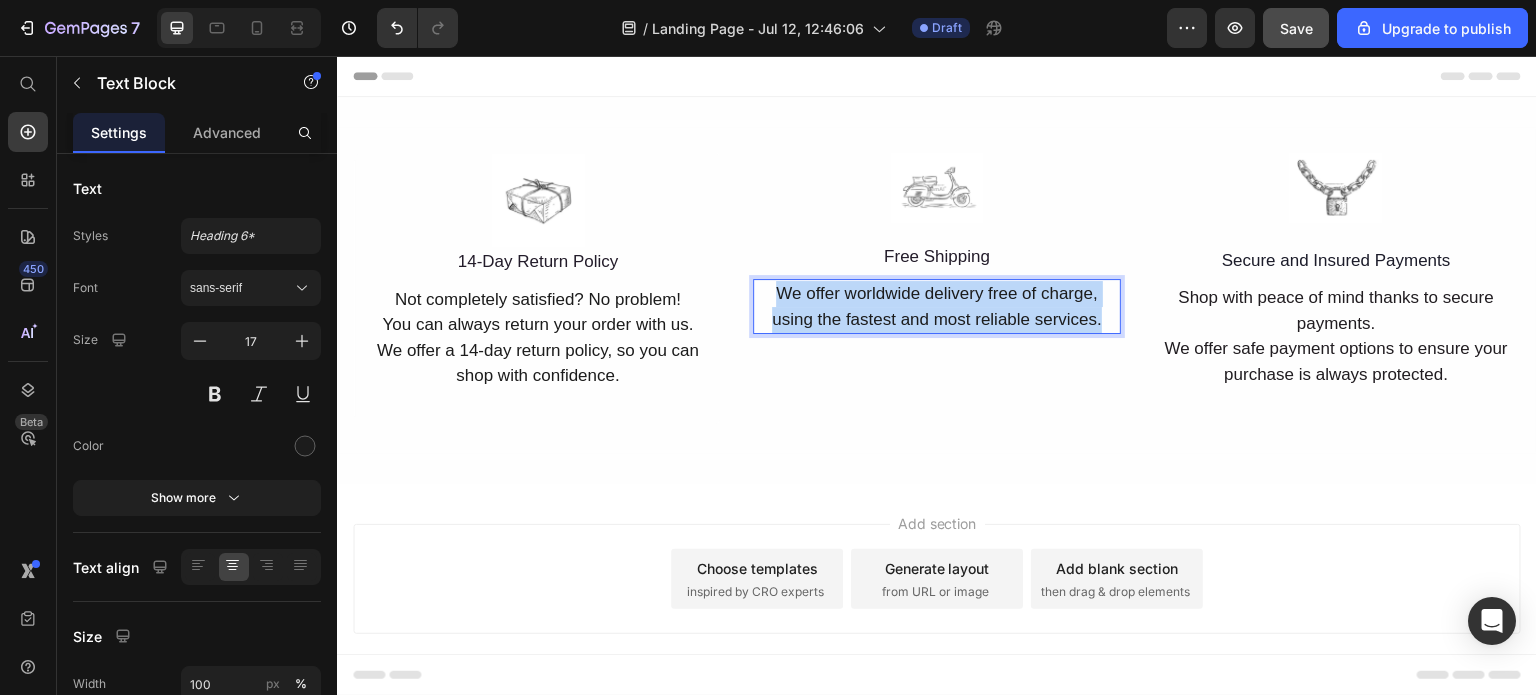 click on "We offer worldwide delivery free of charge, using the fastest and most reliable services." at bounding box center (936, 306) 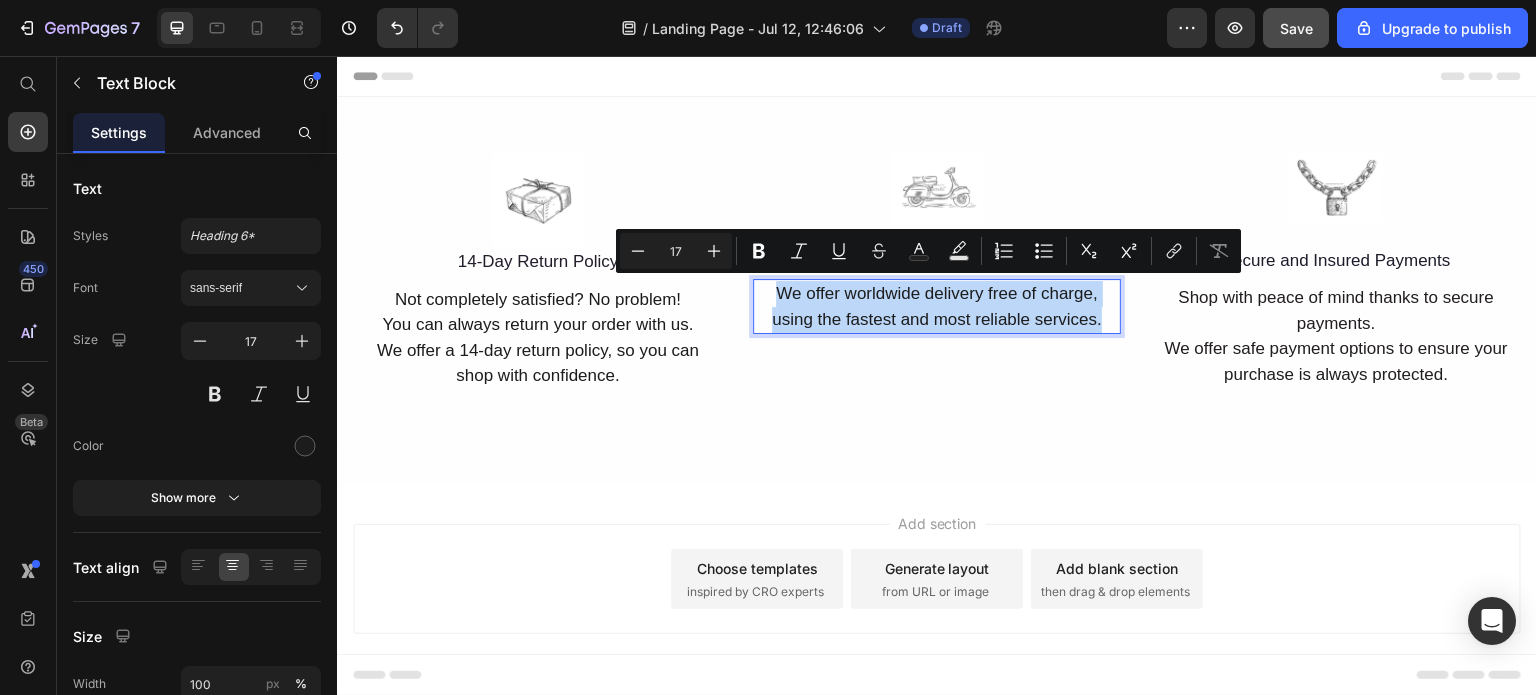 copy on "We offer worldwide delivery free of charge, using the fastest and most reliable services." 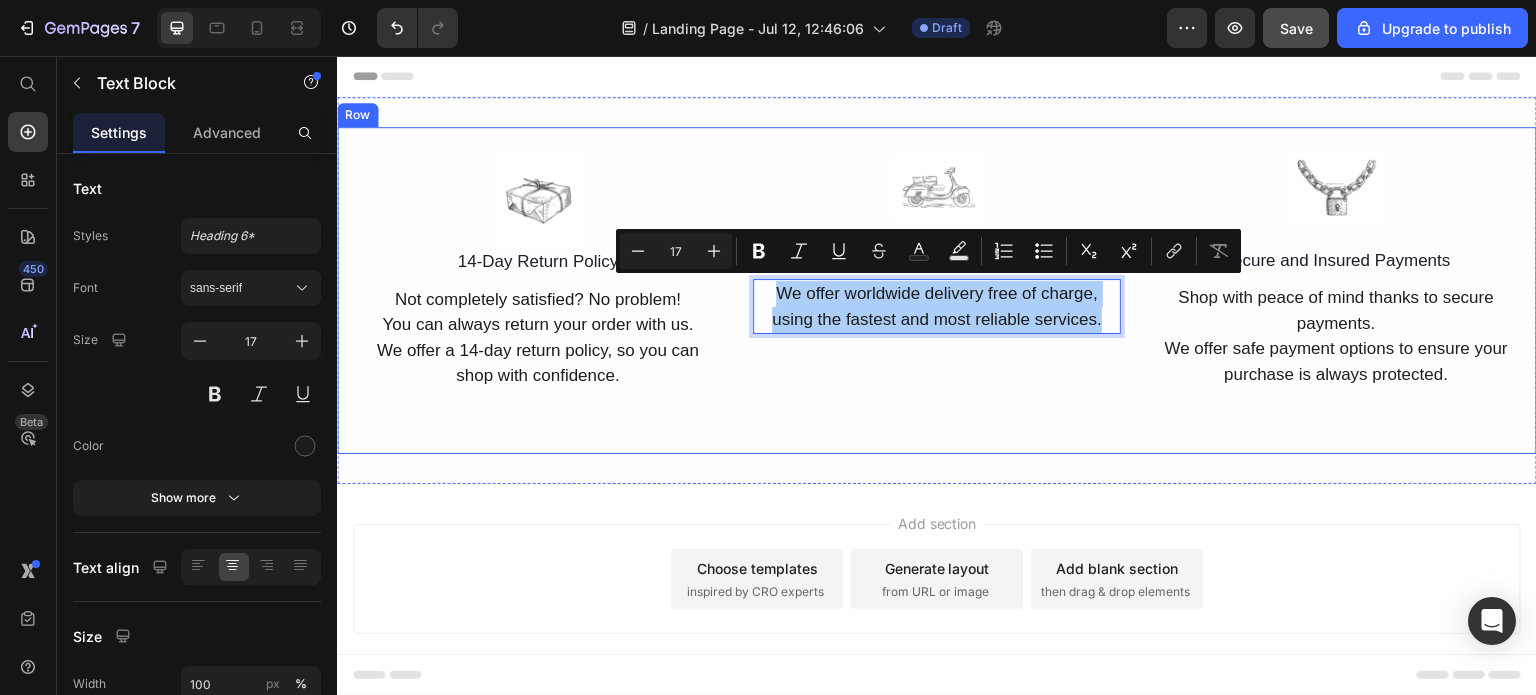 click on "Shop with peace of mind thanks to secure payments. We offer safe payment options to ensure your purchase is always protected." at bounding box center [1336, 336] 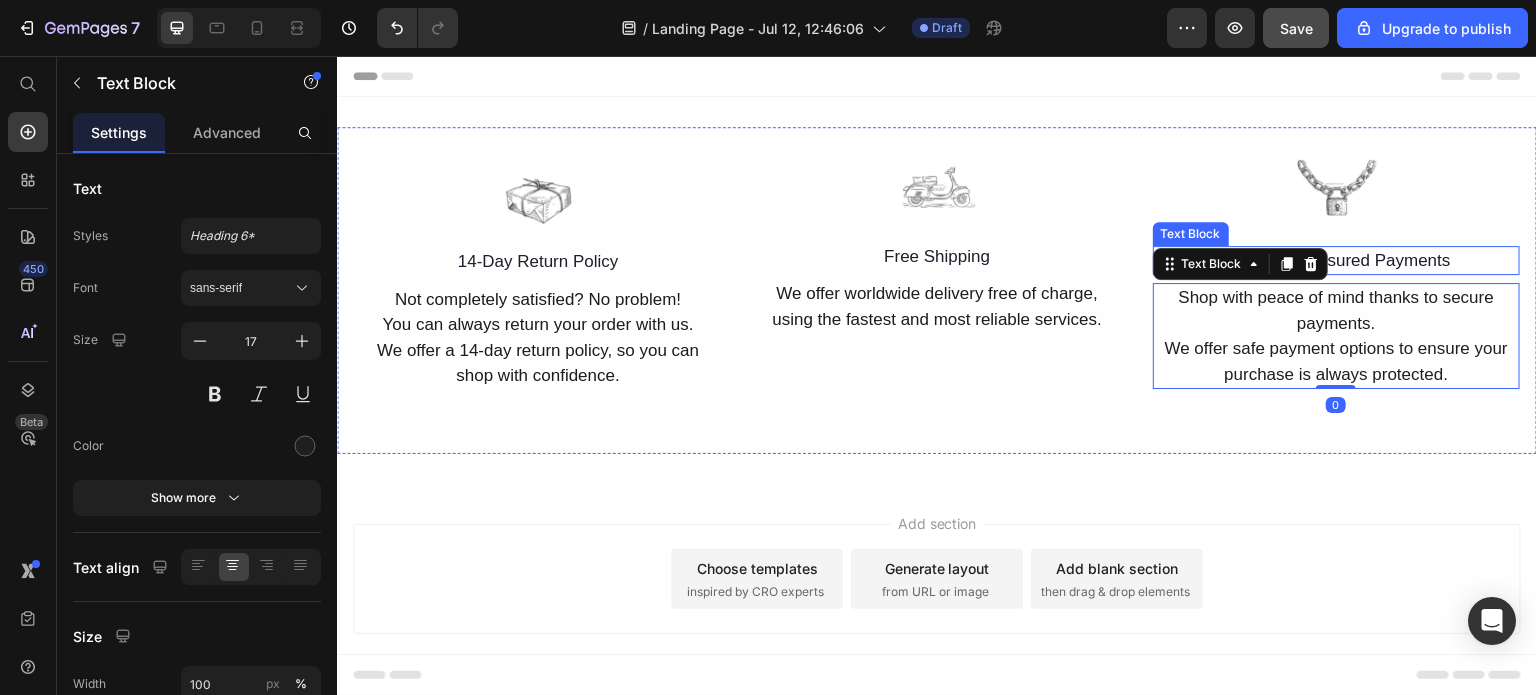click on "Secure and Insured Payments" at bounding box center (1336, 261) 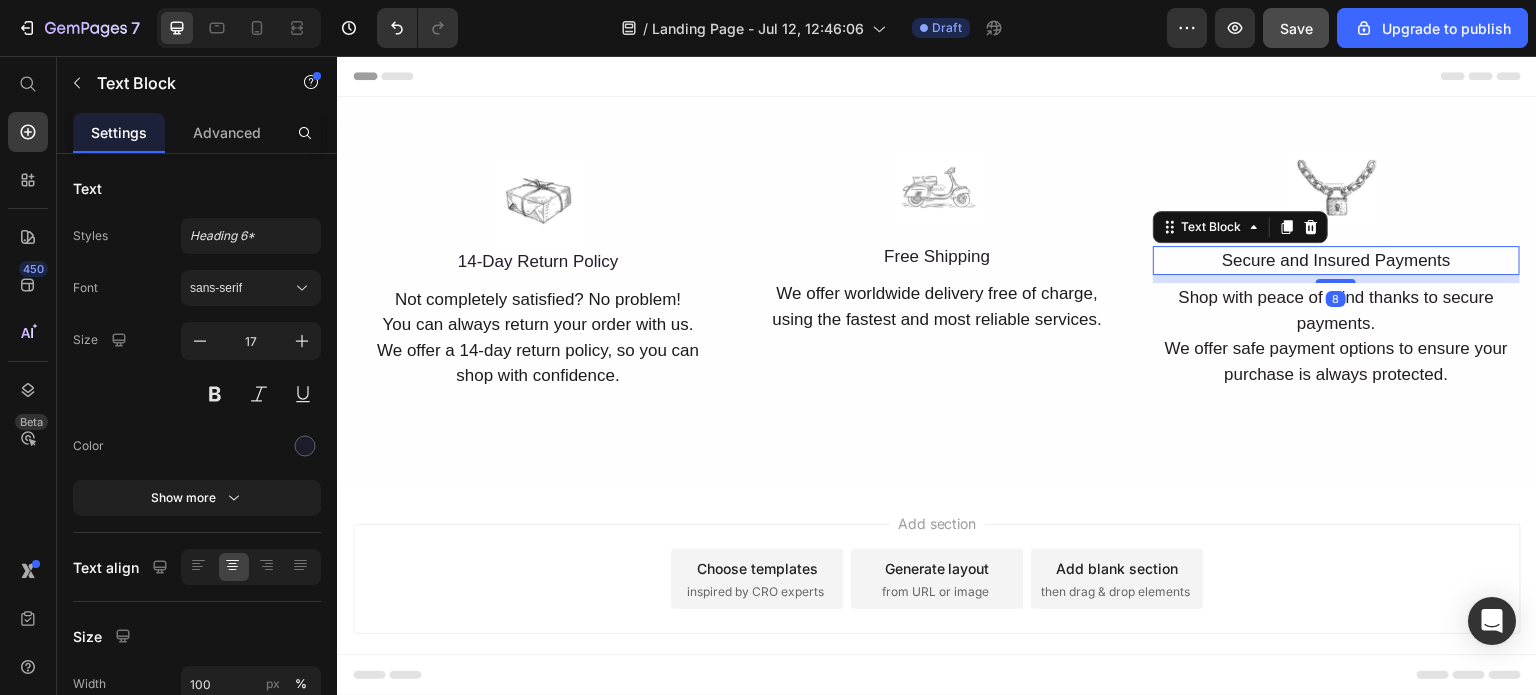 click on "Secure and Insured Payments" at bounding box center [1336, 261] 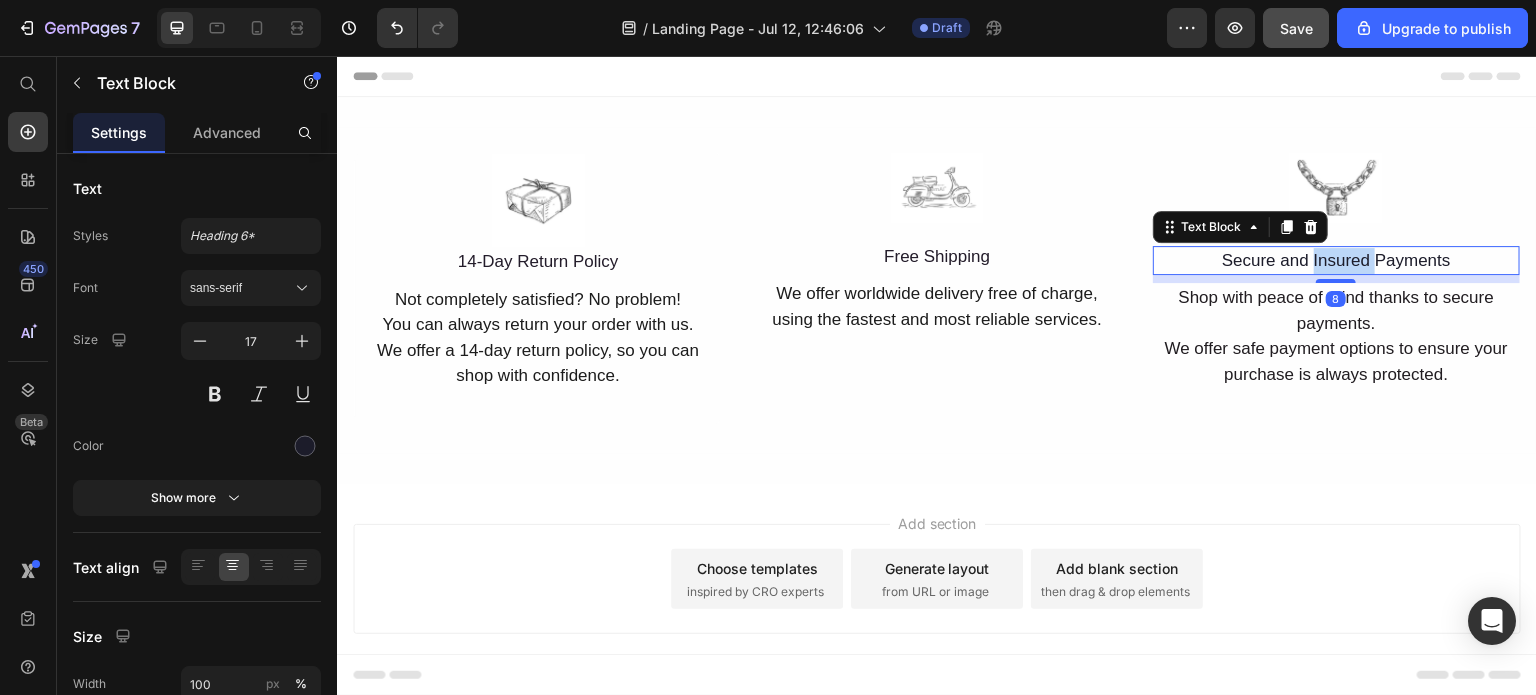 click on "Secure and Insured Payments" at bounding box center [1336, 261] 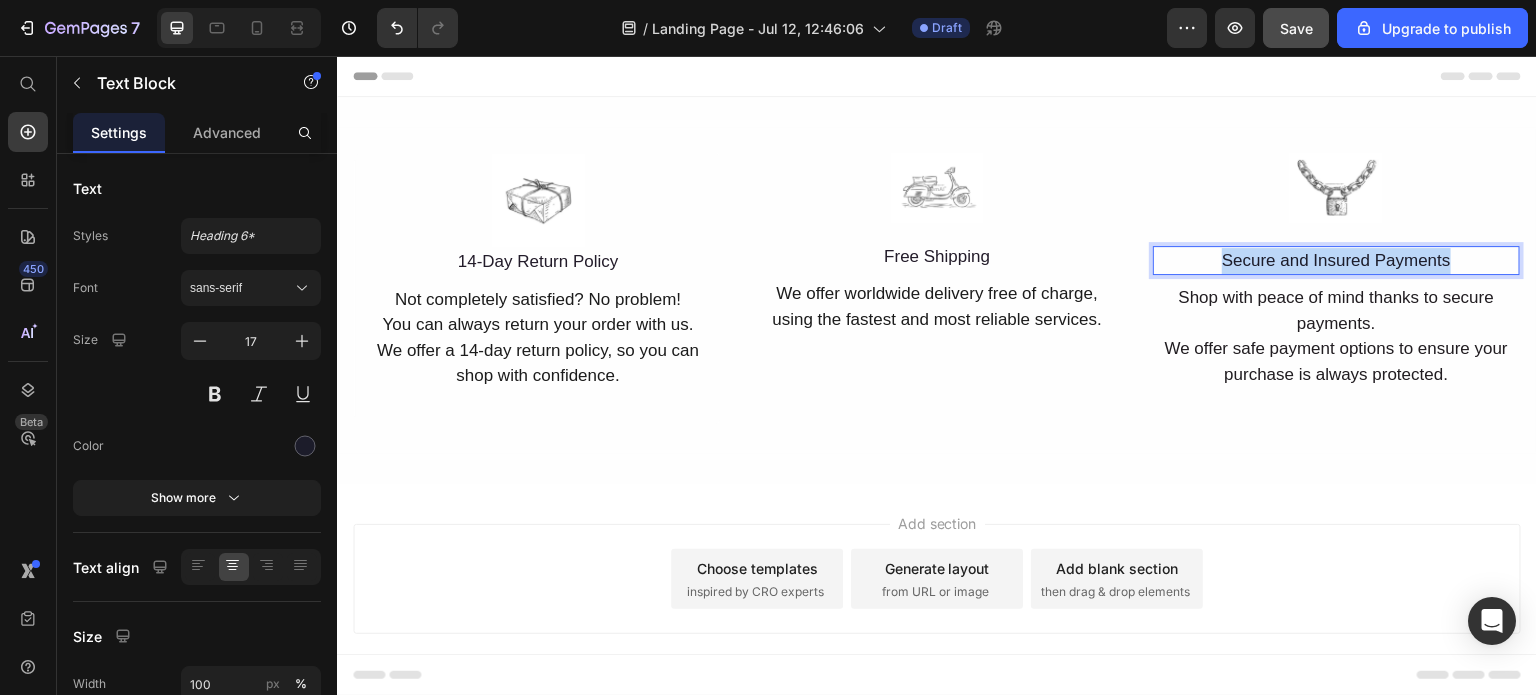 click on "Secure and Insured Payments" at bounding box center (1336, 261) 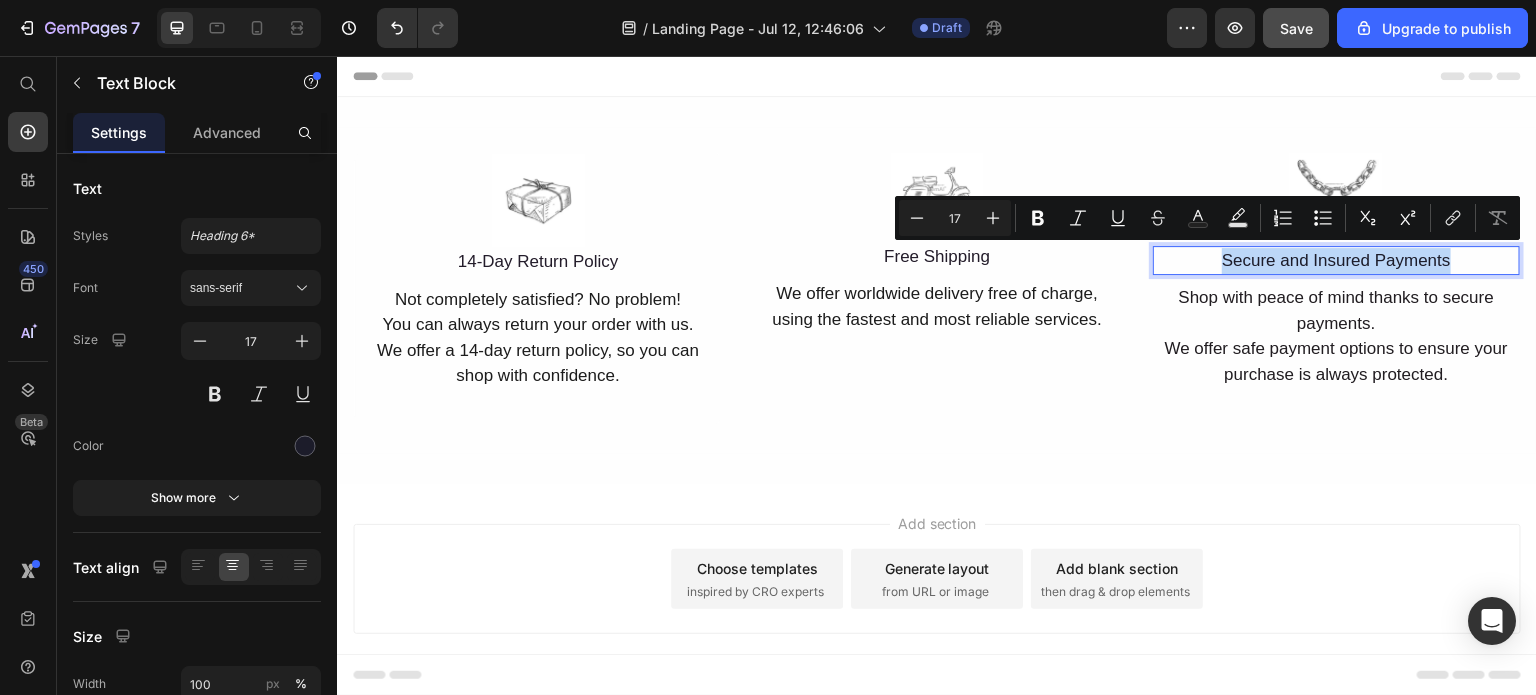 copy on "Secure and Insured Payments" 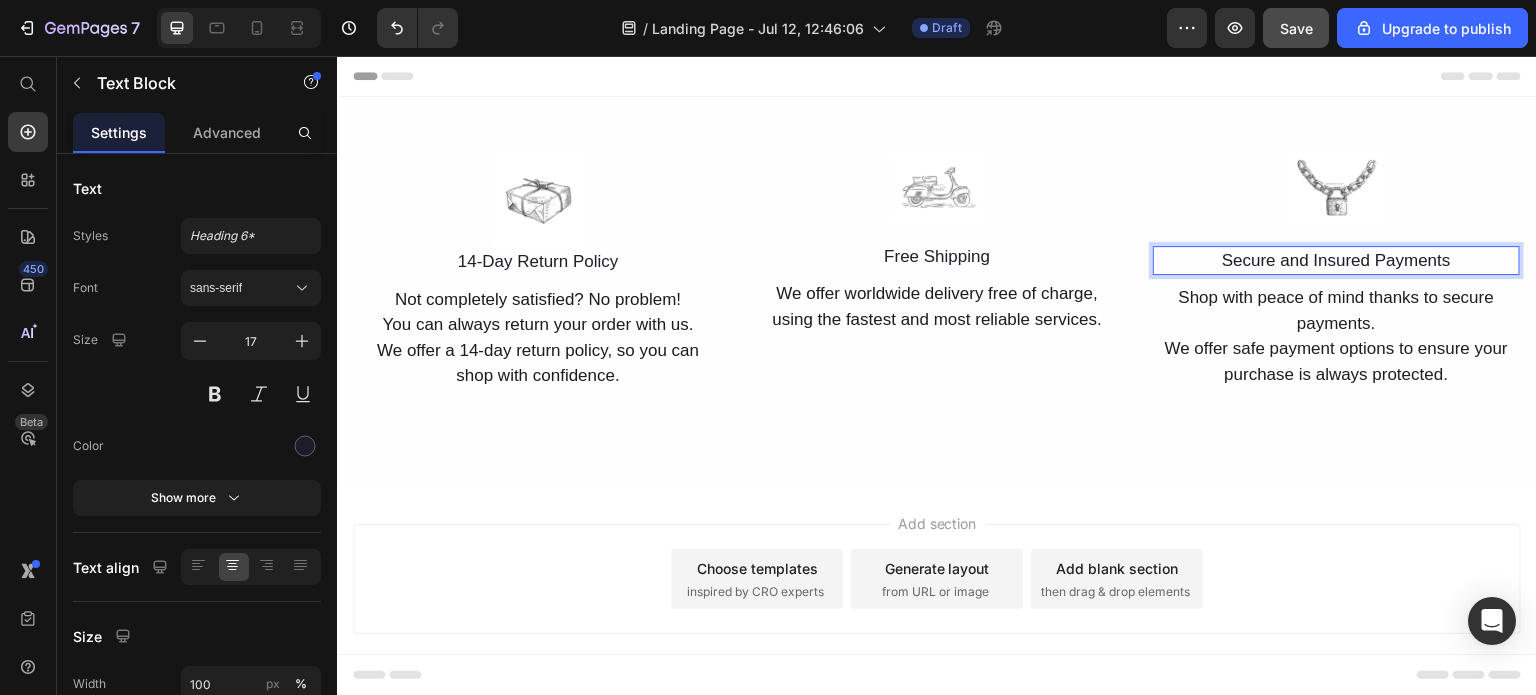 click on "Shop with peace of mind thanks to secure payments. We offer safe payment options to ensure your purchase is always protected." at bounding box center (1336, 336) 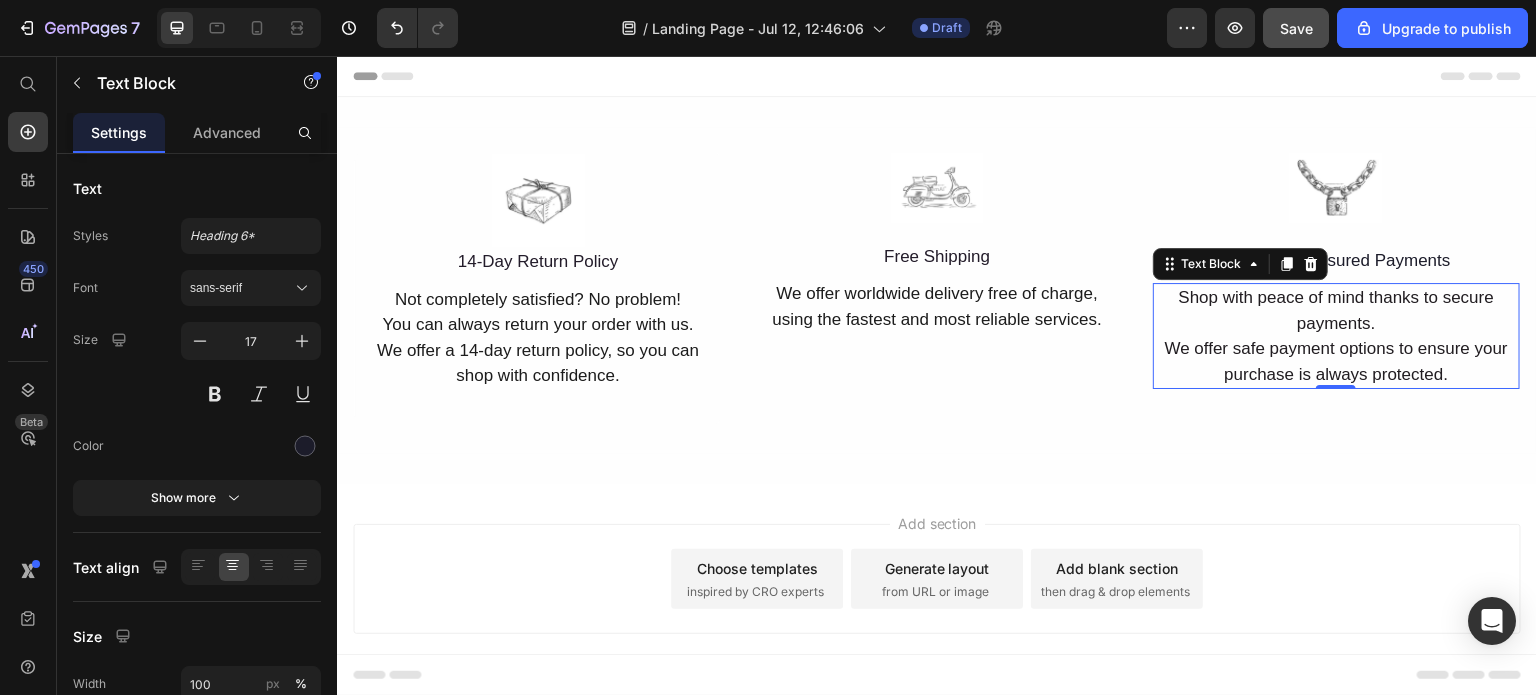 click on "Shop with peace of mind thanks to secure payments. We offer safe payment options to ensure your purchase is always protected." at bounding box center (1336, 336) 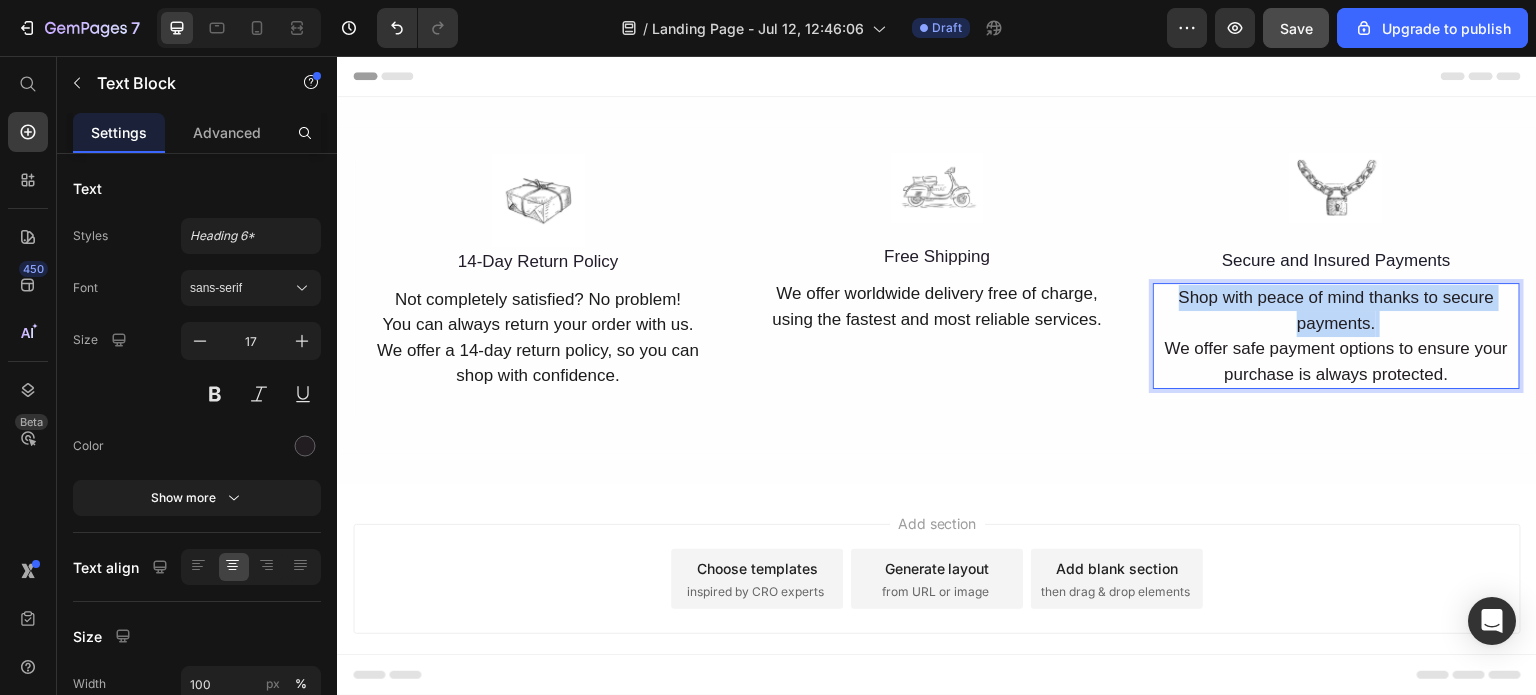 click on "Shop with peace of mind thanks to secure payments. We offer safe payment options to ensure your purchase is always protected." at bounding box center [1336, 336] 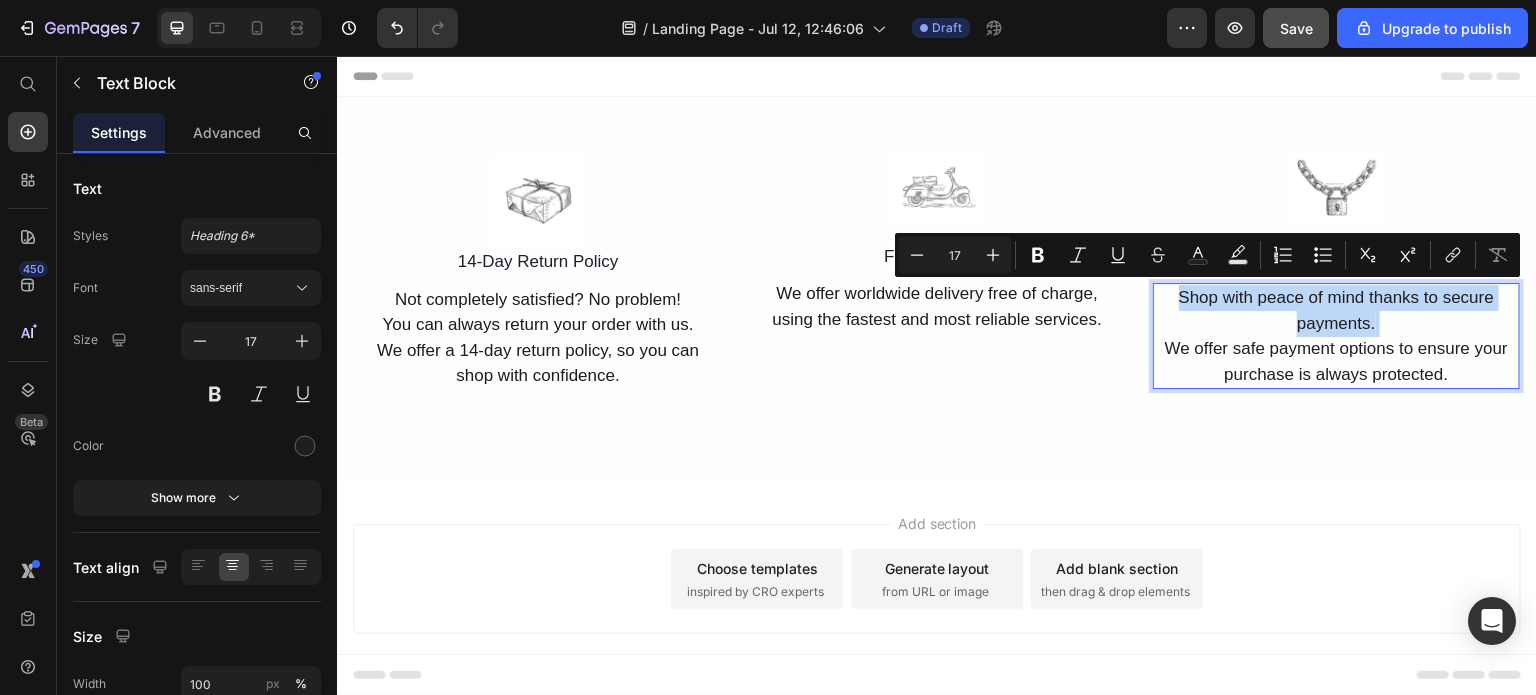 click on "Shop with peace of mind thanks to secure payments. We offer safe payment options to ensure your purchase is always protected." at bounding box center (1336, 336) 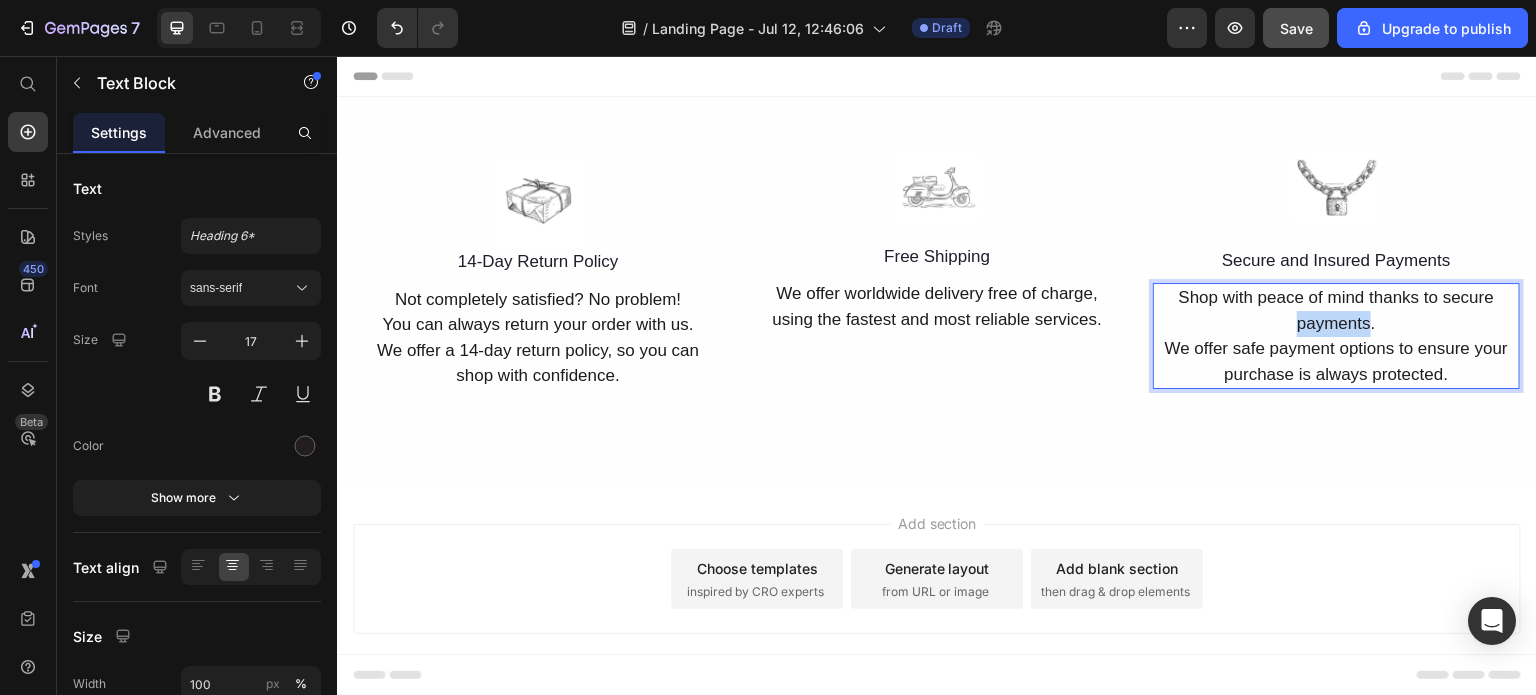 click on "Shop with peace of mind thanks to secure payments. We offer safe payment options to ensure your purchase is always protected." at bounding box center [1336, 336] 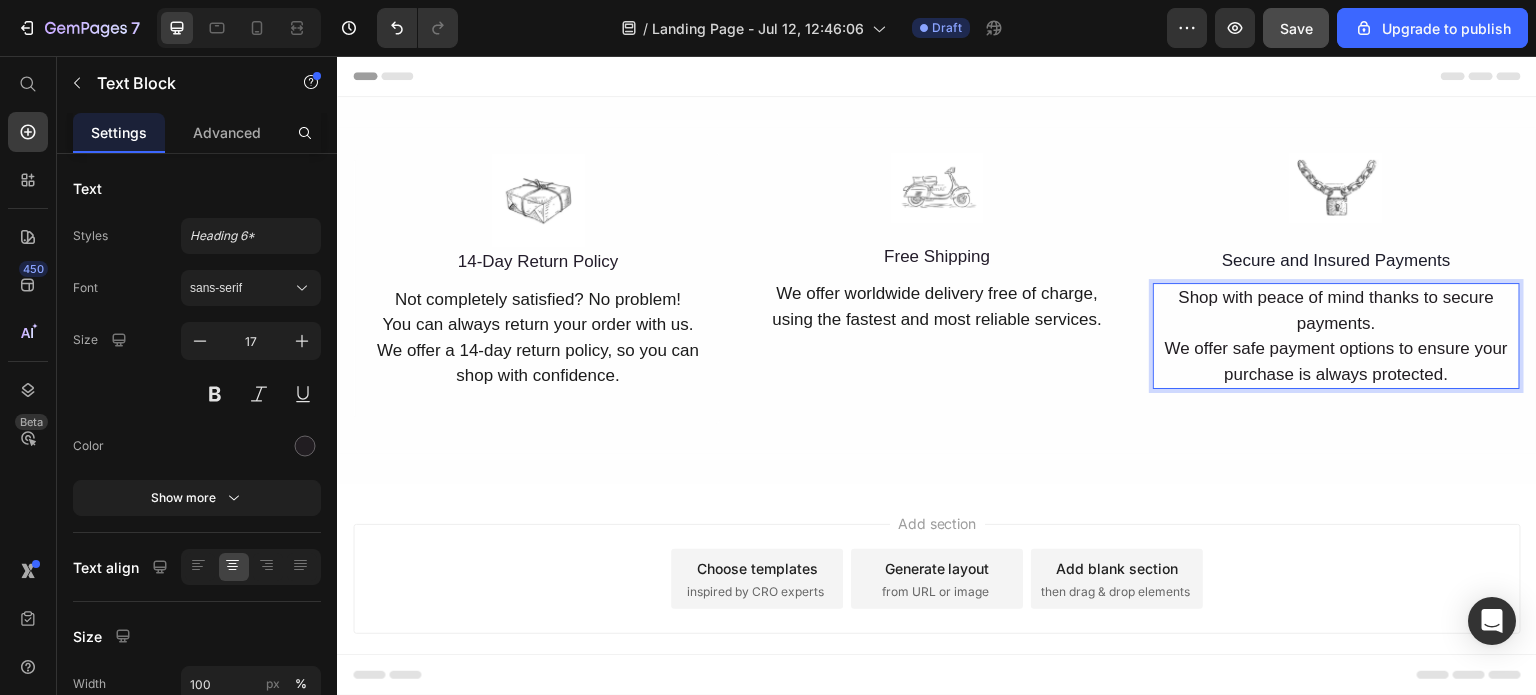 click on "Shop with peace of mind thanks to secure payments. We offer safe payment options to ensure your purchase is always protected." at bounding box center (1336, 336) 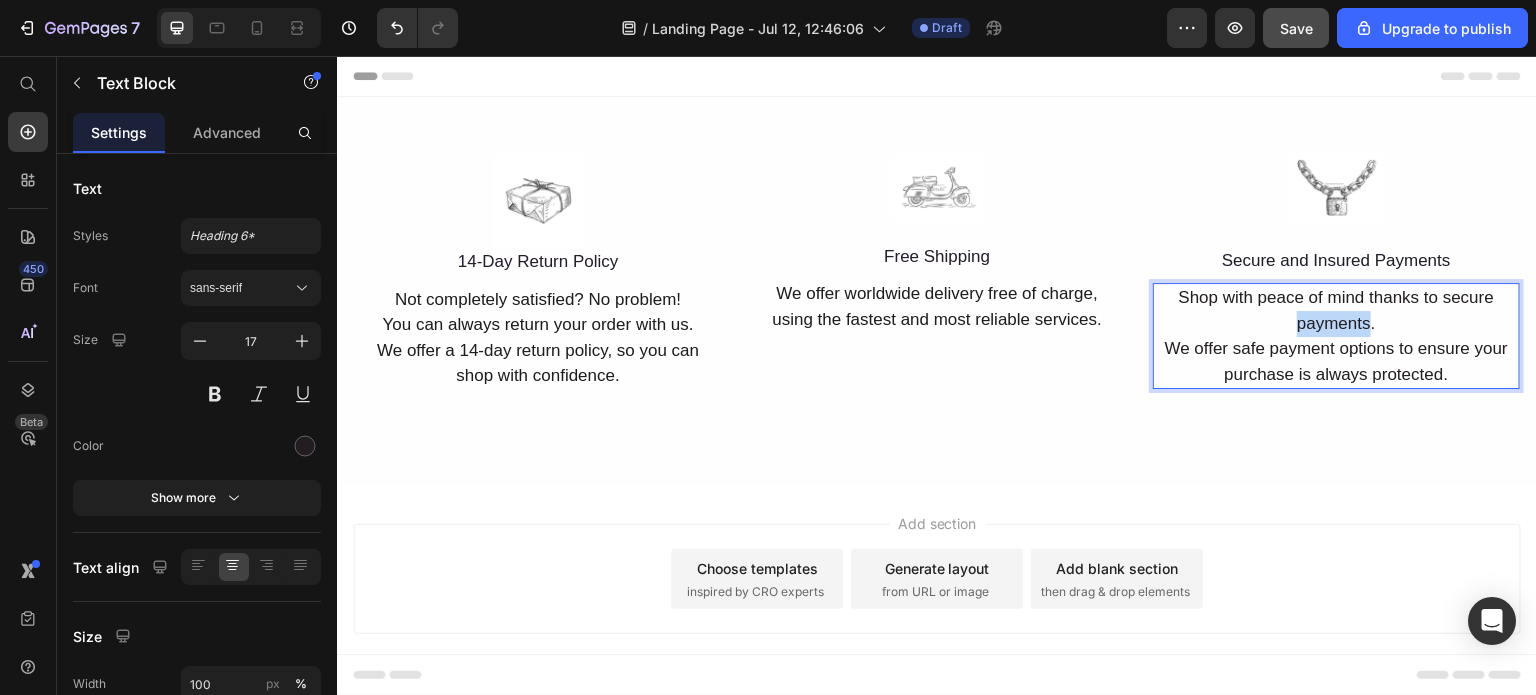 click on "Shop with peace of mind thanks to secure payments. We offer safe payment options to ensure your purchase is always protected." at bounding box center (1336, 336) 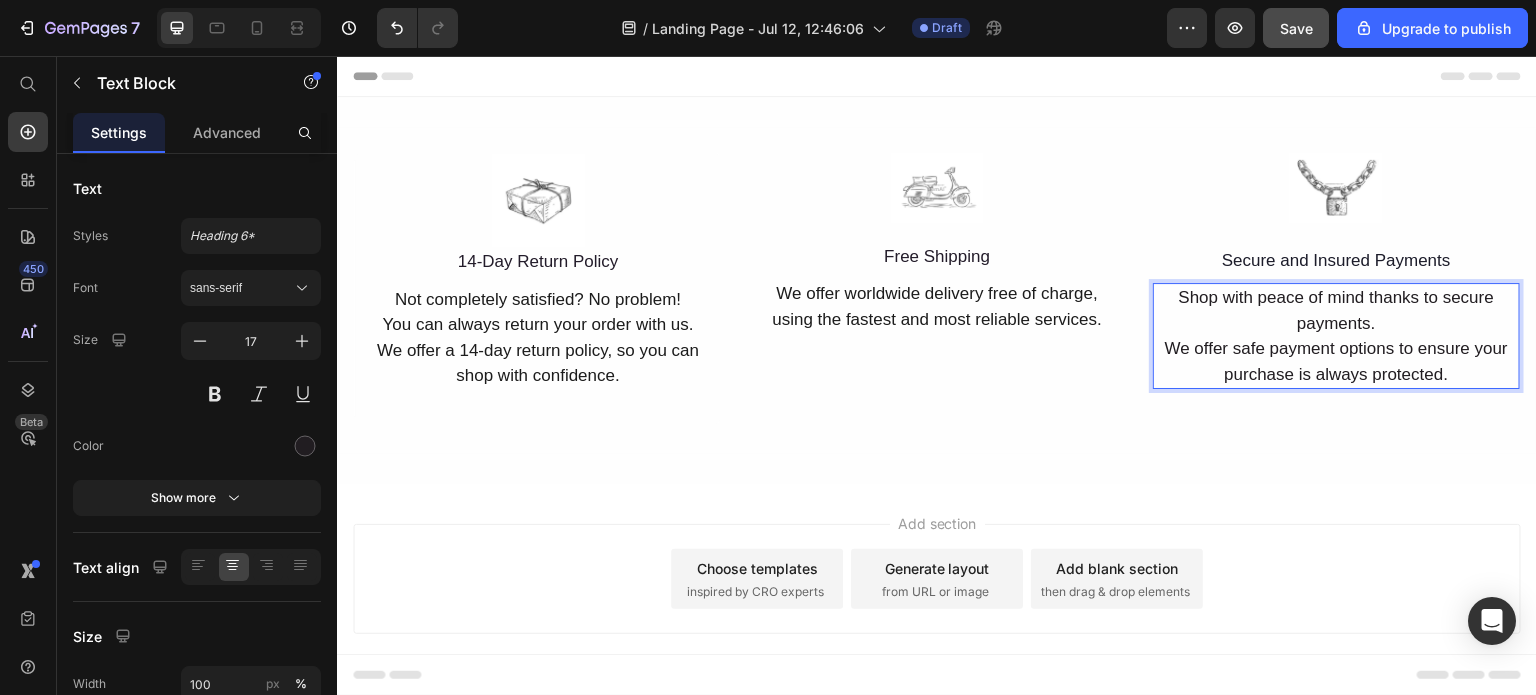 click on "Shop with peace of mind thanks to secure payments. We offer safe payment options to ensure your purchase is always protected." at bounding box center [1336, 336] 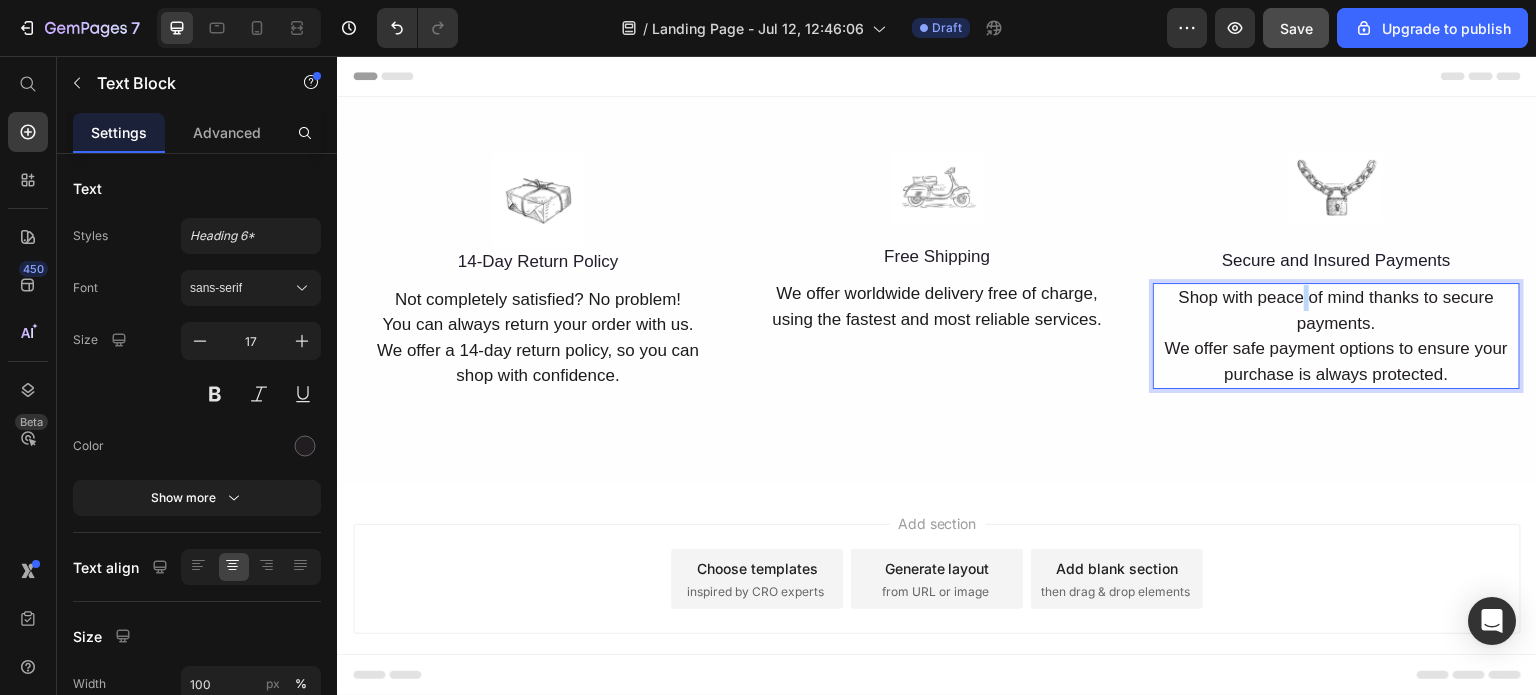 click on "Shop with peace of mind thanks to secure payments. We offer safe payment options to ensure your purchase is always protected." at bounding box center (1336, 336) 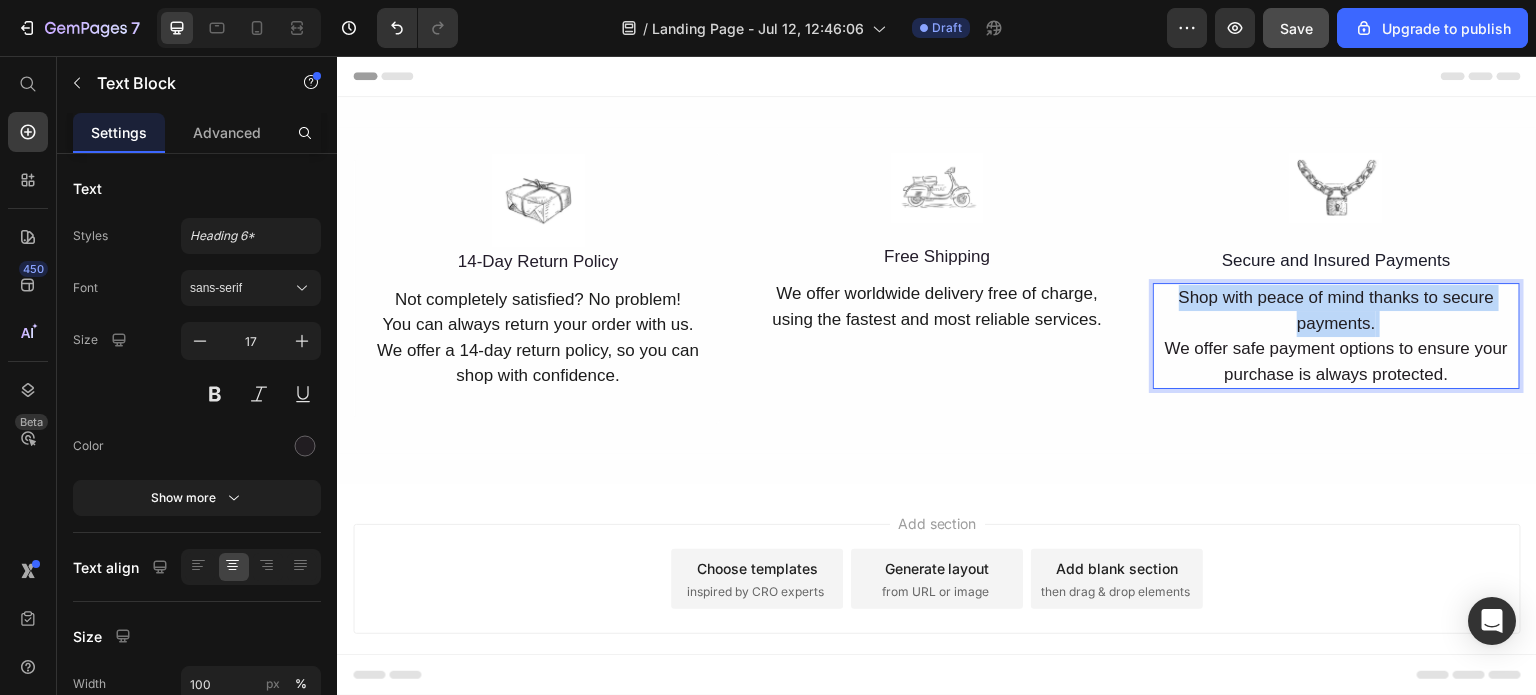 click on "Shop with peace of mind thanks to secure payments. We offer safe payment options to ensure your purchase is always protected." at bounding box center (1336, 336) 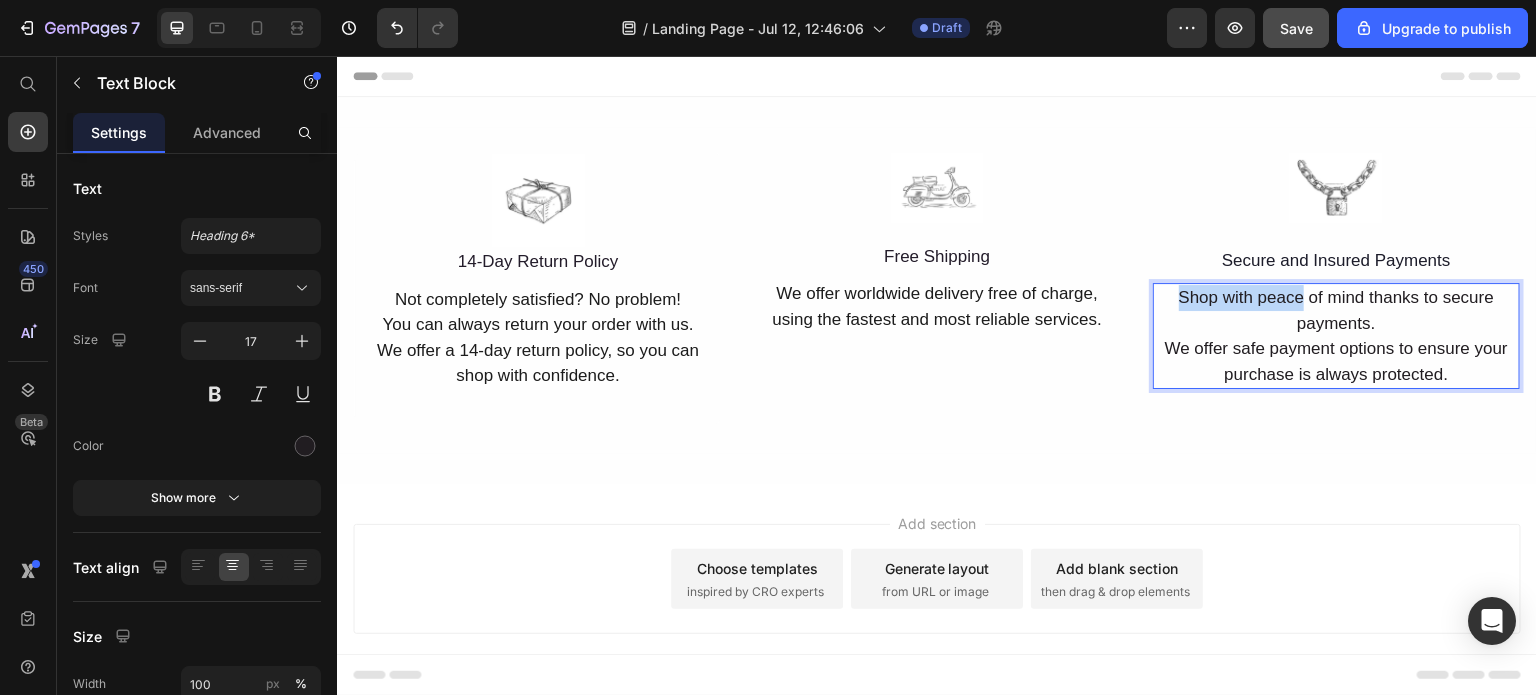 click on "Shop with peace of mind thanks to secure payments. We offer safe payment options to ensure your purchase is always protected." at bounding box center [1336, 336] 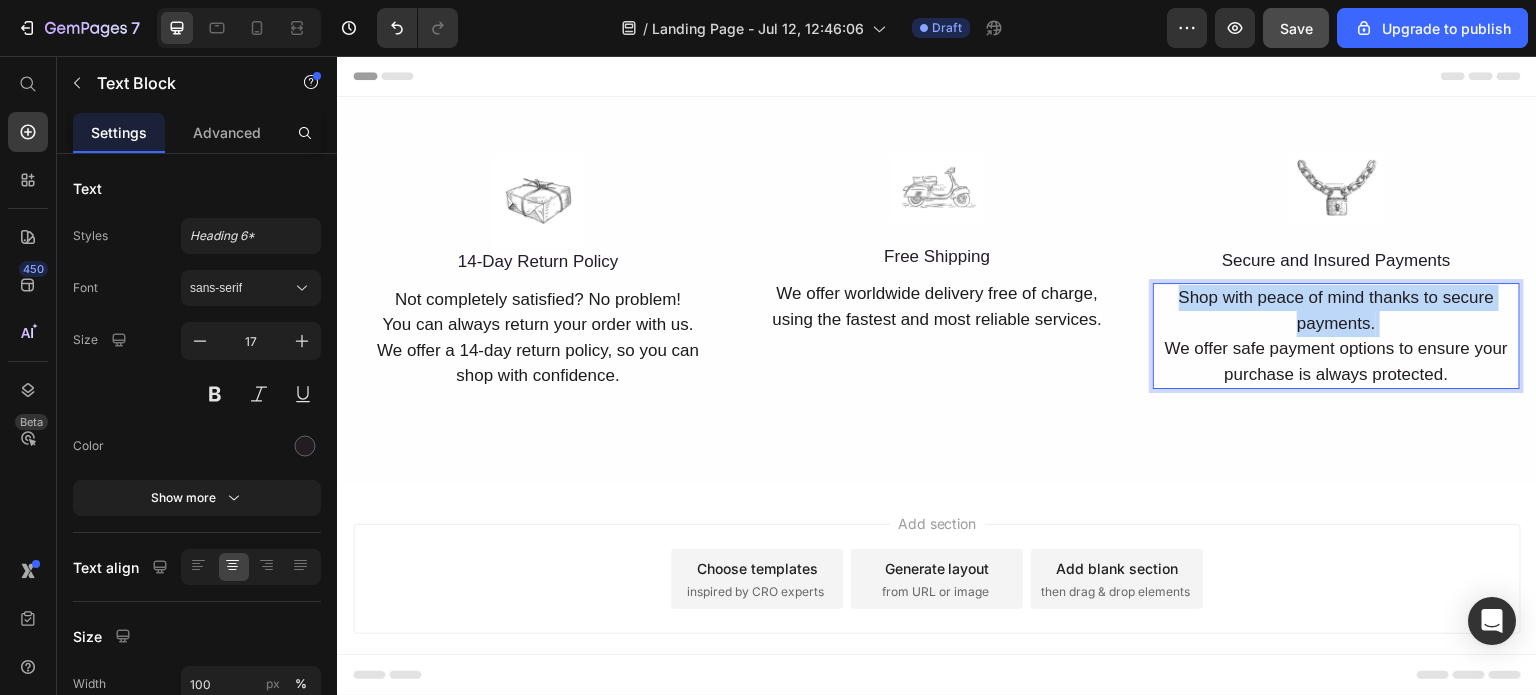 click on "Shop with peace of mind thanks to secure payments. We offer safe payment options to ensure your purchase is always protected." at bounding box center [1336, 336] 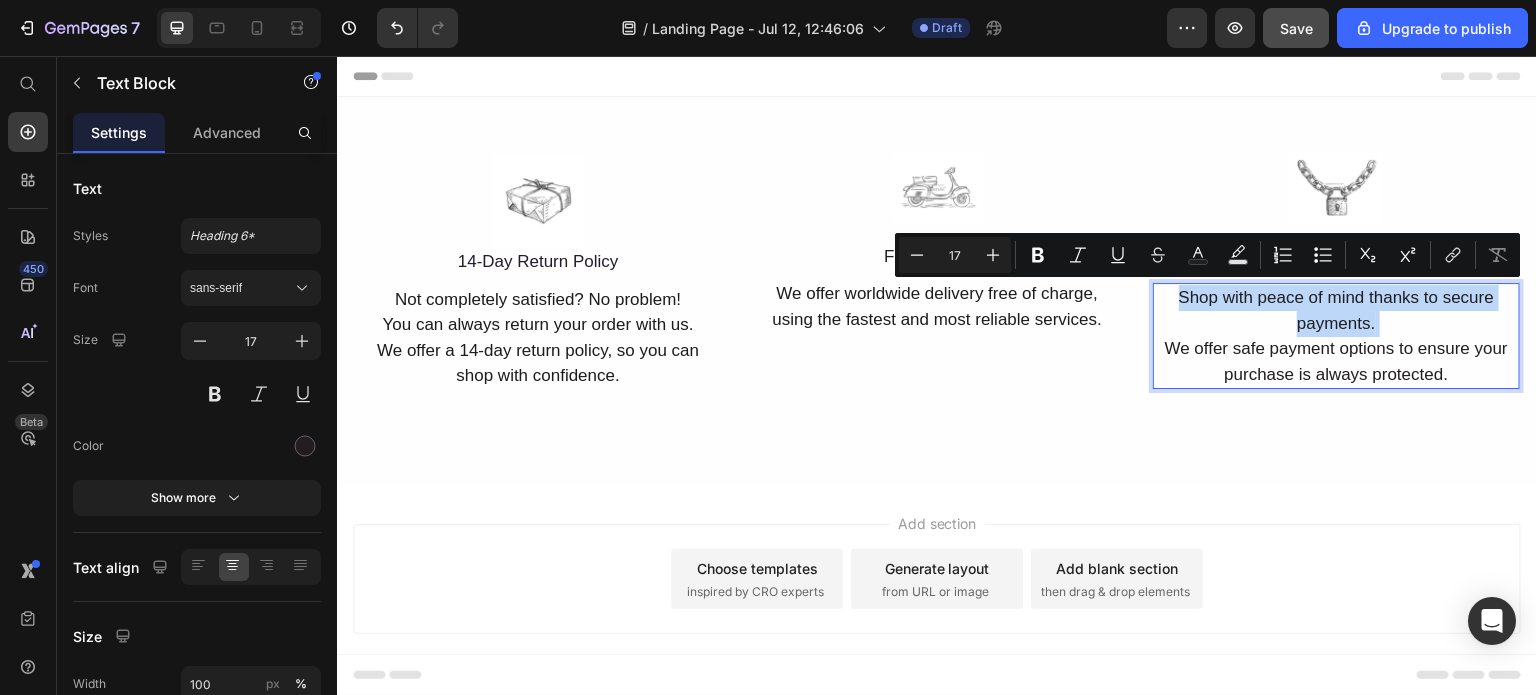click on "Shop with peace of mind thanks to secure payments. We offer safe payment options to ensure your purchase is always protected." at bounding box center (1336, 336) 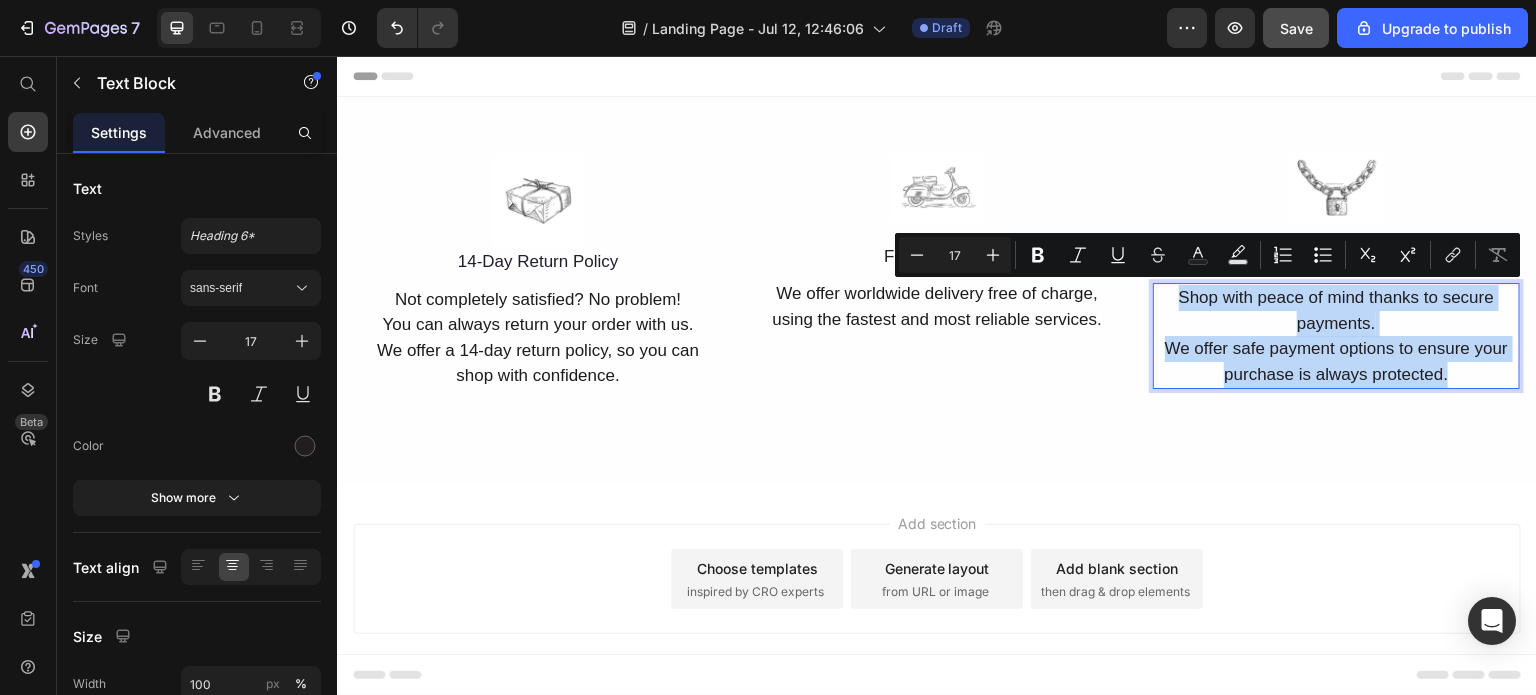 drag, startPoint x: 1170, startPoint y: 295, endPoint x: 1443, endPoint y: 375, distance: 284.48022 